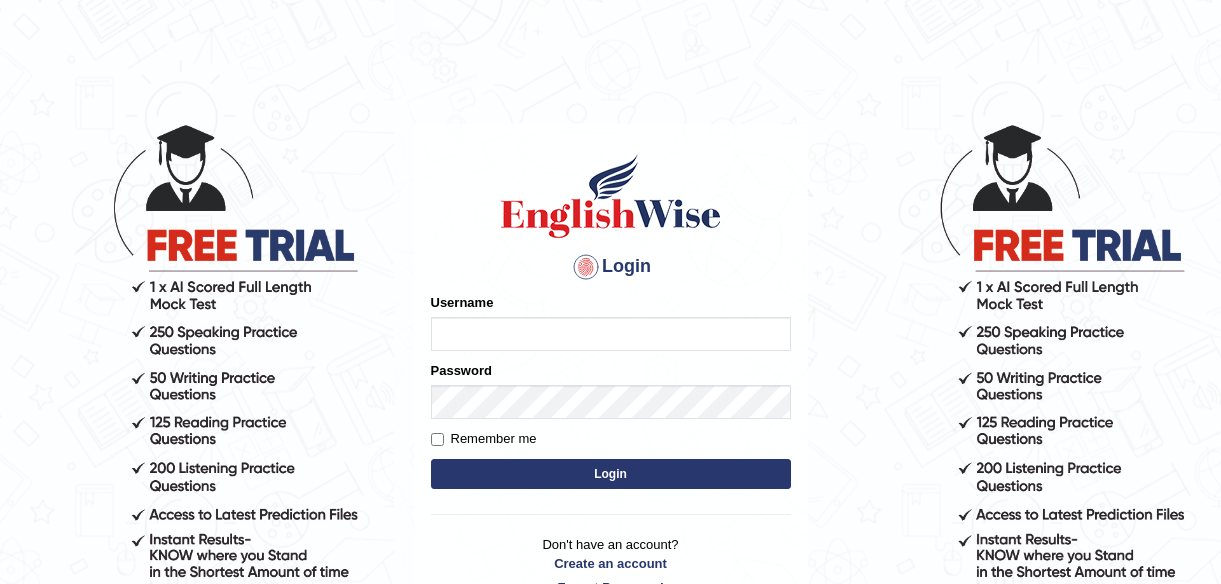 scroll, scrollTop: 0, scrollLeft: 0, axis: both 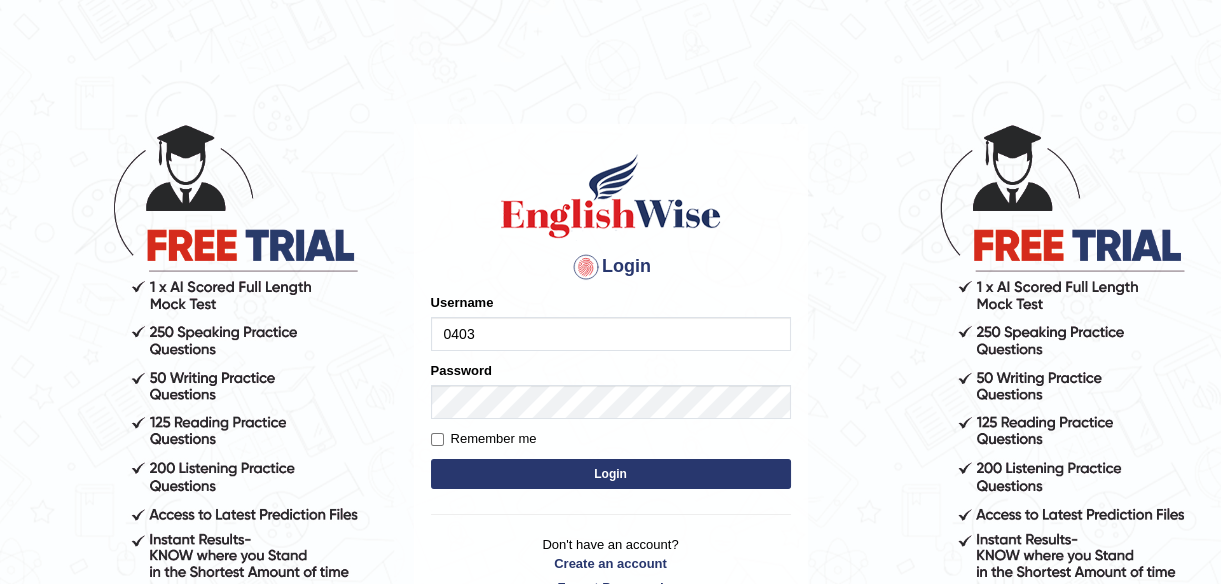 type on "0403810870" 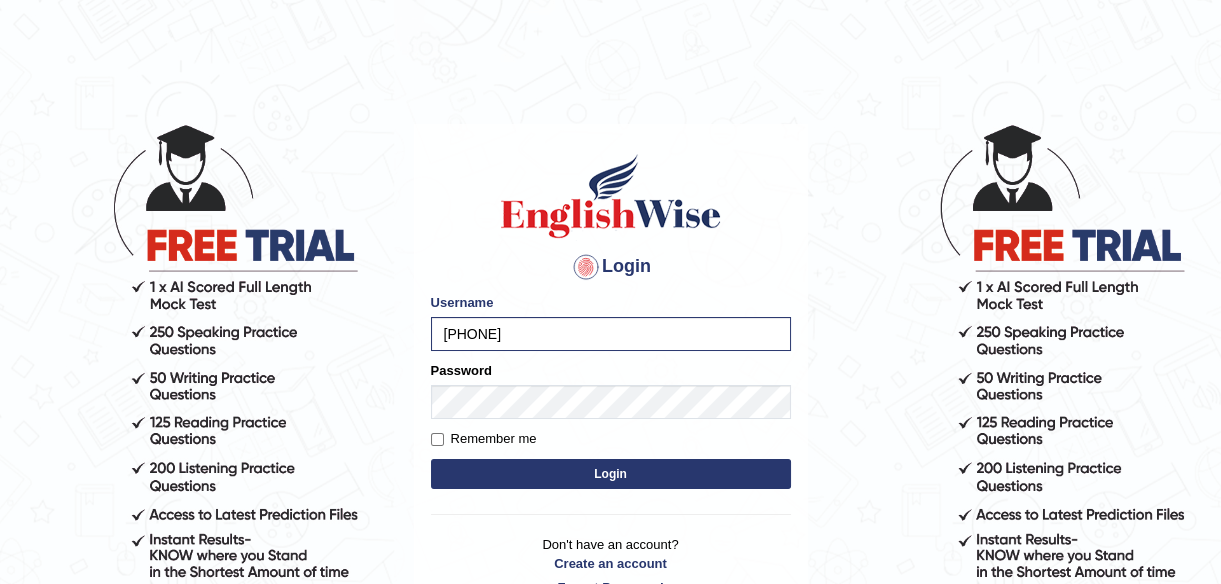 drag, startPoint x: 469, startPoint y: 432, endPoint x: 454, endPoint y: 460, distance: 31.764761 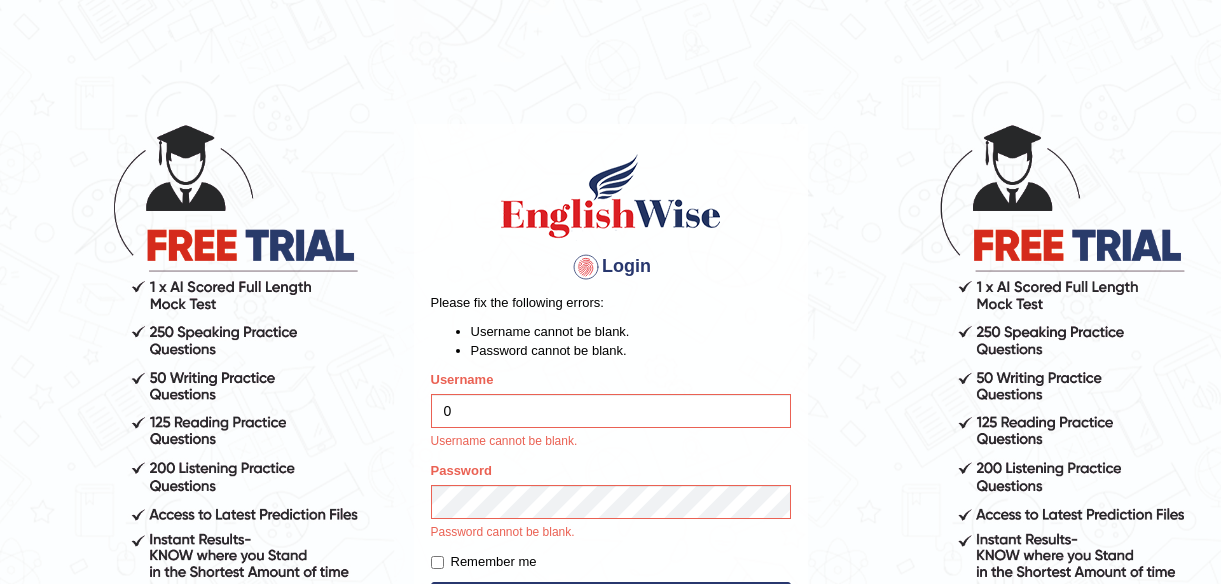 scroll, scrollTop: 0, scrollLeft: 0, axis: both 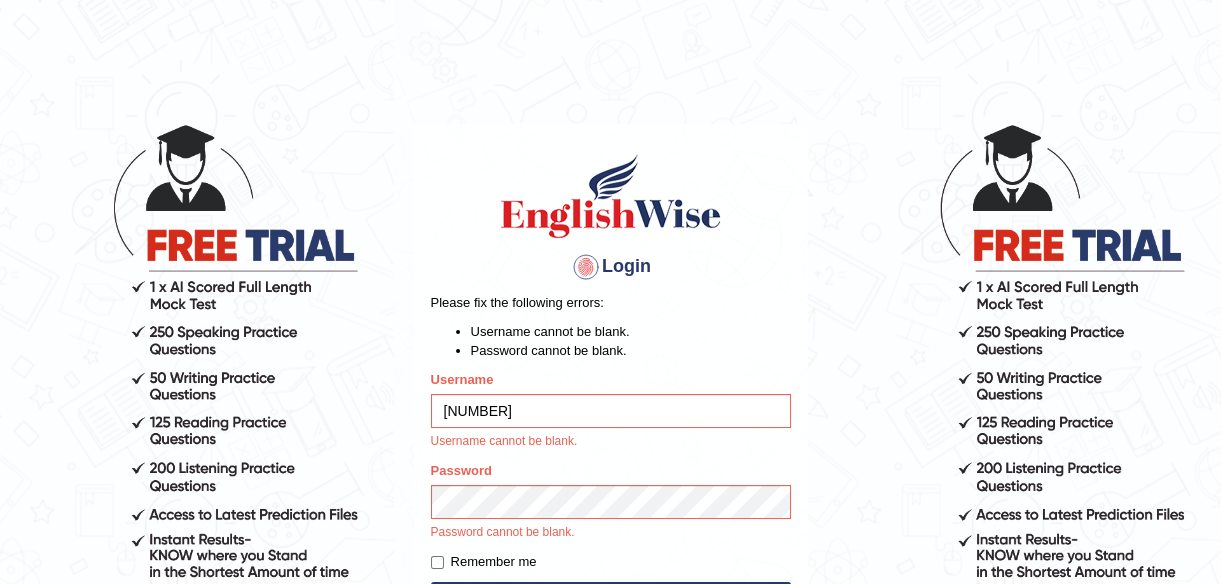 type on "[NUMBER]" 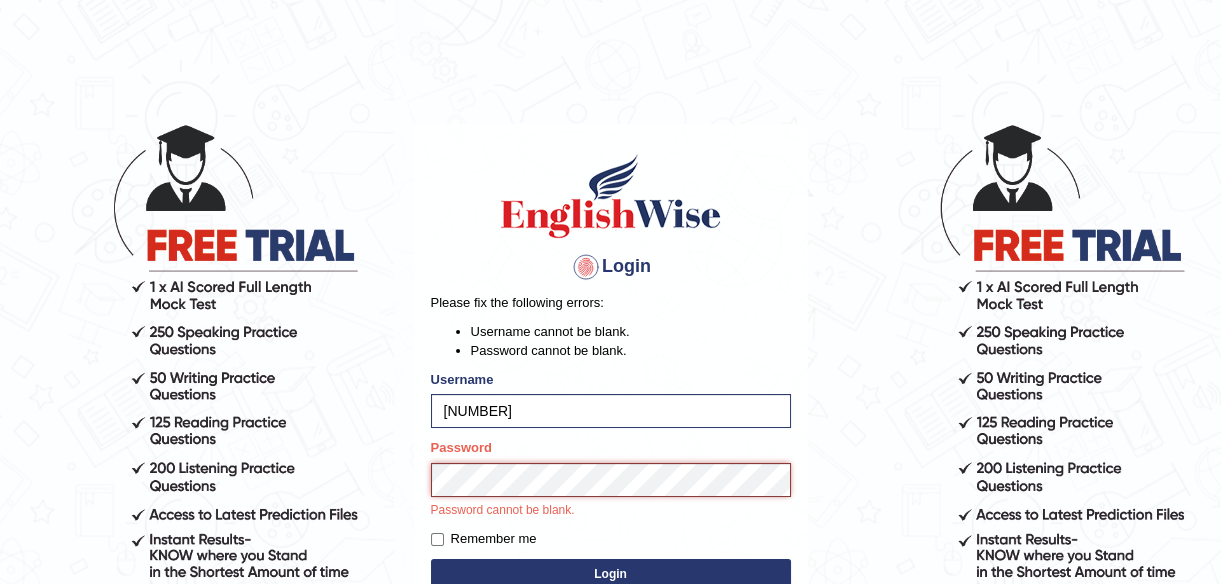 click on "Login" at bounding box center [611, 574] 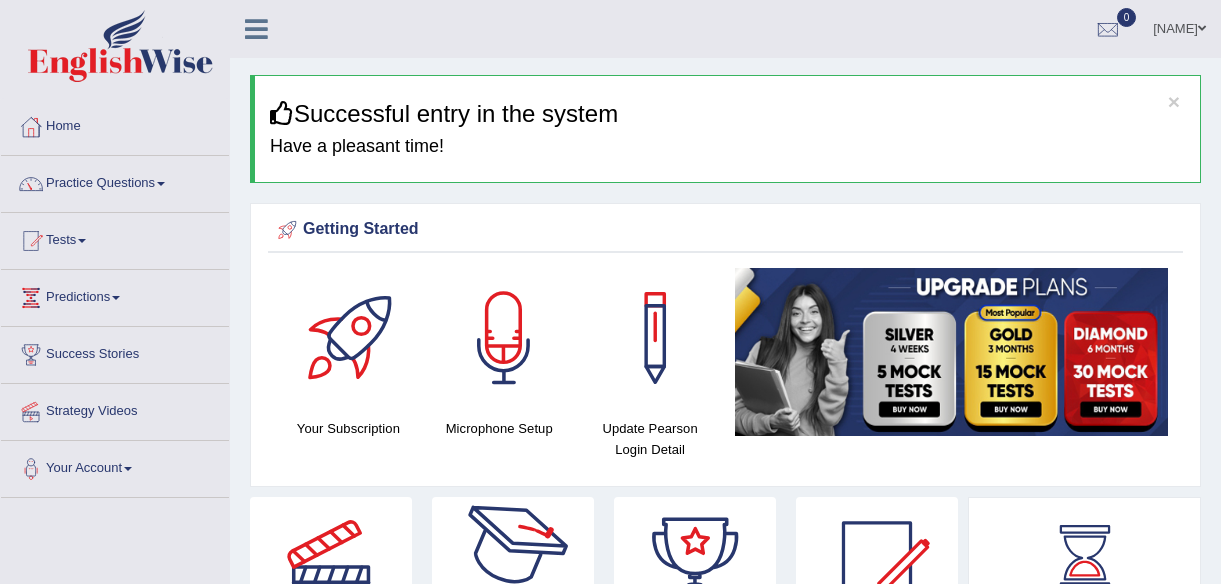 scroll, scrollTop: 0, scrollLeft: 0, axis: both 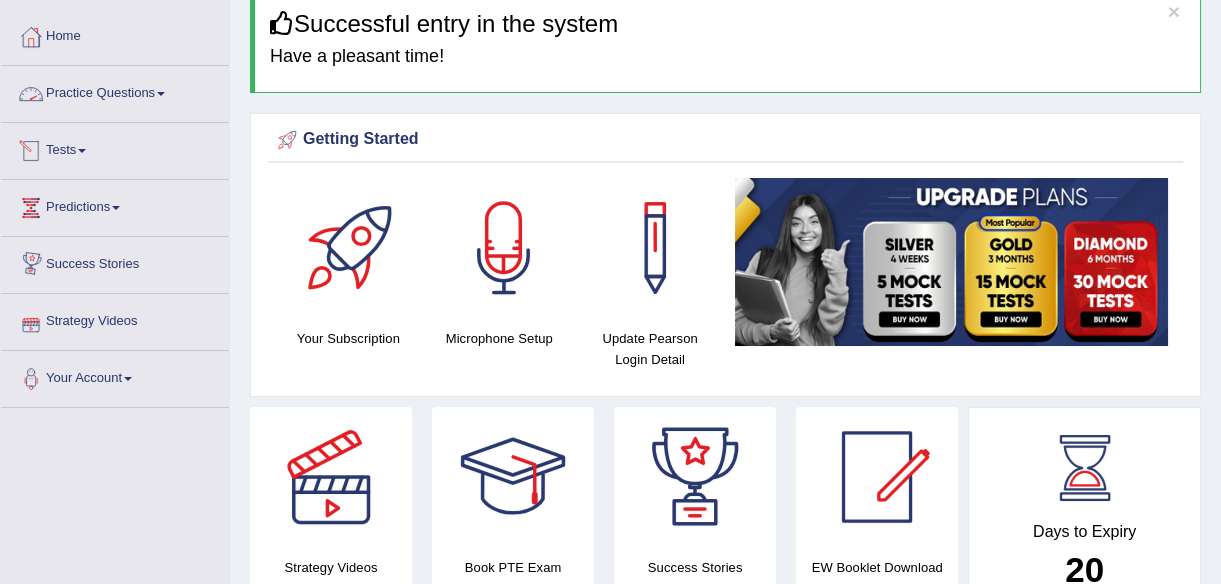 click on "Practice Questions" at bounding box center (115, 91) 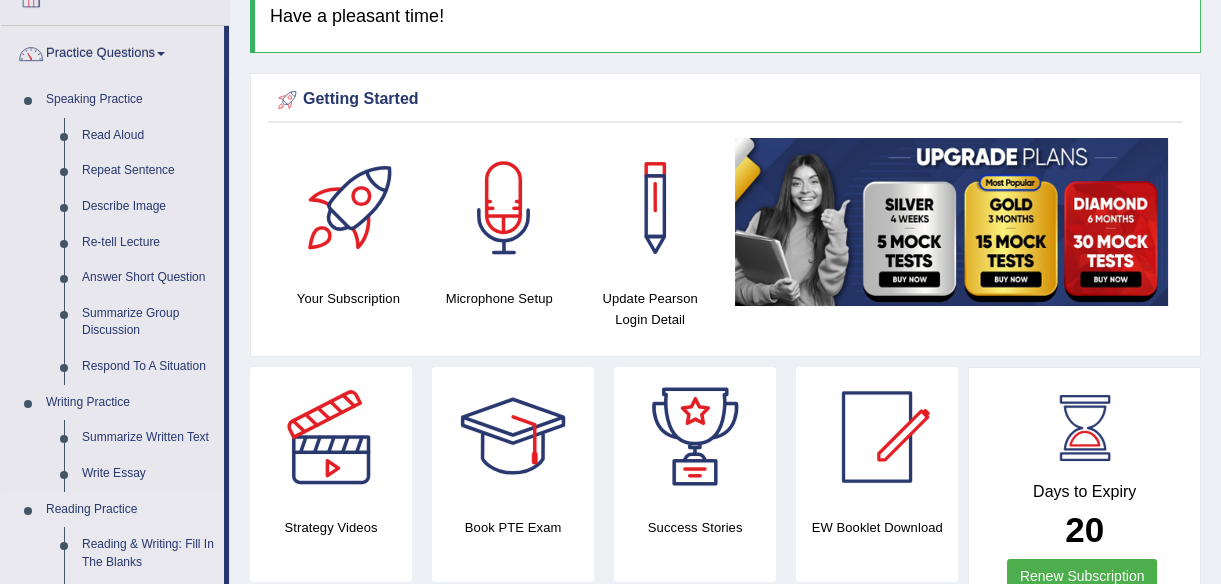 scroll, scrollTop: 90, scrollLeft: 0, axis: vertical 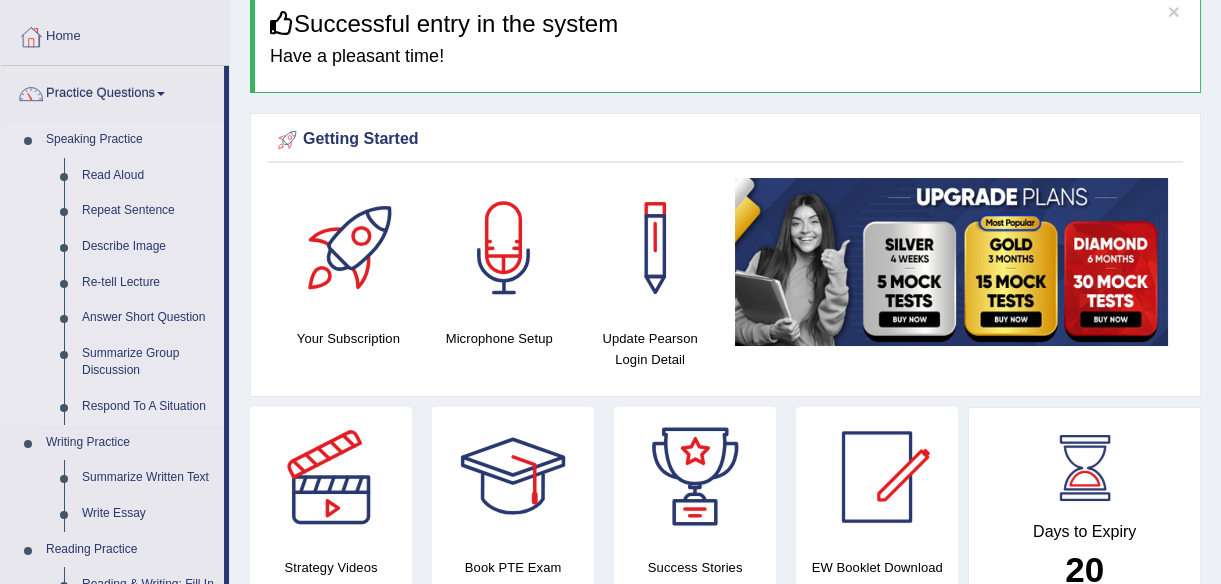 click on "Respond To A Situation" at bounding box center (148, 407) 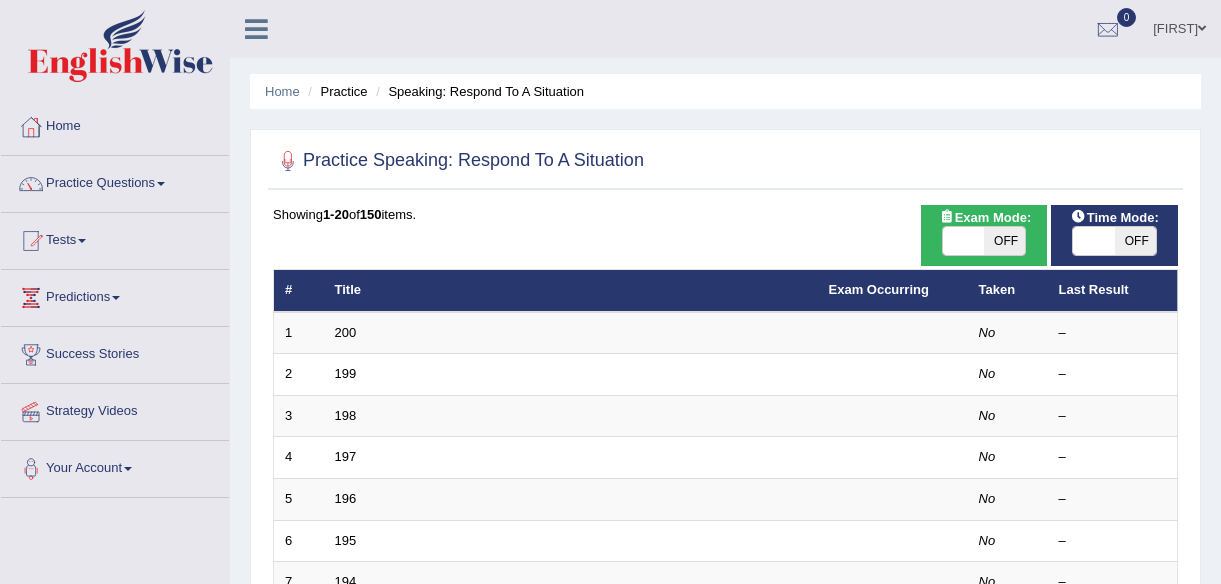 scroll, scrollTop: 0, scrollLeft: 0, axis: both 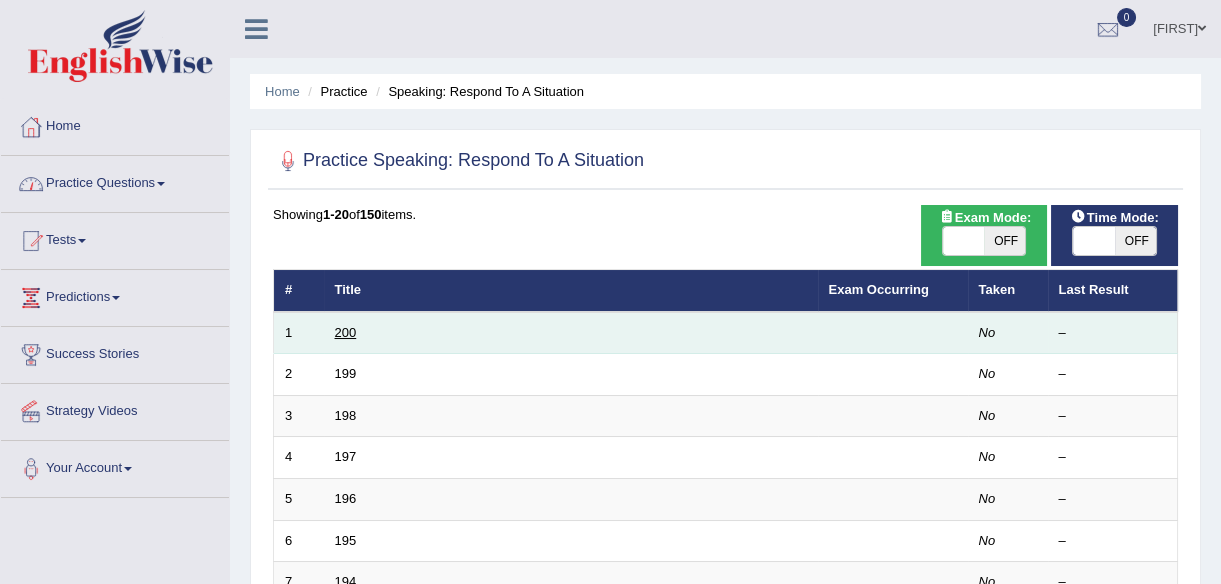 click on "200" at bounding box center [346, 332] 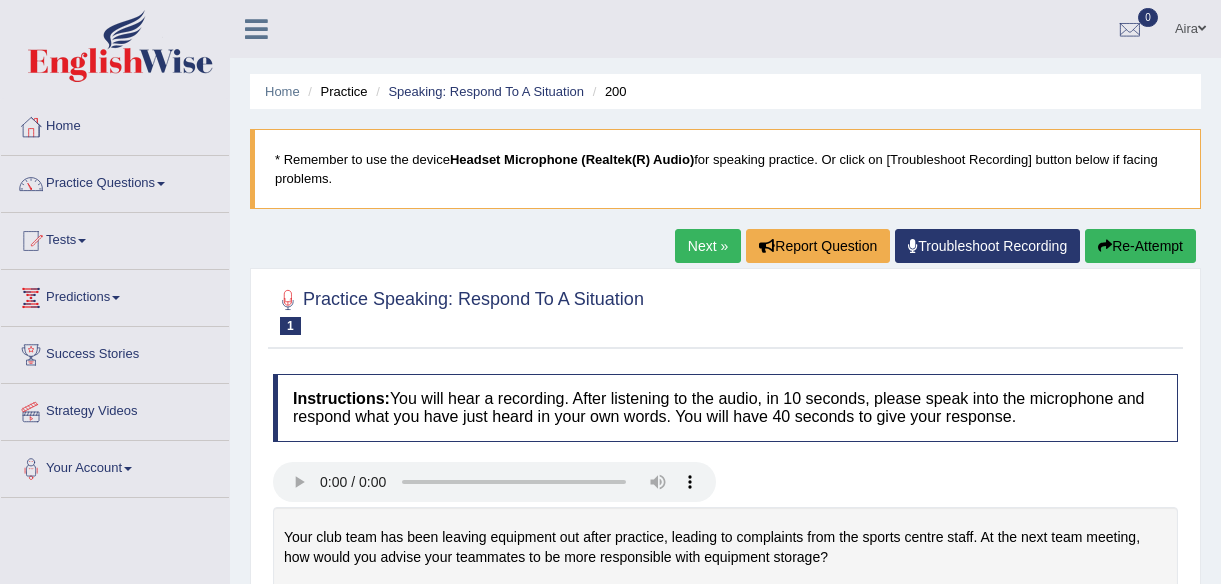 scroll, scrollTop: 0, scrollLeft: 0, axis: both 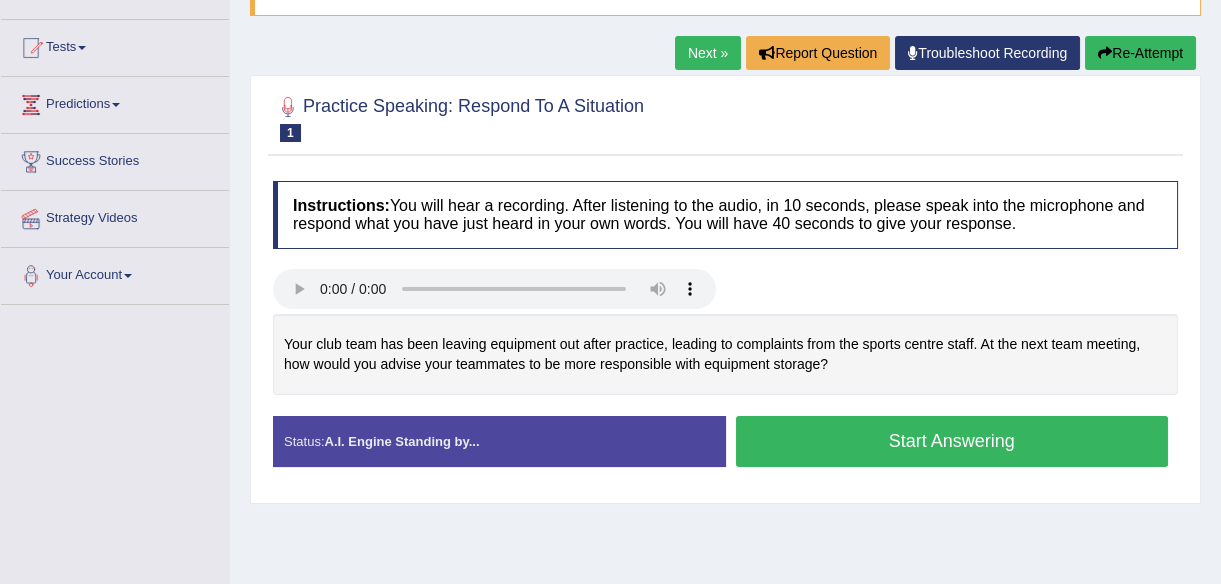 click on "Start Answering" at bounding box center [952, 441] 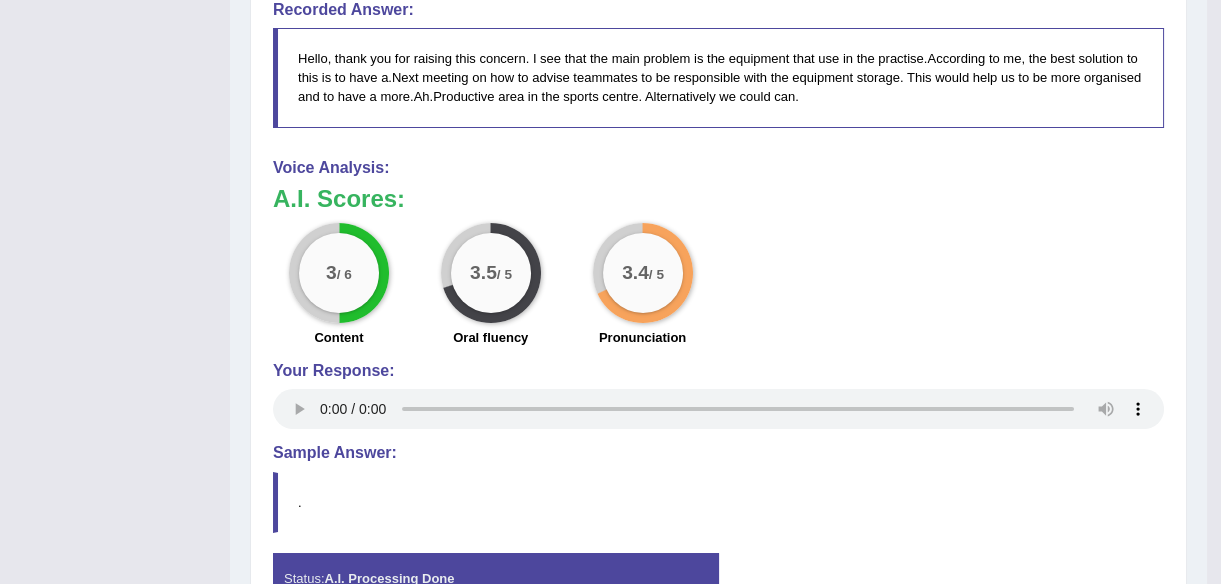 scroll, scrollTop: 739, scrollLeft: 0, axis: vertical 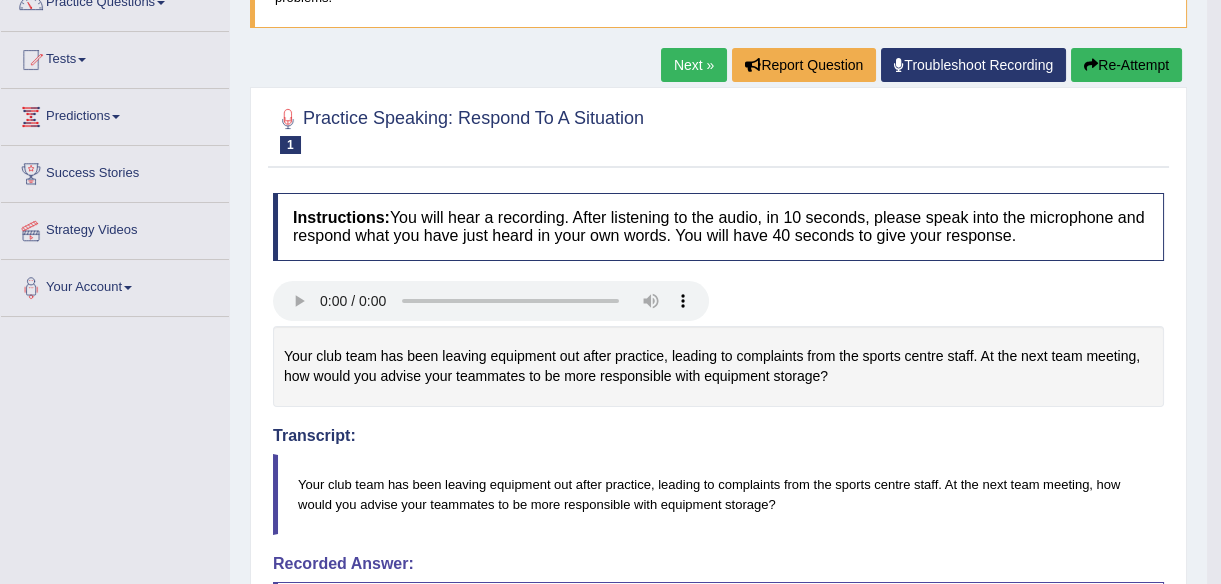 click on "Re-Attempt" at bounding box center [1126, 65] 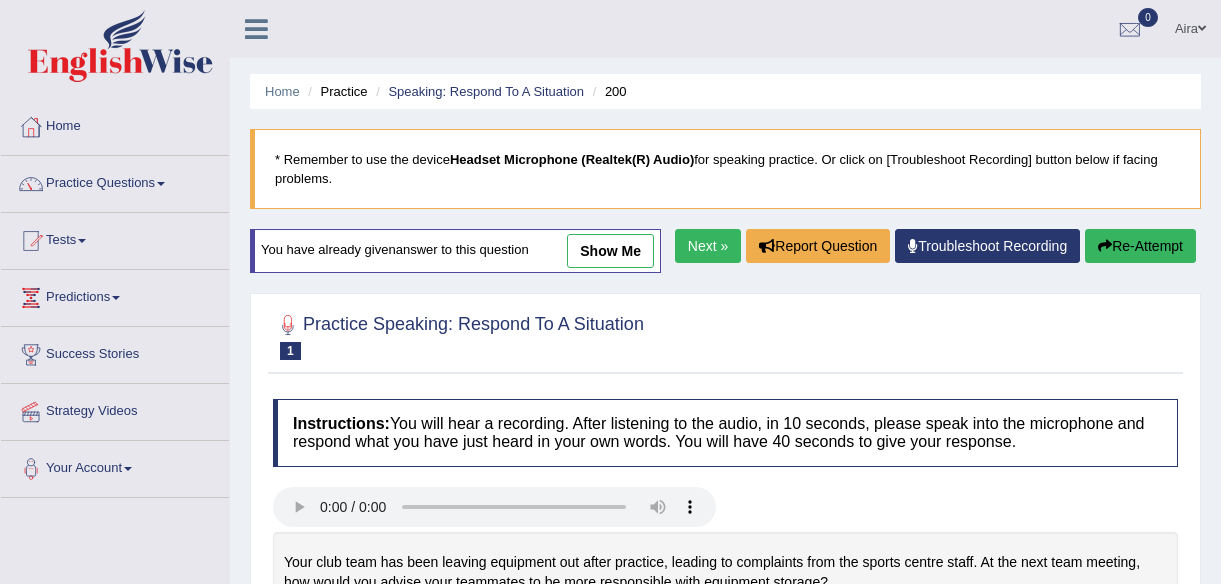 scroll, scrollTop: 192, scrollLeft: 0, axis: vertical 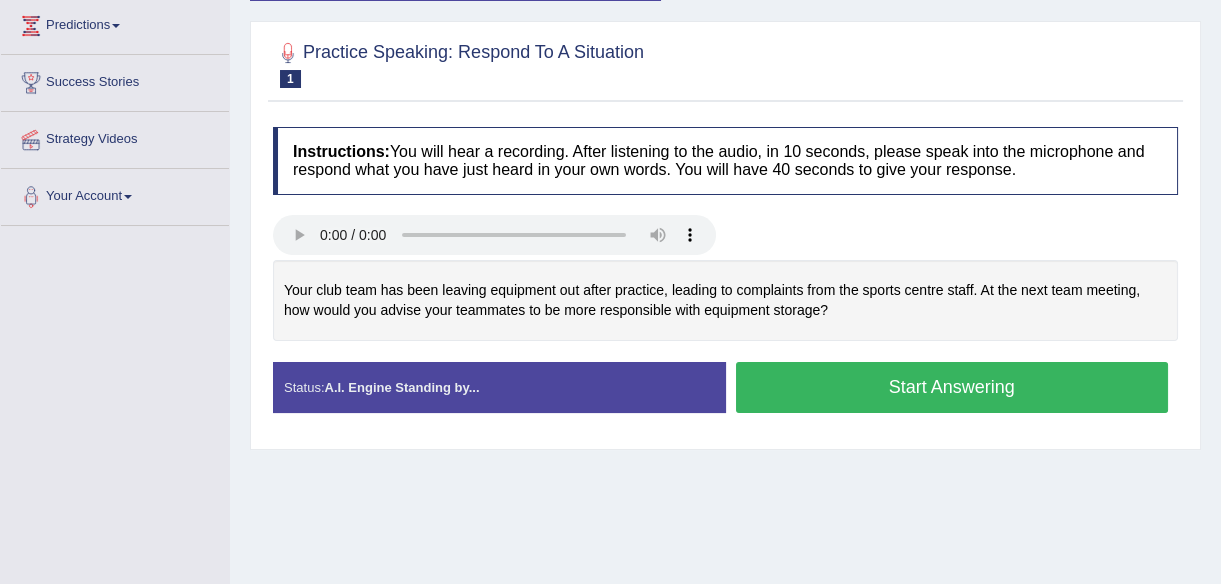 drag, startPoint x: 837, startPoint y: 401, endPoint x: 940, endPoint y: 507, distance: 147.80054 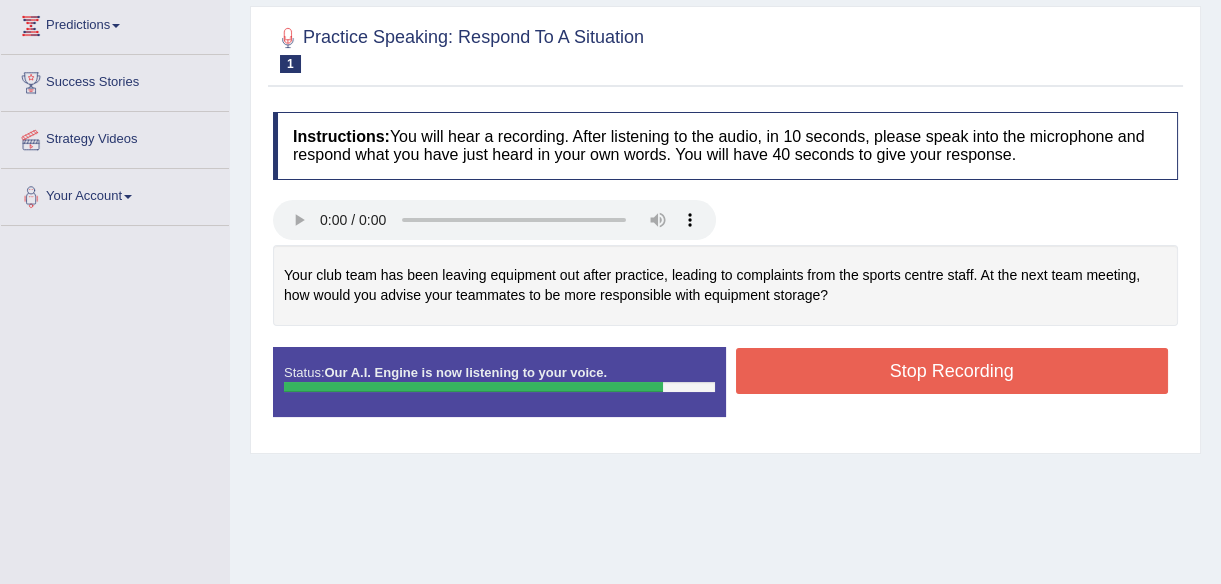 click on "Stop Recording" at bounding box center [952, 371] 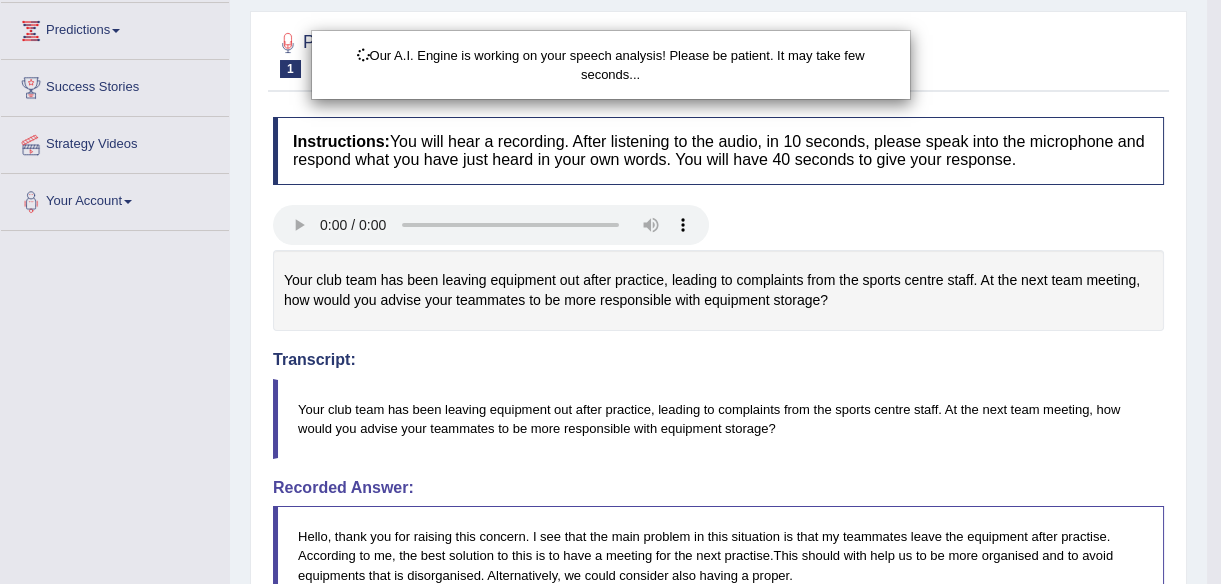 scroll, scrollTop: 207, scrollLeft: 0, axis: vertical 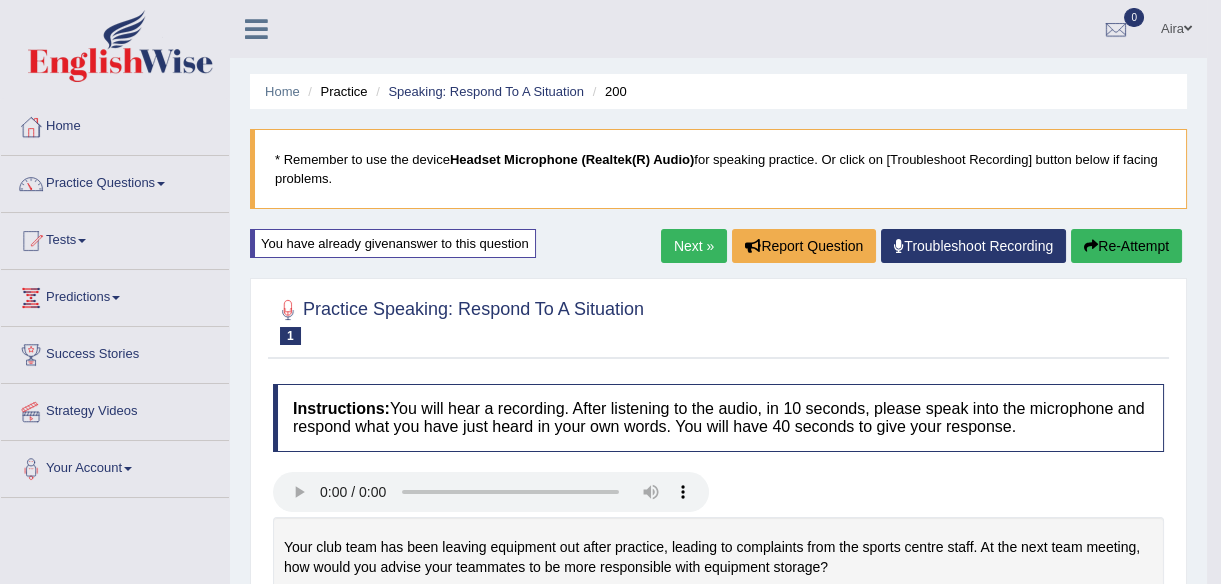click on "Re-Attempt" at bounding box center [1126, 246] 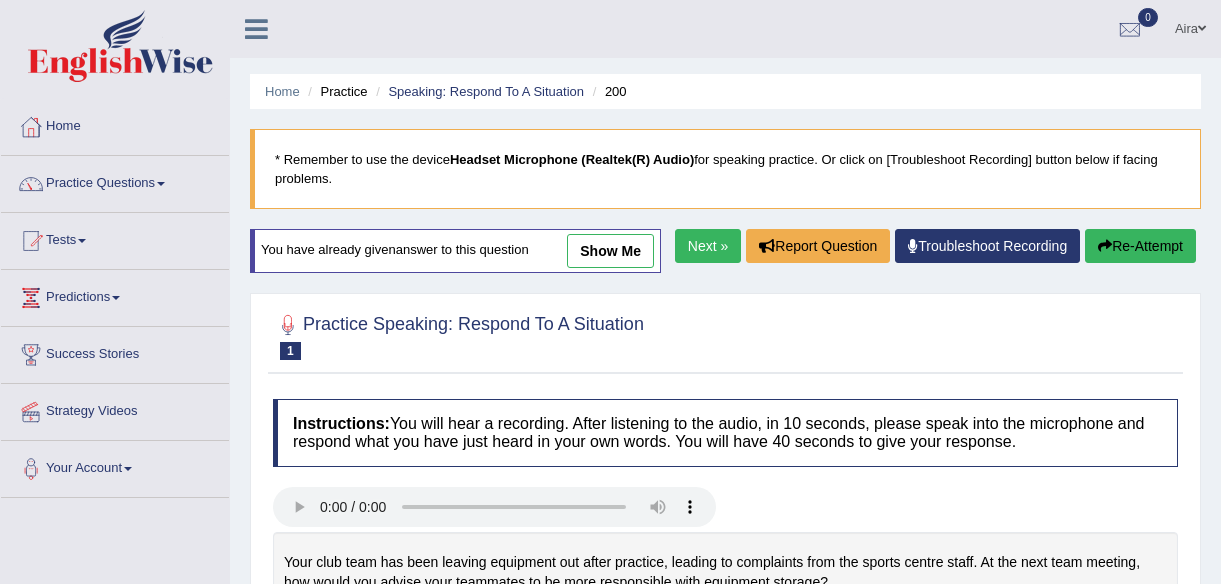 scroll, scrollTop: 240, scrollLeft: 0, axis: vertical 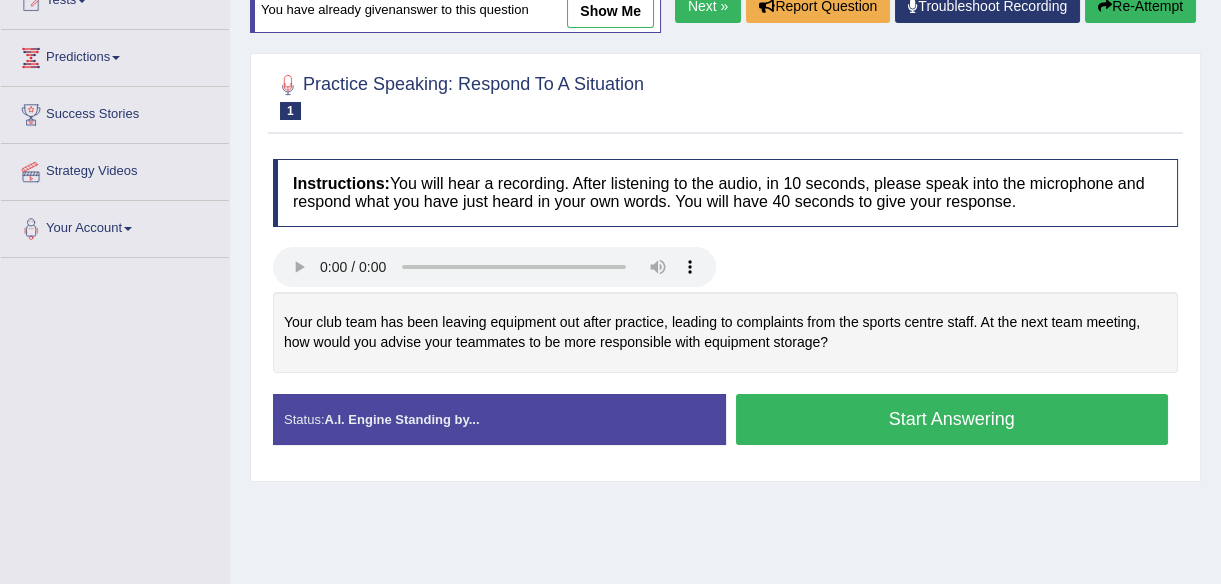 click on "Start Answering" at bounding box center [952, 419] 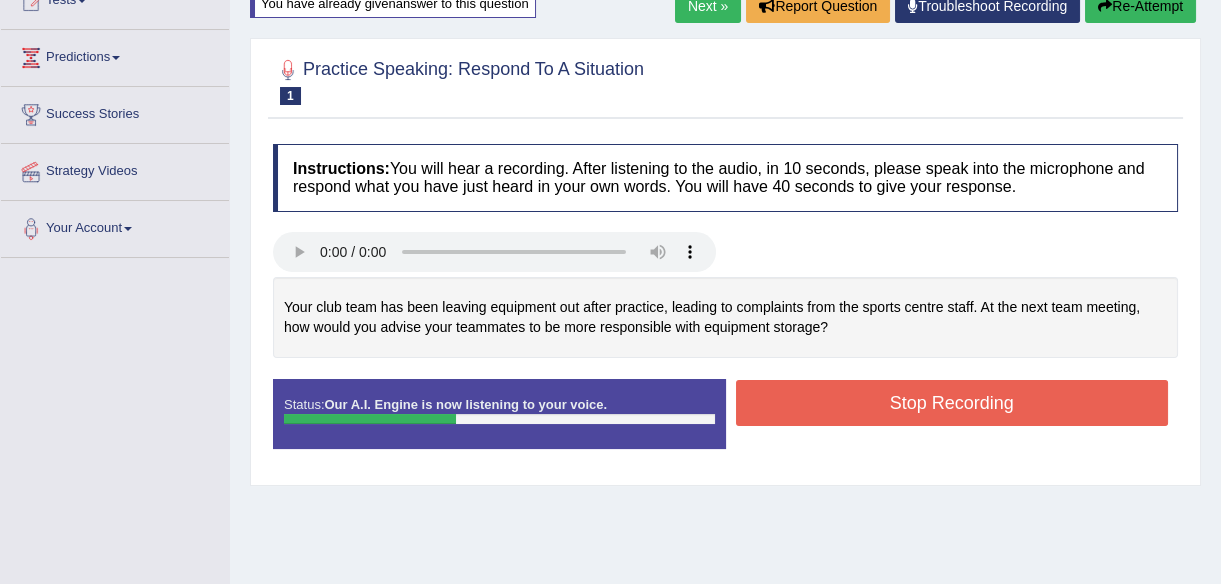 click on "Stop Recording" at bounding box center (952, 403) 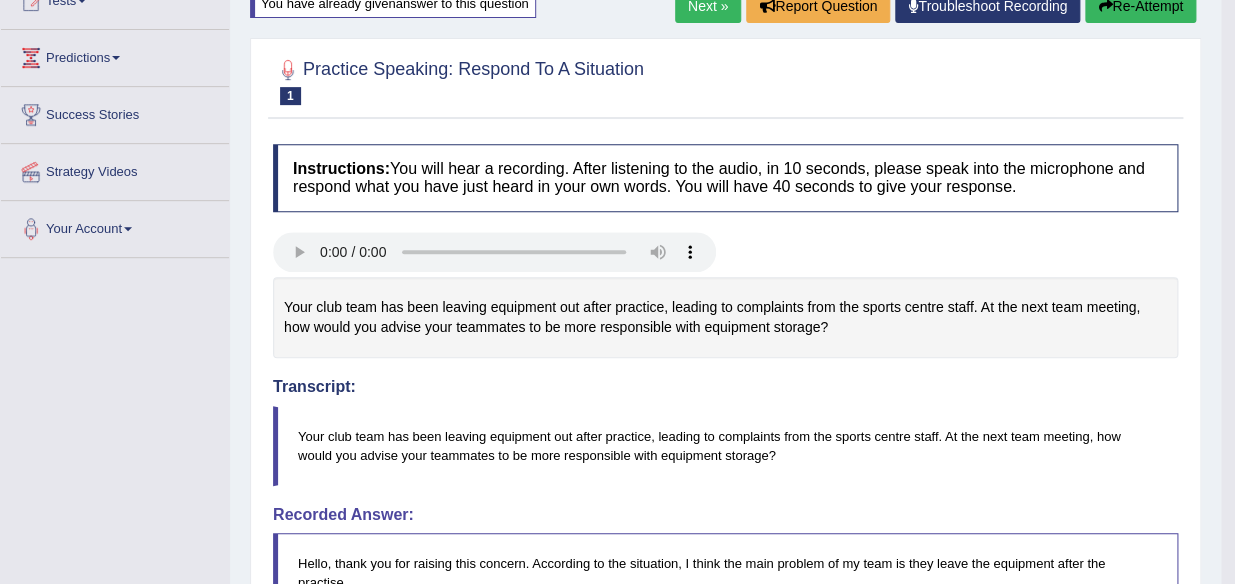click on "Toggle navigation
Home
Practice Questions   Speaking Practice Read Aloud
Repeat Sentence
Describe Image
Re-tell Lecture
Answer Short Question
Summarize Group Discussion
Respond To A Situation
Writing Practice  Summarize Written Text
Write Essay
Reading Practice  Reading & Writing: Fill In The Blanks
Choose Multiple Answers
Re-order Paragraphs
Fill In The Blanks
Choose Single Answer
Listening Practice  Summarize Spoken Text
Highlight Incorrect Words
Highlight Correct Summary
Select Missing Word
Choose Single Answer
Choose Multiple Answers
Fill In The Blanks
Write From Dictation
Pronunciation
Tests  Take Practice Sectional Test" at bounding box center (617, 52) 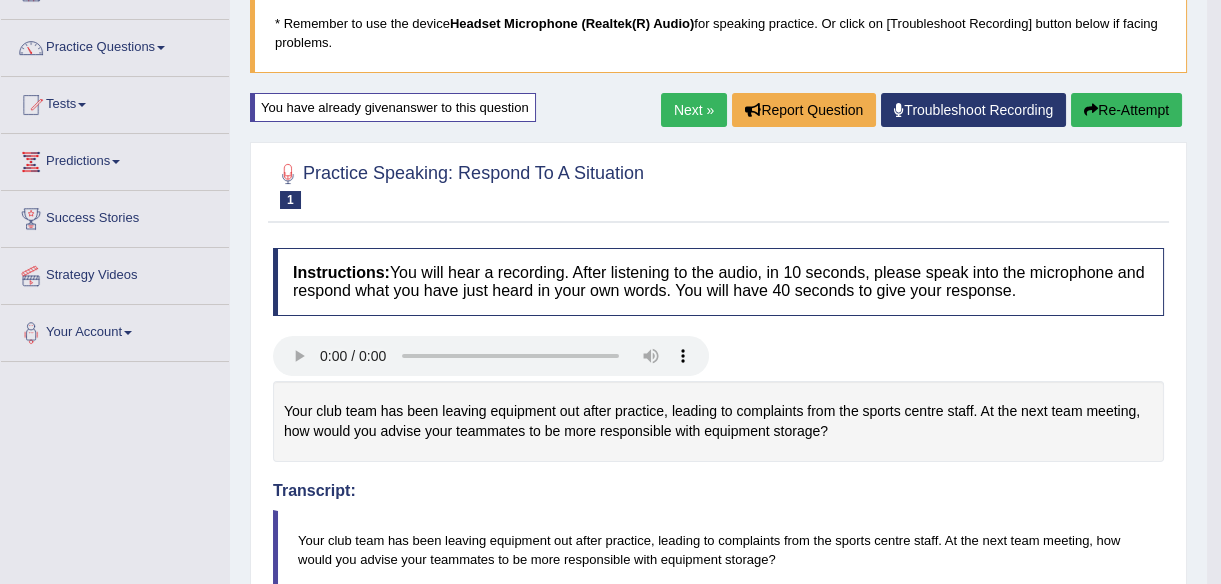 scroll, scrollTop: 0, scrollLeft: 0, axis: both 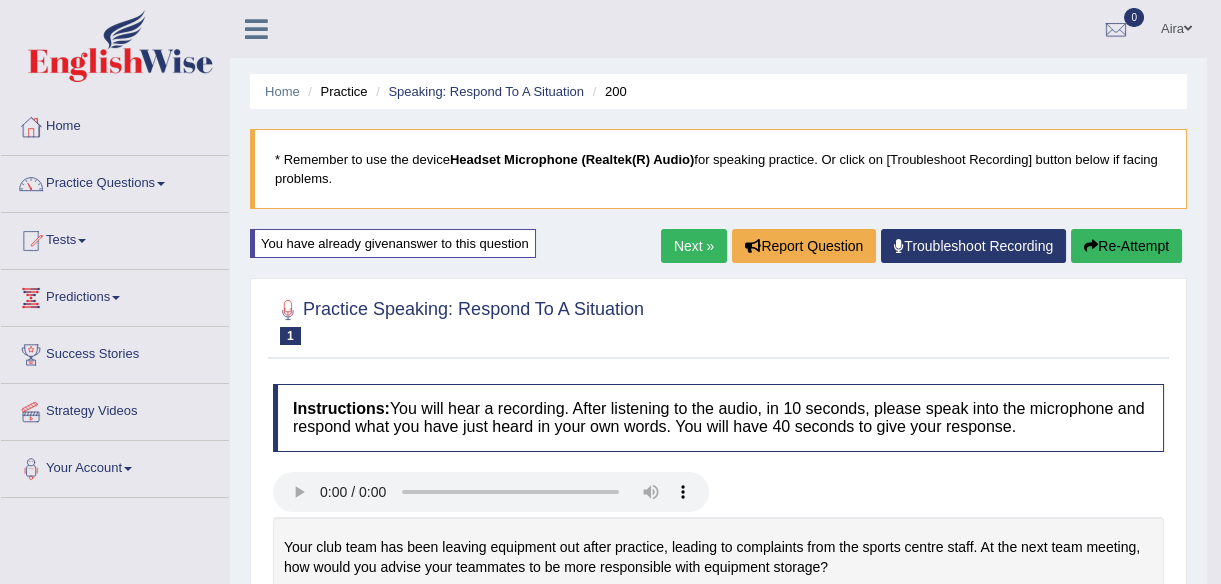 click on "Re-Attempt" at bounding box center [1126, 246] 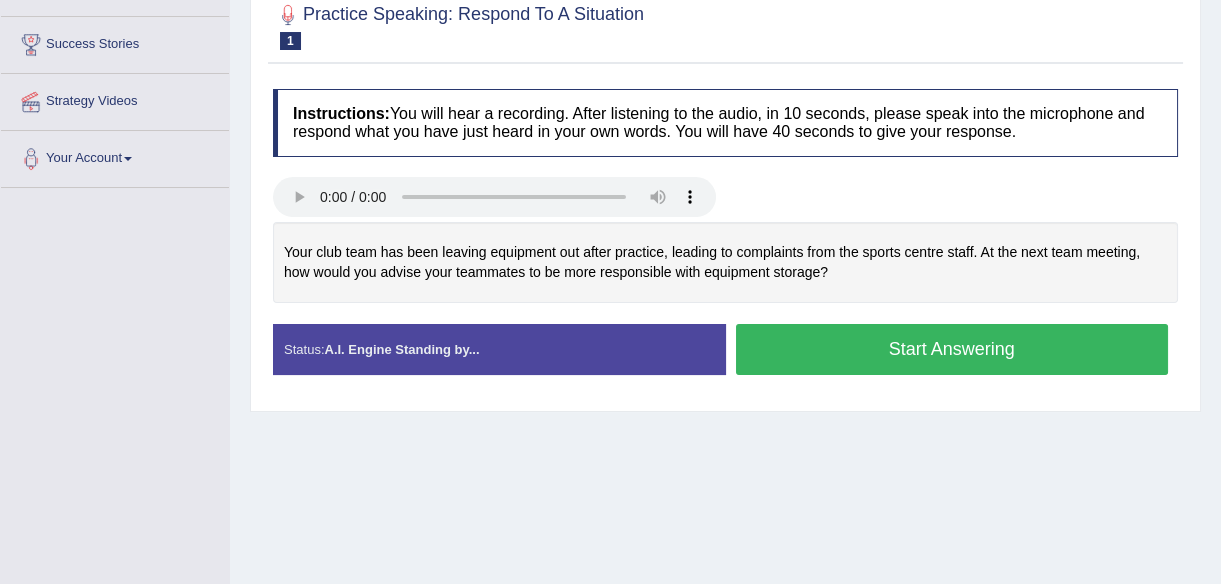 scroll, scrollTop: 0, scrollLeft: 0, axis: both 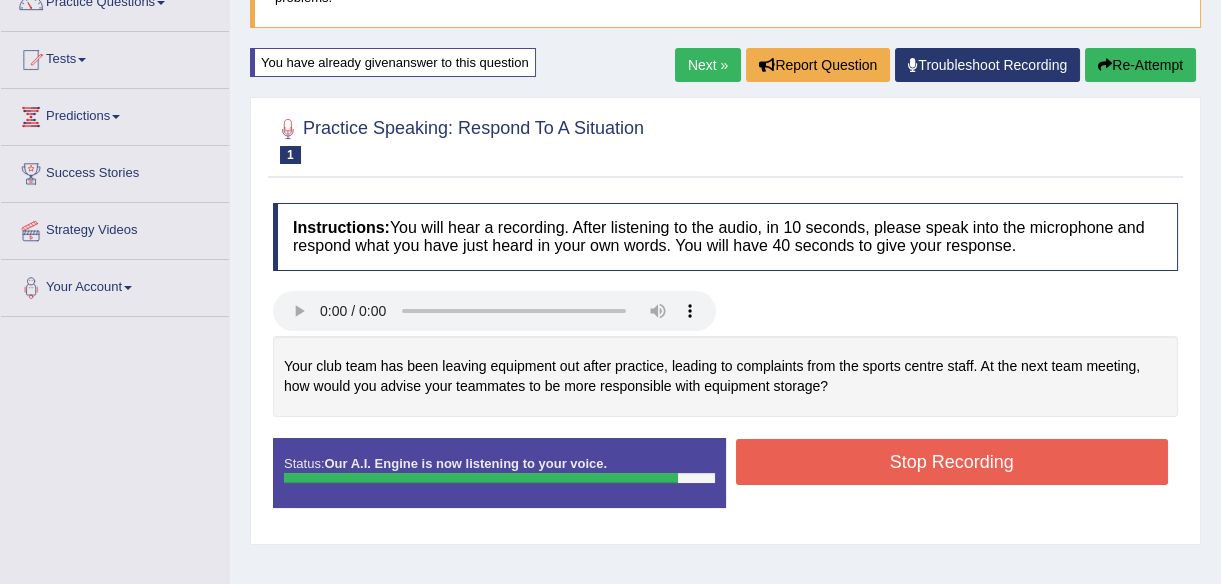 click on "Stop Recording" at bounding box center [952, 462] 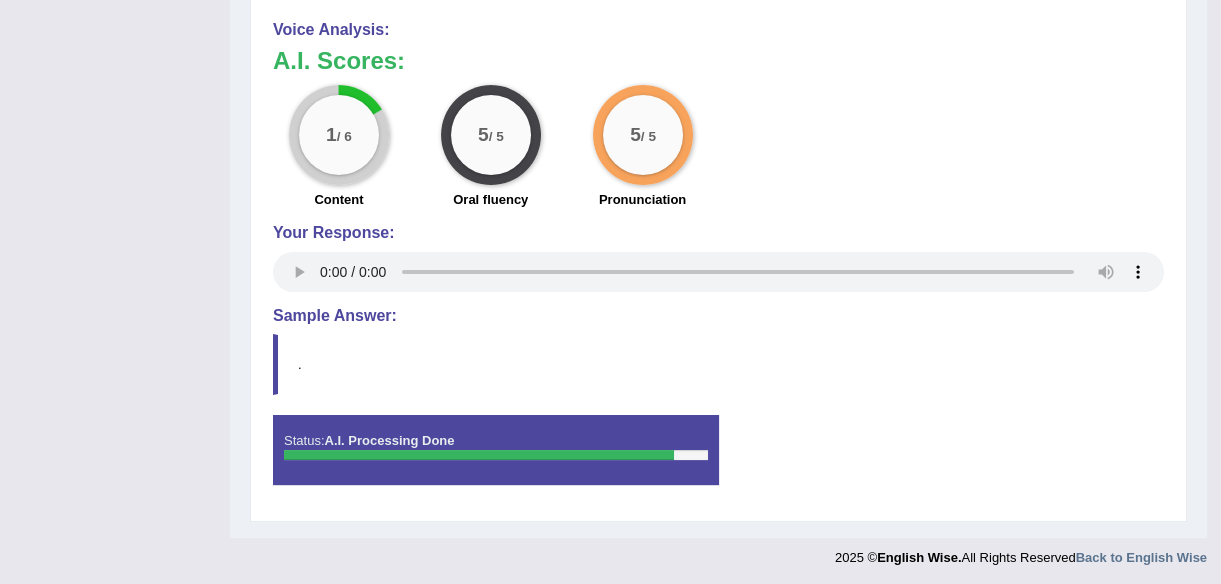 scroll, scrollTop: 905, scrollLeft: 0, axis: vertical 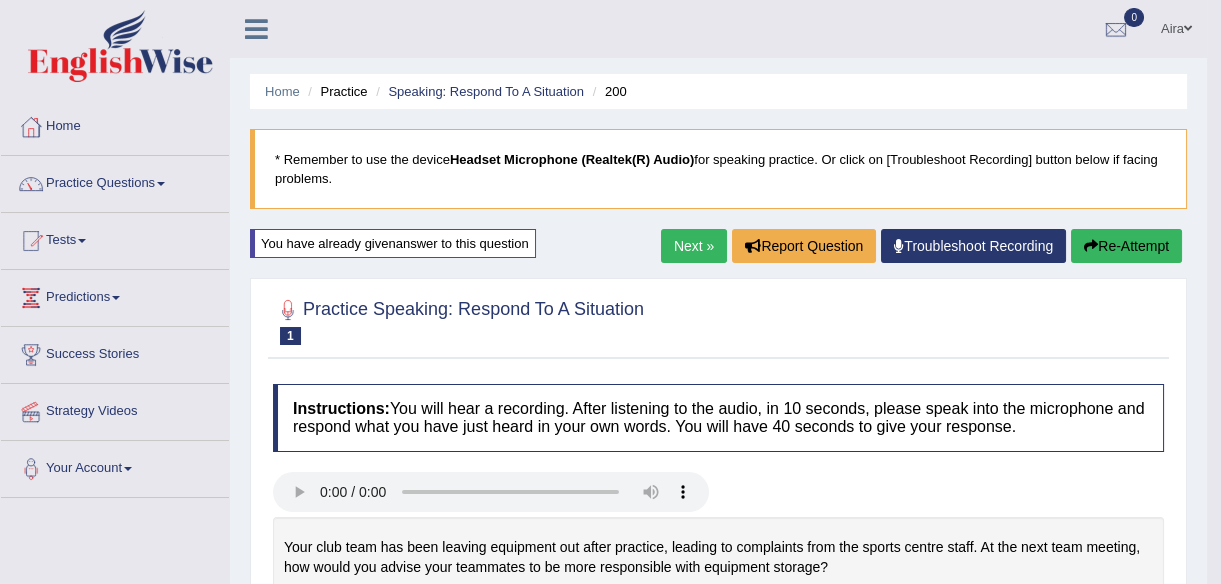 click on "Next »" at bounding box center (694, 246) 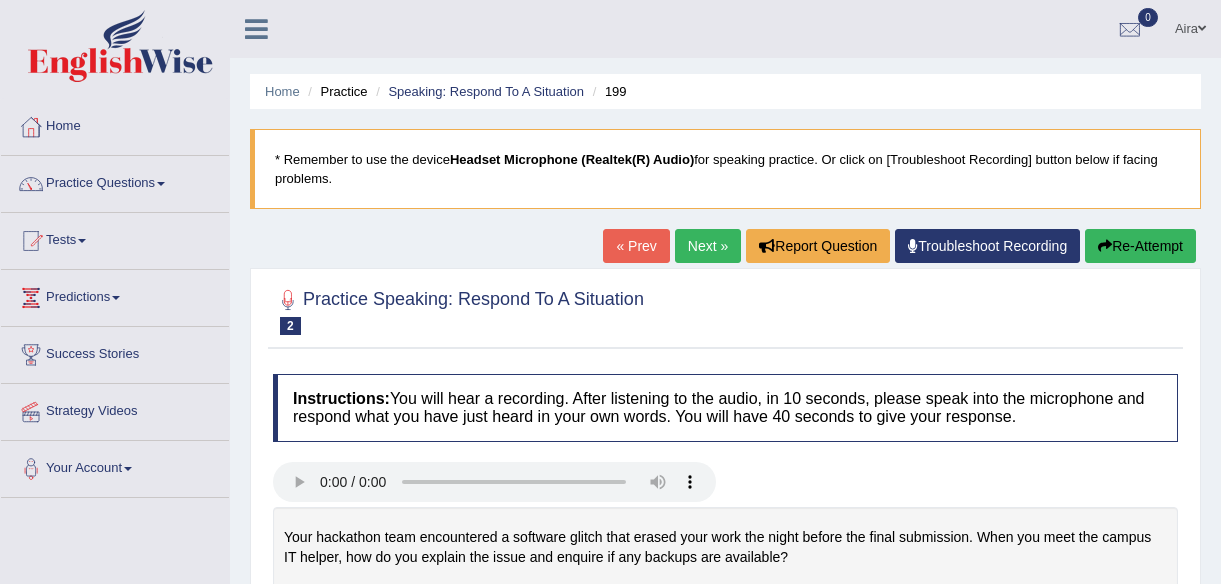 scroll, scrollTop: 192, scrollLeft: 0, axis: vertical 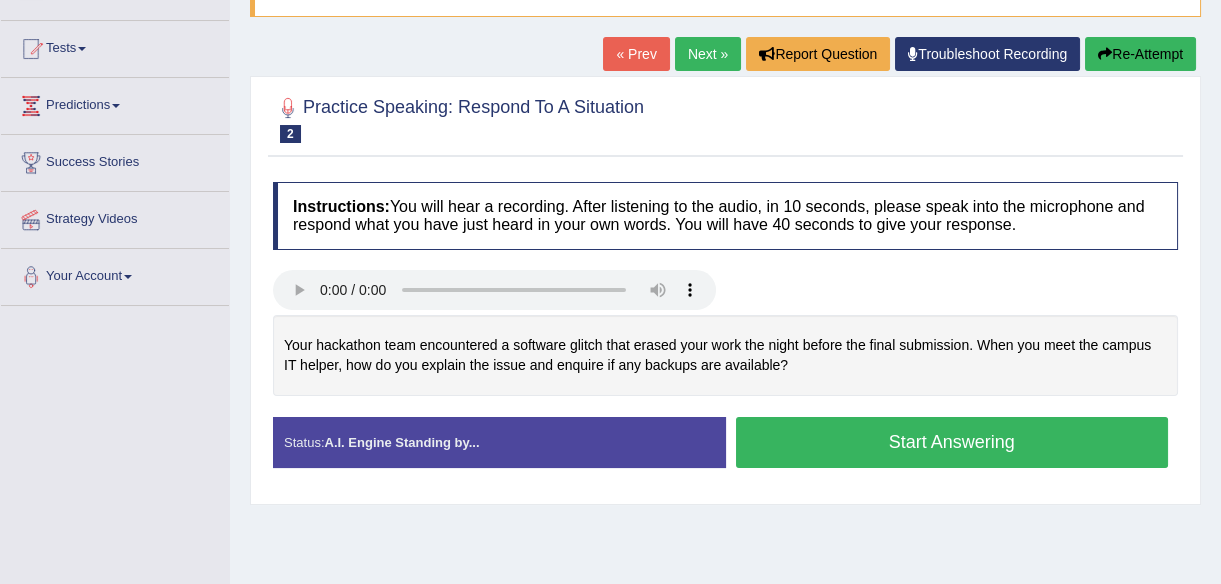 click on "Start Answering" at bounding box center [952, 442] 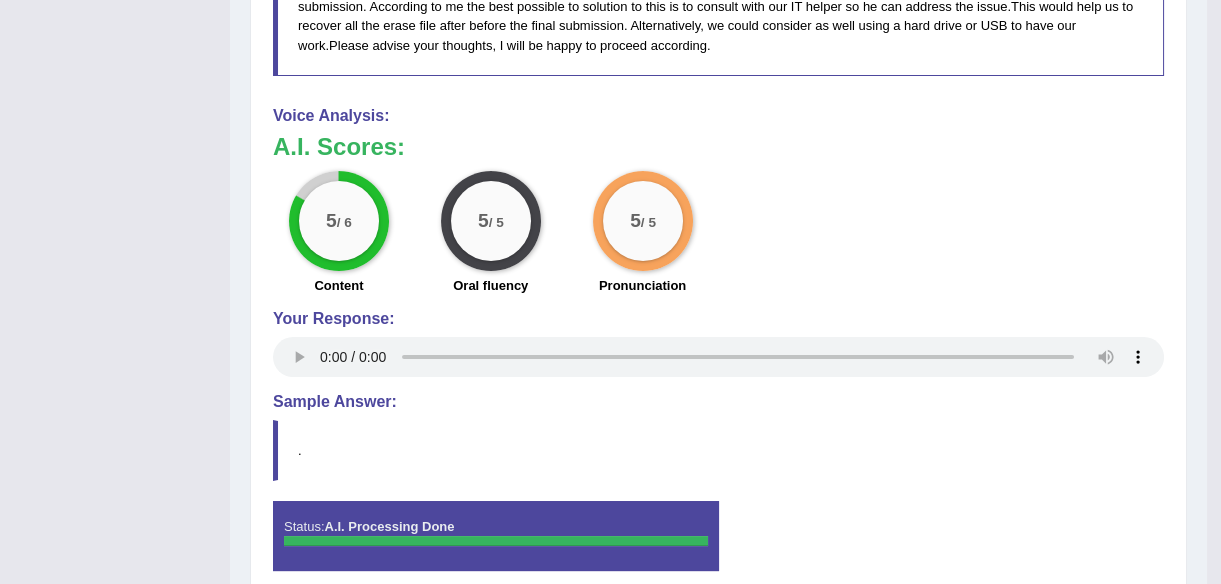 scroll, scrollTop: 895, scrollLeft: 0, axis: vertical 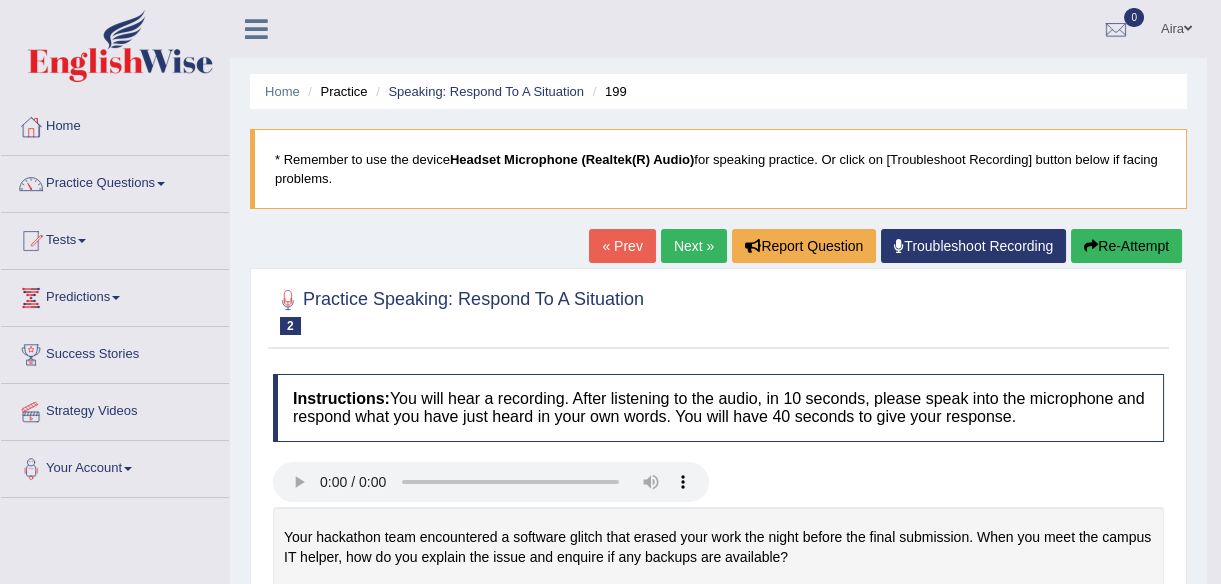 click on "Next »" at bounding box center [694, 246] 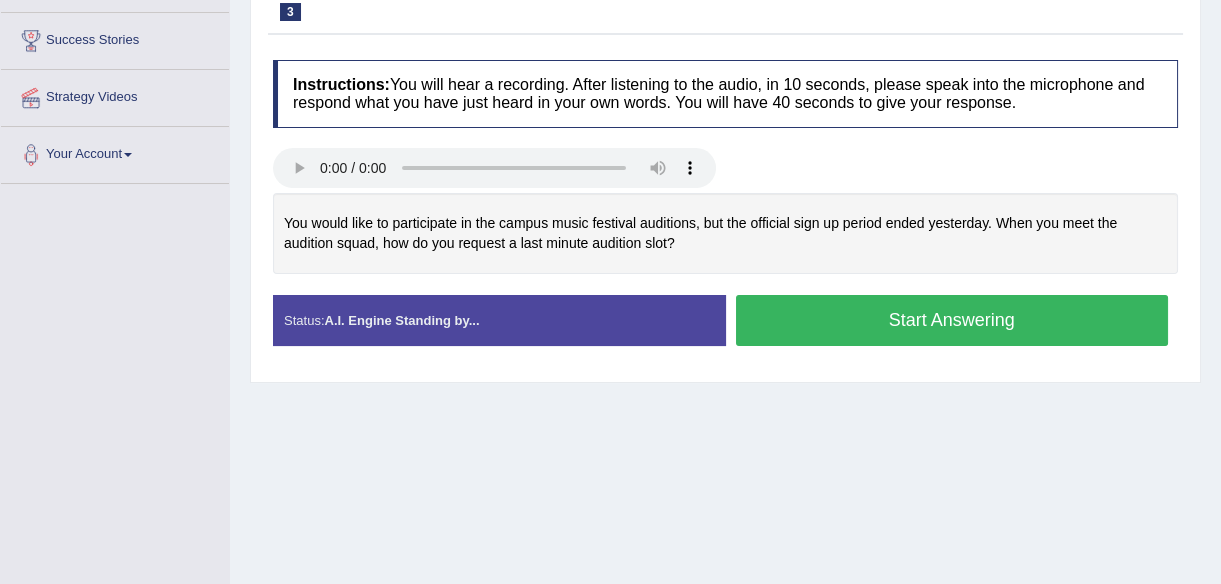 scroll, scrollTop: 0, scrollLeft: 0, axis: both 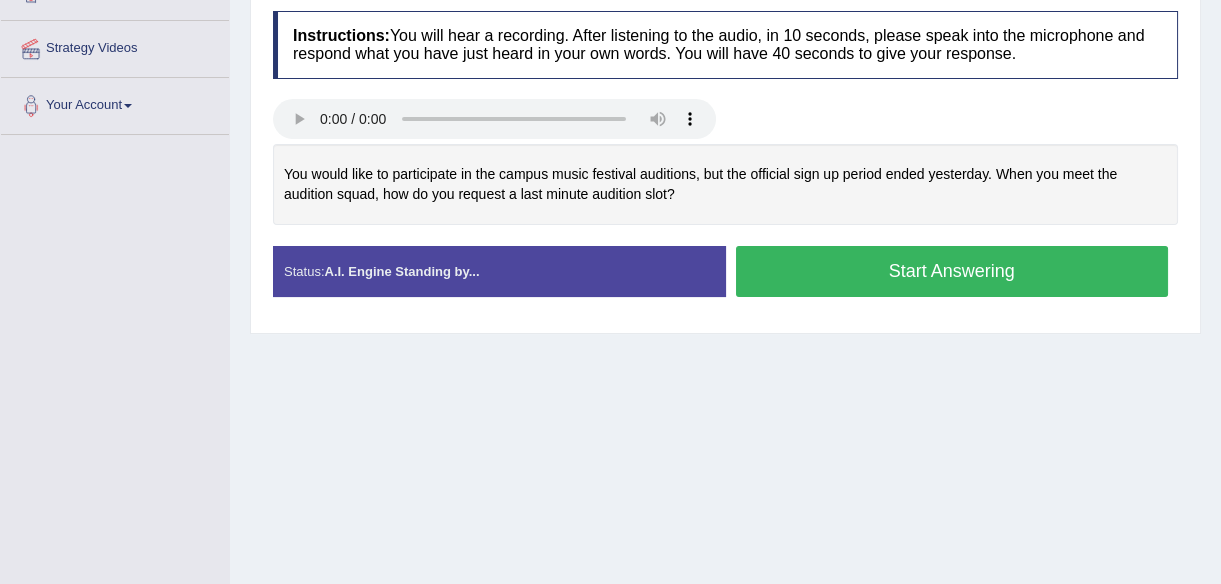 click on "Start Answering" at bounding box center [952, 271] 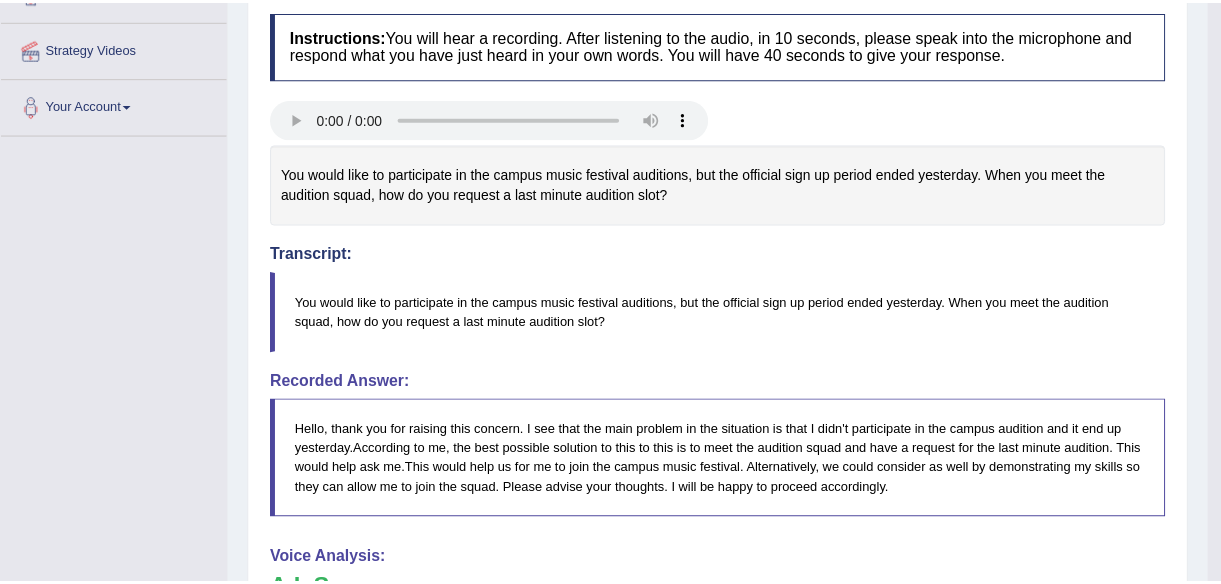 scroll, scrollTop: 636, scrollLeft: 0, axis: vertical 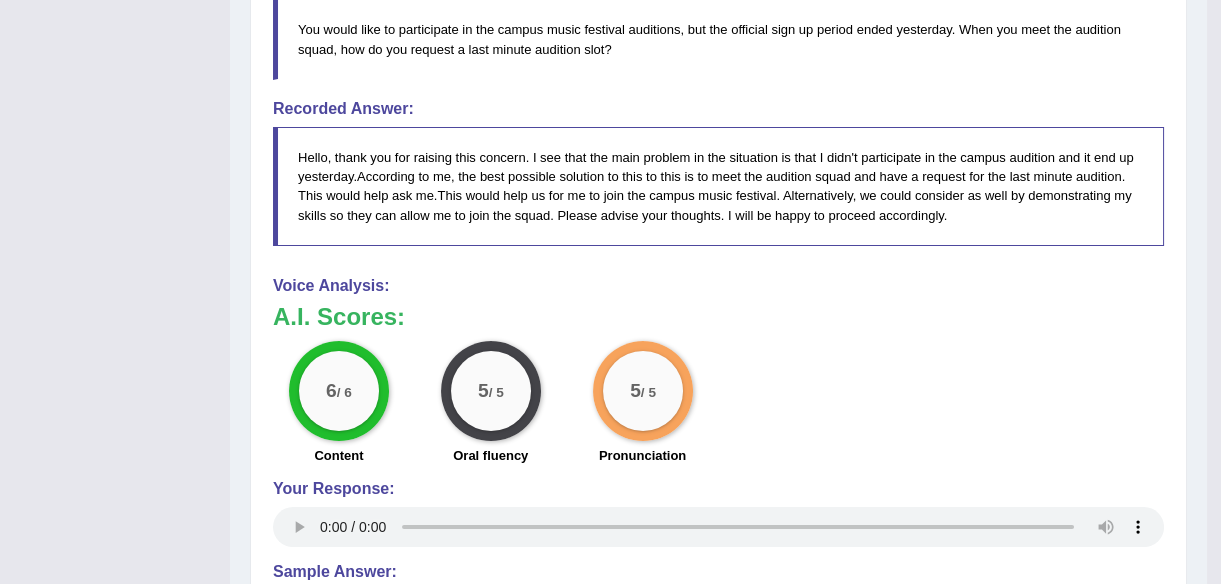 click on "A.I. Scores:
6  / 6              Content
5  / 5              Oral fluency
5  / 5              Pronunciation" at bounding box center [718, 387] 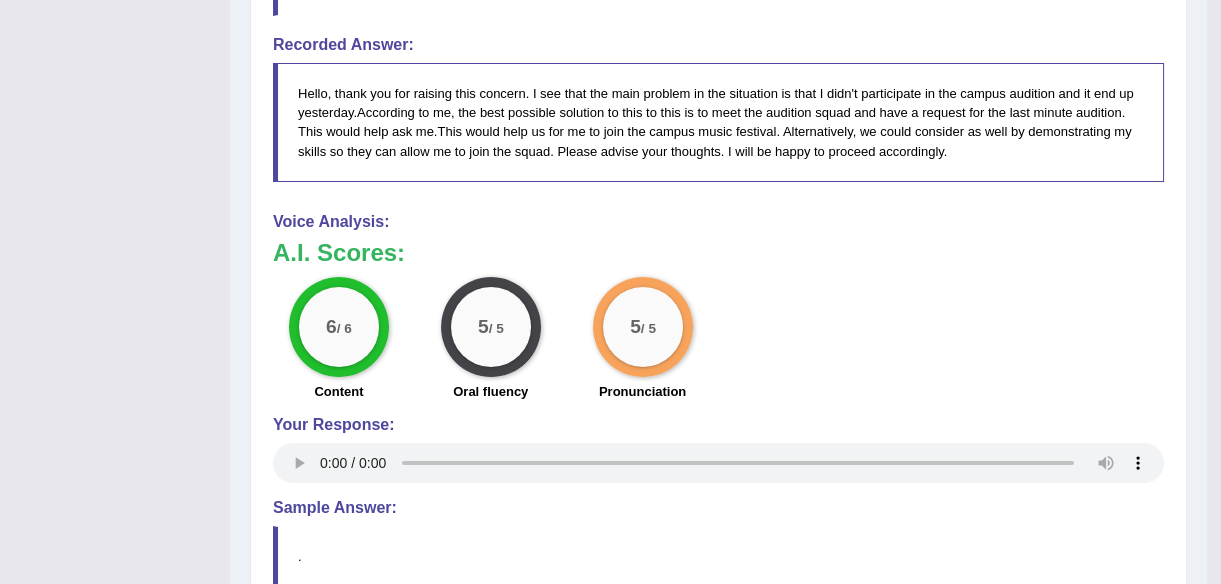 scroll, scrollTop: 727, scrollLeft: 0, axis: vertical 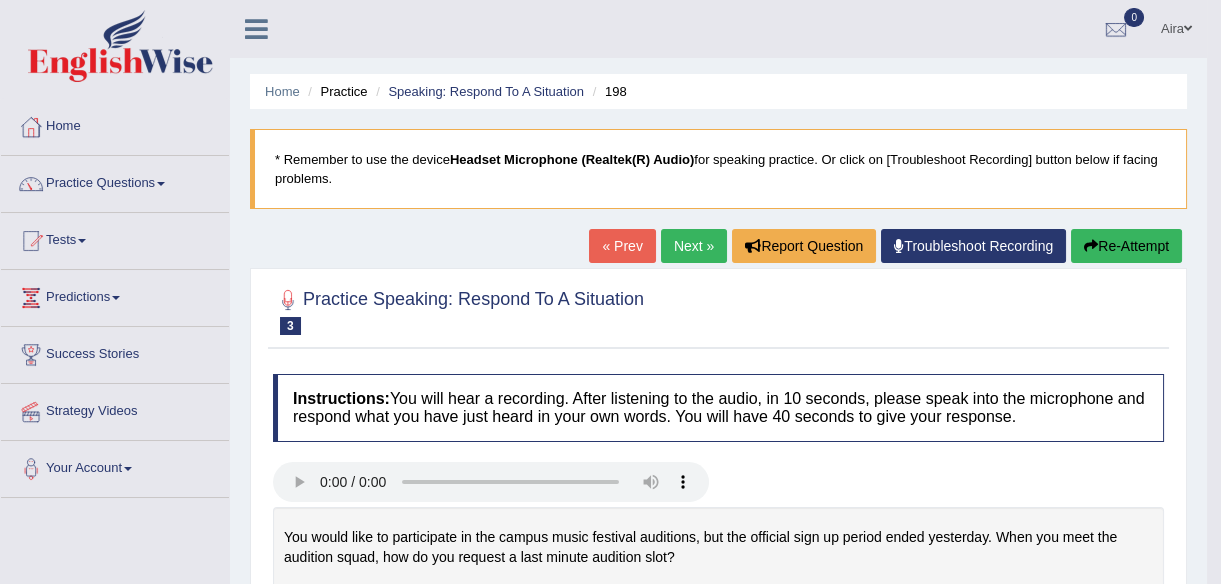 click on "Next »" at bounding box center [694, 246] 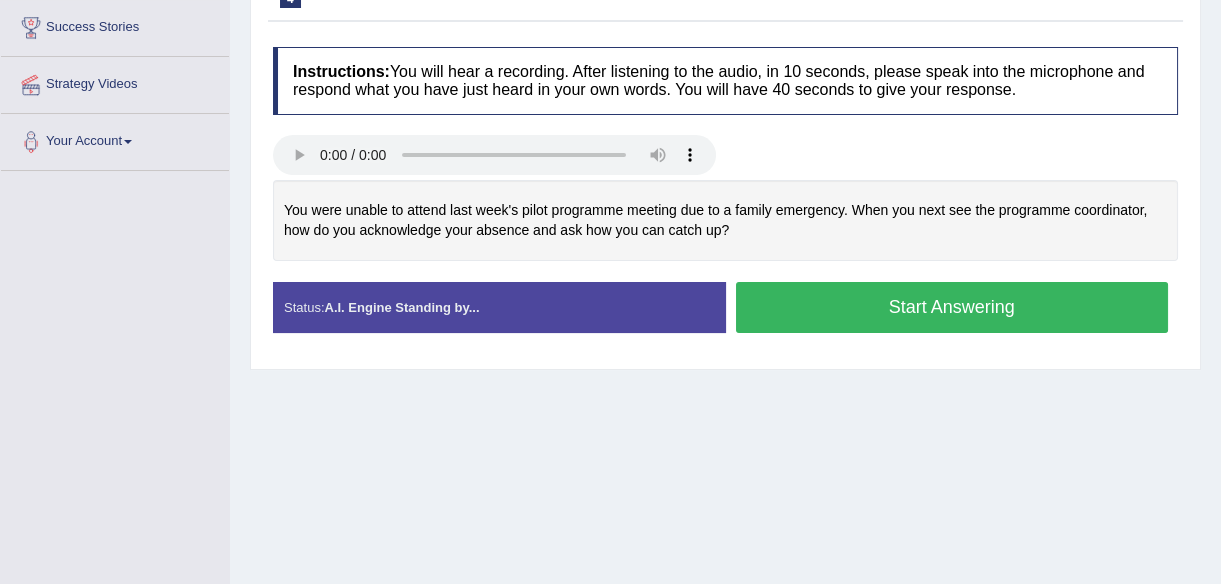 scroll, scrollTop: 327, scrollLeft: 0, axis: vertical 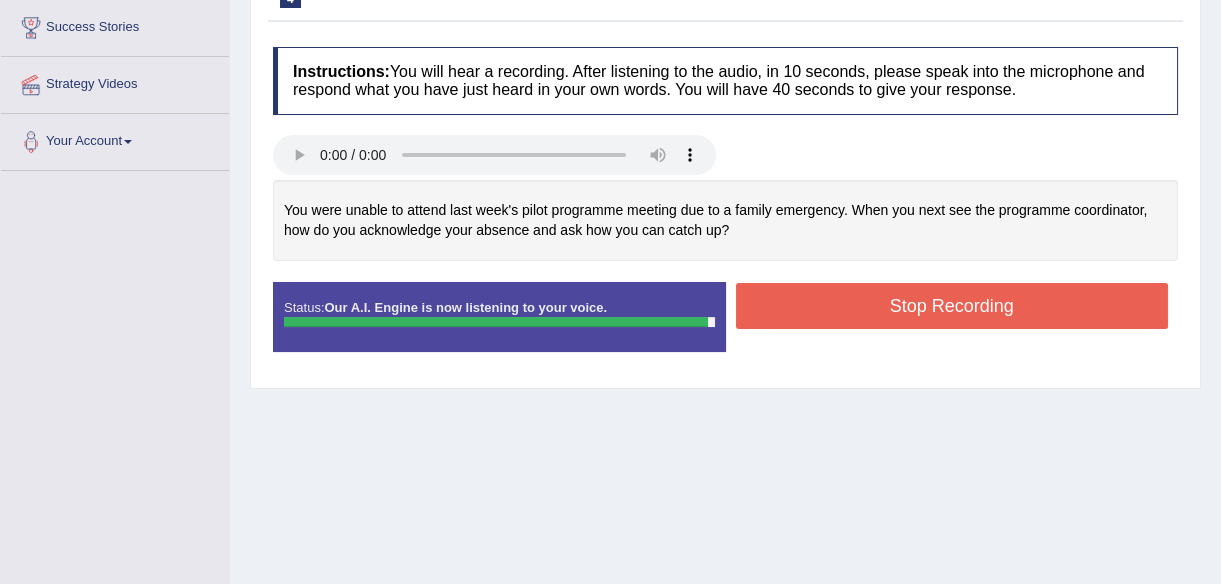 click on "Stop Recording" at bounding box center (952, 306) 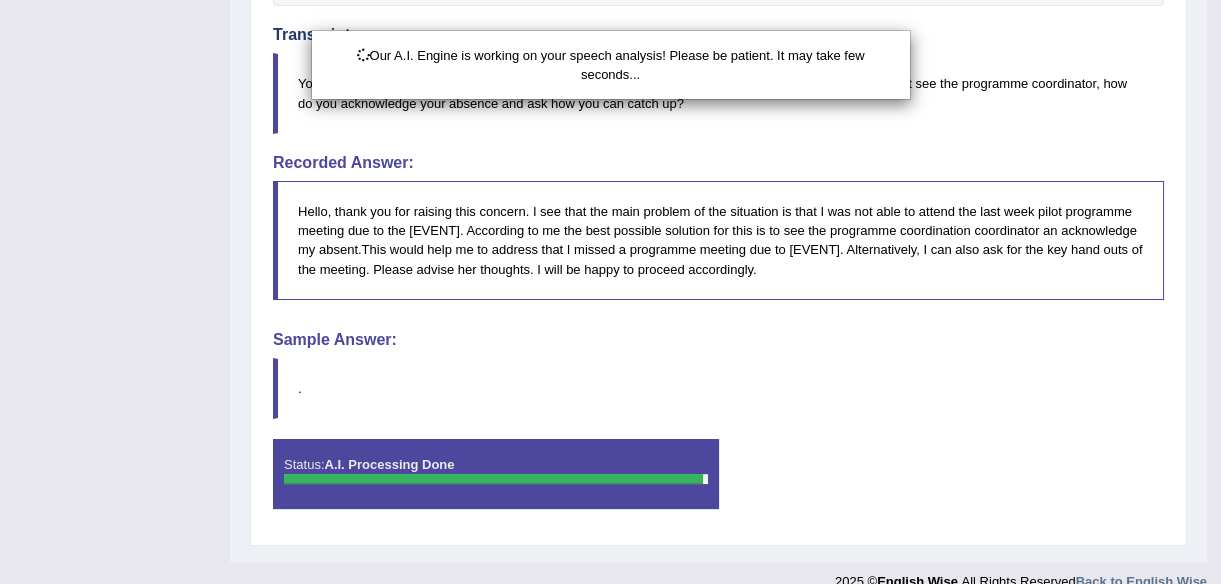 scroll, scrollTop: 609, scrollLeft: 0, axis: vertical 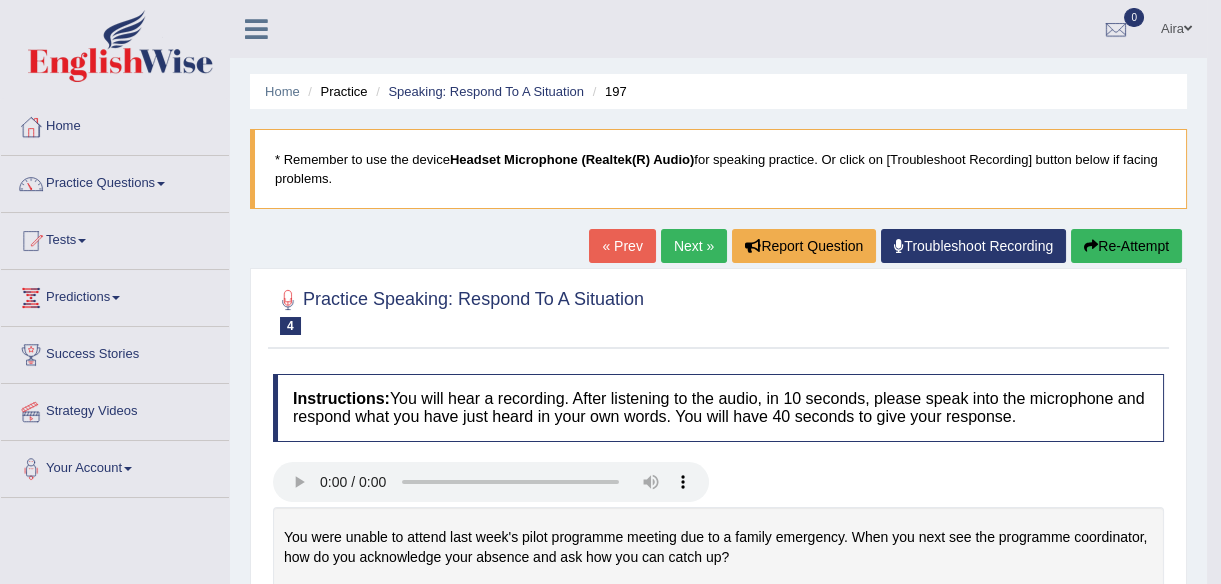 click on "Next »" at bounding box center [694, 246] 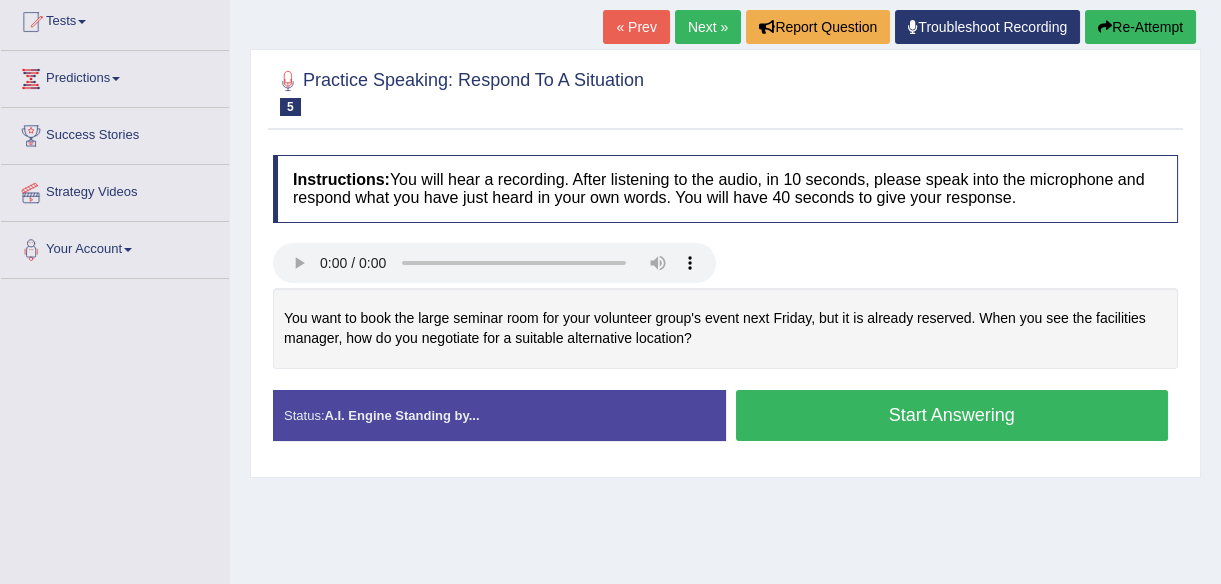 scroll, scrollTop: 219, scrollLeft: 0, axis: vertical 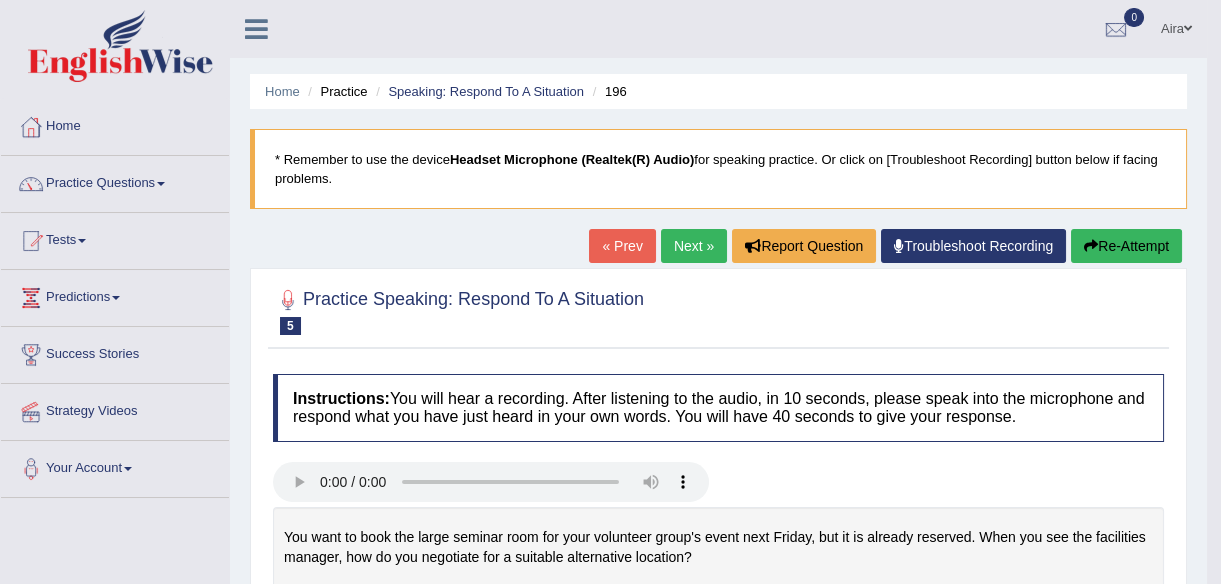 click on "Next »" at bounding box center (694, 246) 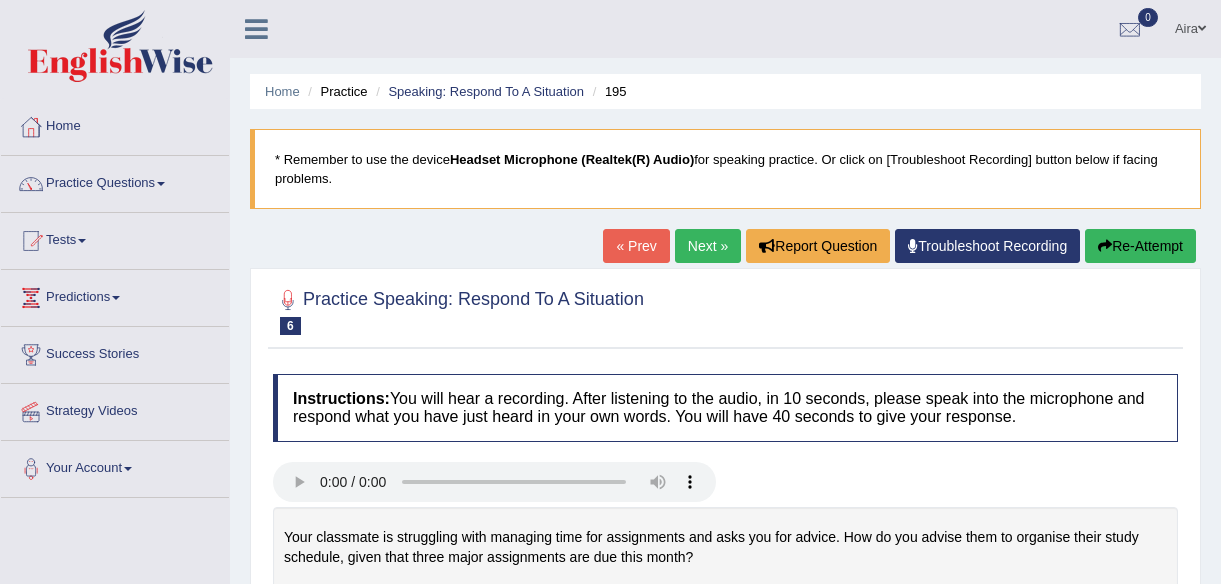 scroll, scrollTop: 277, scrollLeft: 0, axis: vertical 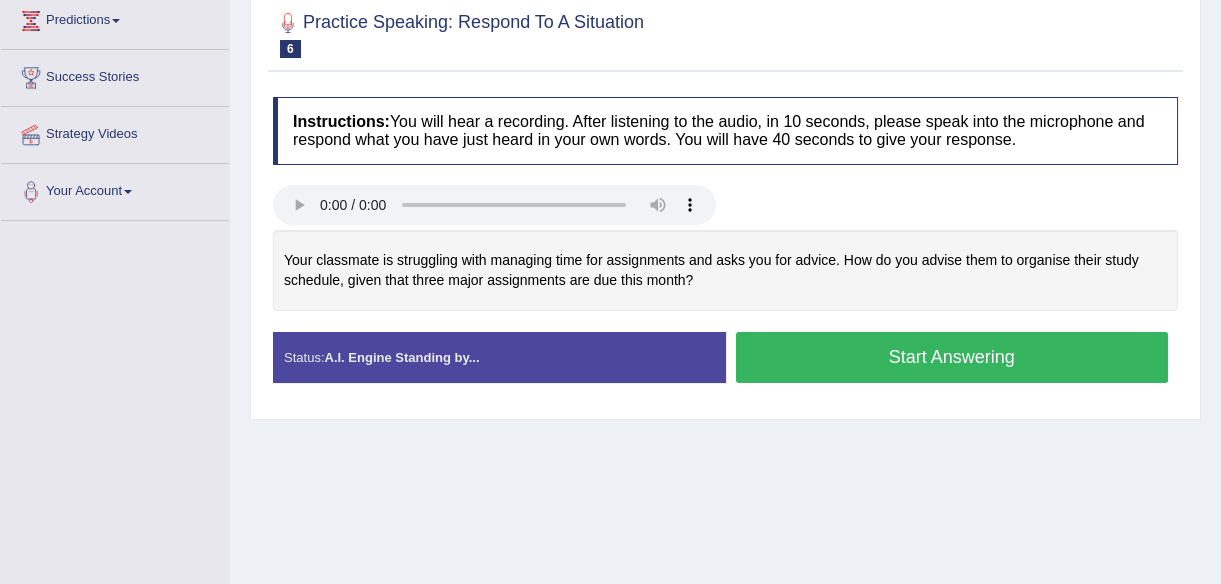 click on "Start Answering" at bounding box center [952, 357] 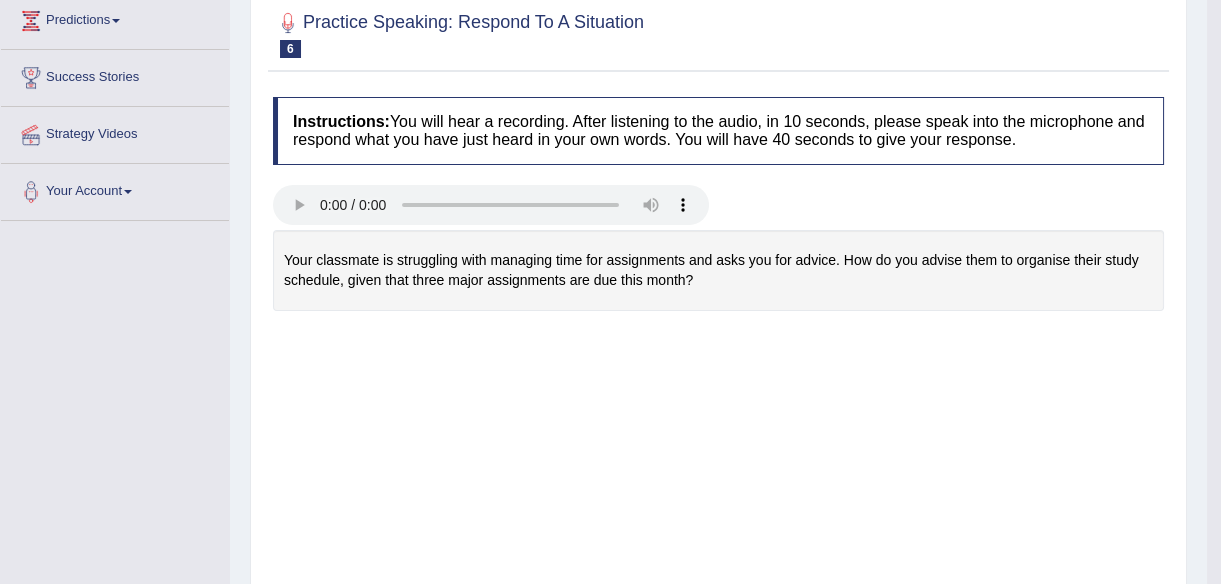 scroll, scrollTop: 368, scrollLeft: 0, axis: vertical 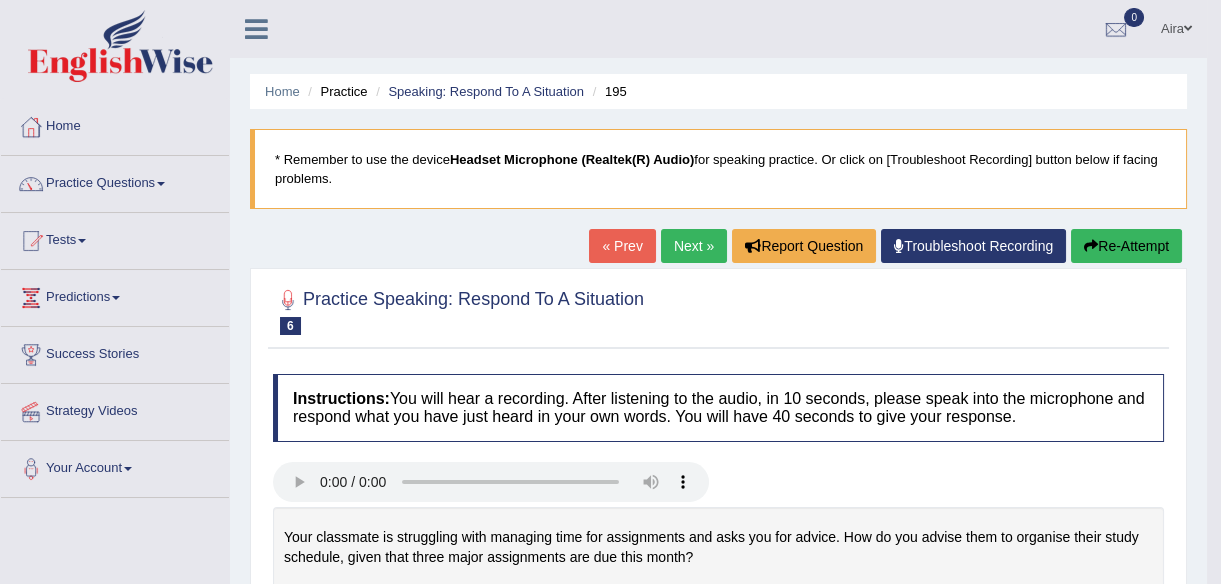 click on "Next »" at bounding box center [694, 246] 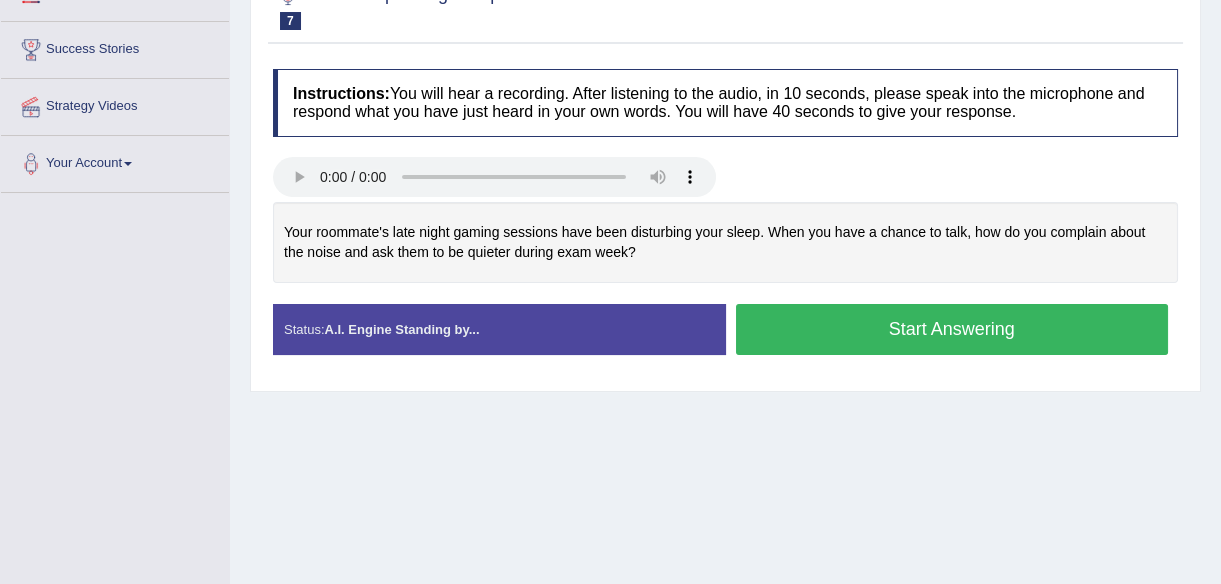 scroll, scrollTop: 305, scrollLeft: 0, axis: vertical 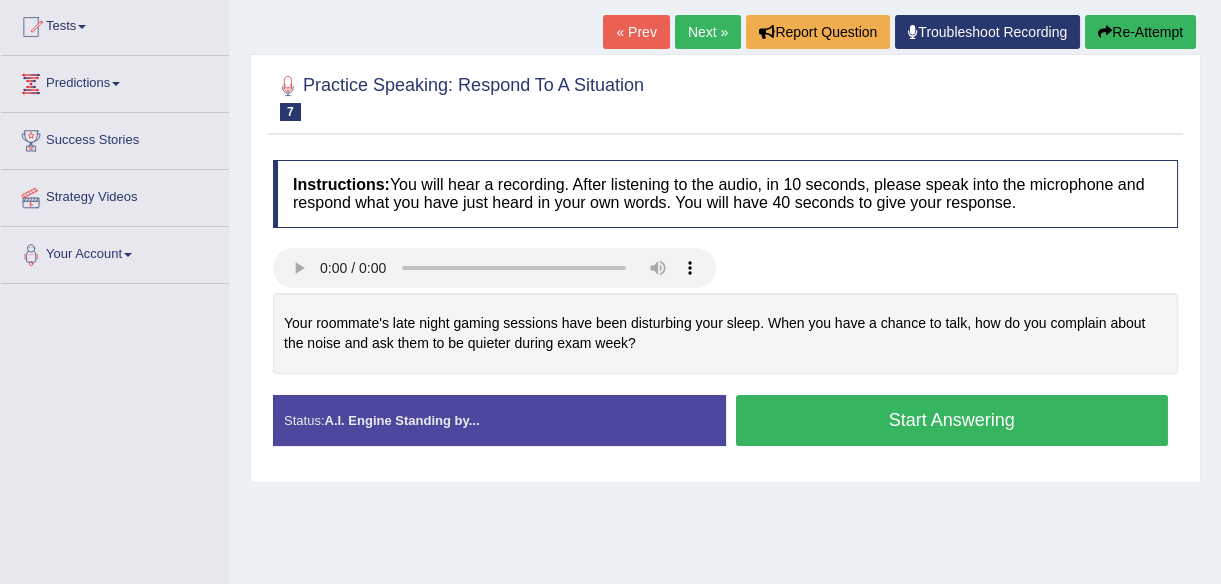 click on "Start Answering" at bounding box center (952, 420) 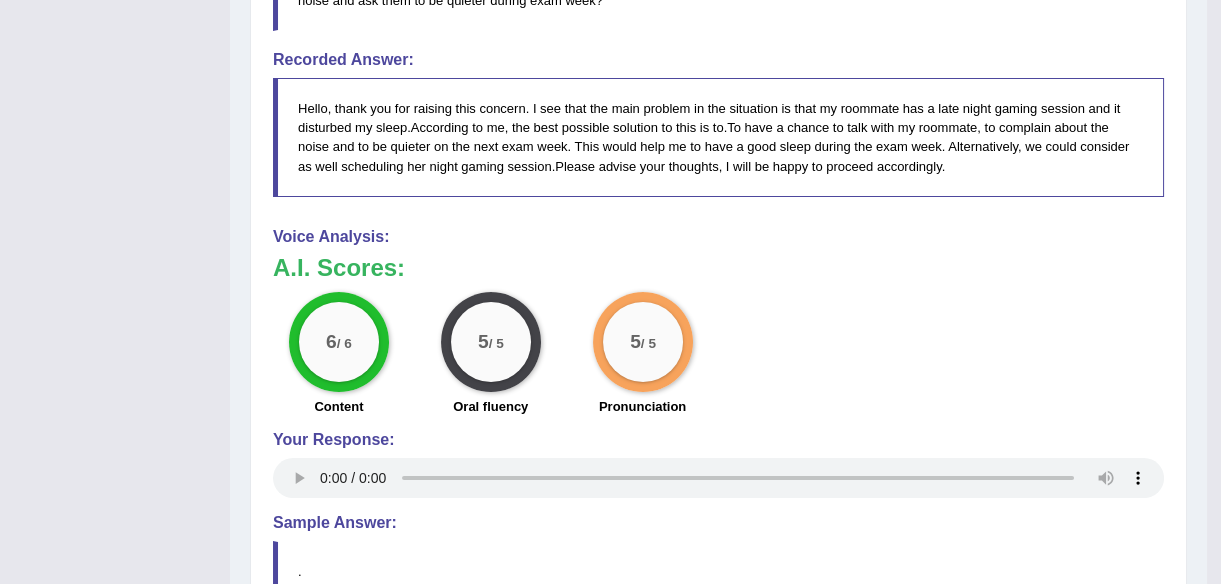 scroll, scrollTop: 669, scrollLeft: 0, axis: vertical 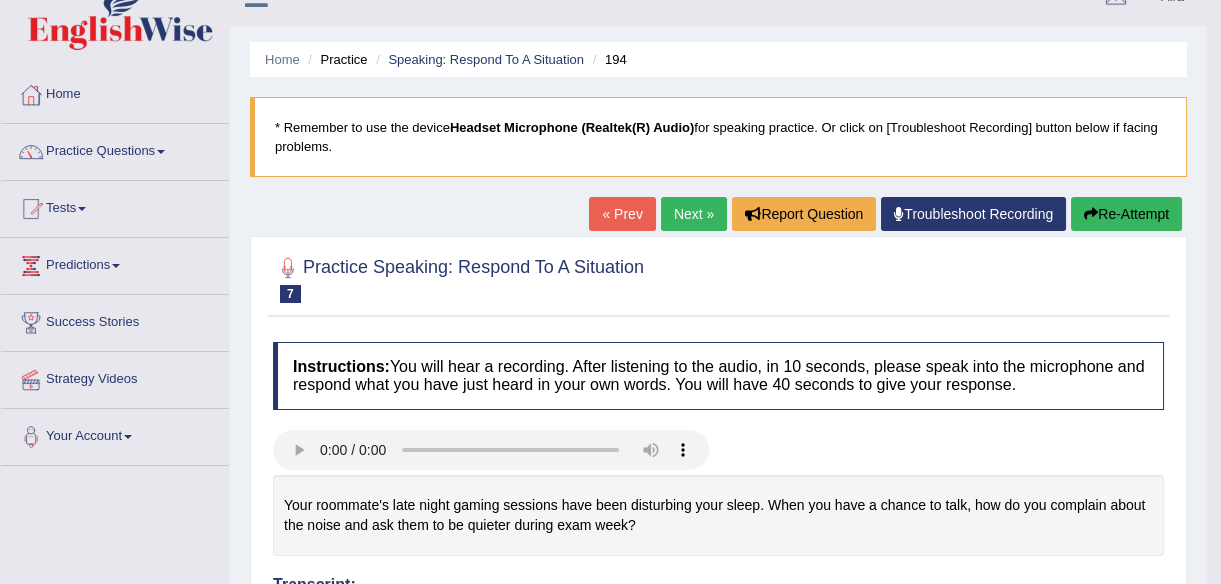 click on "Next »" at bounding box center [694, 214] 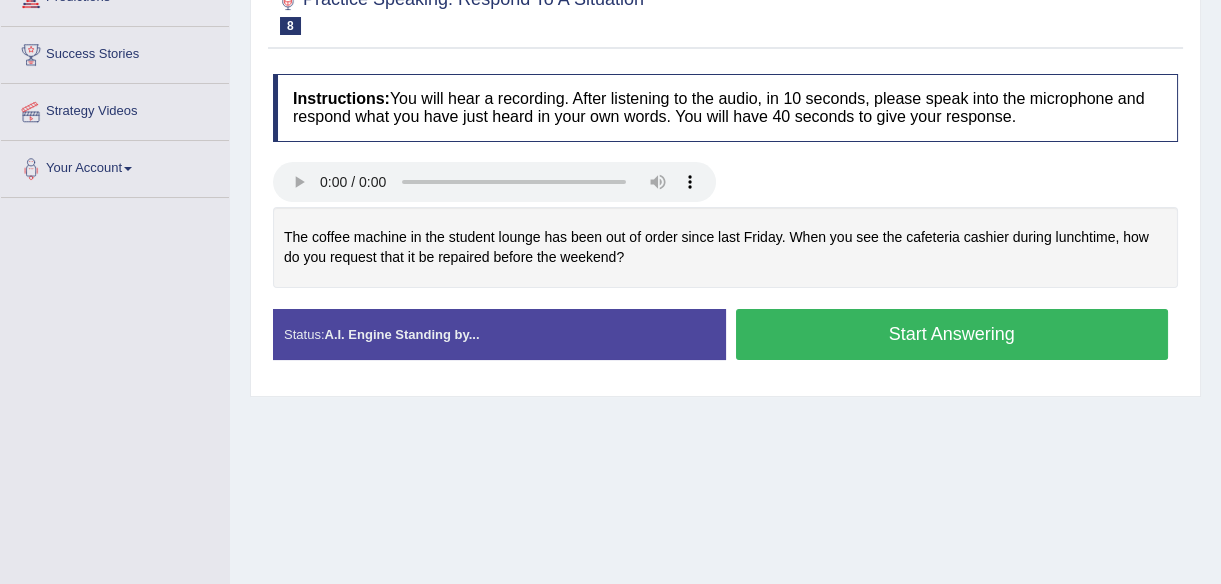 scroll, scrollTop: 0, scrollLeft: 0, axis: both 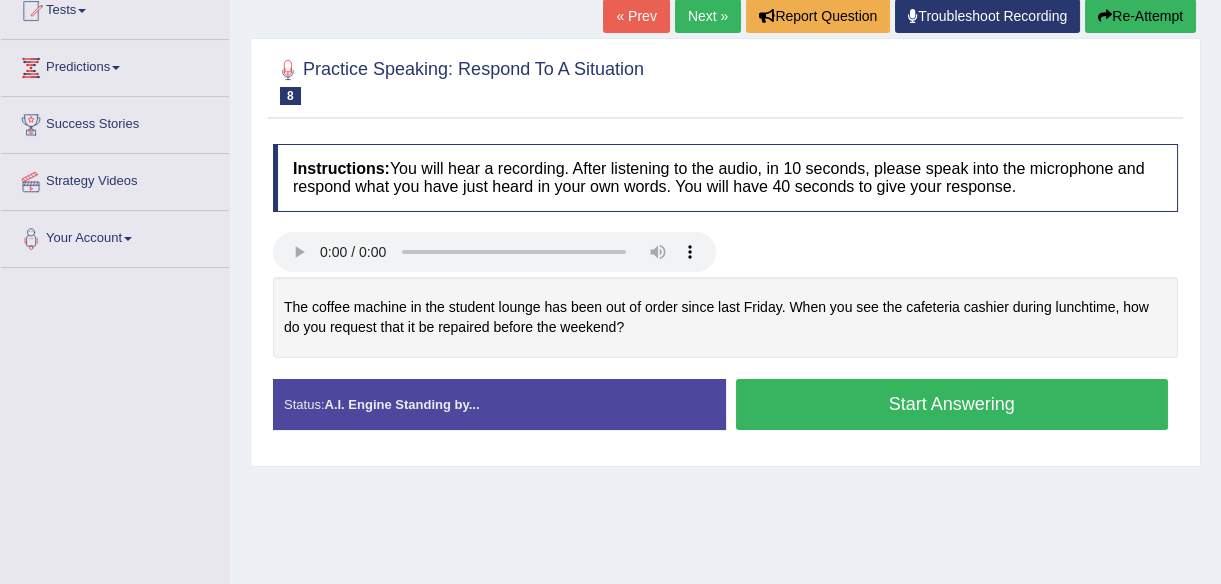click on "Start Answering" at bounding box center [952, 404] 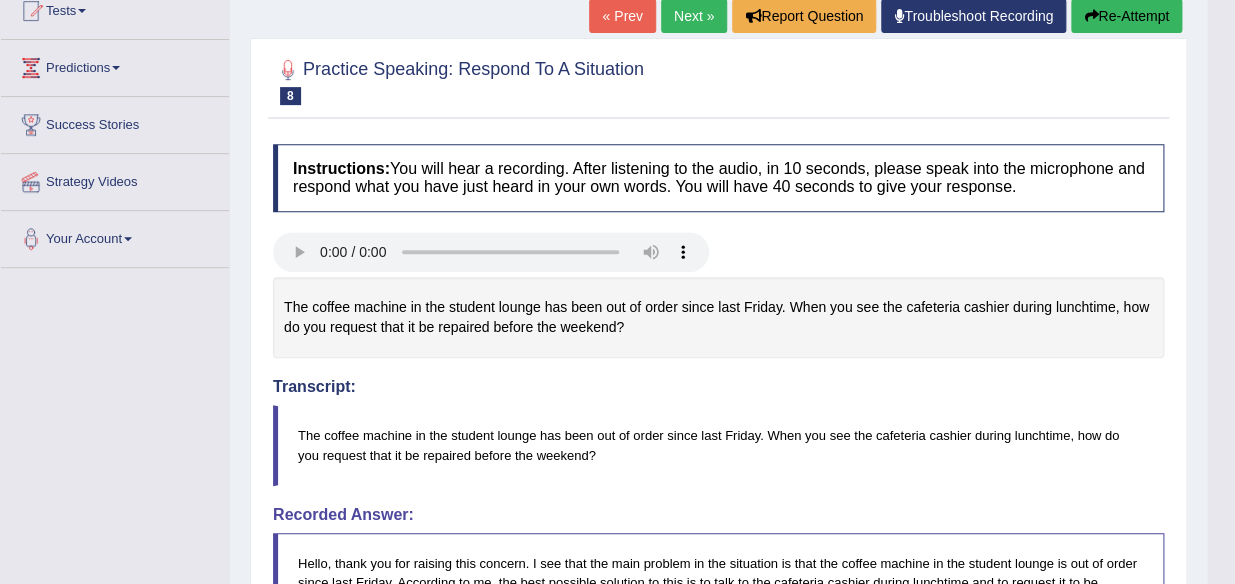 click on "Toggle navigation
Home
Practice Questions   Speaking Practice Read Aloud
Repeat Sentence
Describe Image
Re-tell Lecture
Answer Short Question
Summarize Group Discussion
Respond To A Situation
Writing Practice  Summarize Written Text
Write Essay
Reading Practice  Reading & Writing: Fill In The Blanks
Choose Multiple Answers
Re-order Paragraphs
Fill In The Blanks
Choose Single Answer
Listening Practice  Summarize Spoken Text
Highlight Incorrect Words
Highlight Correct Summary
Select Missing Word
Choose Single Answer
Choose Multiple Answers
Fill In The Blanks
Write From Dictation
Pronunciation
Tests  Take Practice Sectional Test" at bounding box center (617, 62) 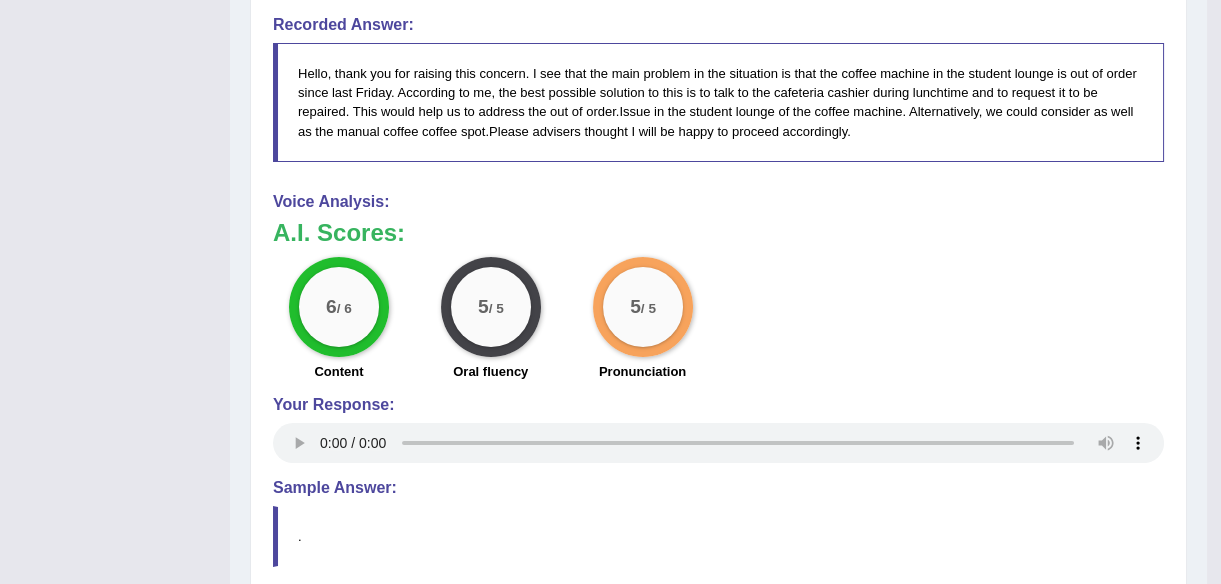 scroll, scrollTop: 776, scrollLeft: 0, axis: vertical 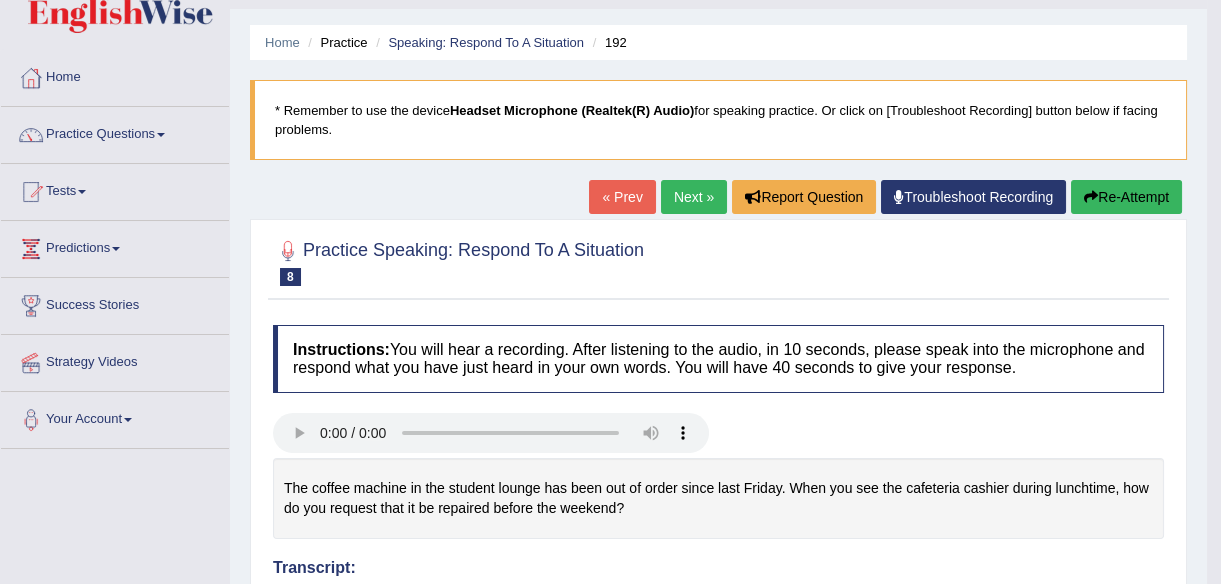 click on "Next »" at bounding box center (694, 197) 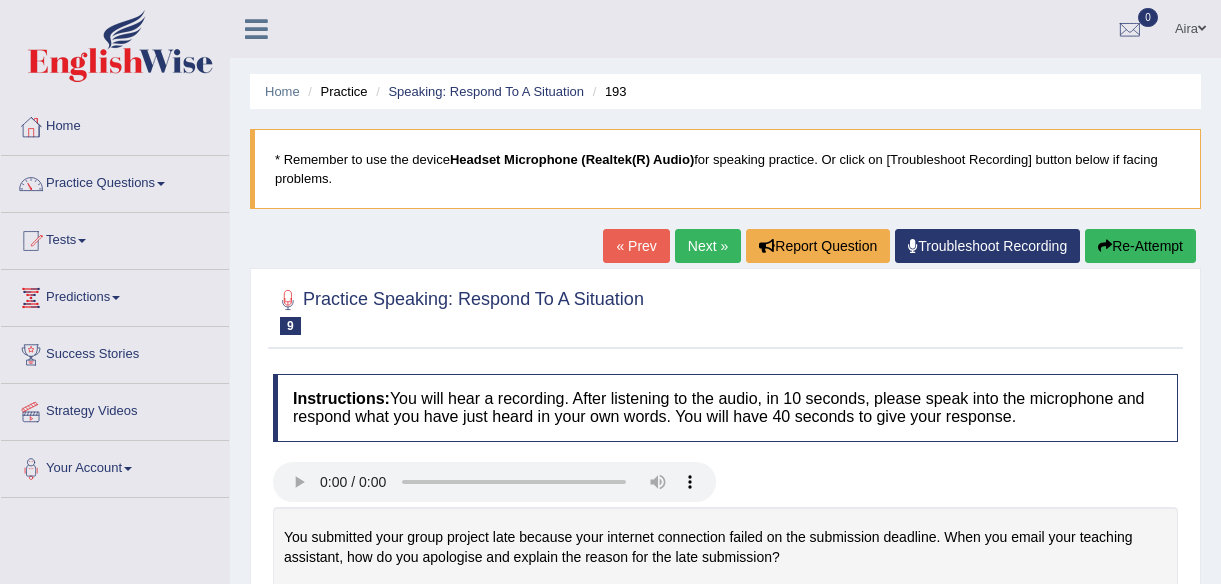 scroll, scrollTop: 288, scrollLeft: 0, axis: vertical 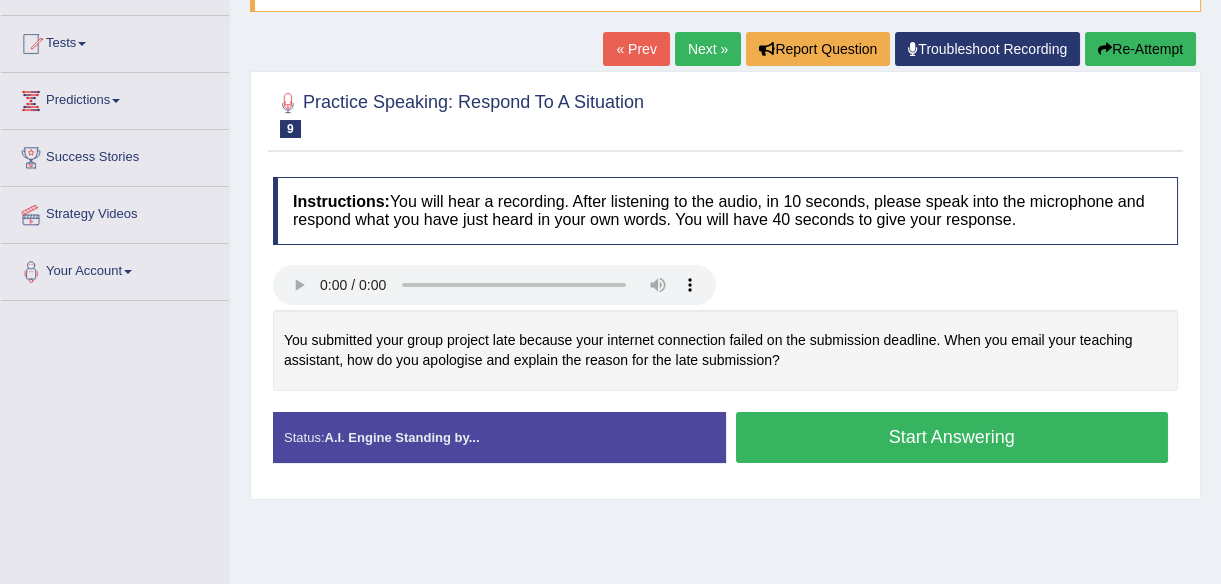 click on "Start Answering" at bounding box center [952, 437] 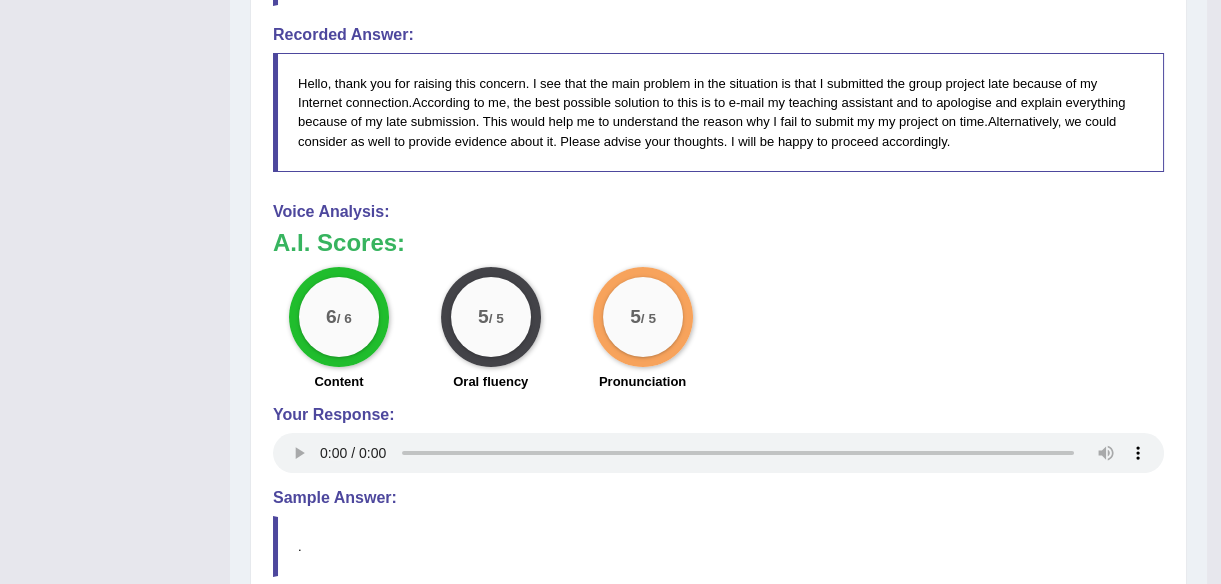scroll, scrollTop: 742, scrollLeft: 0, axis: vertical 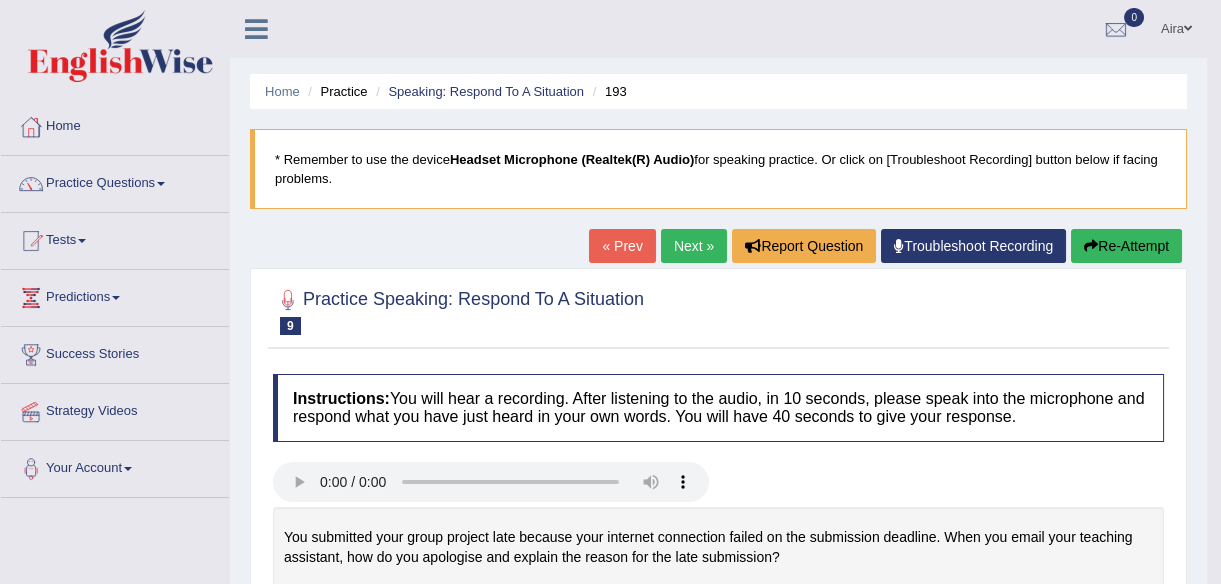 click on "Next »" at bounding box center (694, 246) 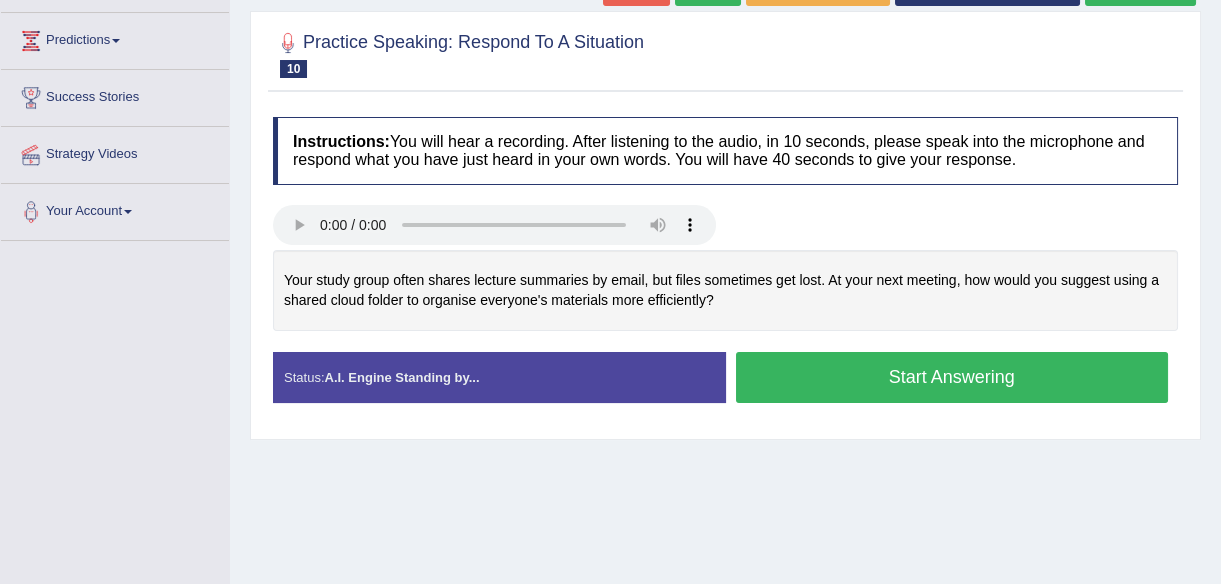 scroll, scrollTop: 0, scrollLeft: 0, axis: both 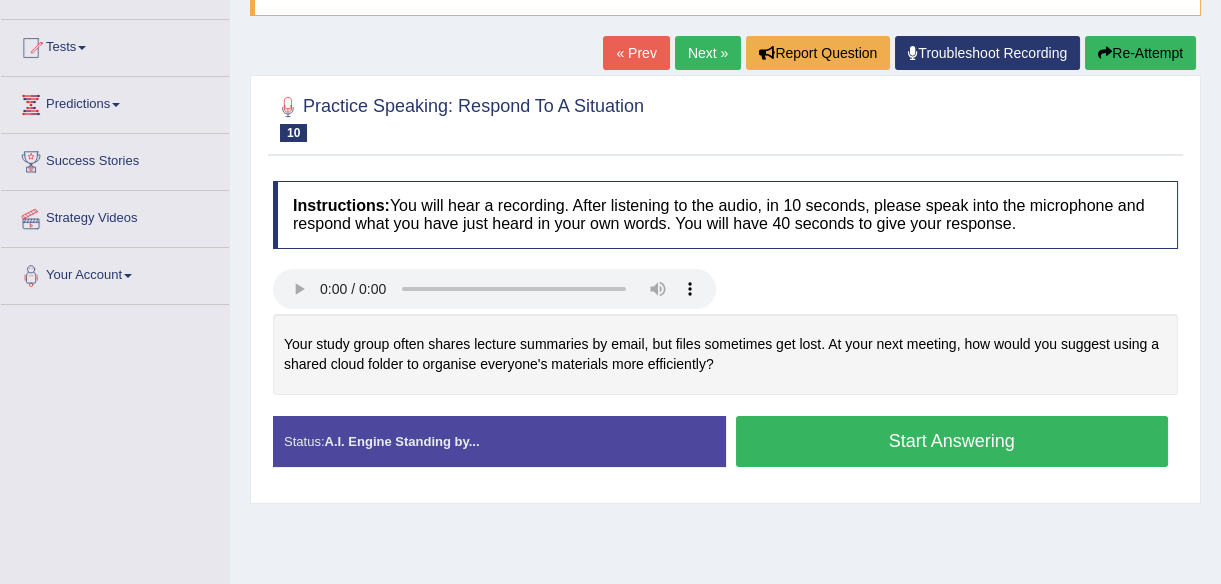 click on "Start Answering" at bounding box center [952, 441] 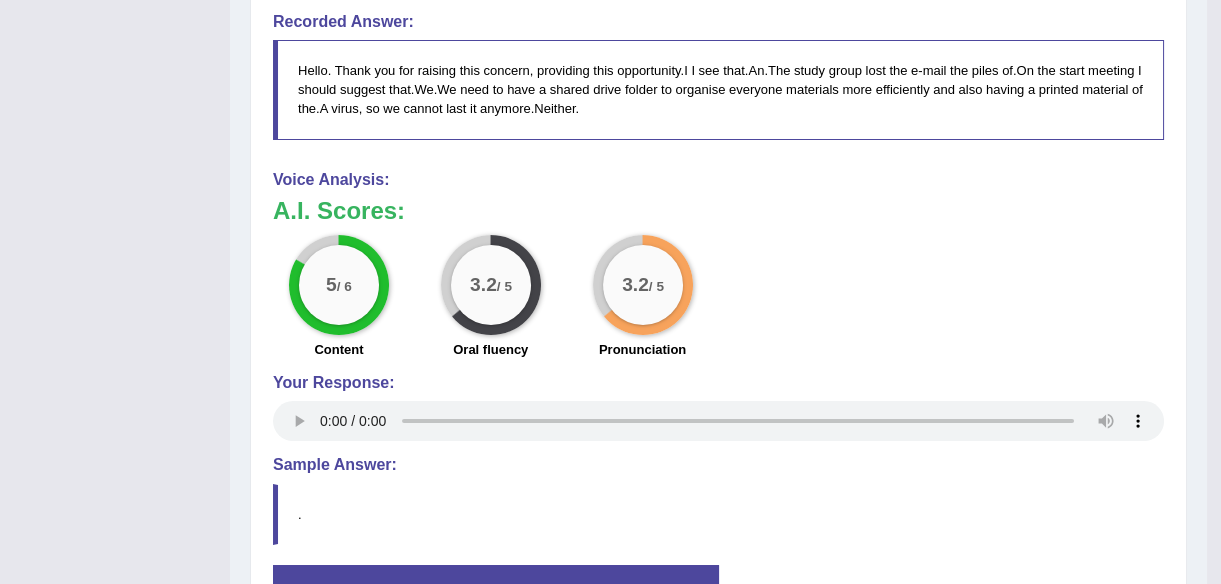 scroll, scrollTop: 739, scrollLeft: 0, axis: vertical 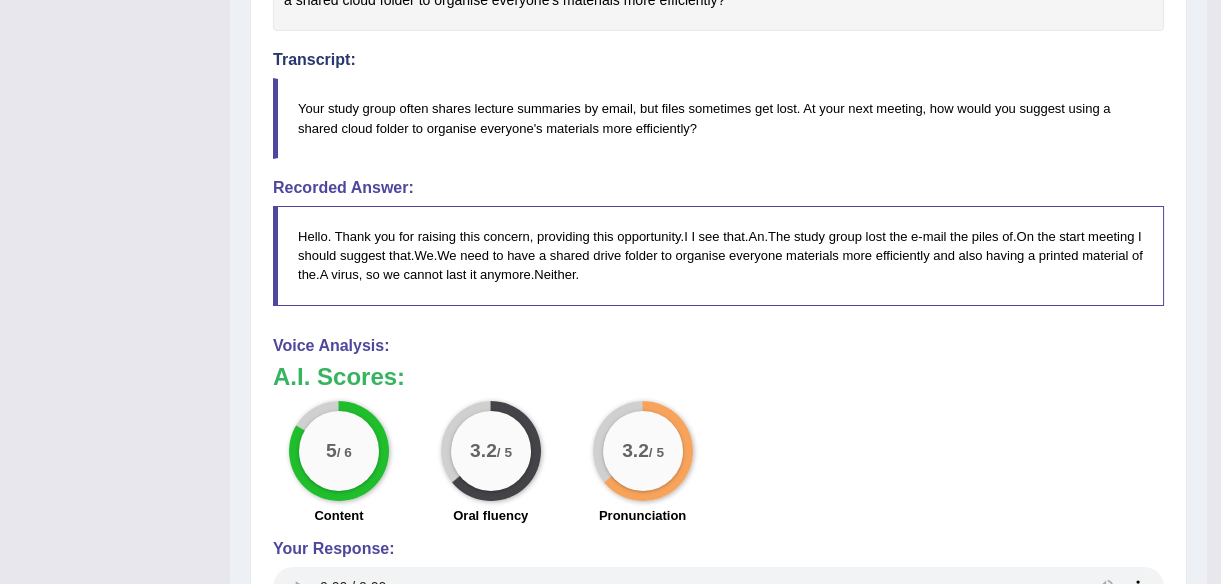 click on "A.I. Scores:" at bounding box center (718, 377) 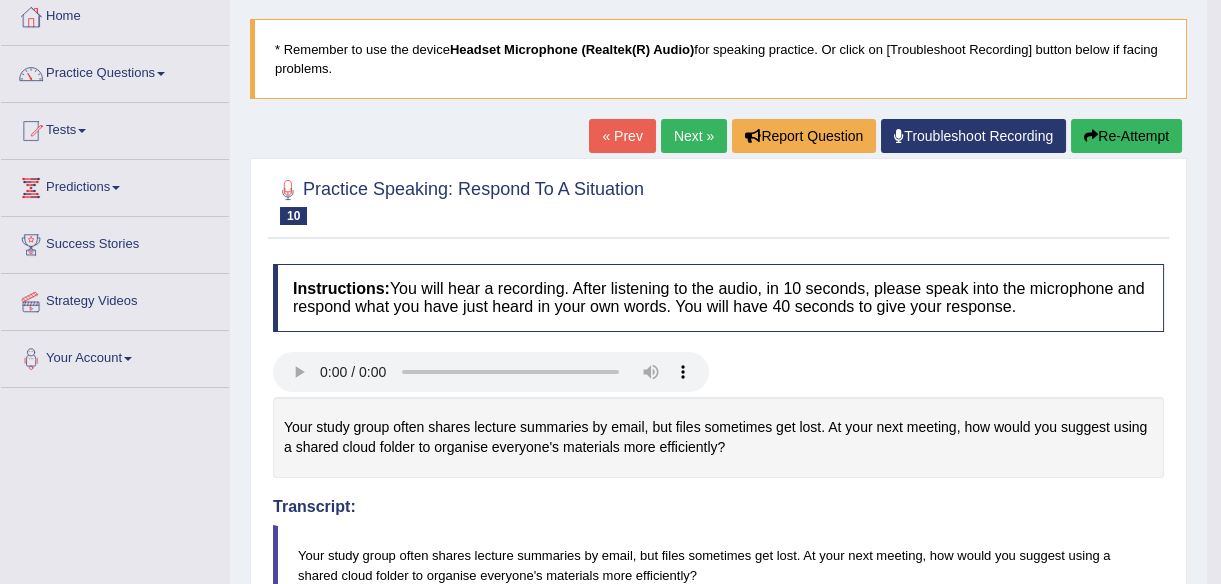 scroll, scrollTop: 90, scrollLeft: 0, axis: vertical 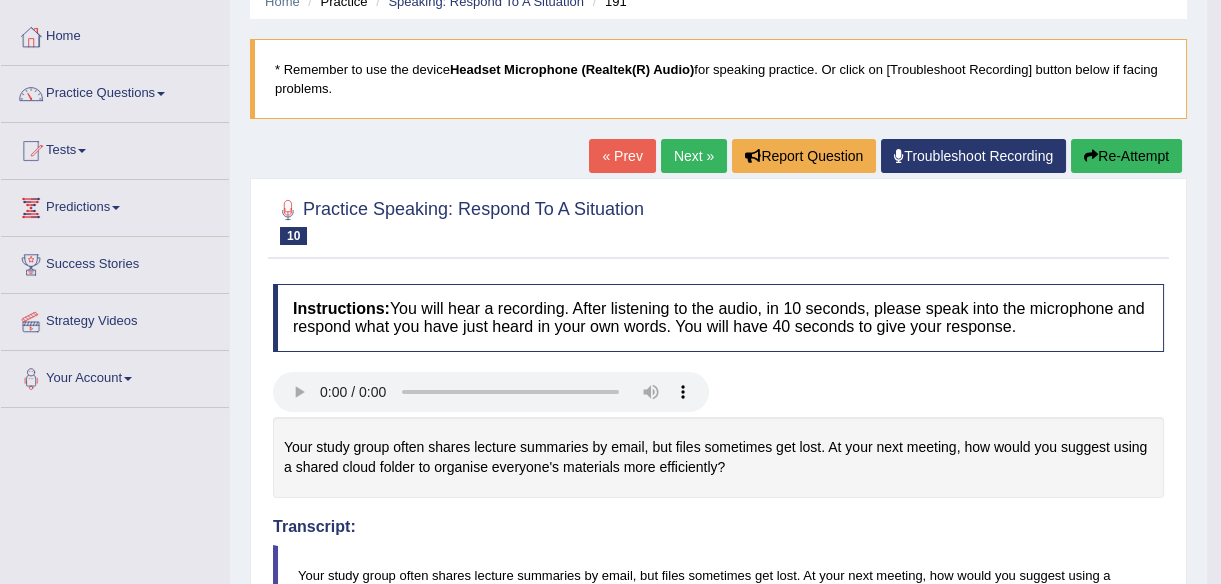 click on "Re-Attempt" at bounding box center [1126, 156] 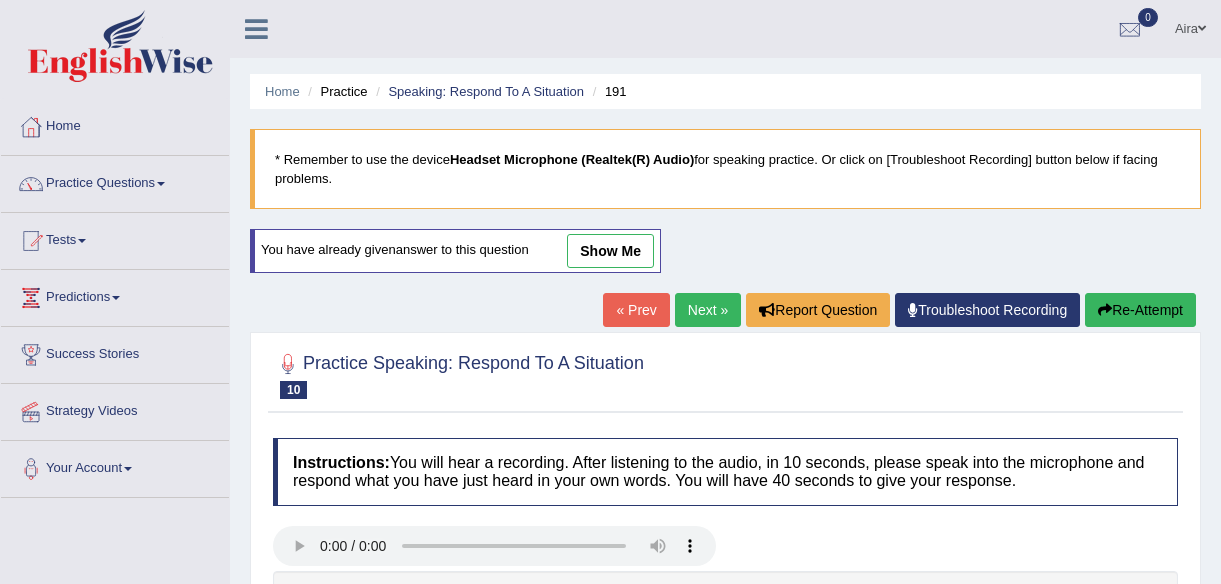 click on "Start Answering" at bounding box center [952, 698] 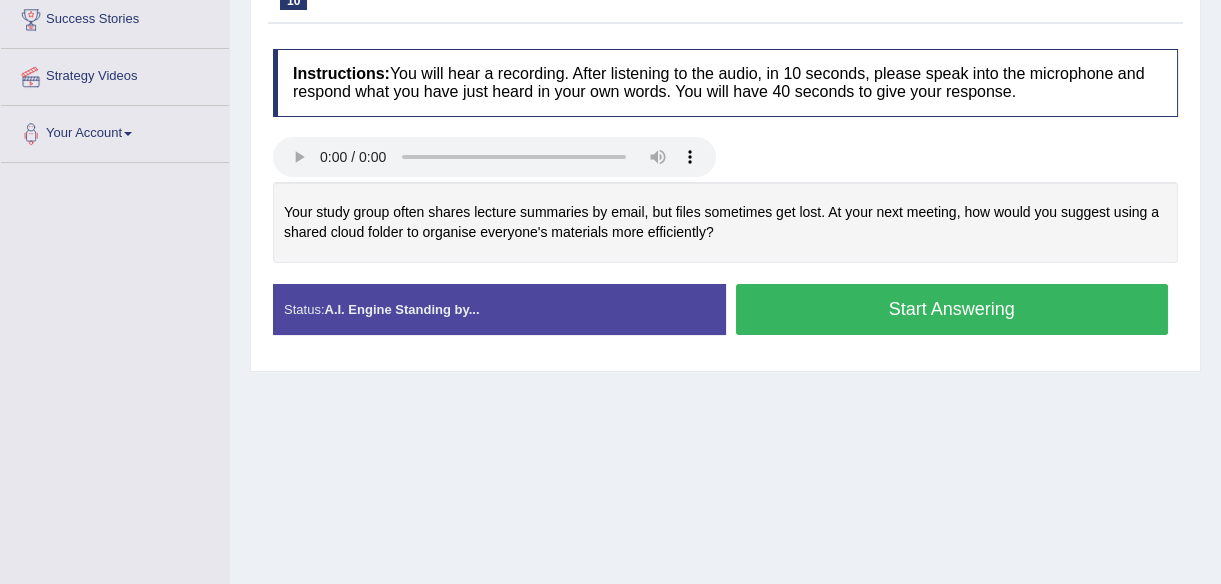scroll, scrollTop: 335, scrollLeft: 0, axis: vertical 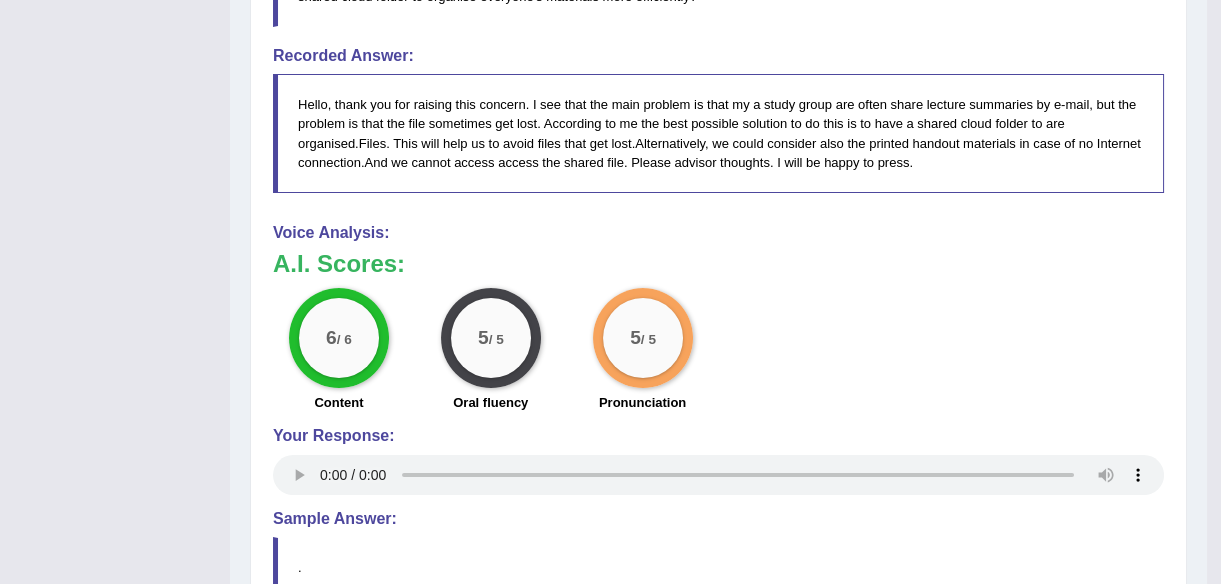 click on "6  / 6              Content
5  / 5              Oral fluency
5  / 5              Pronunciation" at bounding box center (718, 352) 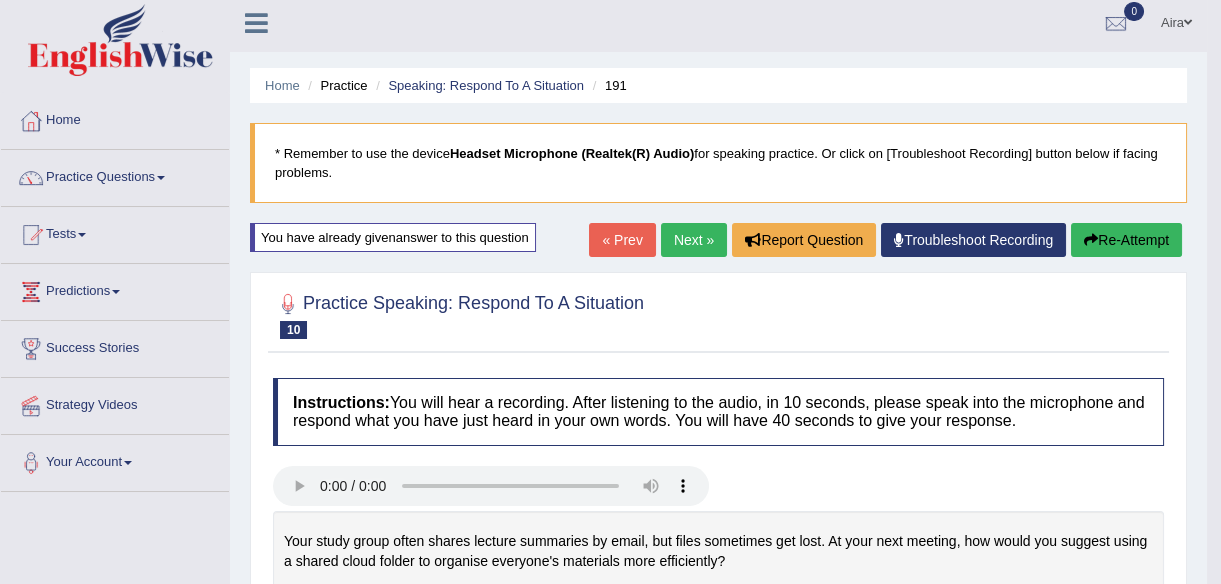 scroll, scrollTop: 0, scrollLeft: 0, axis: both 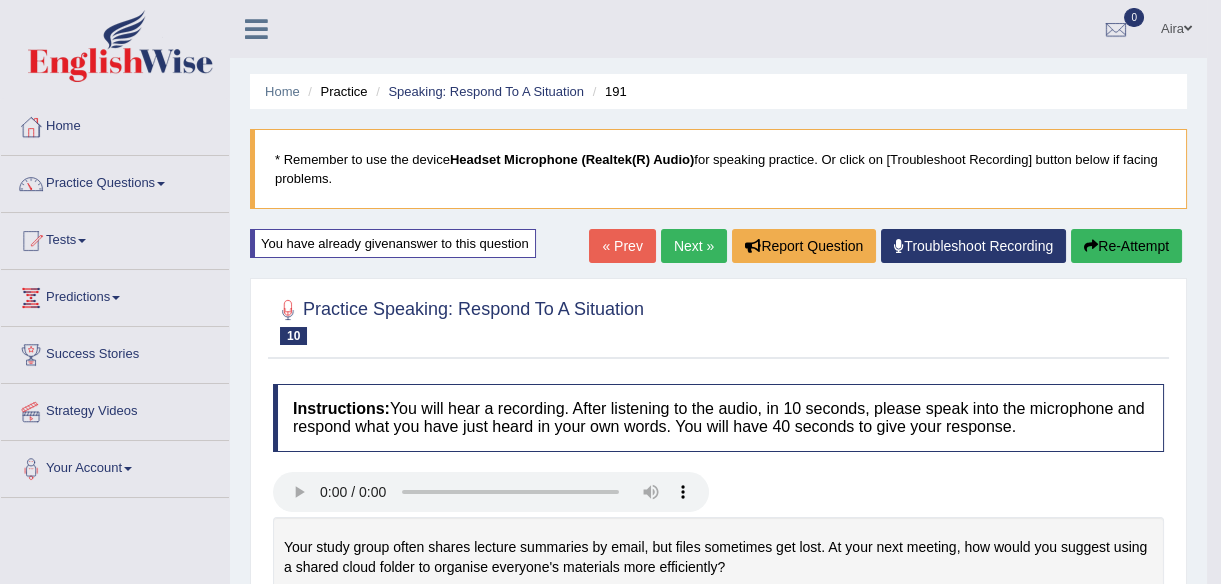 click on "Next »" at bounding box center (694, 246) 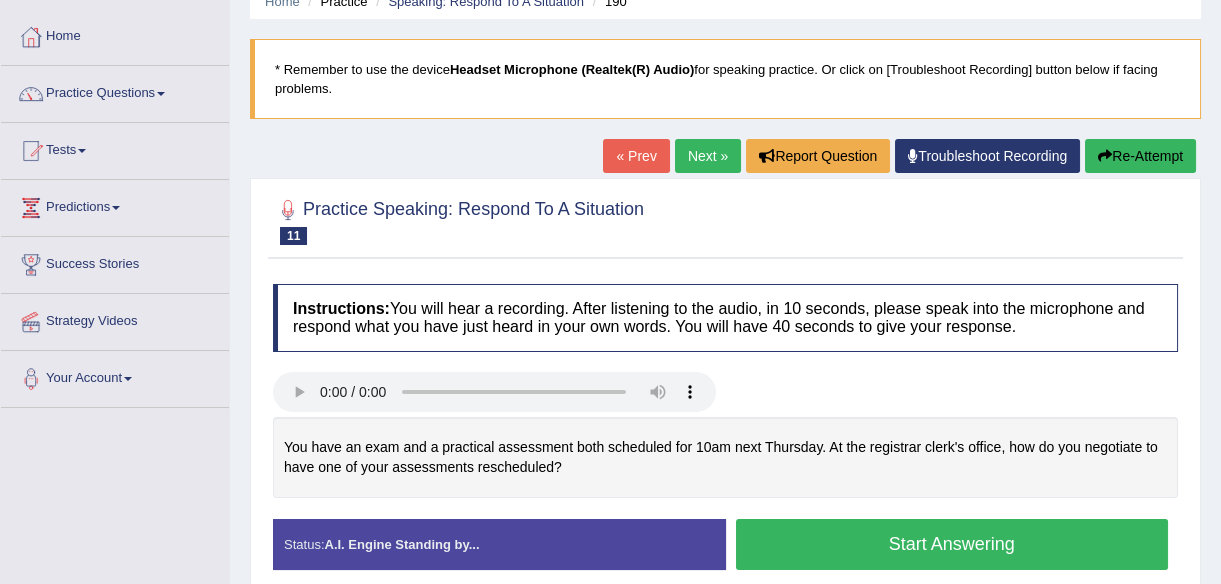 scroll, scrollTop: 0, scrollLeft: 0, axis: both 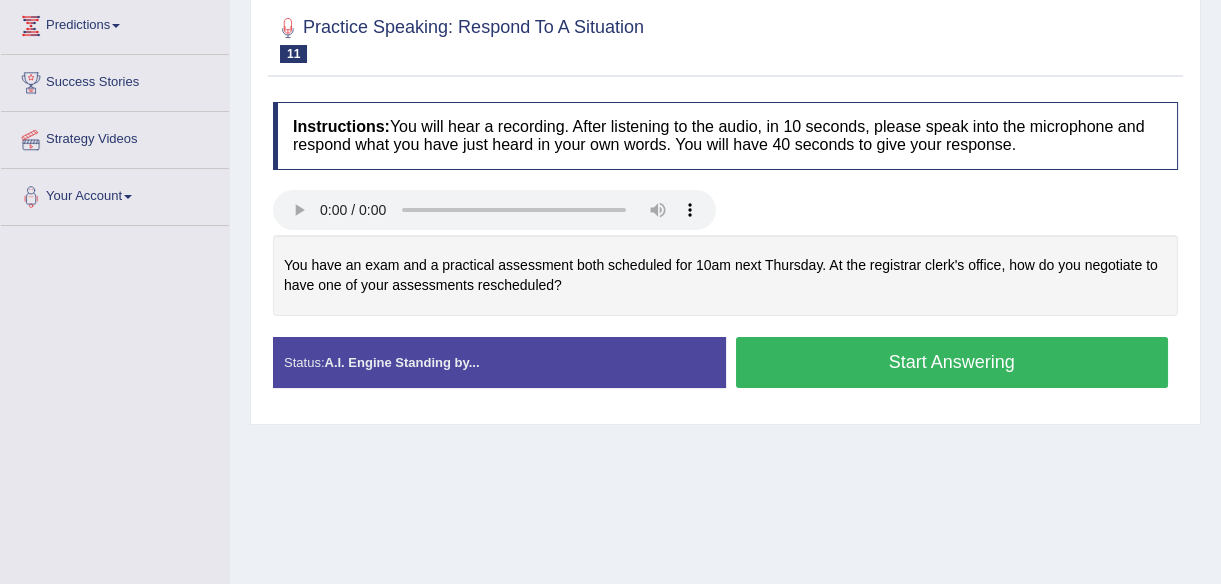 click on "Start Answering" at bounding box center (952, 362) 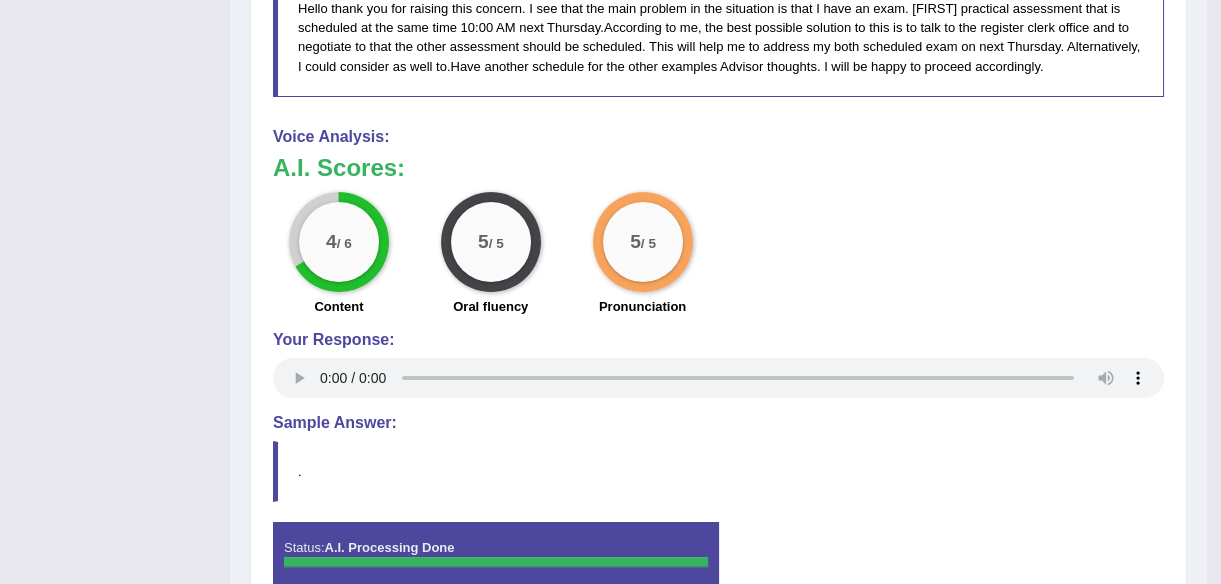 scroll, scrollTop: 790, scrollLeft: 0, axis: vertical 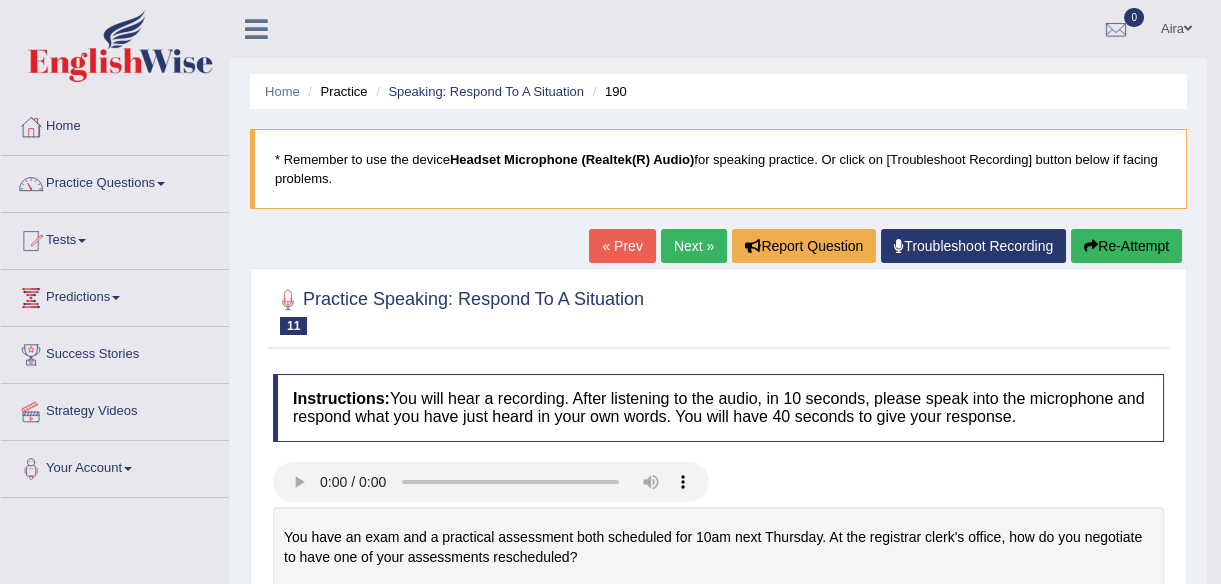 click on "Next »" at bounding box center [694, 246] 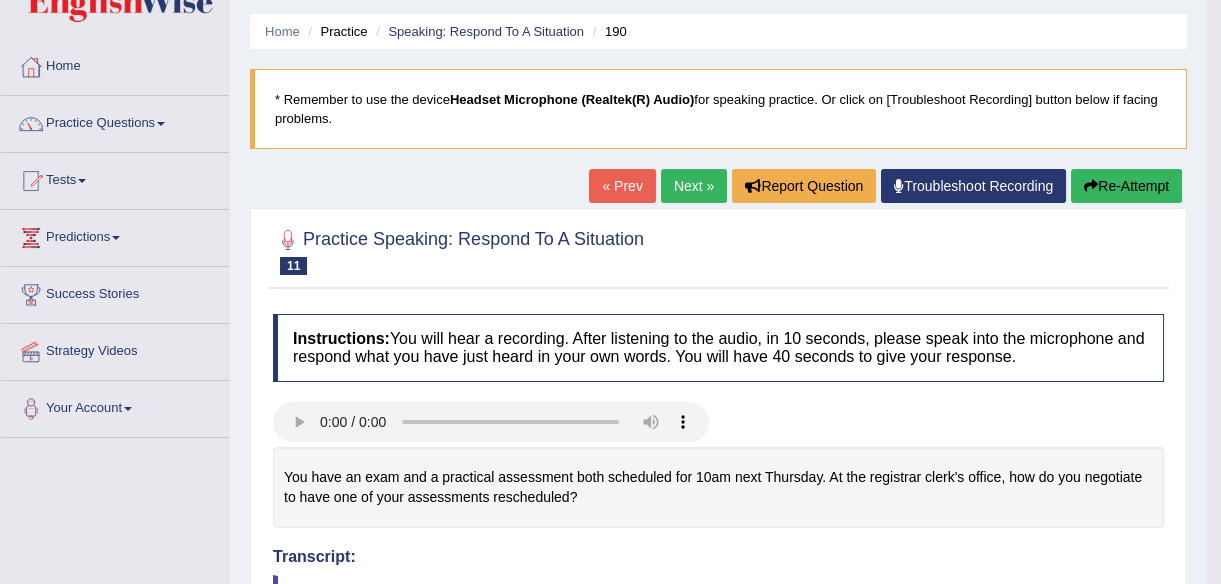 scroll, scrollTop: 318, scrollLeft: 0, axis: vertical 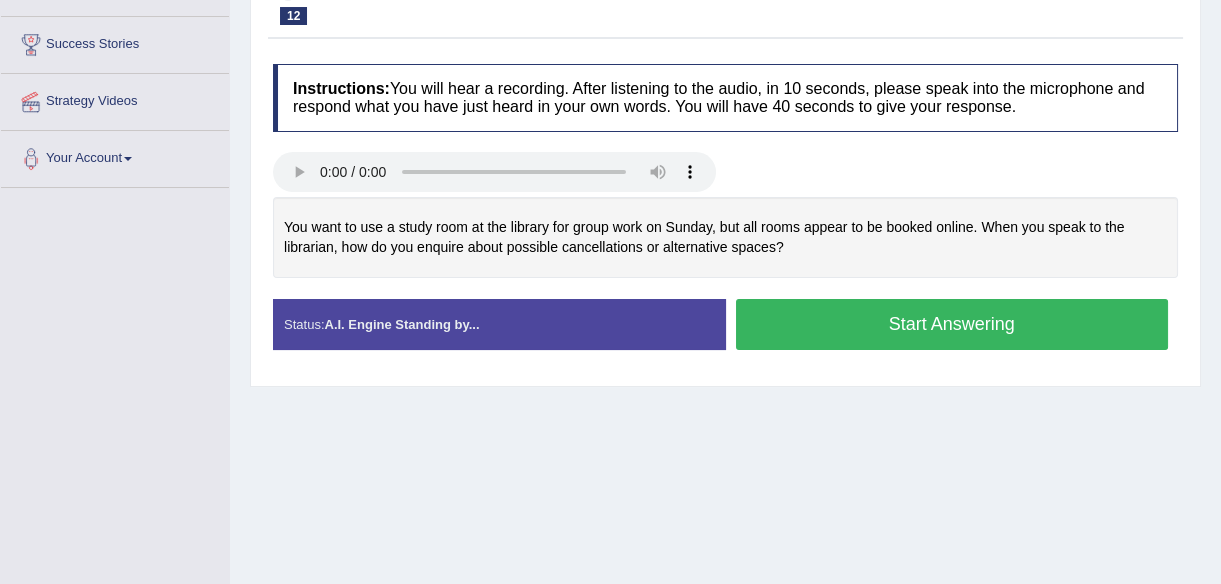 click on "Start Answering" at bounding box center [952, 324] 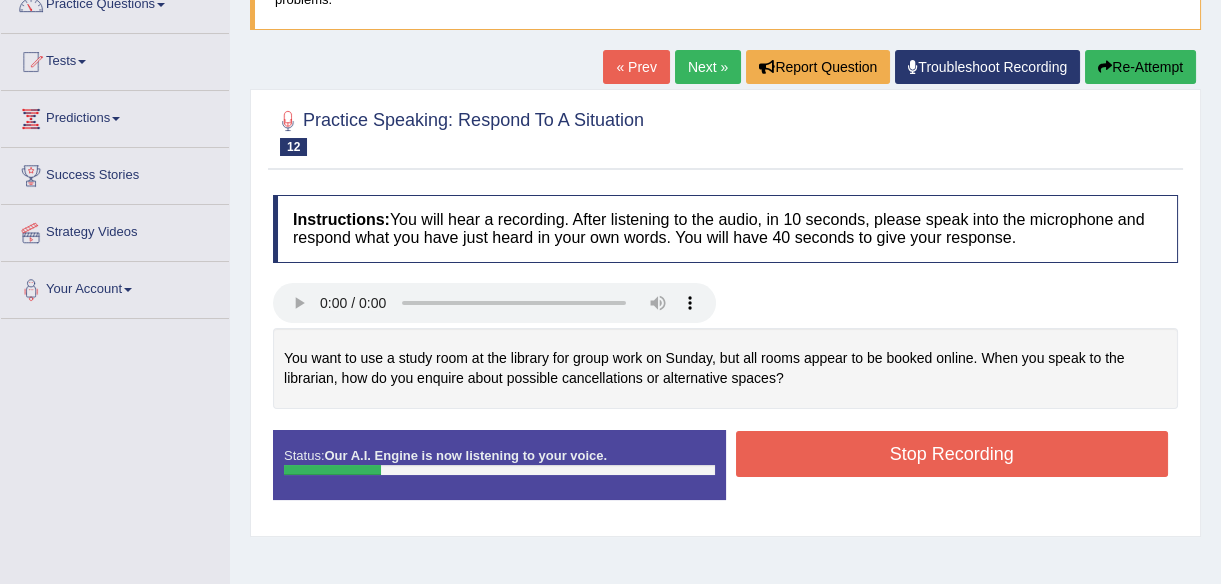 scroll, scrollTop: 454, scrollLeft: 0, axis: vertical 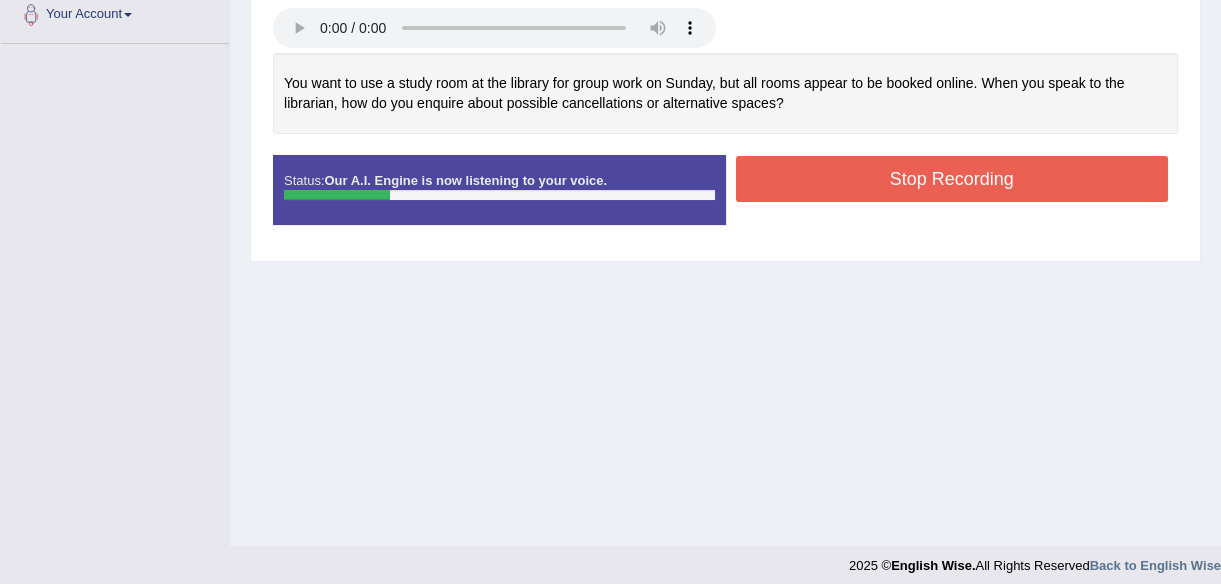click on "Stop Recording" at bounding box center (952, 179) 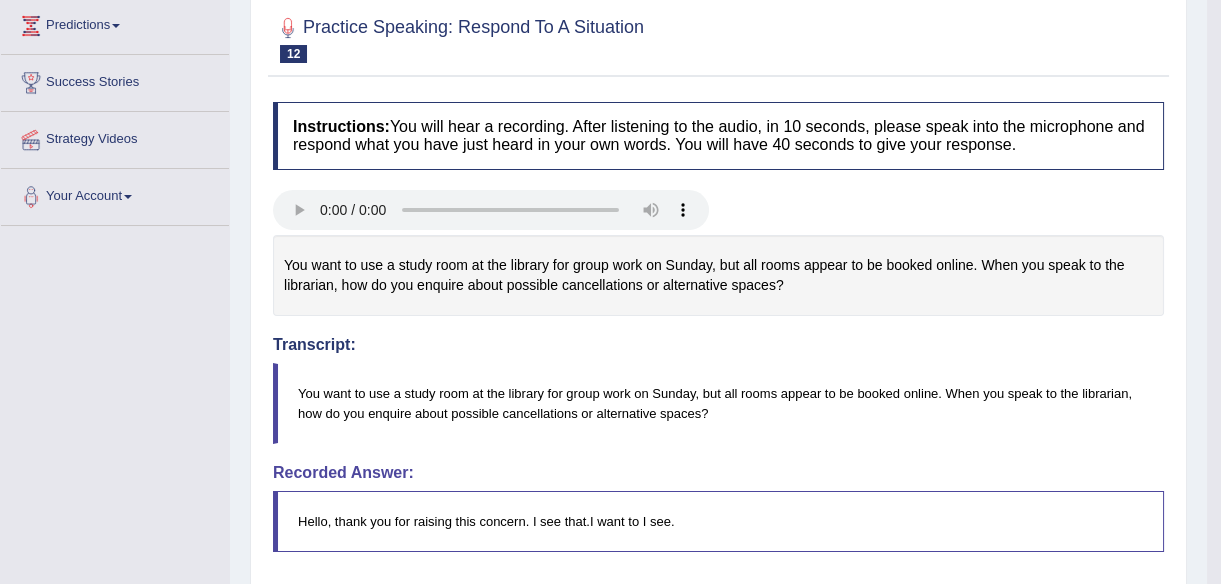 scroll, scrollTop: 90, scrollLeft: 0, axis: vertical 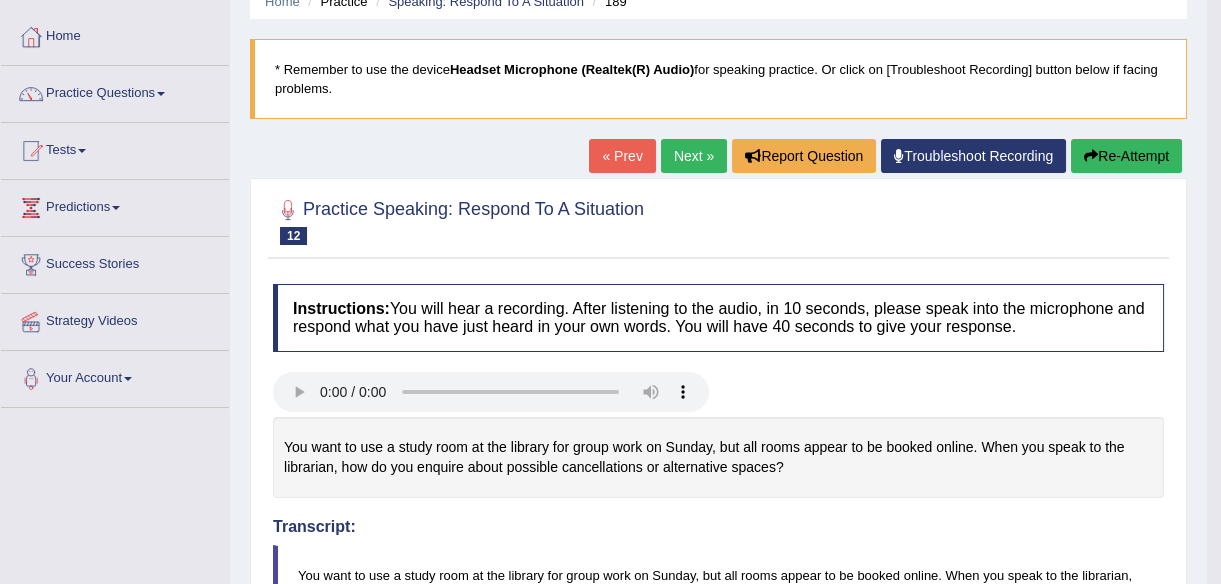 click on "Re-Attempt" at bounding box center [1126, 156] 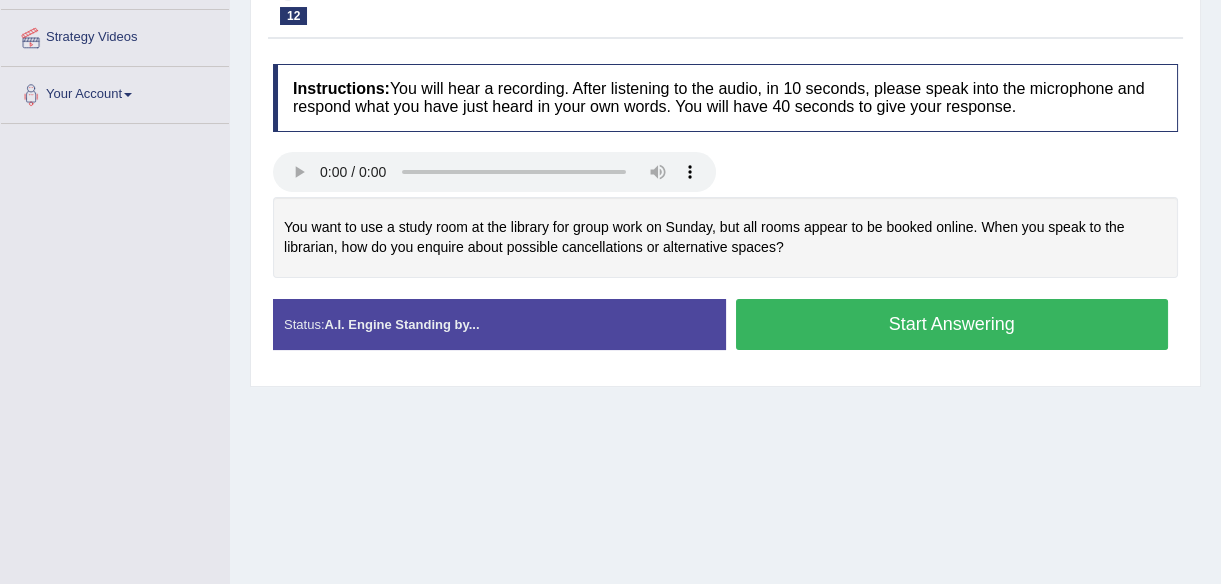 scroll, scrollTop: 374, scrollLeft: 0, axis: vertical 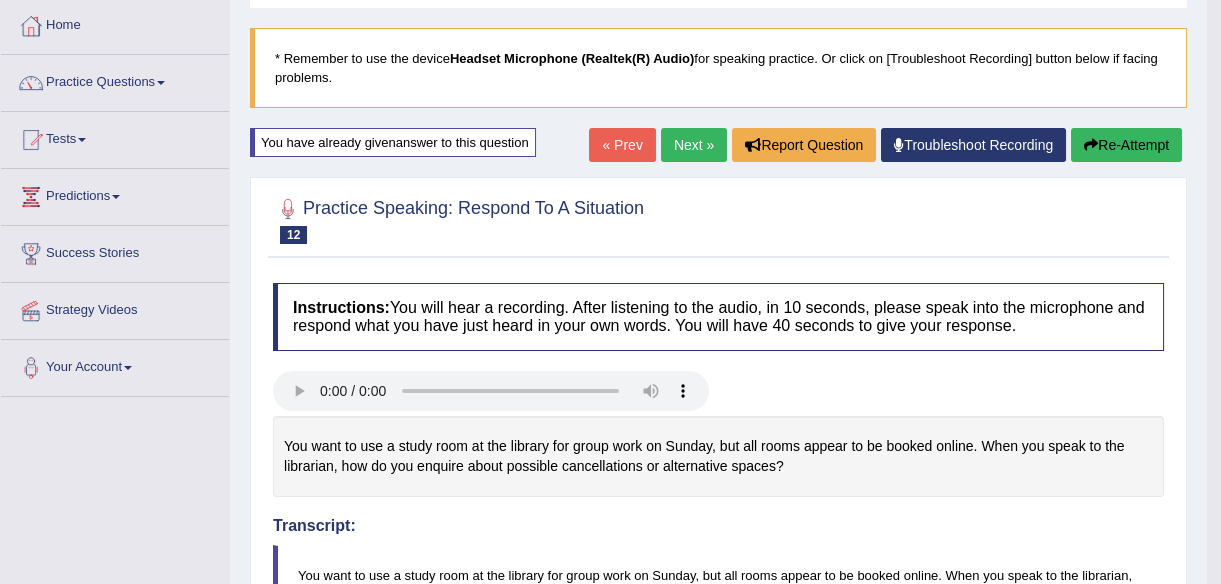 click on "Next »" at bounding box center [694, 145] 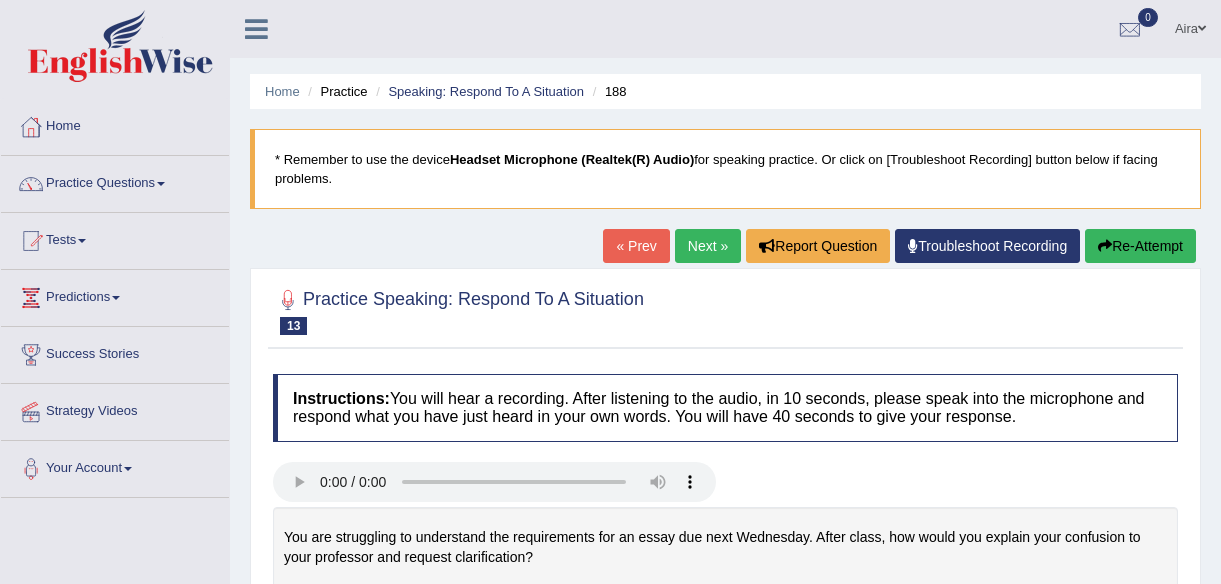 scroll, scrollTop: 305, scrollLeft: 0, axis: vertical 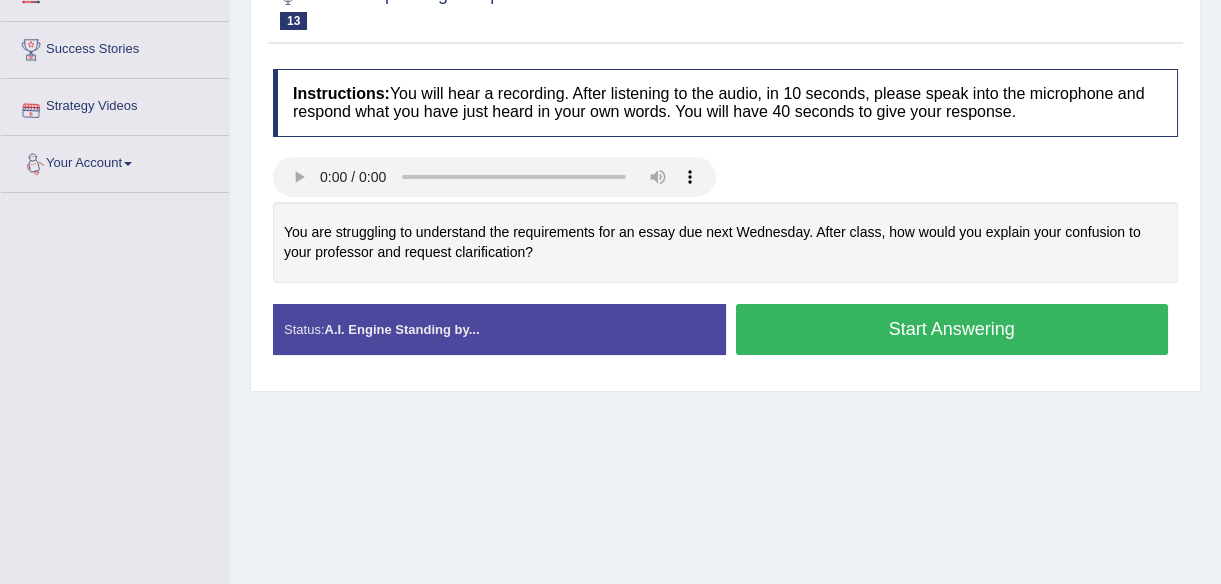 click on "Start Answering" at bounding box center (952, 329) 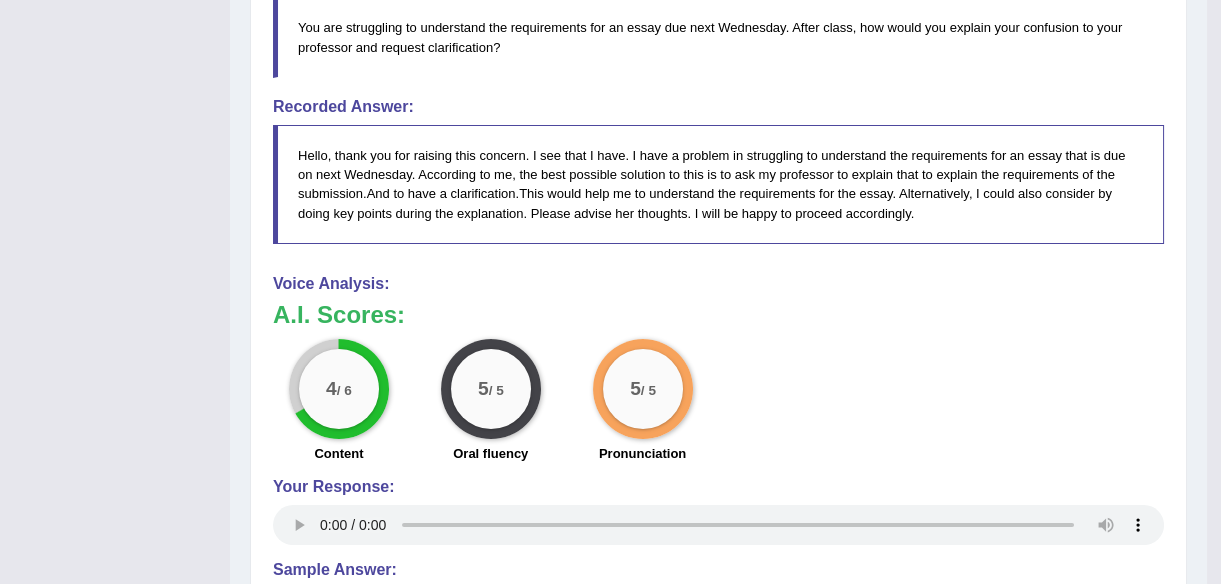 scroll, scrollTop: 760, scrollLeft: 0, axis: vertical 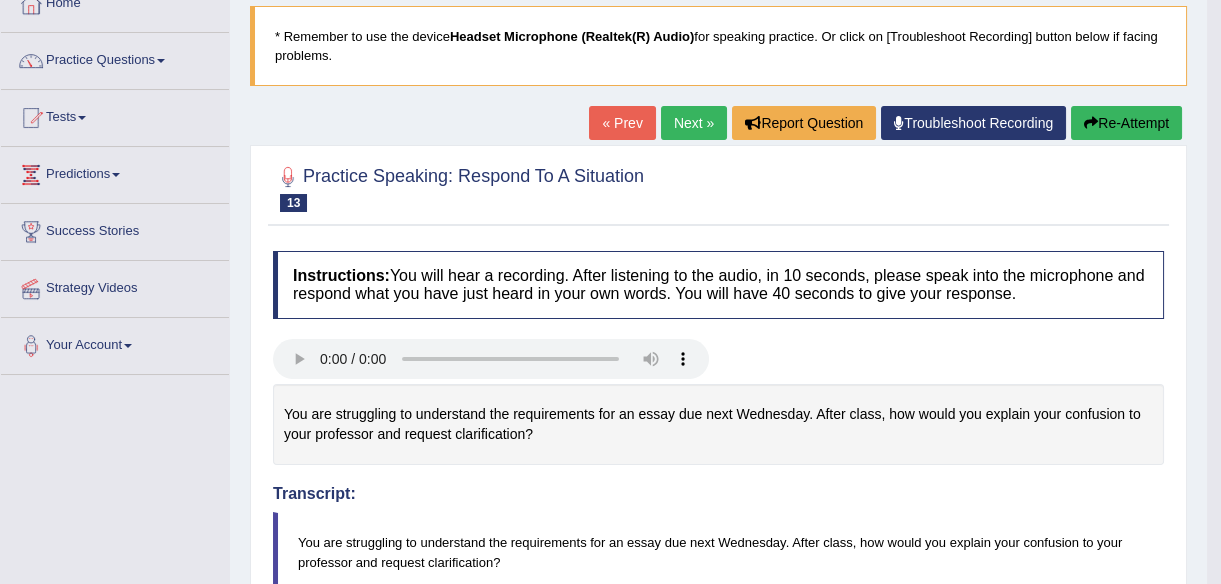 click on "Next »" at bounding box center (694, 123) 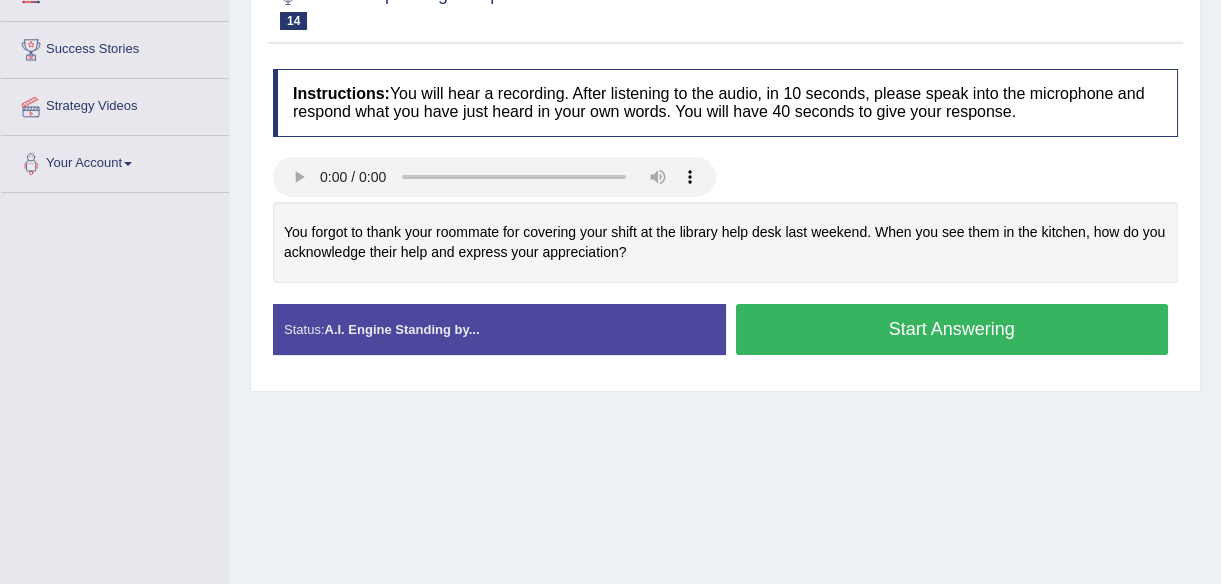 scroll, scrollTop: 0, scrollLeft: 0, axis: both 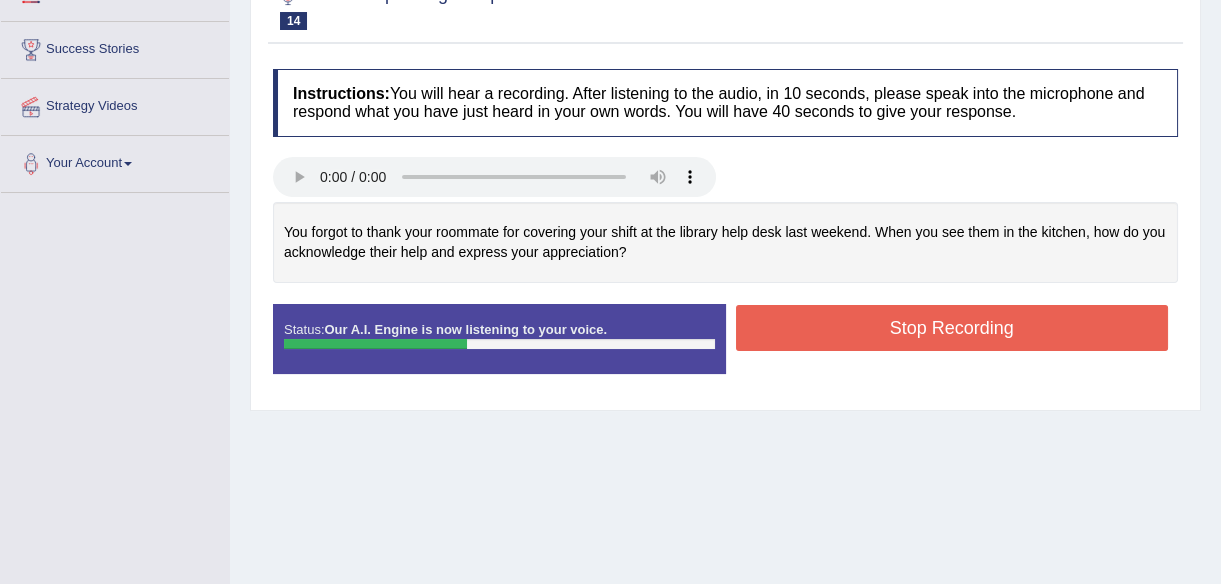 click on "Stop Recording" at bounding box center (952, 328) 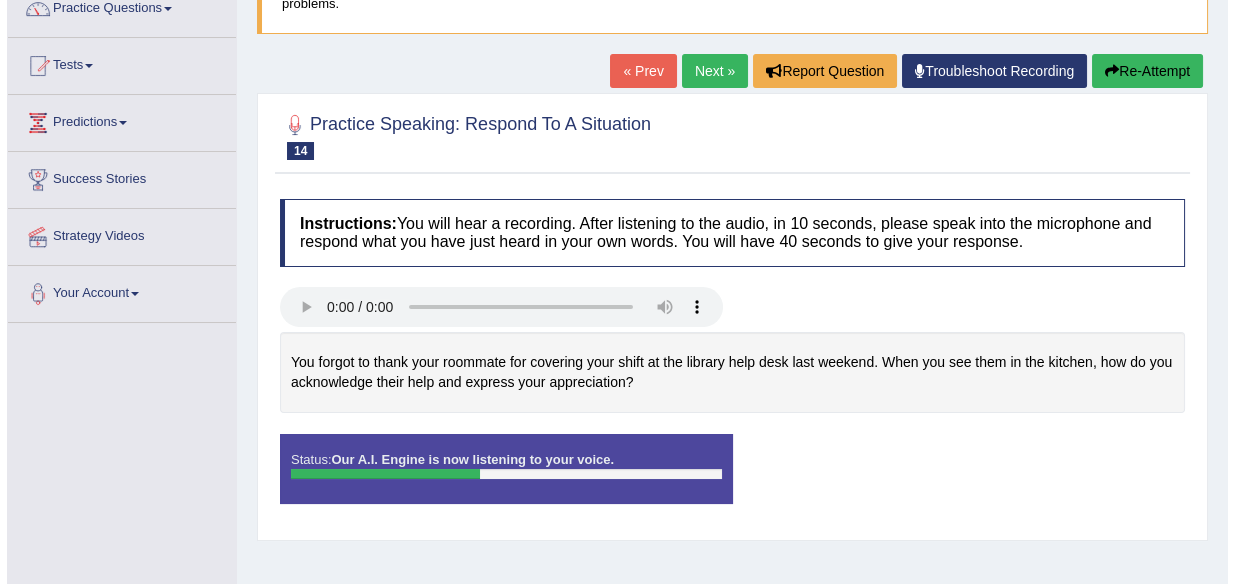 scroll, scrollTop: 0, scrollLeft: 0, axis: both 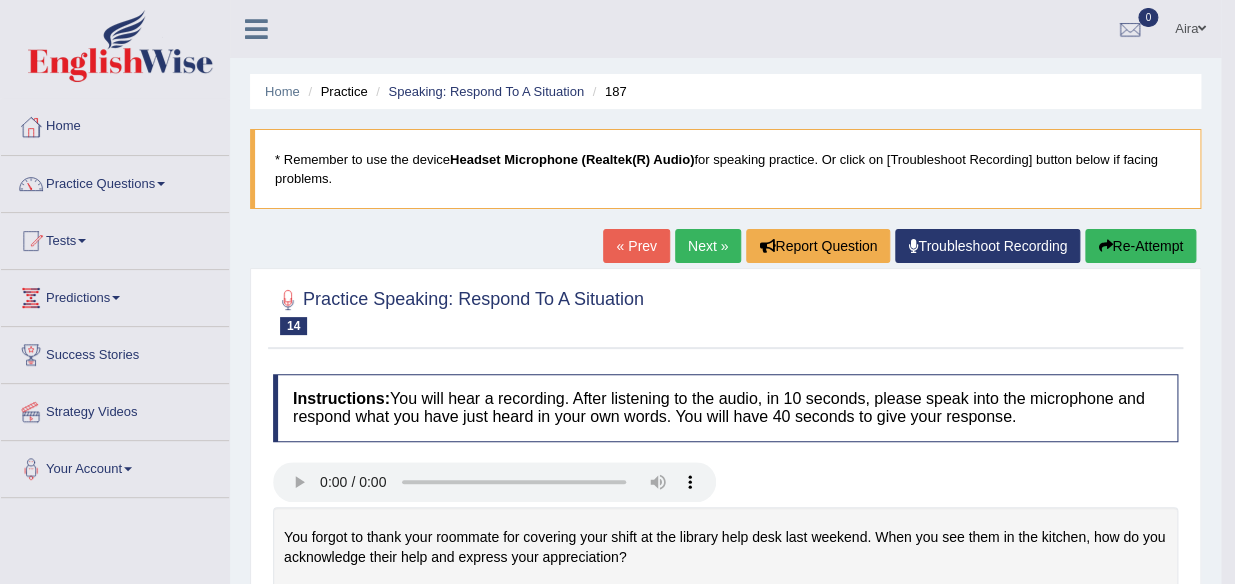 click on "Re-Attempt" at bounding box center (1140, 246) 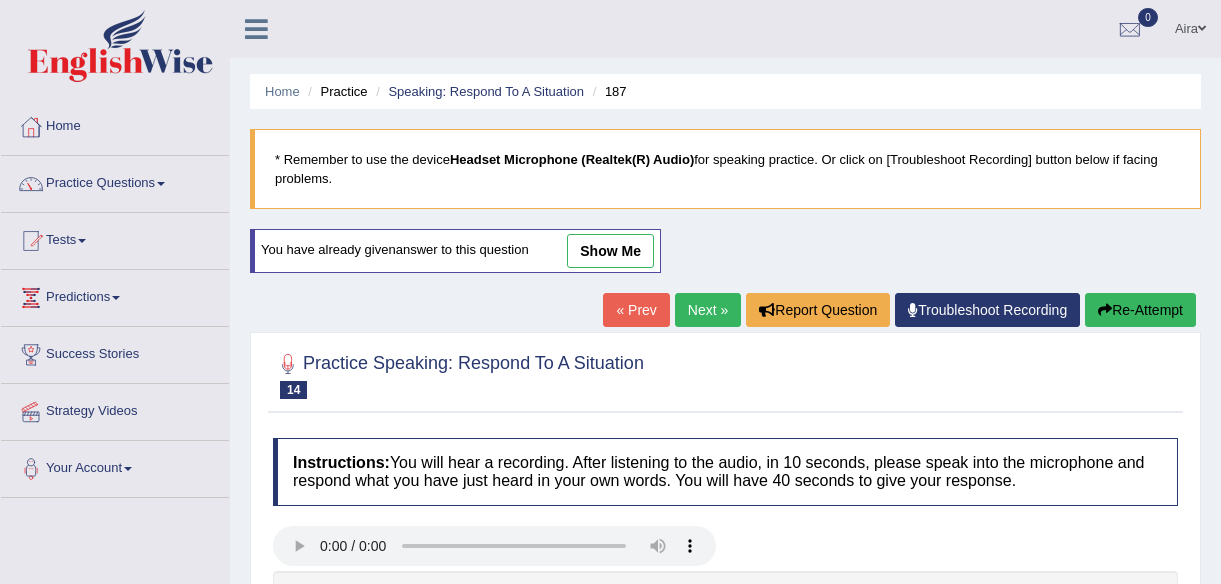 scroll, scrollTop: 272, scrollLeft: 0, axis: vertical 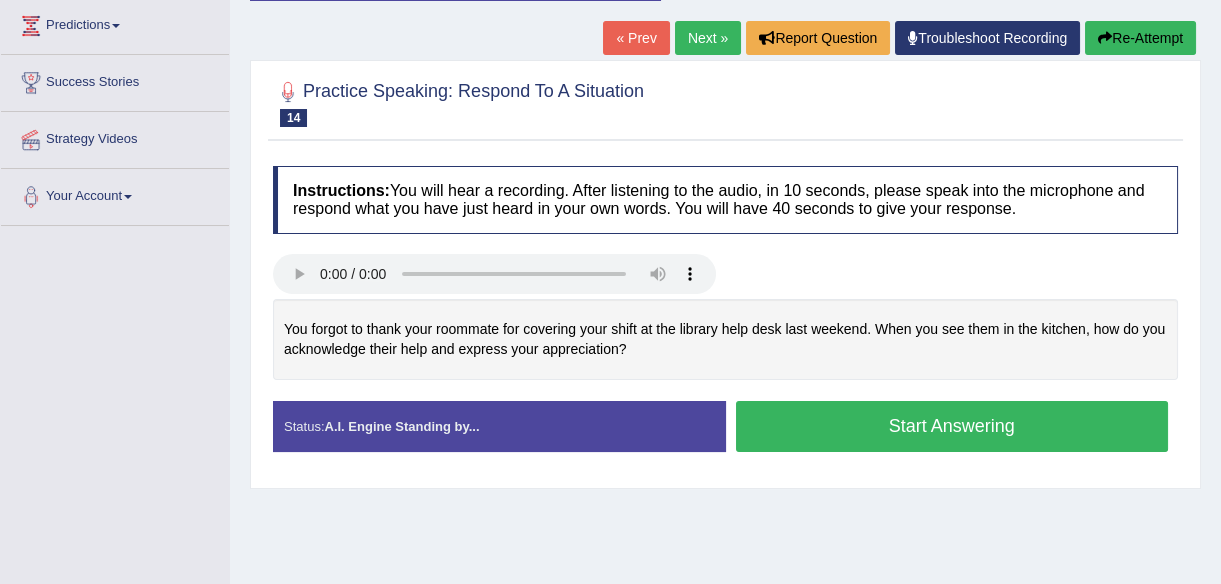click on "Start Answering" at bounding box center [952, 426] 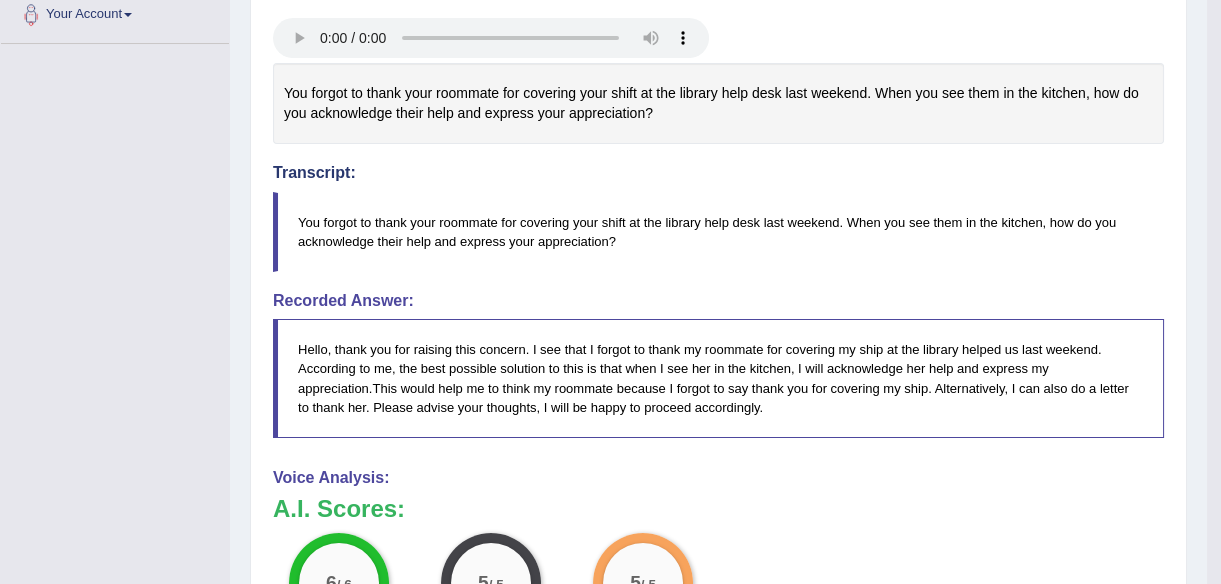 scroll, scrollTop: 636, scrollLeft: 0, axis: vertical 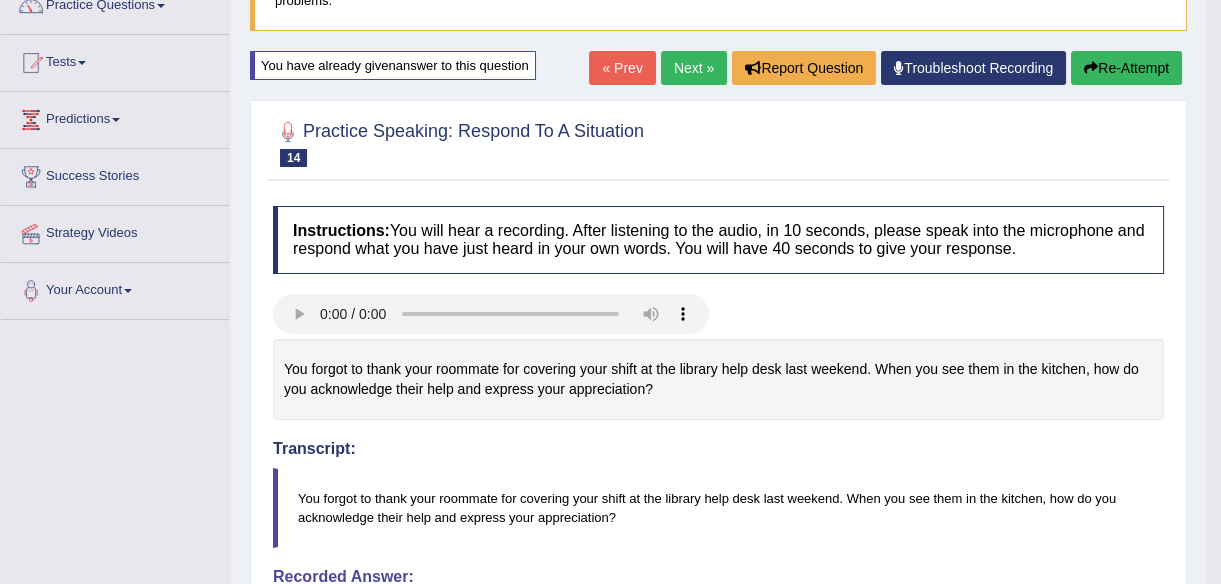 click on "Next »" at bounding box center (694, 68) 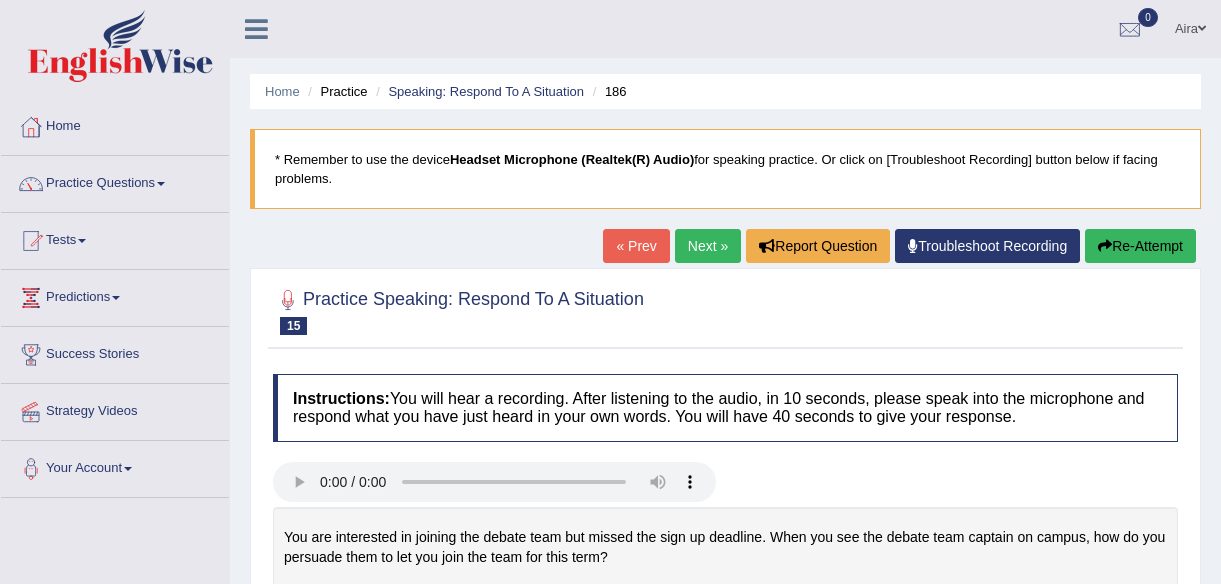 scroll, scrollTop: 272, scrollLeft: 0, axis: vertical 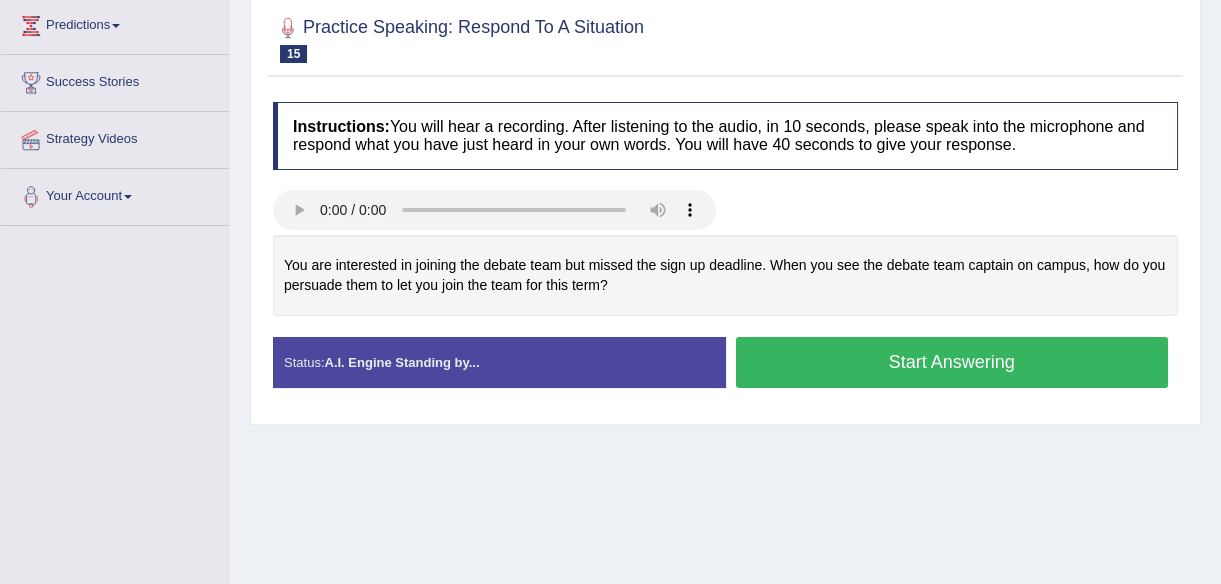 click on "Start Answering" at bounding box center (952, 362) 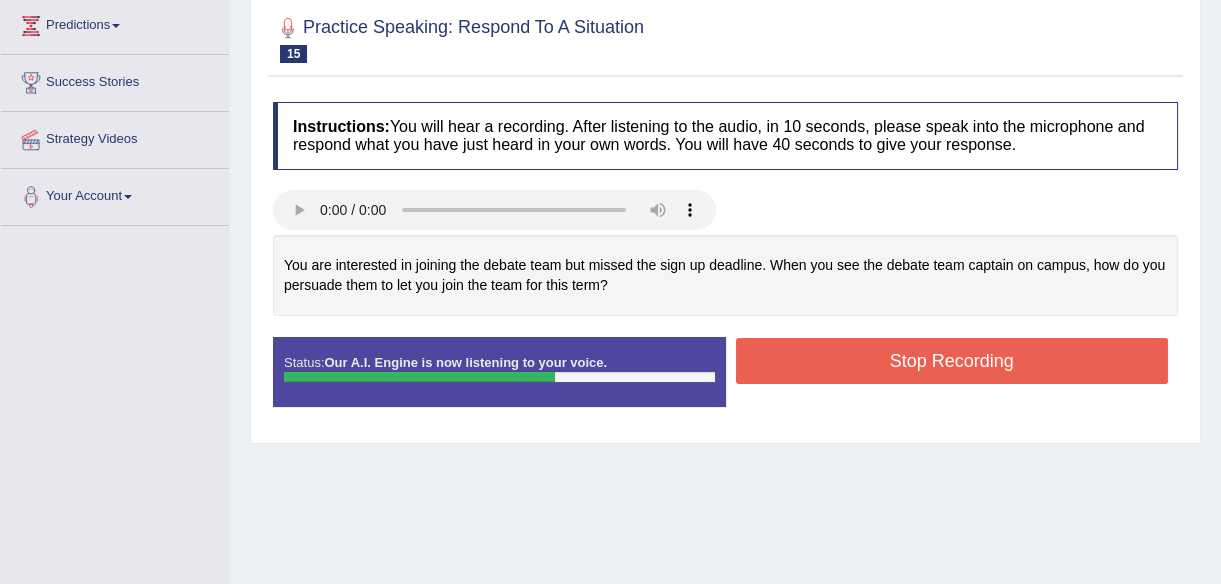 click on "Stop Recording" at bounding box center [952, 361] 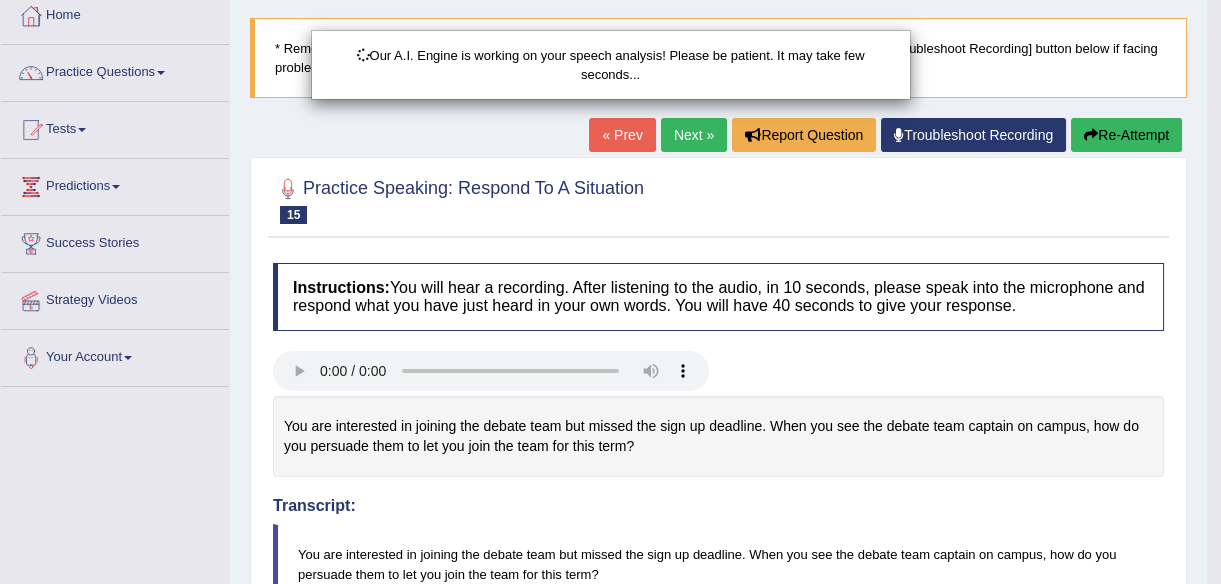 scroll, scrollTop: 90, scrollLeft: 0, axis: vertical 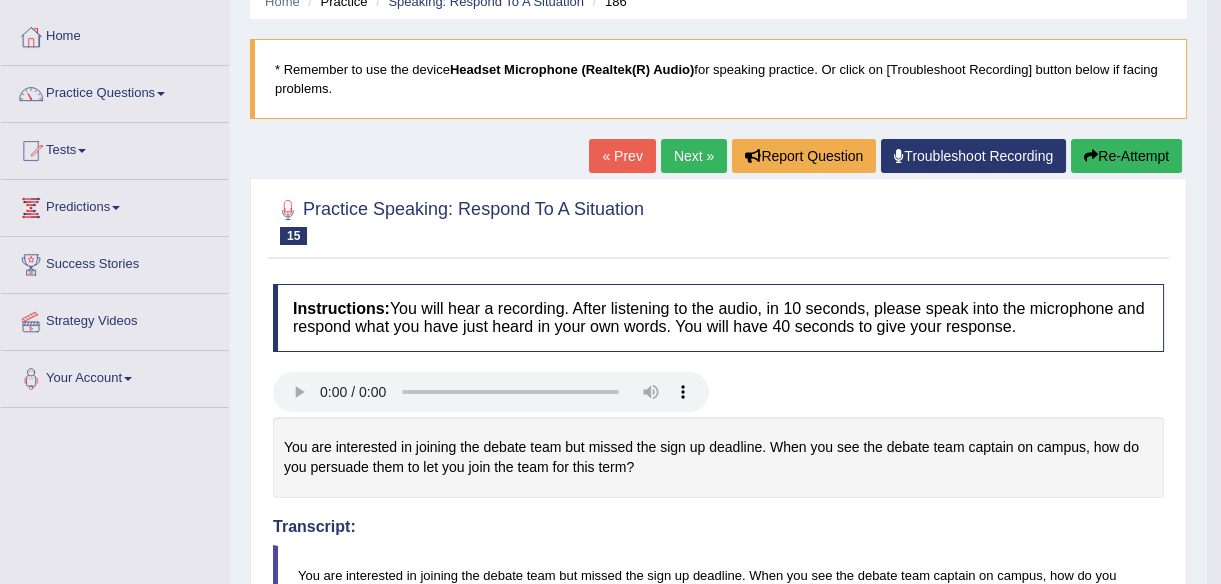 click on "Re-Attempt" at bounding box center [1126, 156] 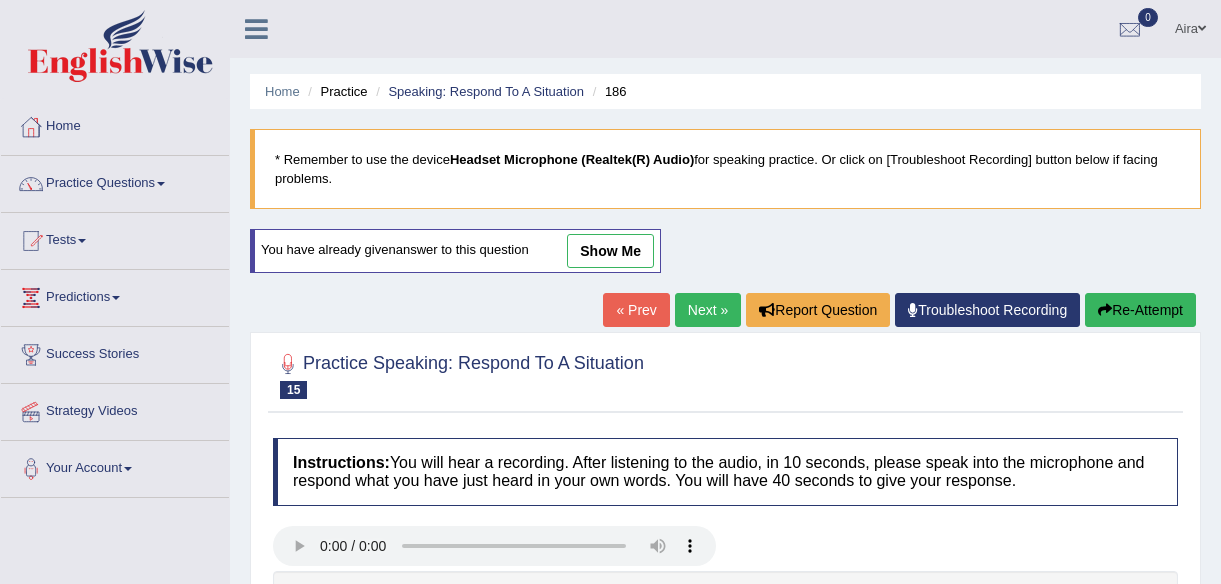 scroll, scrollTop: 284, scrollLeft: 0, axis: vertical 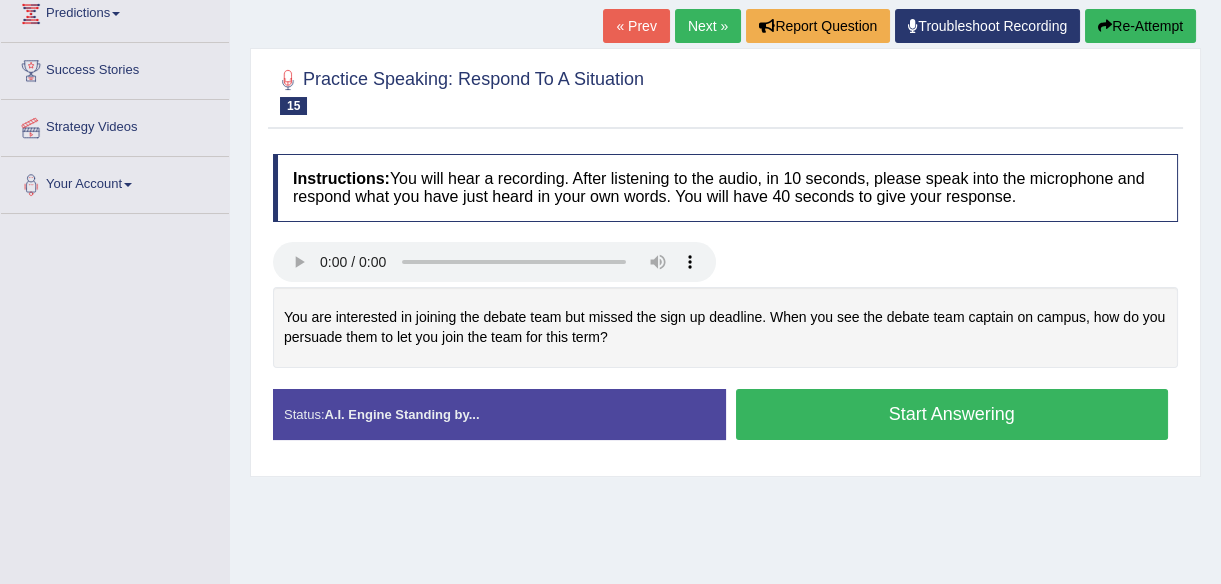 click on "Start Answering" at bounding box center (952, 414) 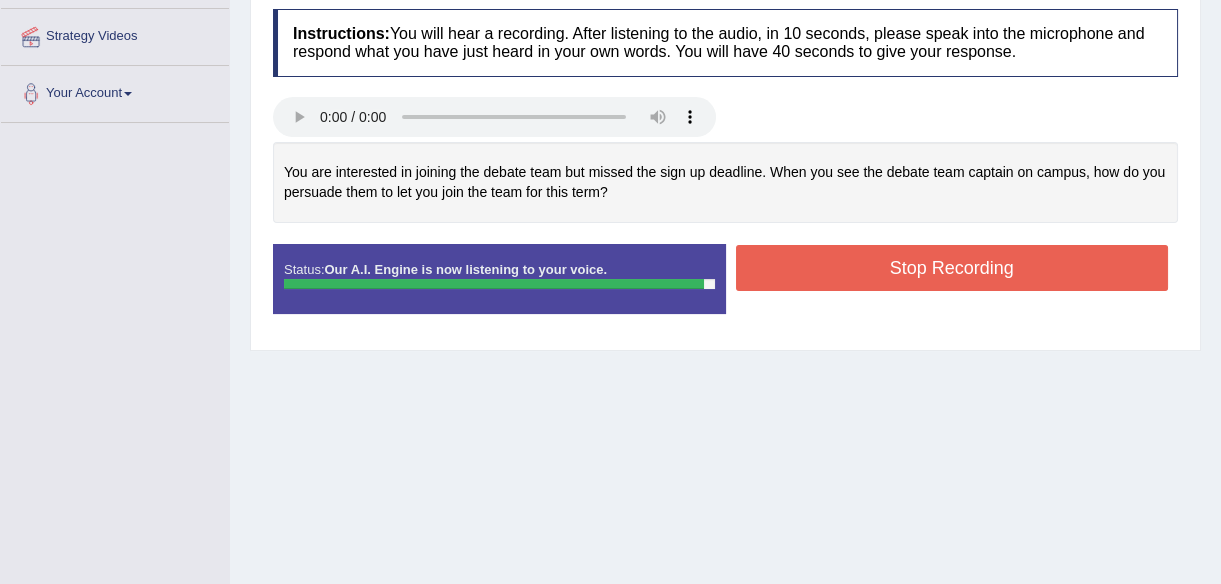 scroll, scrollTop: 466, scrollLeft: 0, axis: vertical 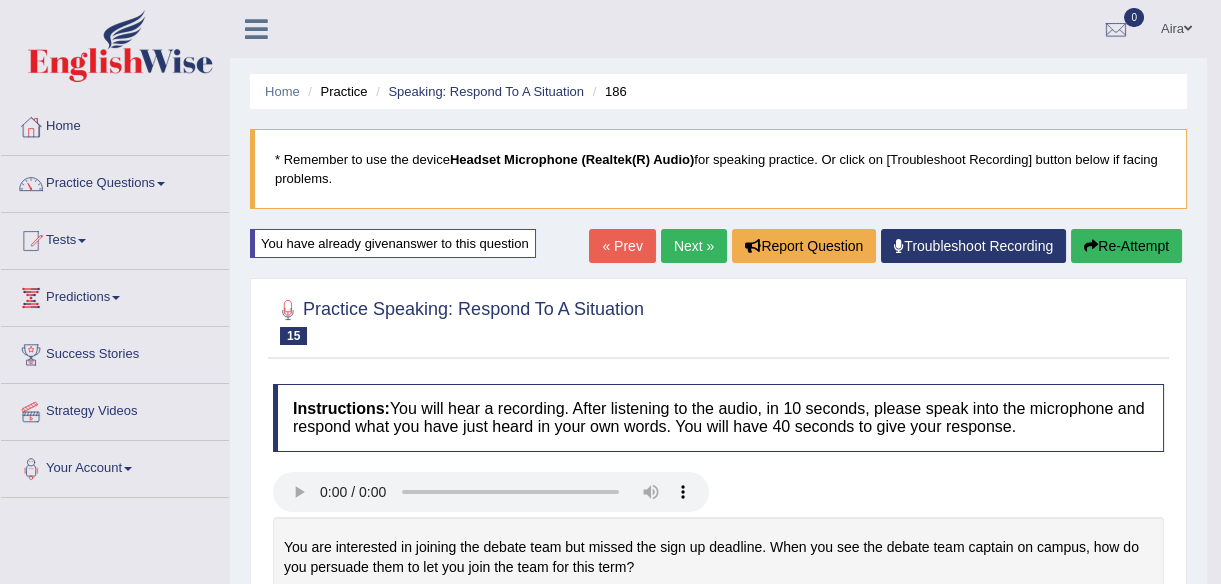 click on "Re-Attempt" at bounding box center (1126, 246) 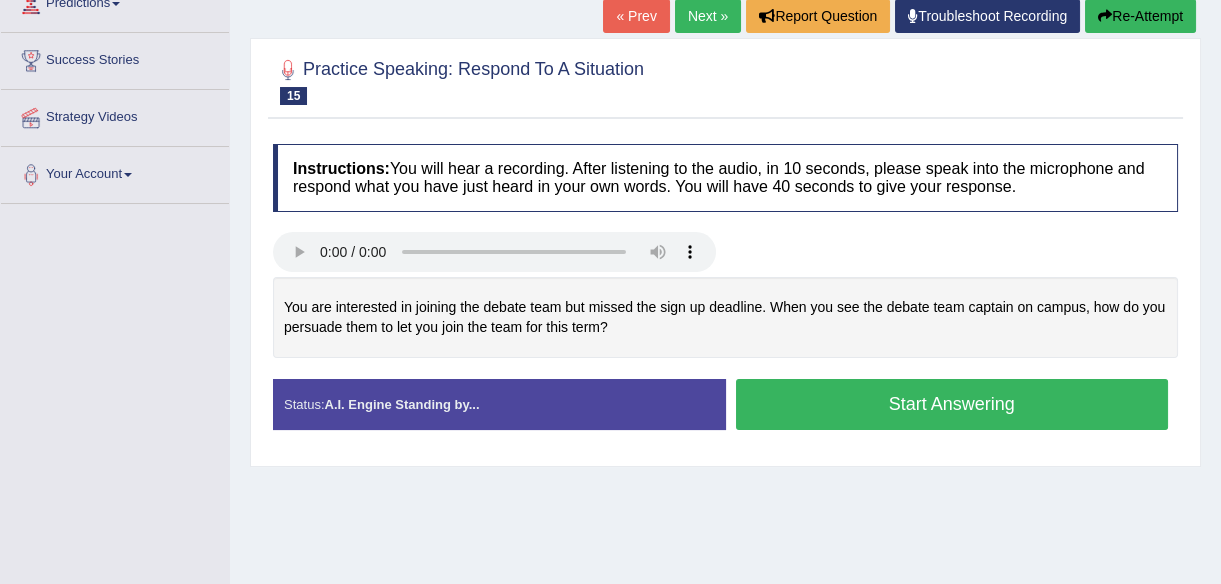scroll, scrollTop: 294, scrollLeft: 0, axis: vertical 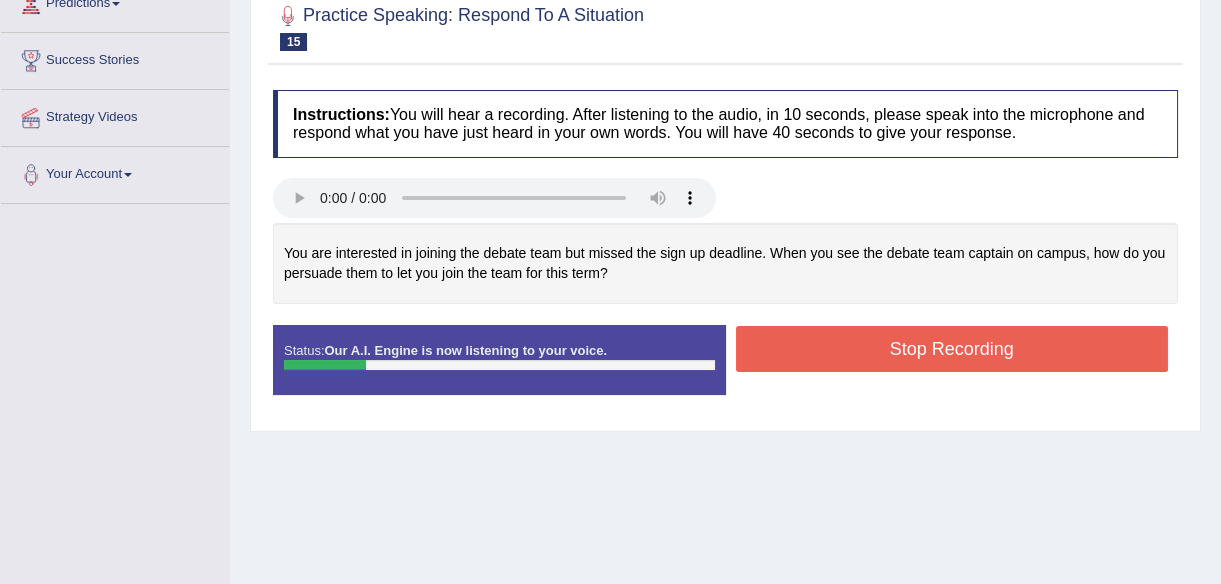 click on "Stop Recording" at bounding box center (952, 349) 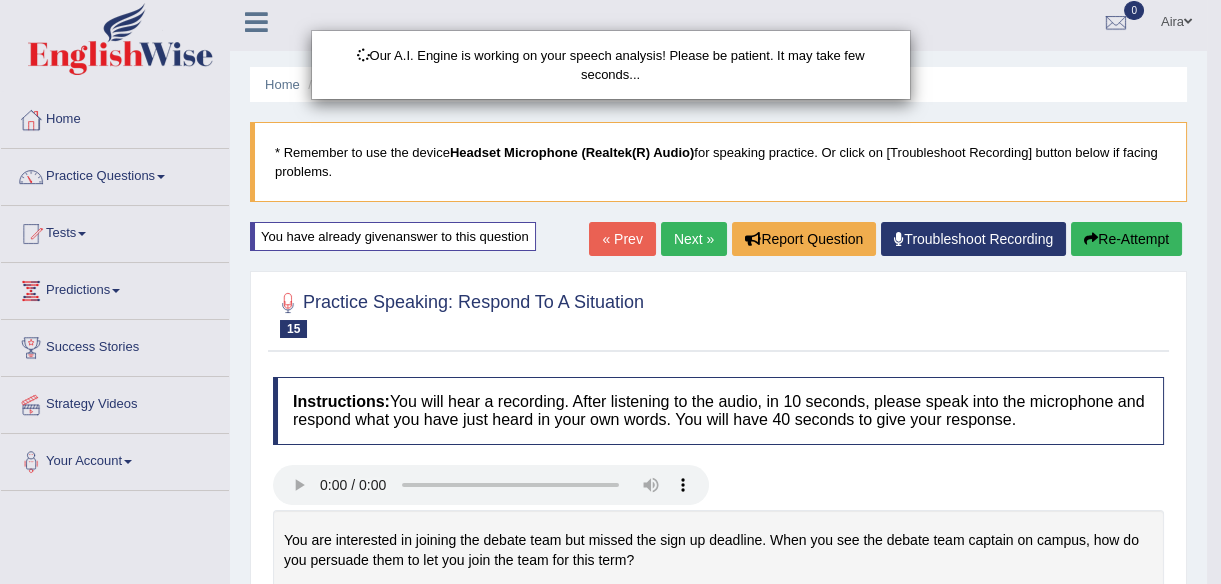 scroll, scrollTop: 0, scrollLeft: 0, axis: both 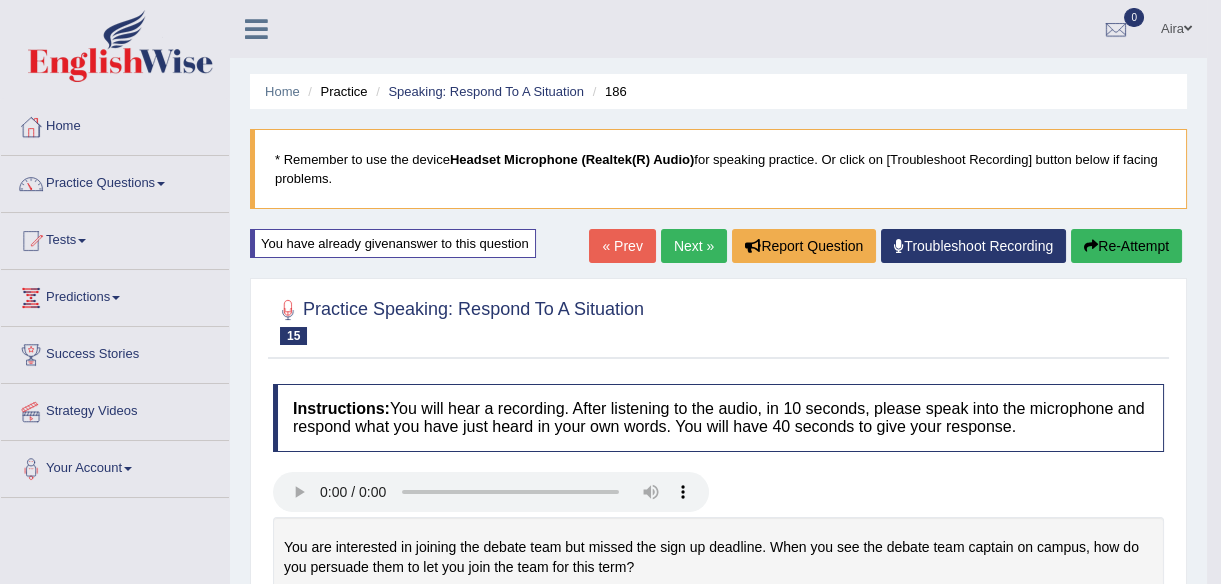 click on "Re-Attempt" at bounding box center [1126, 246] 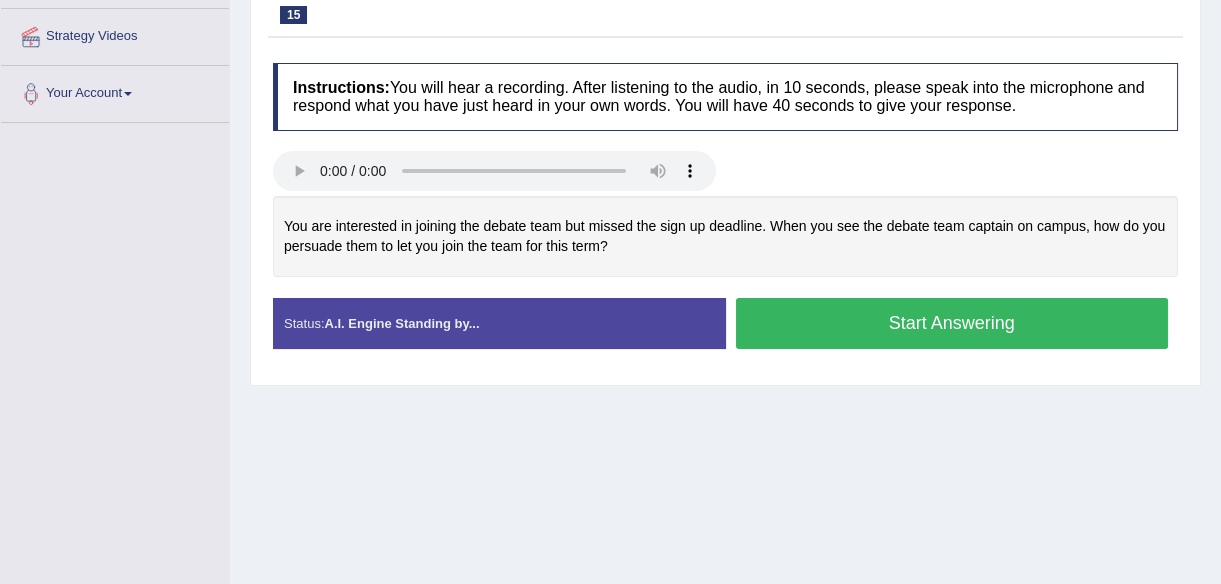 scroll, scrollTop: 375, scrollLeft: 0, axis: vertical 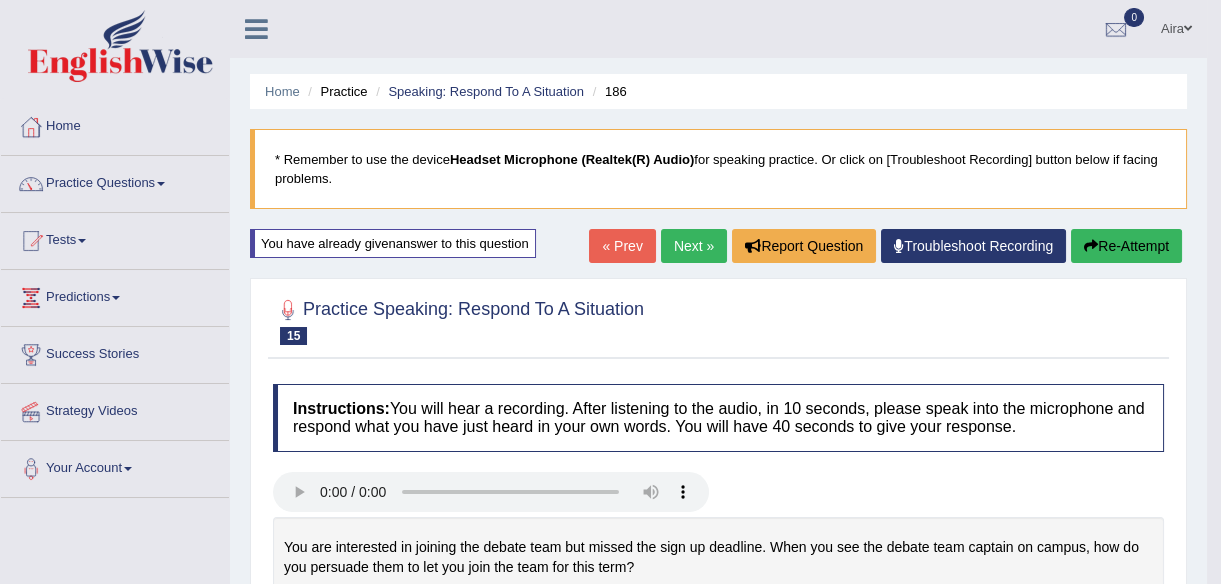 click on "Next »" at bounding box center (694, 246) 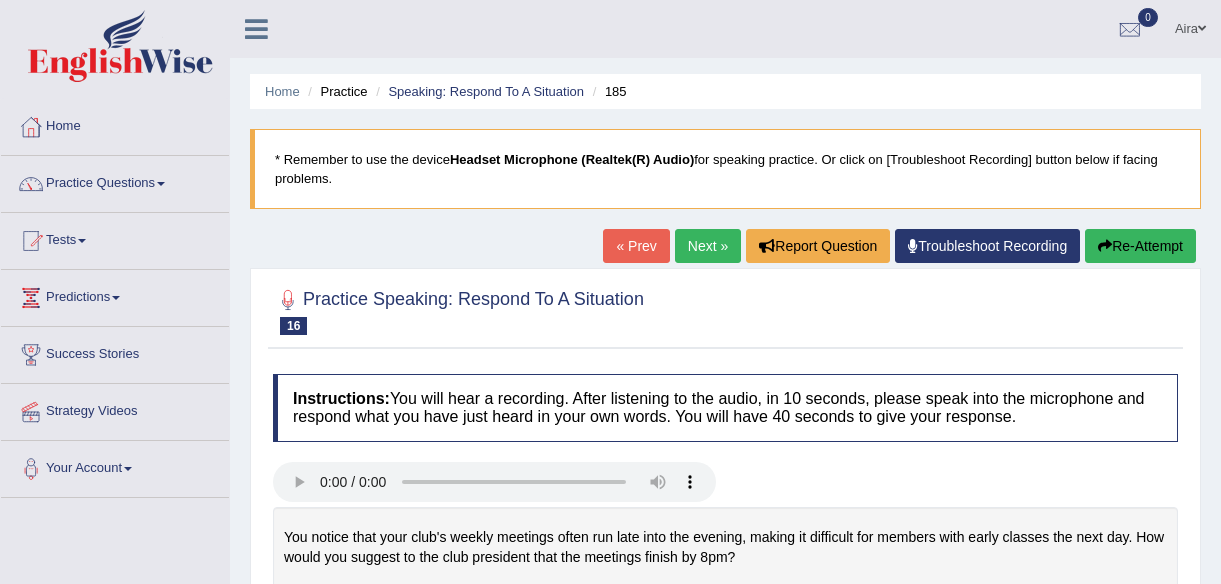 scroll, scrollTop: 305, scrollLeft: 0, axis: vertical 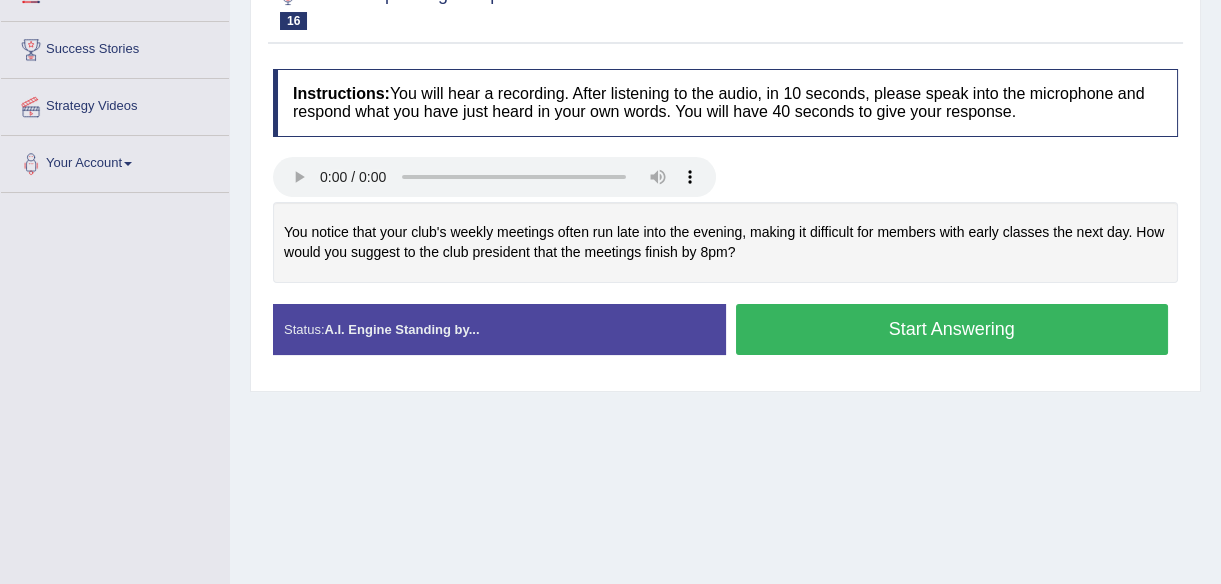 click on "Home
Practice
Speaking: Respond To A Situation
185
* Remember to use the device  Headset Microphone (Realtek(R) Audio)  for speaking practice. Or click on [Troubleshoot Recording] button below if facing problems.
« Prev Next »  Report Question  Troubleshoot Recording  Re-Attempt
Practice Speaking: Respond To A Situation
16
185
Instructions:  You will hear a recording. After listening to the audio, in 10 seconds, please speak into the microphone and respond what you have just heard in your own words. You will have 40 seconds to give your response.
You notice that your club's weekly meetings often run late into the evening, making it difficult for members with early classes the next day. How would you suggest to the club president that the meetings finish by [TIME]?" at bounding box center [725, 195] 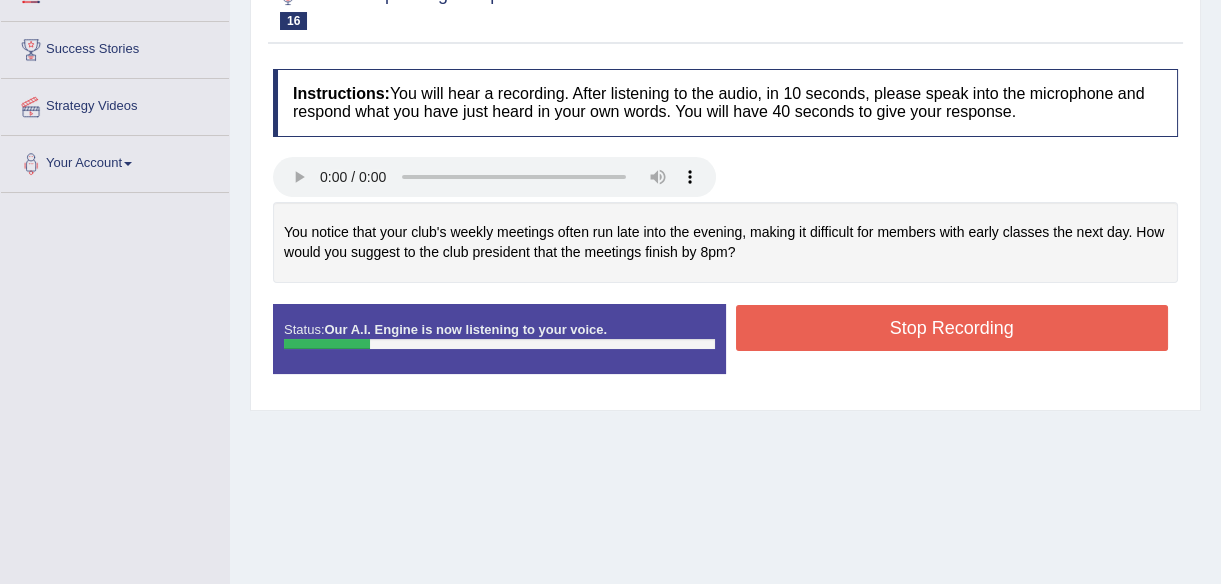 click on "Stop Recording" at bounding box center [952, 328] 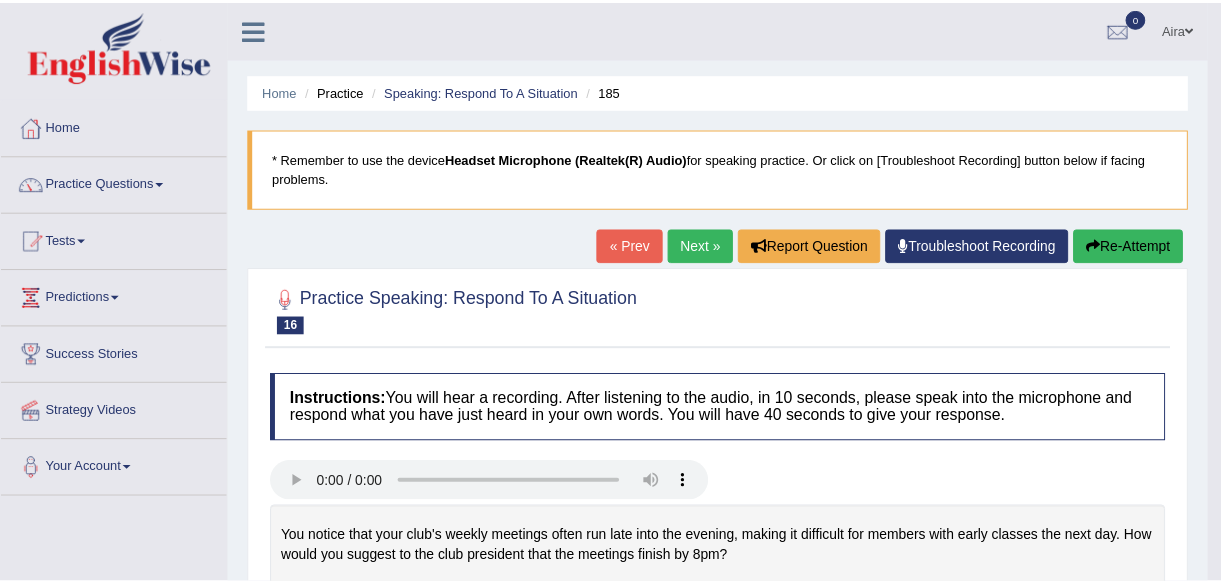 scroll, scrollTop: 0, scrollLeft: 0, axis: both 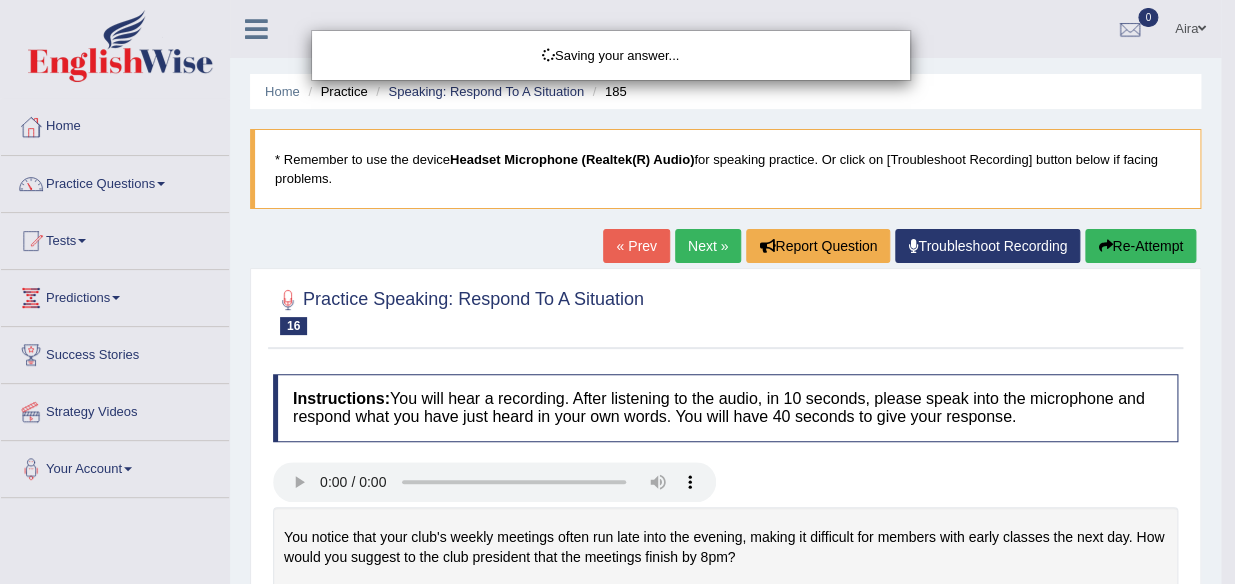 click on "Saving your answer..." at bounding box center (617, 292) 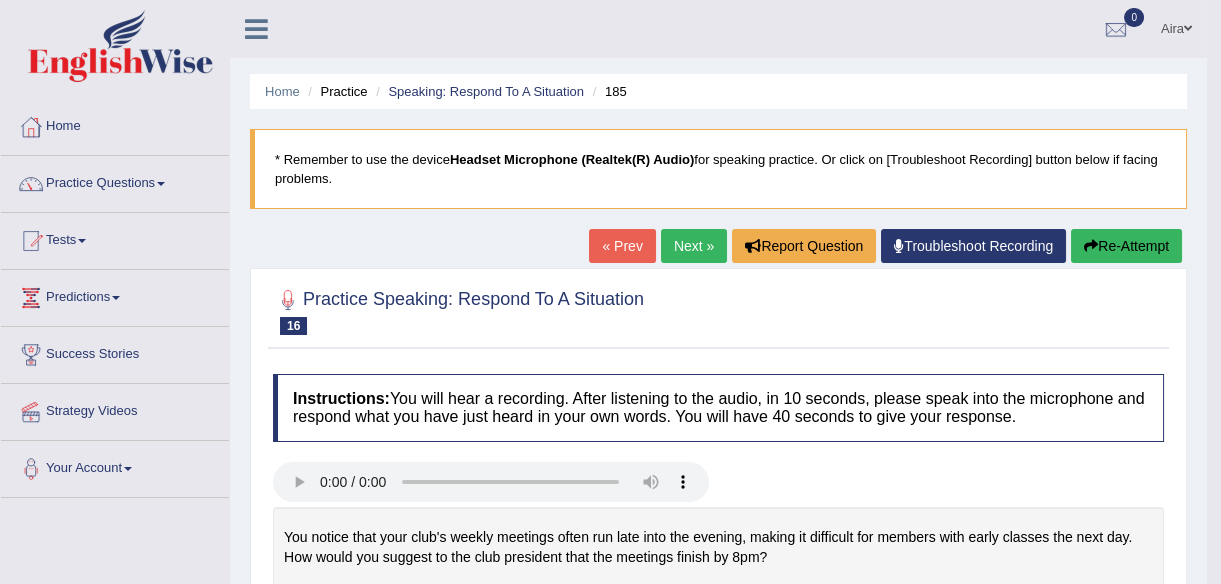 click on "Re-Attempt" at bounding box center [1126, 246] 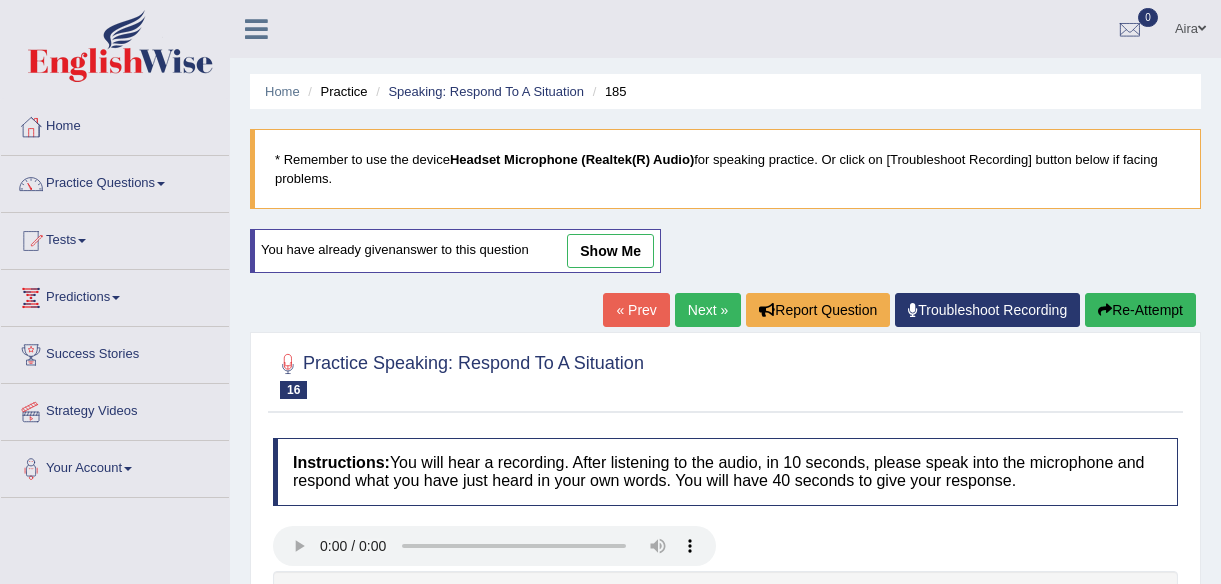 scroll, scrollTop: 272, scrollLeft: 0, axis: vertical 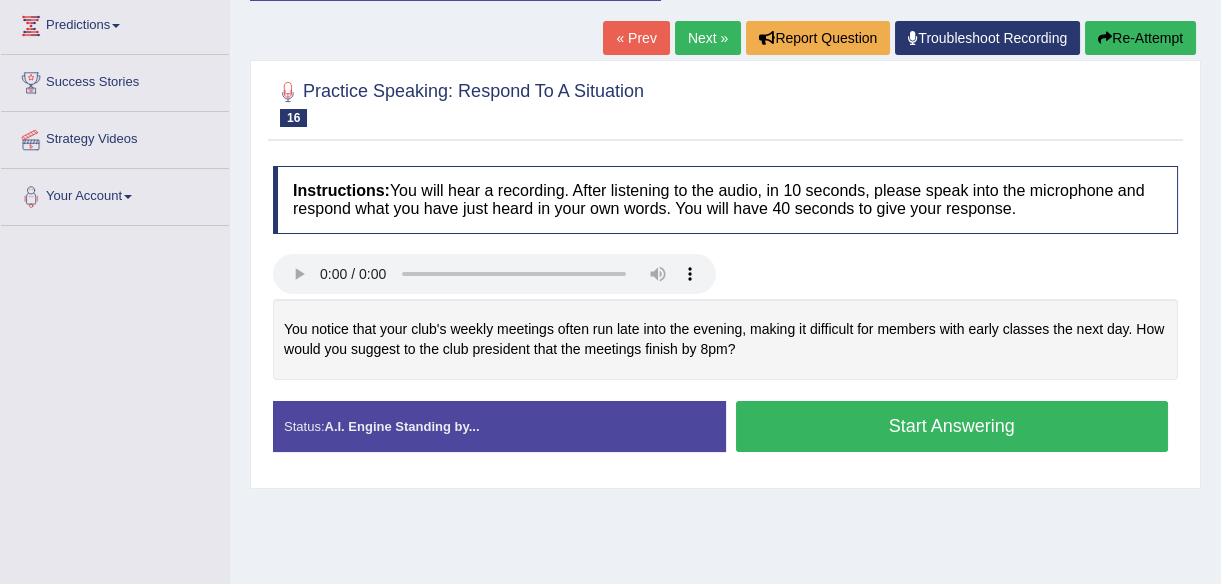 click on "Start Answering" at bounding box center (952, 426) 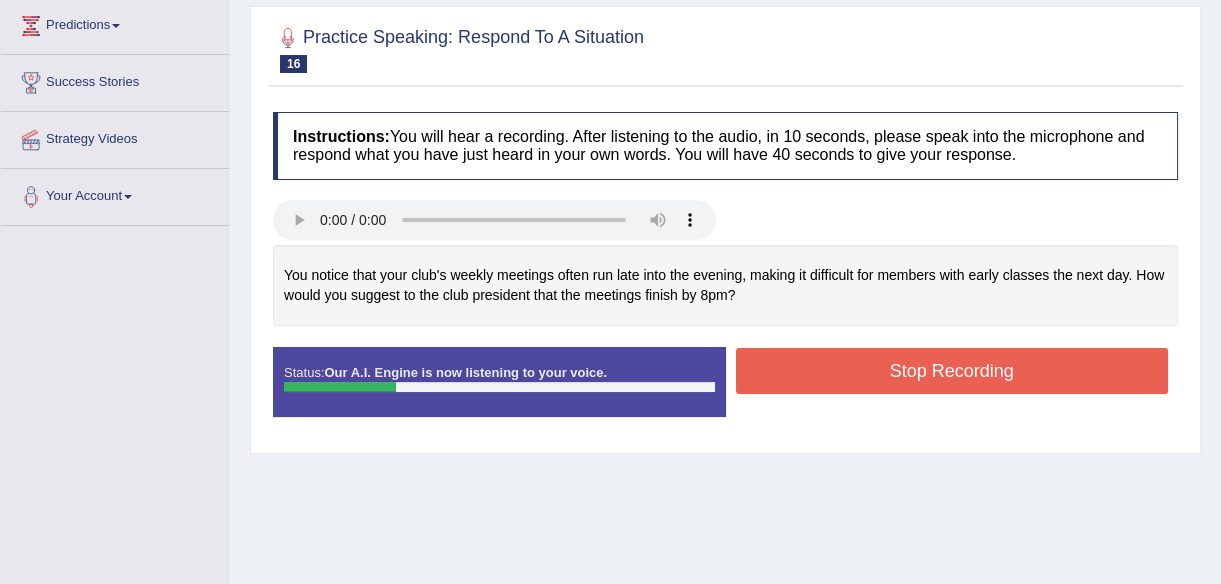 click on "Stop Recording" at bounding box center (952, 371) 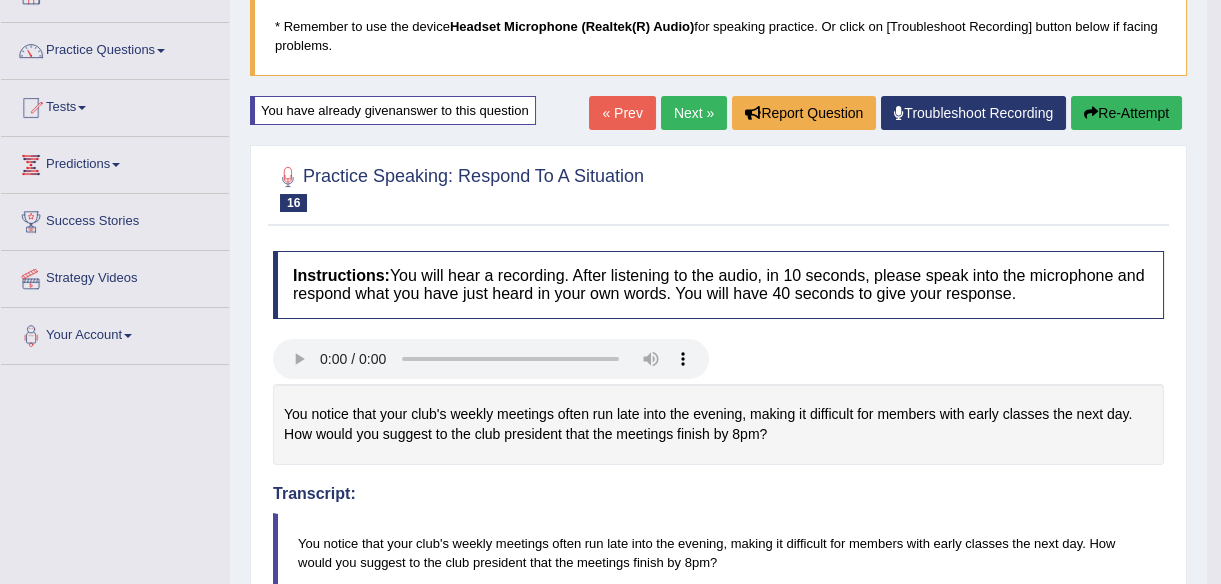 scroll, scrollTop: 0, scrollLeft: 0, axis: both 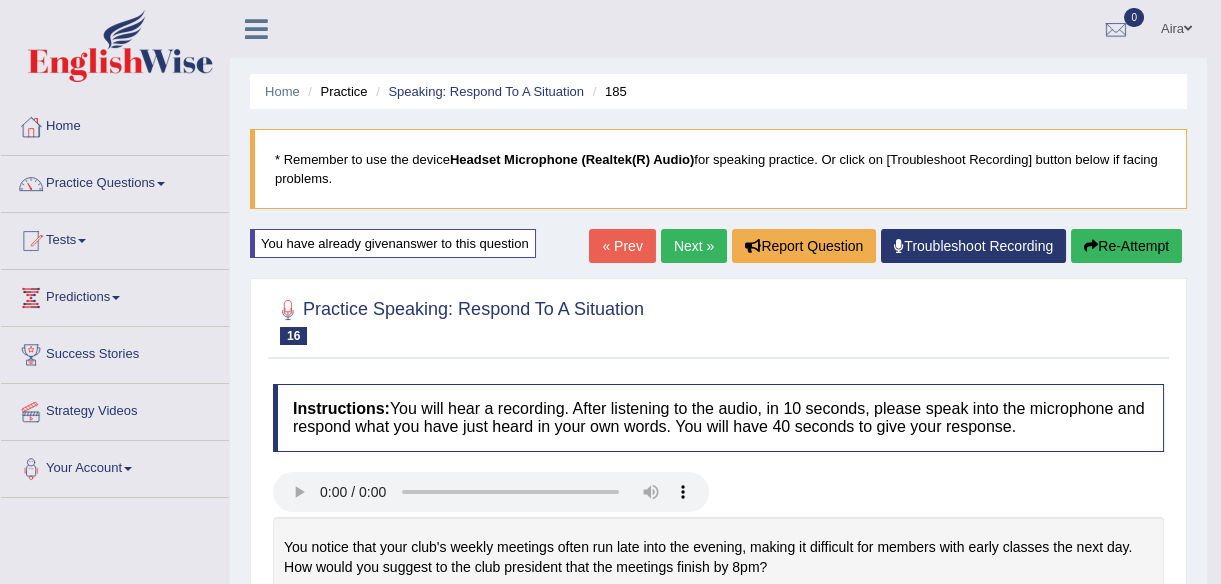 click on "Re-Attempt" at bounding box center (1126, 246) 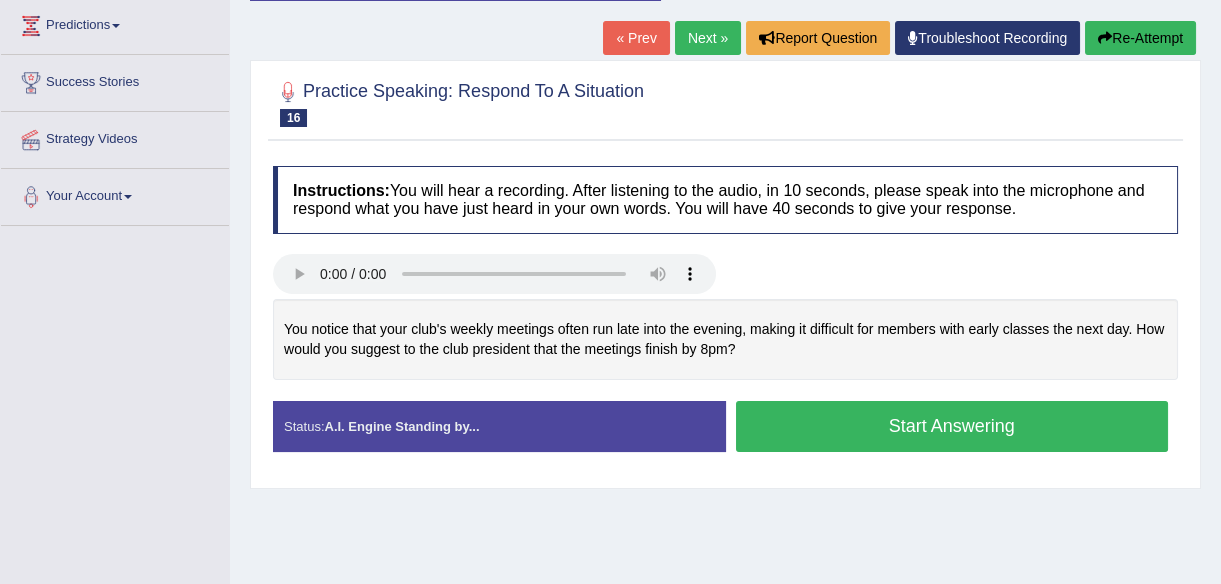 scroll, scrollTop: 272, scrollLeft: 0, axis: vertical 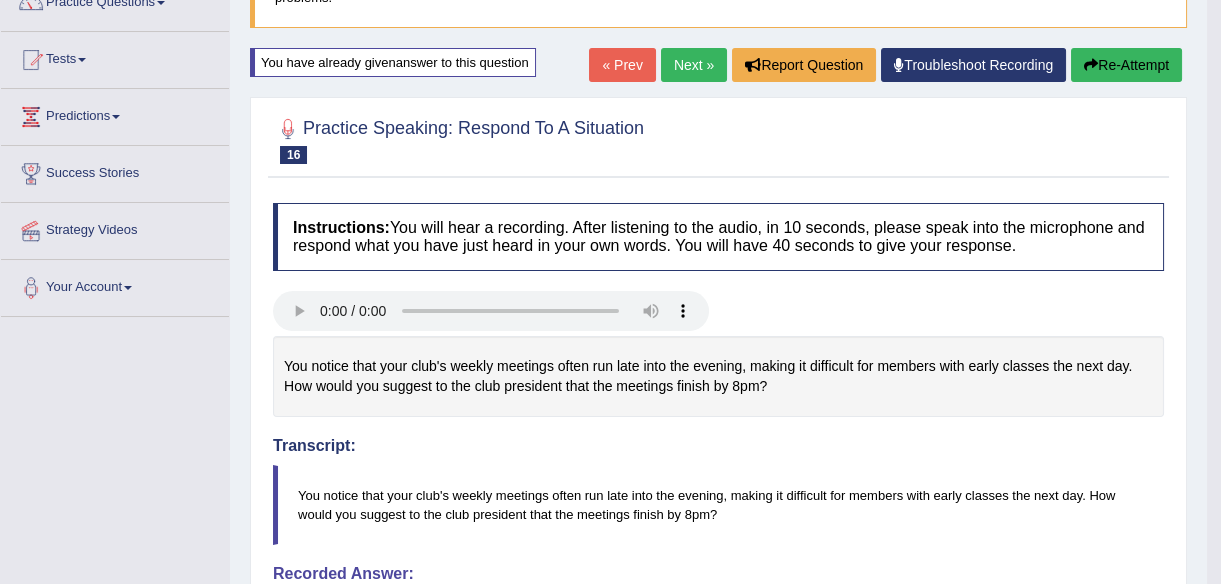 click on "Next »" at bounding box center (694, 65) 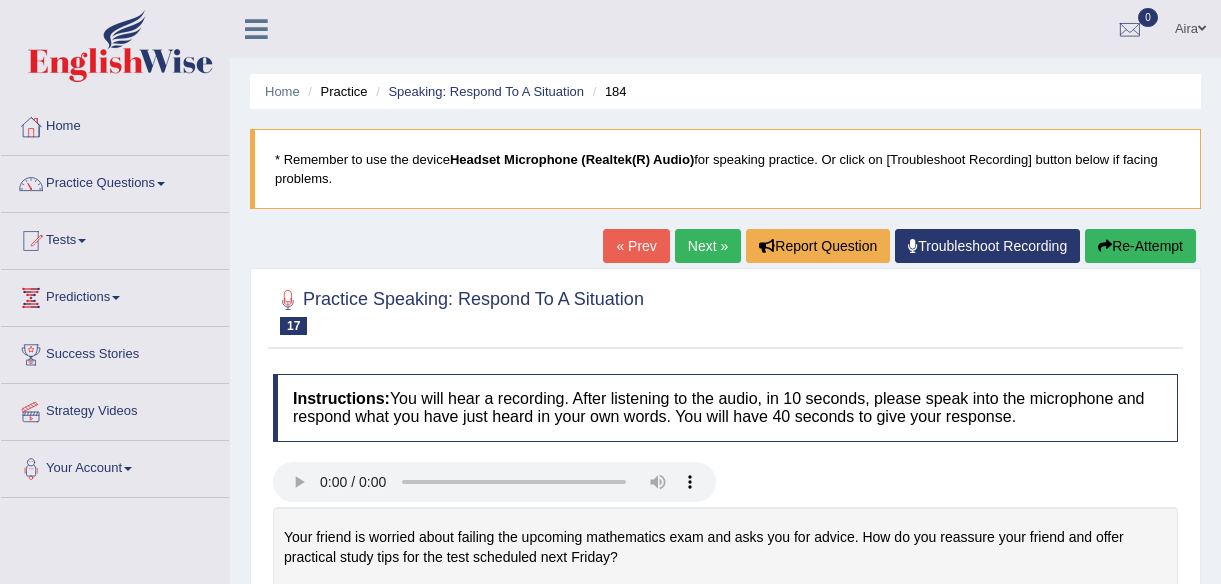scroll, scrollTop: 188, scrollLeft: 0, axis: vertical 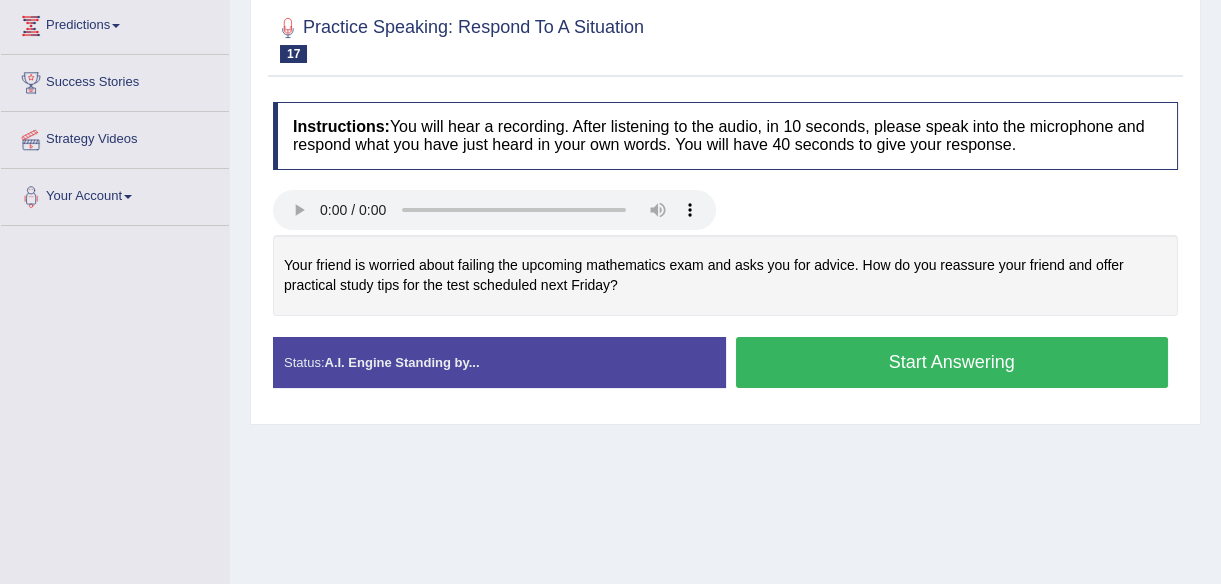 click on "Start Answering" at bounding box center (952, 362) 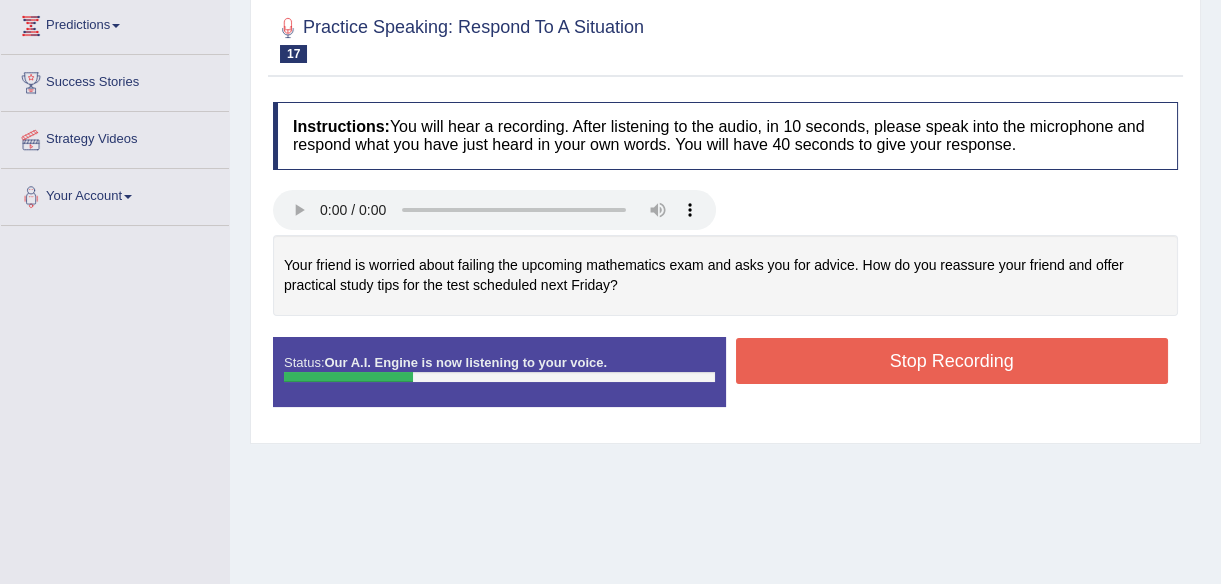 click on "Stop Recording" at bounding box center (952, 361) 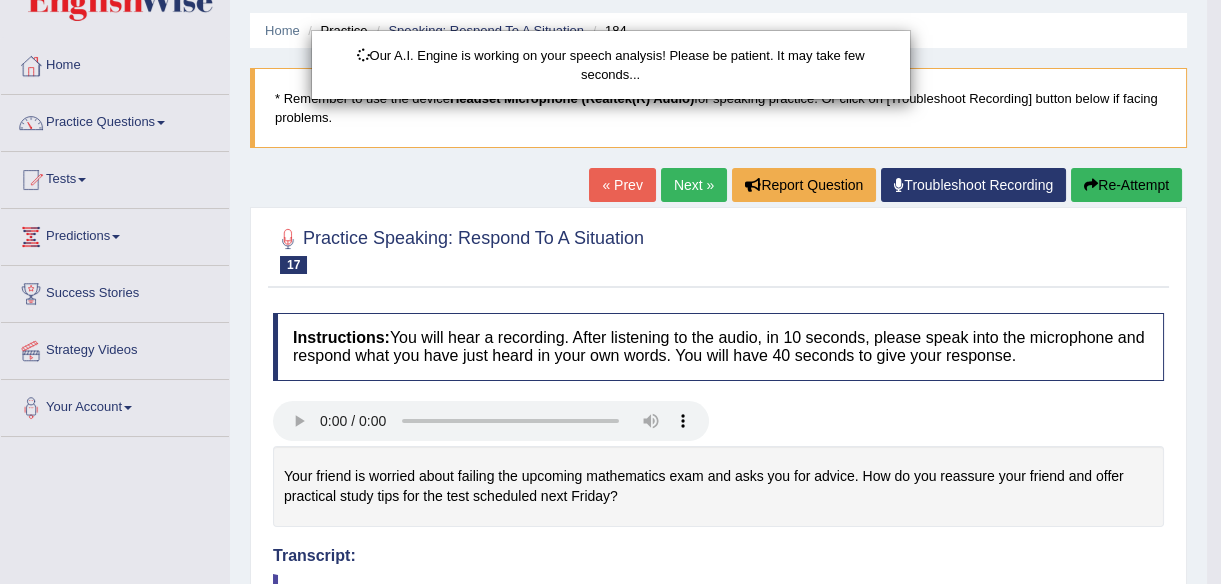 scroll, scrollTop: 0, scrollLeft: 0, axis: both 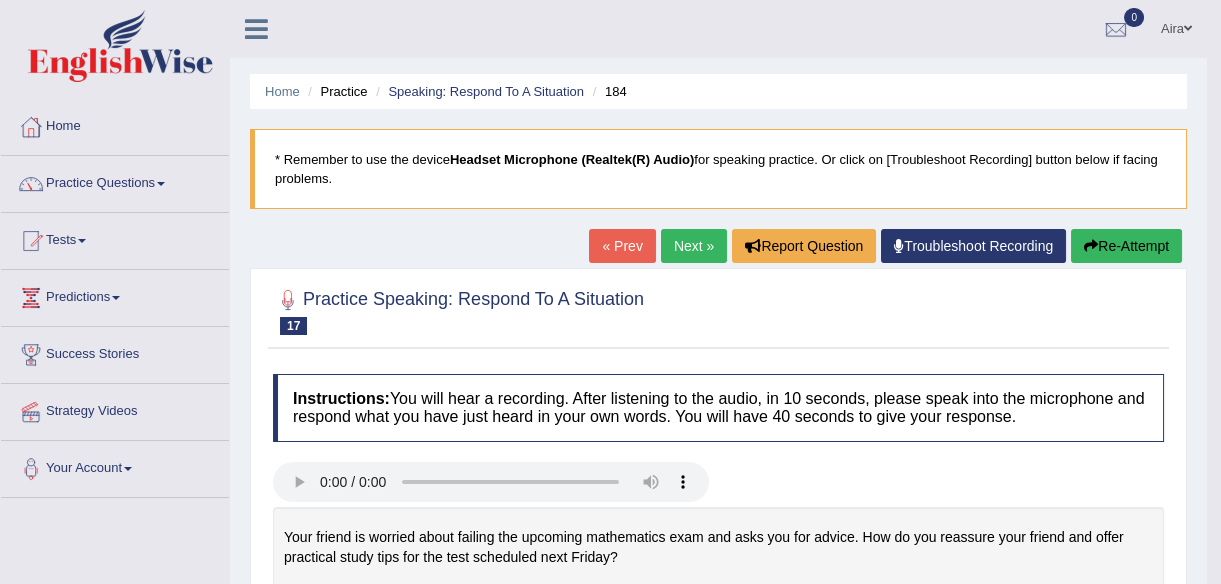 click on "Re-Attempt" at bounding box center (1126, 246) 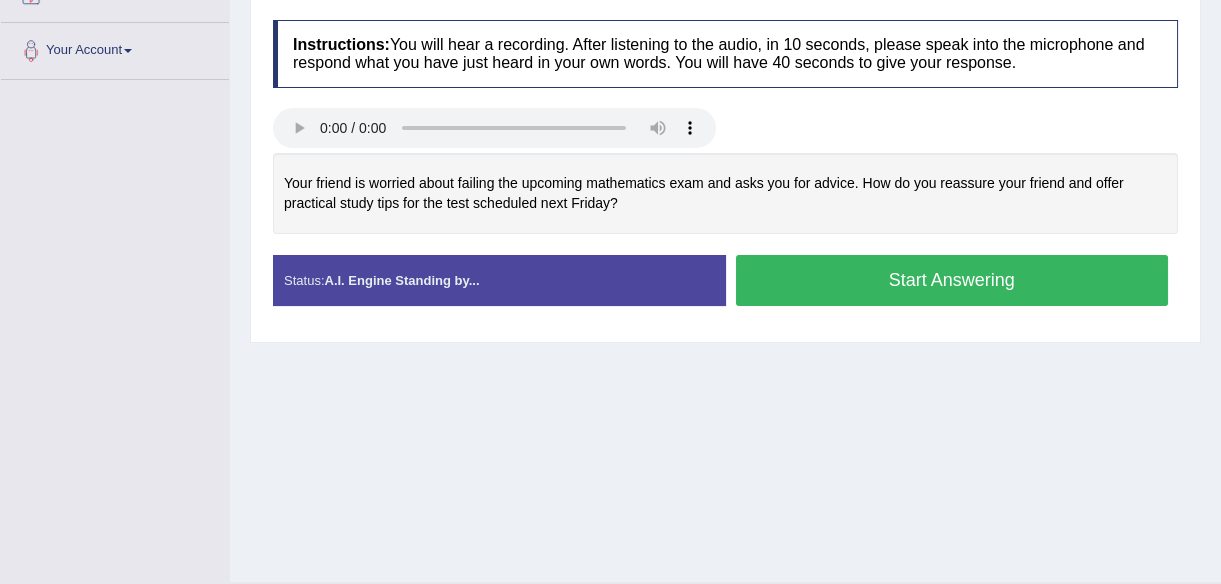 scroll, scrollTop: 0, scrollLeft: 0, axis: both 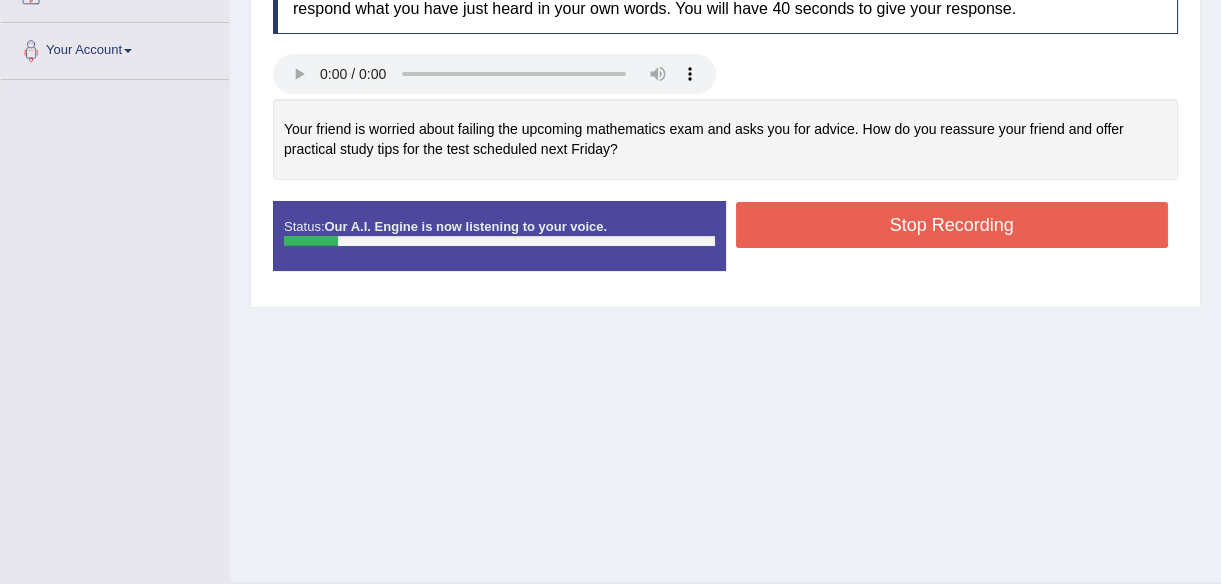 click on "Stop Recording" at bounding box center [952, 225] 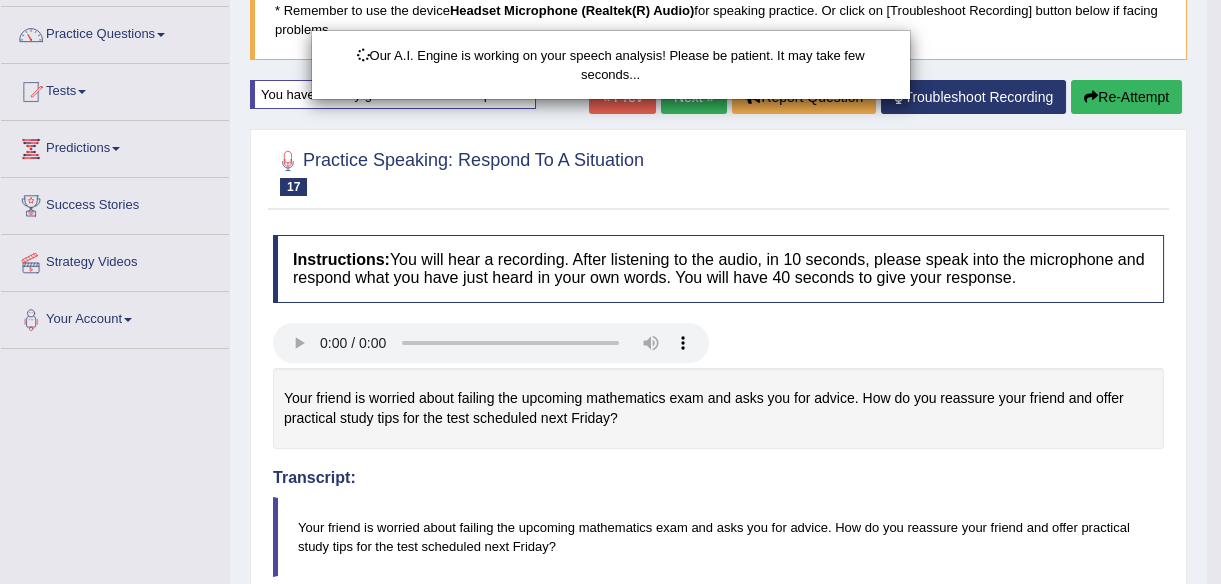 scroll, scrollTop: 145, scrollLeft: 0, axis: vertical 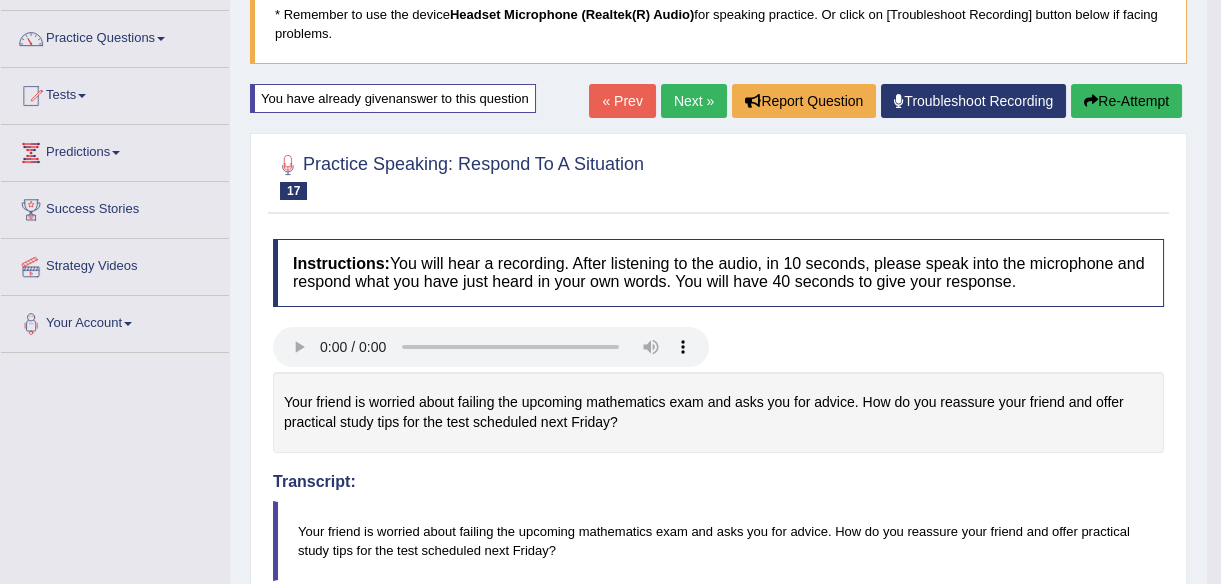 click on "Re-Attempt" at bounding box center (1126, 101) 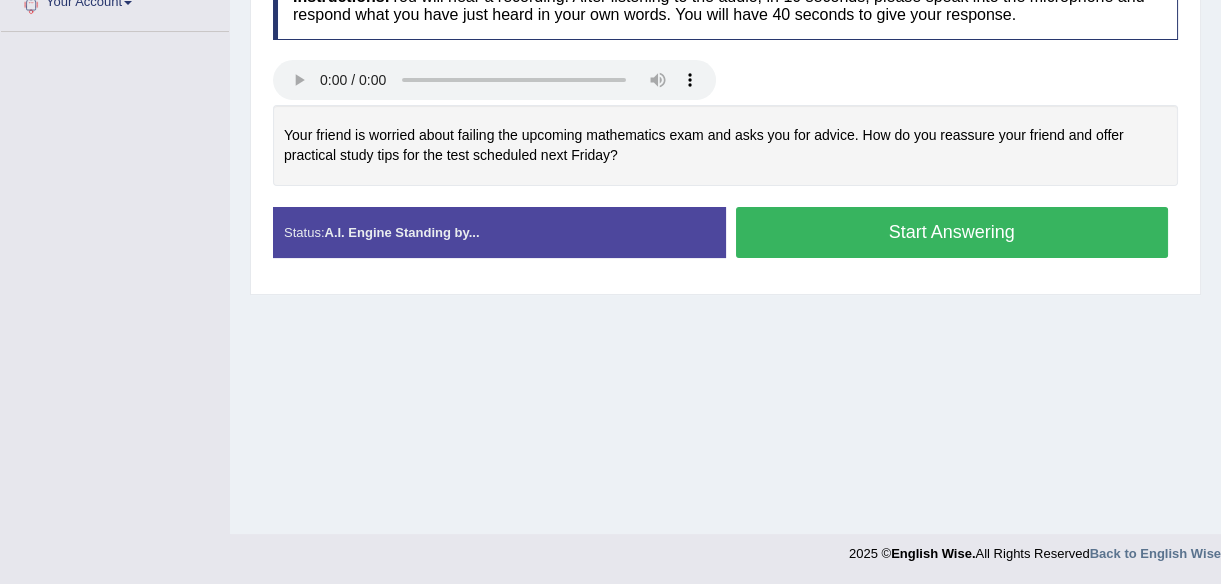 scroll, scrollTop: 466, scrollLeft: 0, axis: vertical 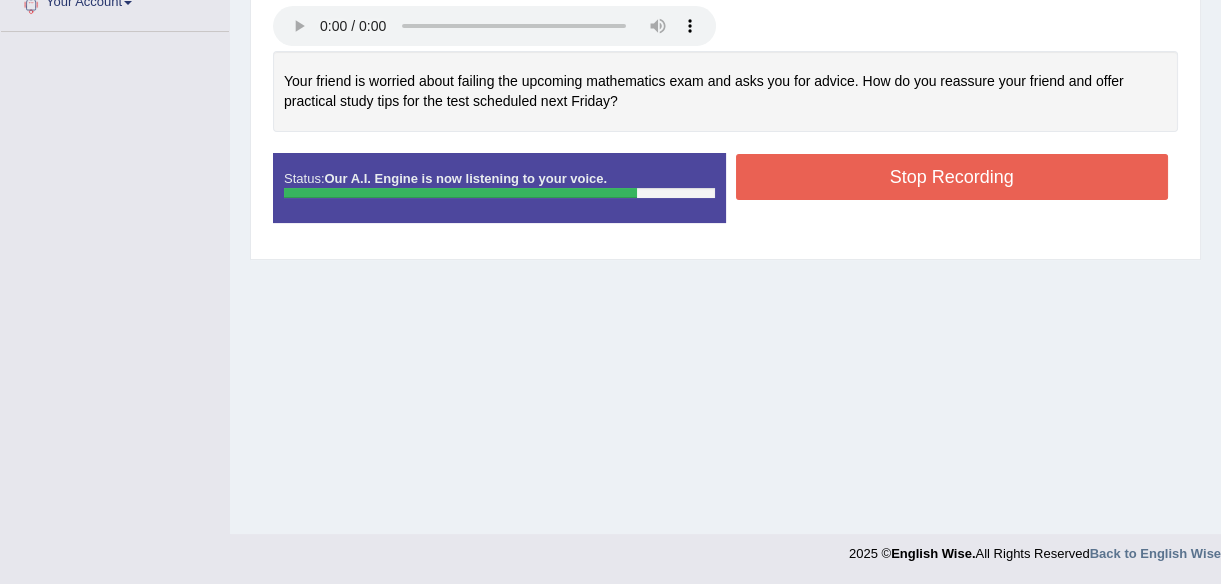 click on "Status:  Our A.I. Engine is now listening to your voice. Start Answering Stop Recording" at bounding box center [725, 198] 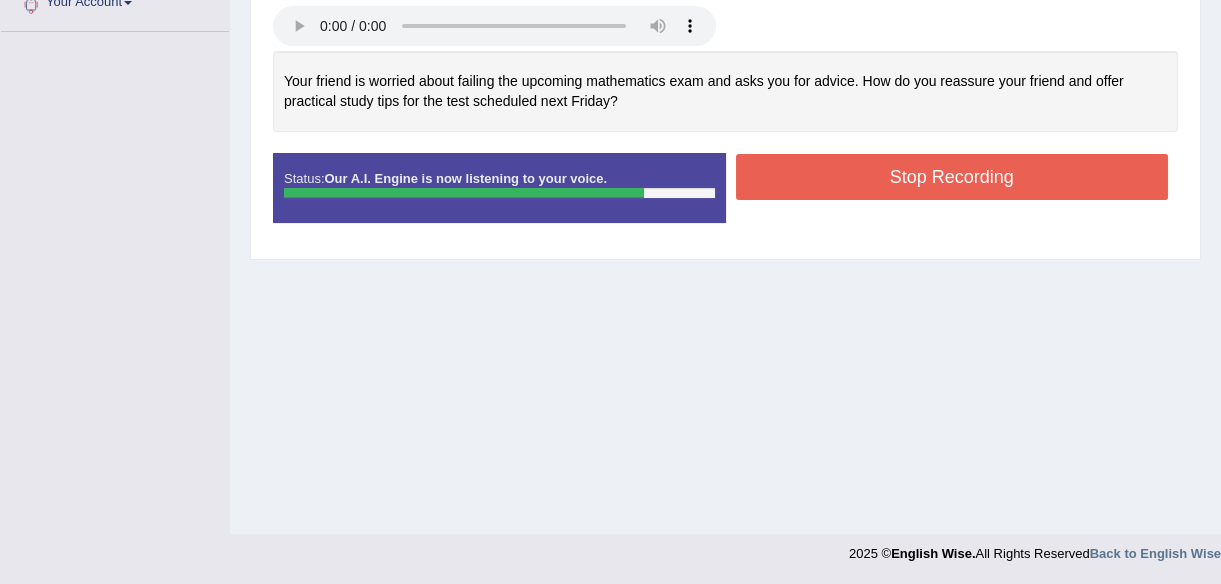click on "Stop Recording" at bounding box center (952, 177) 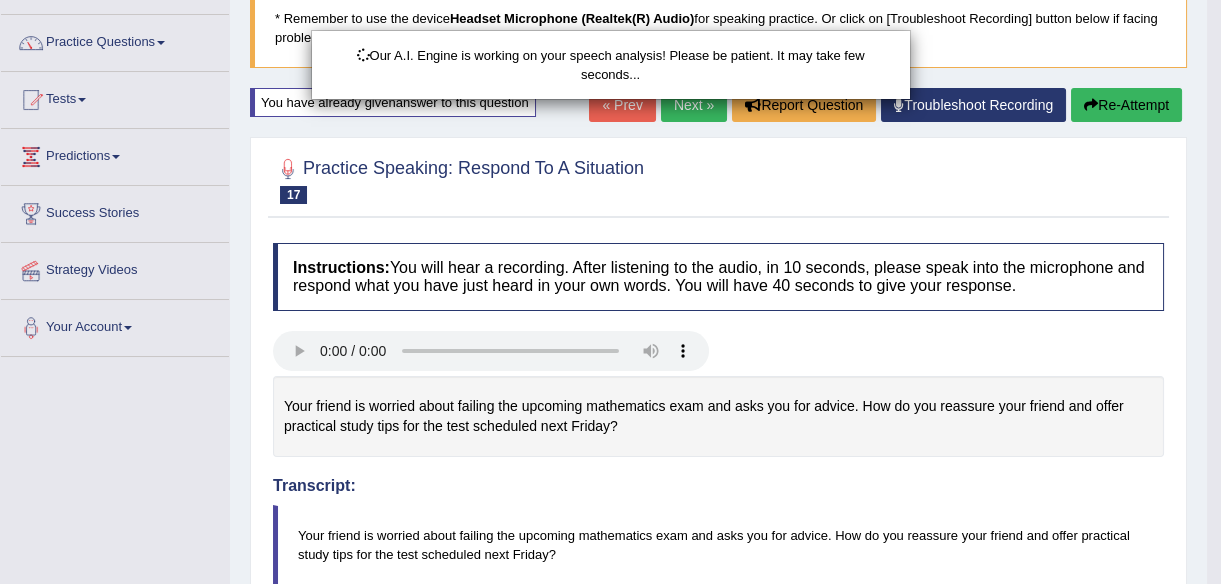 scroll, scrollTop: 102, scrollLeft: 0, axis: vertical 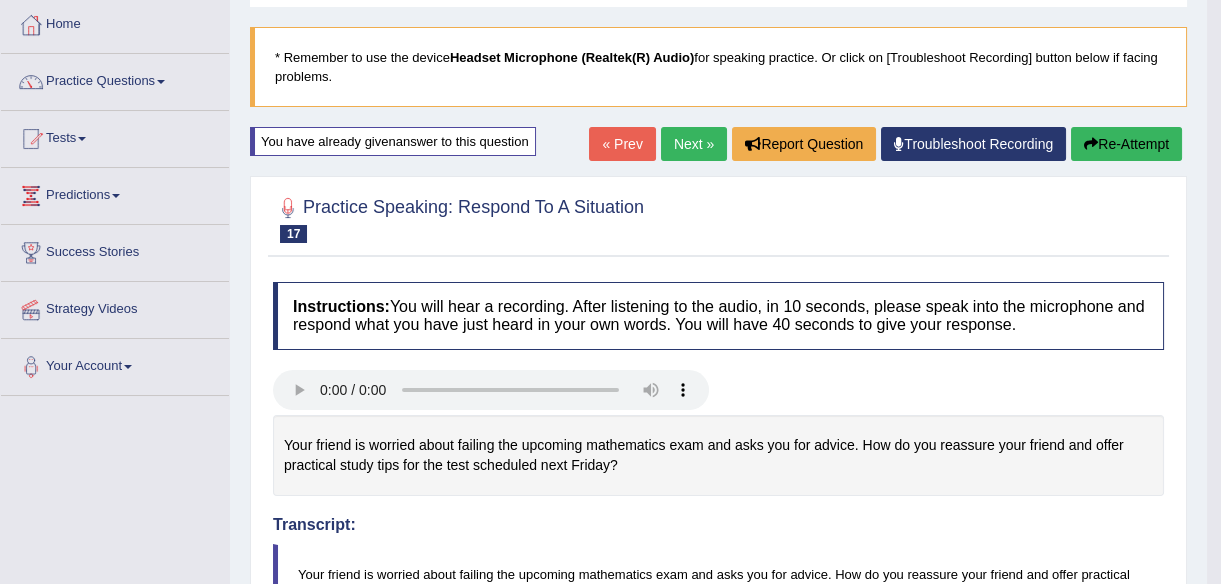 click on "Re-Attempt" at bounding box center (1126, 144) 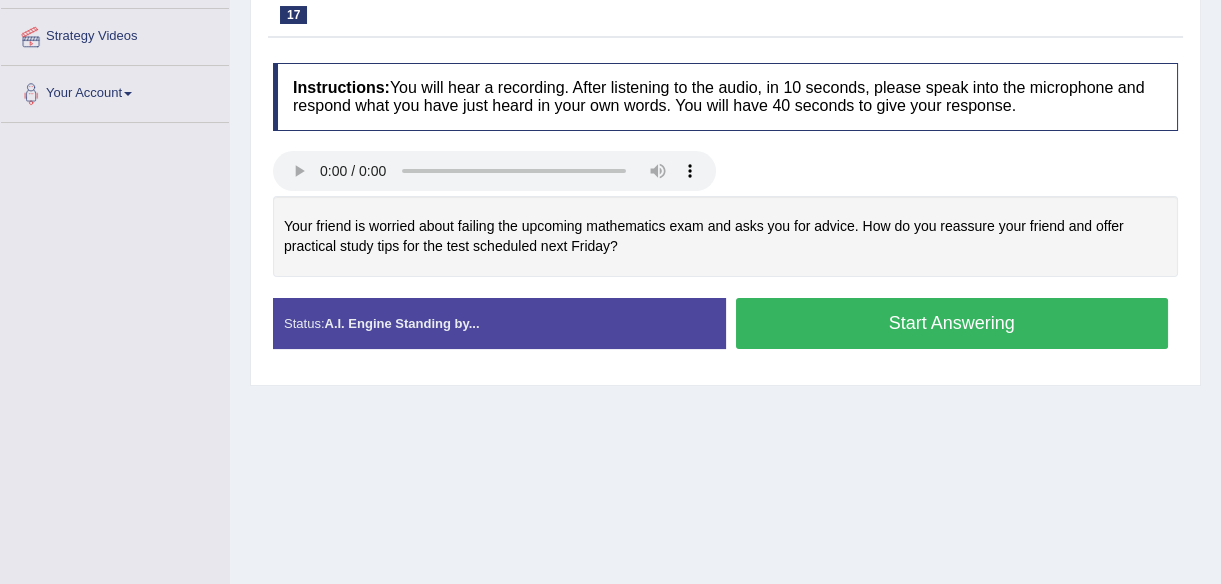 scroll, scrollTop: 0, scrollLeft: 0, axis: both 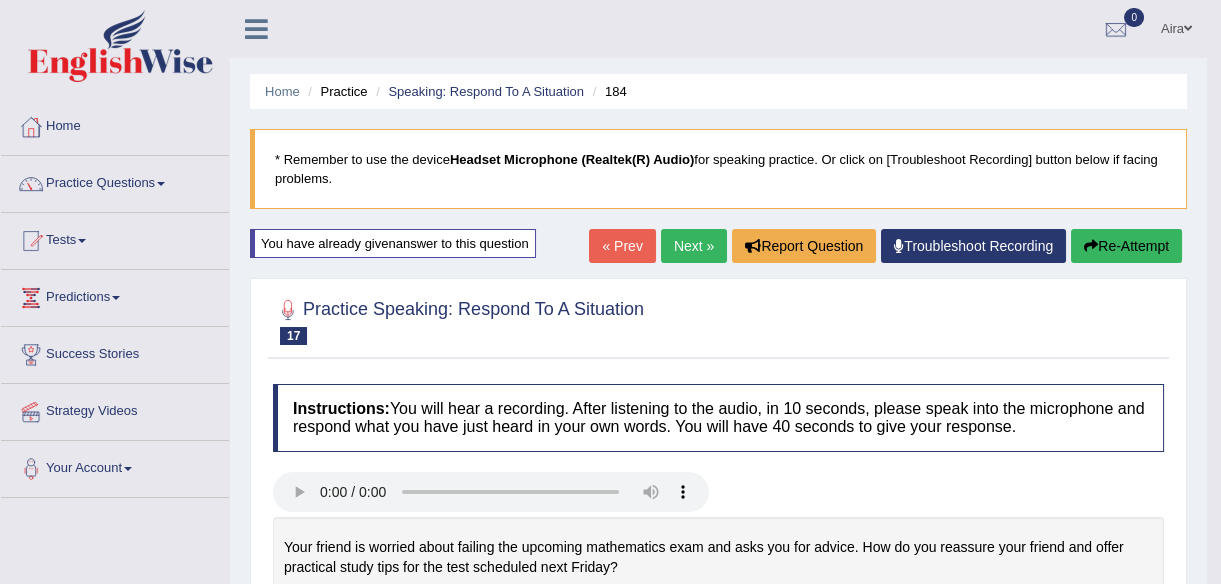 click on "Next »" at bounding box center [694, 246] 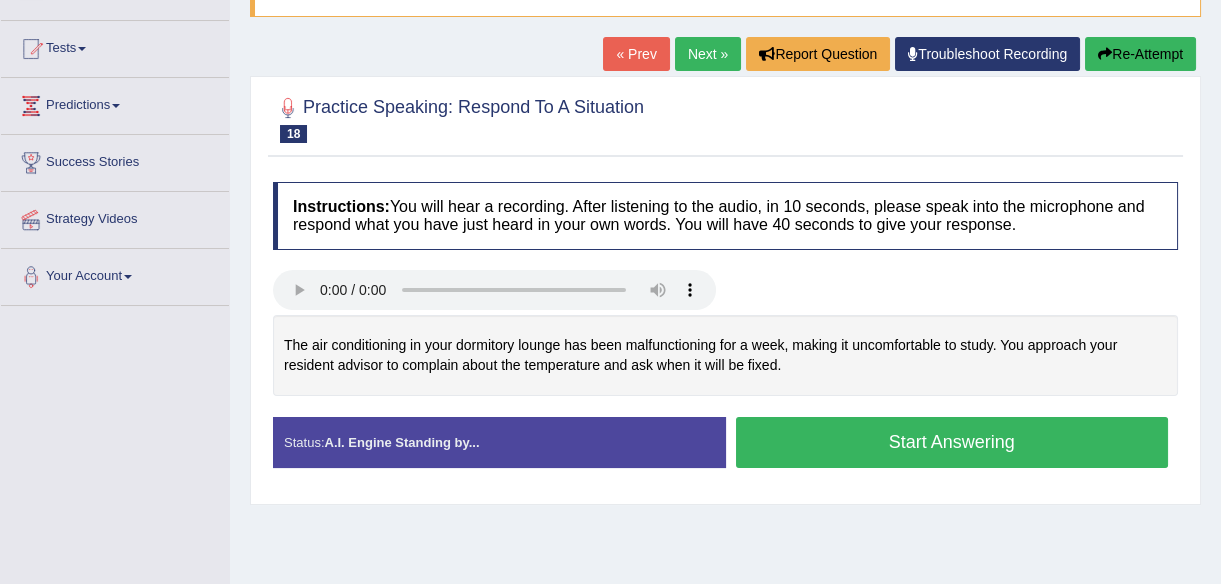 scroll, scrollTop: 192, scrollLeft: 0, axis: vertical 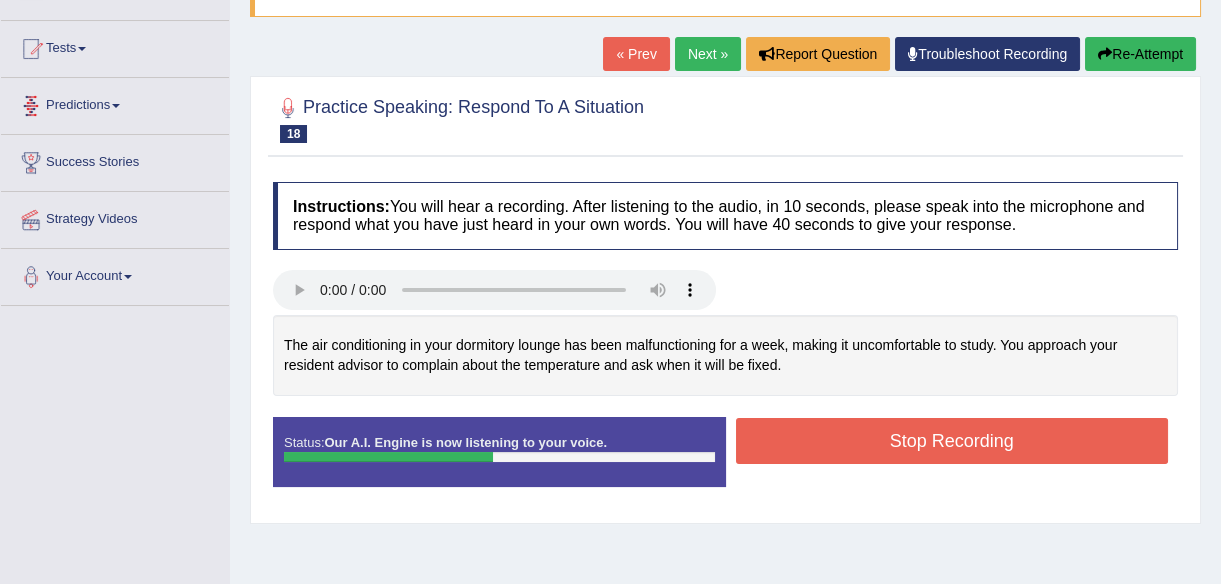 click on "Re-Attempt" at bounding box center [1140, 54] 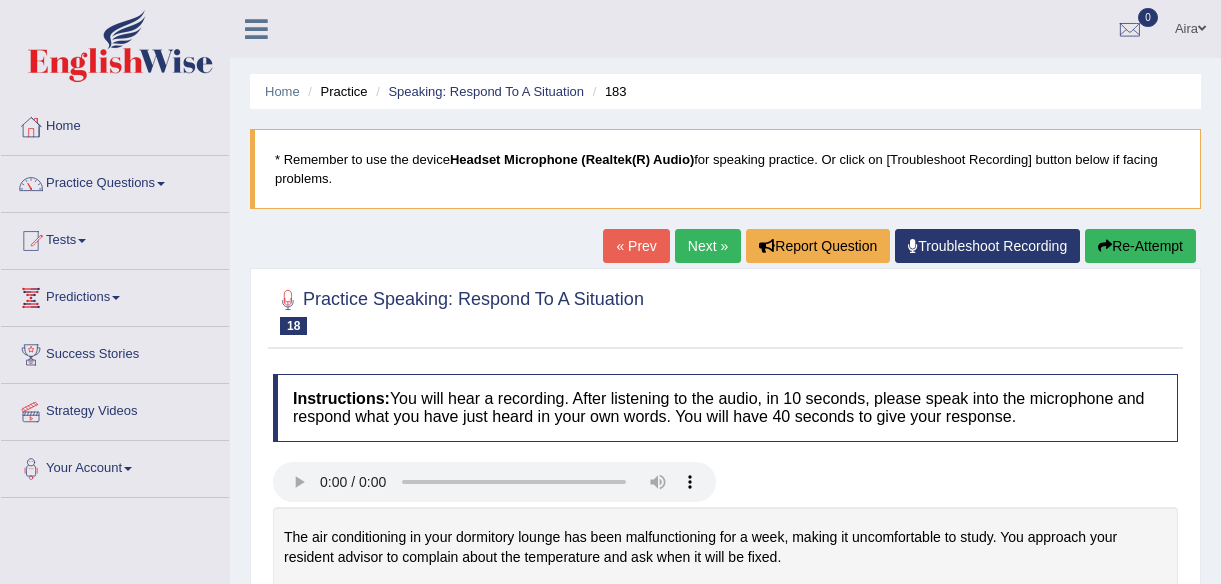 scroll, scrollTop: 220, scrollLeft: 0, axis: vertical 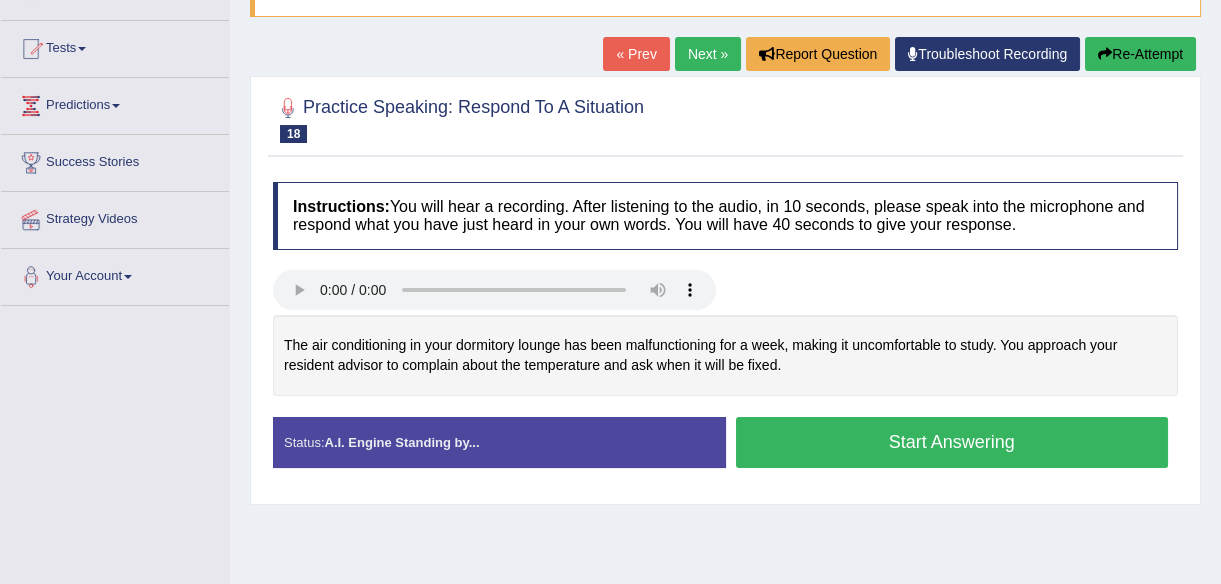 click on "Start Answering" at bounding box center [952, 442] 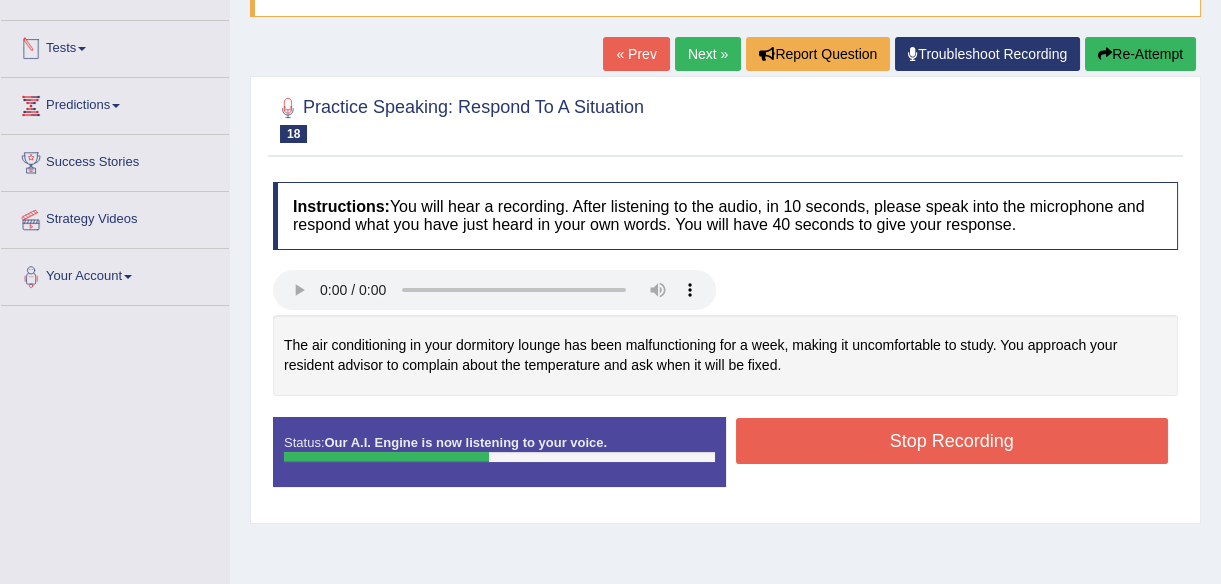 click on "Re-Attempt" at bounding box center [1140, 54] 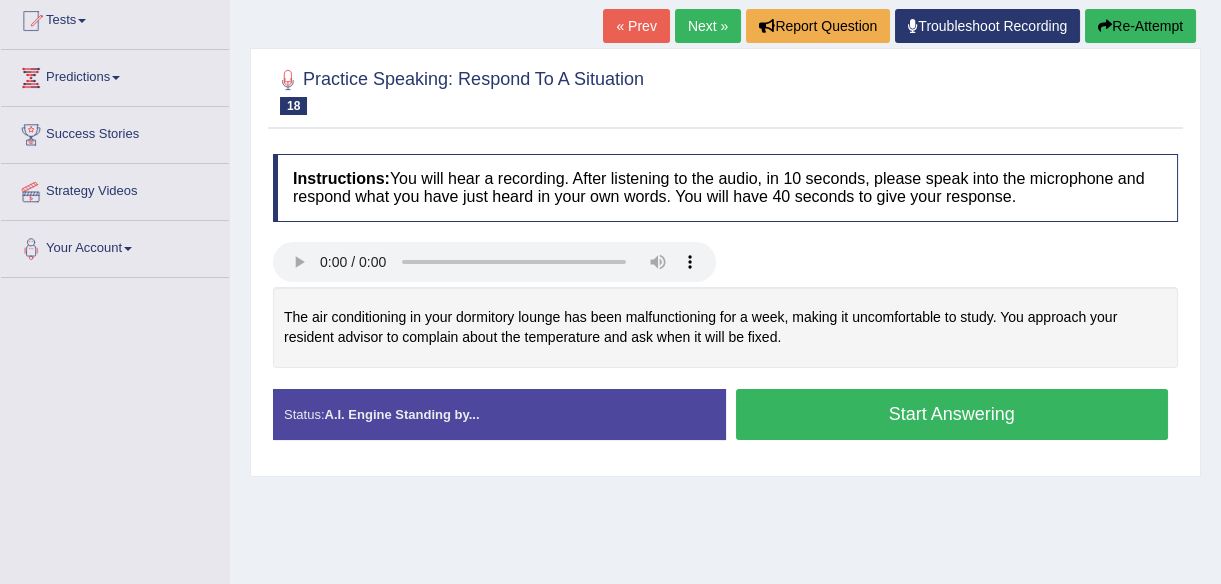 scroll, scrollTop: 220, scrollLeft: 0, axis: vertical 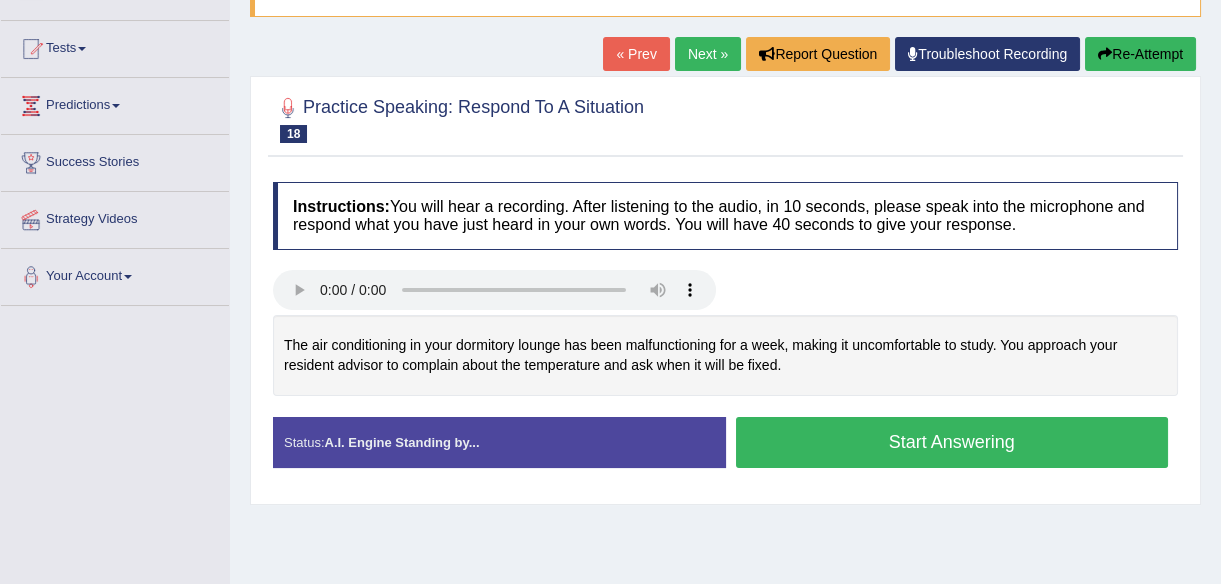 click on "Start Answering" at bounding box center [952, 442] 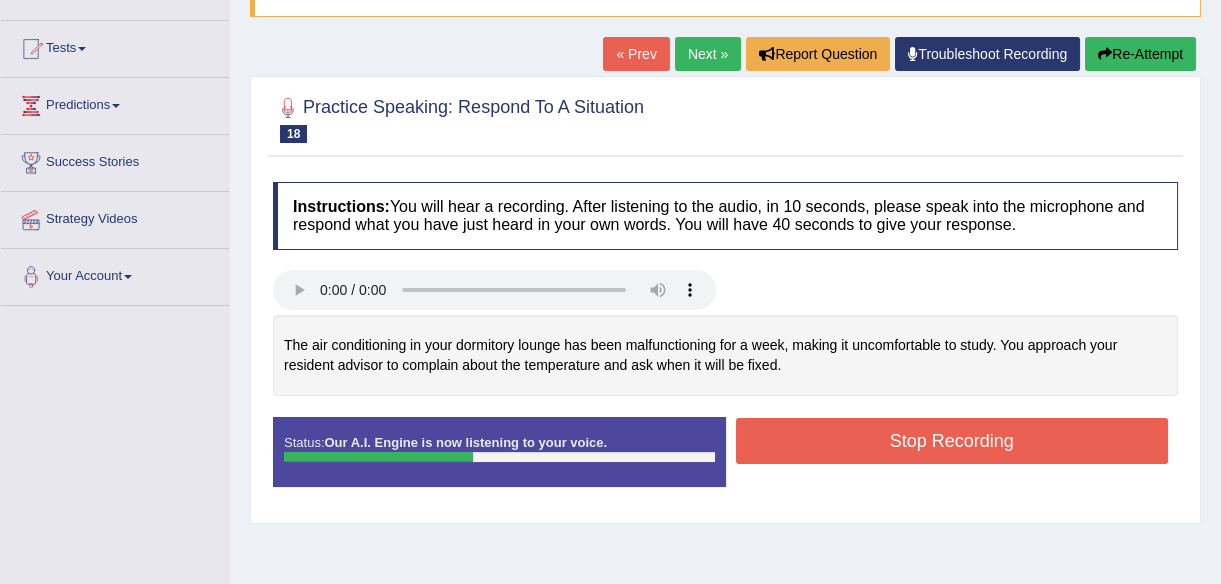 click on "Re-Attempt" at bounding box center [1140, 54] 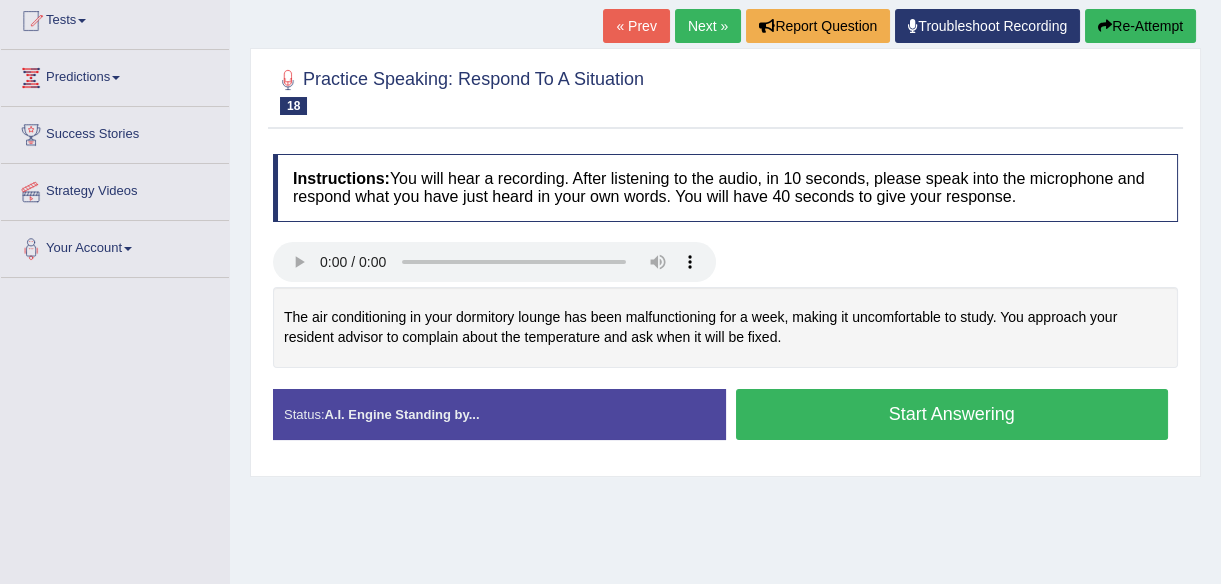 scroll, scrollTop: 192, scrollLeft: 0, axis: vertical 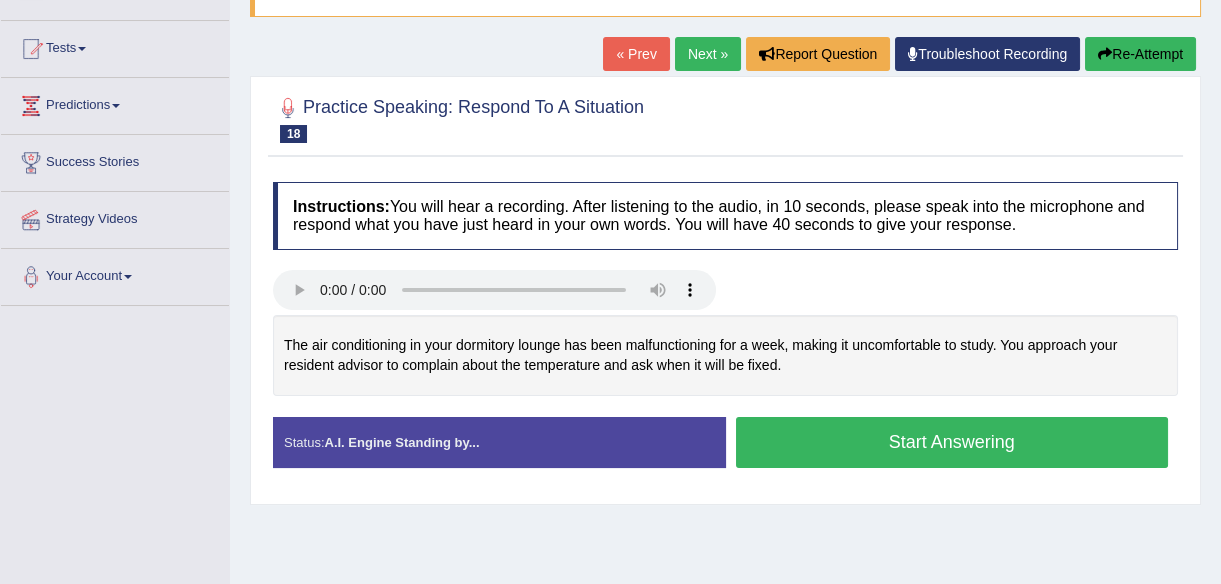 click on "Start Answering" at bounding box center [952, 442] 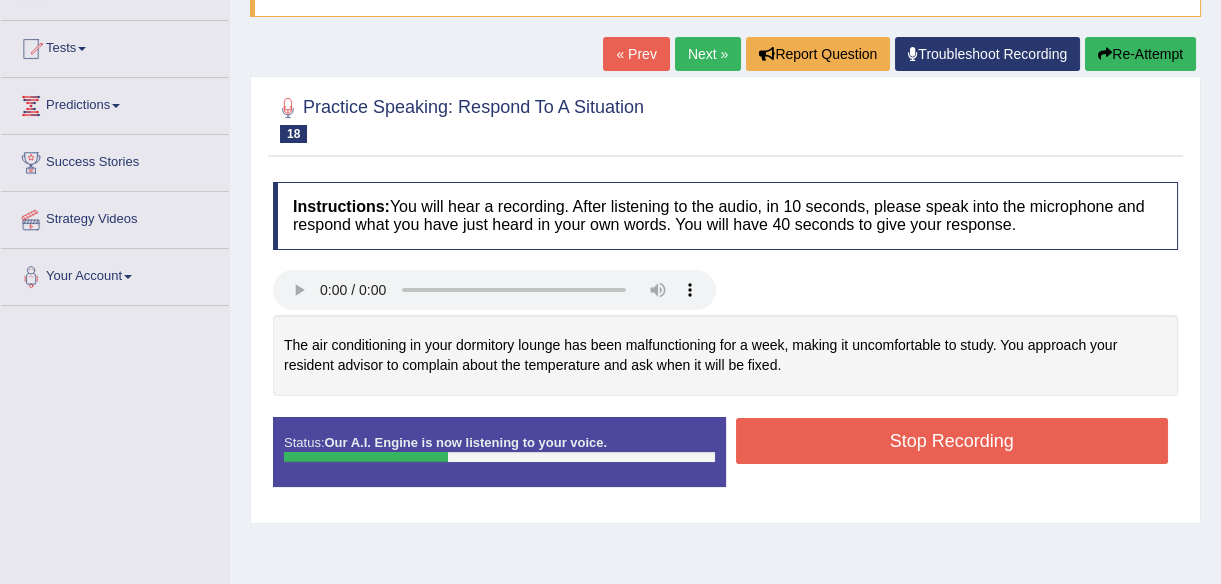 click on "Re-Attempt" at bounding box center [1140, 54] 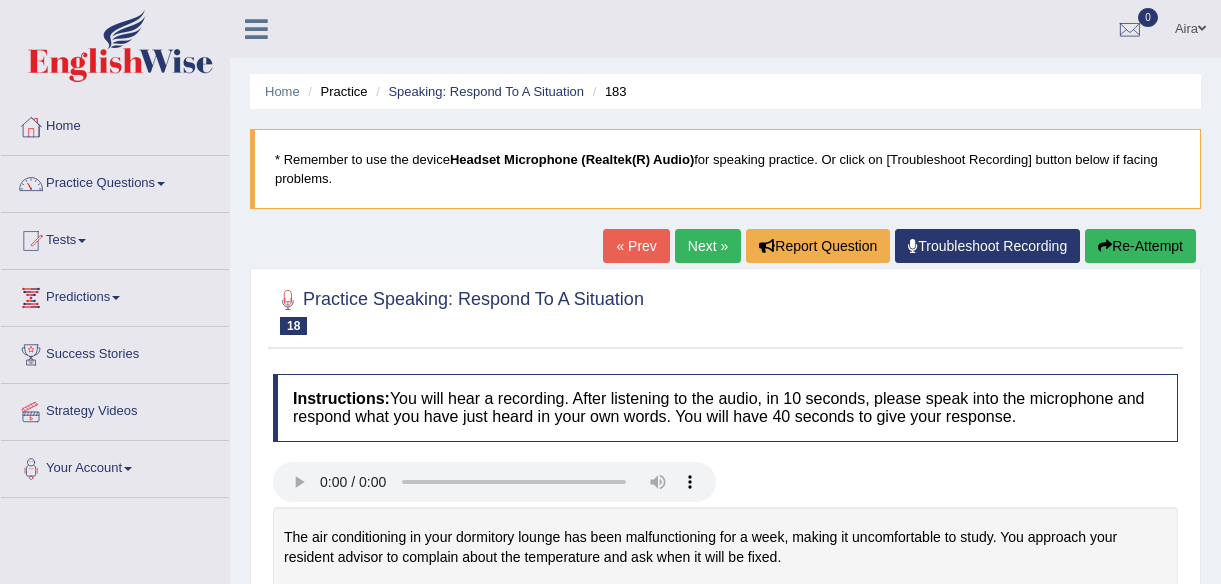 scroll, scrollTop: 220, scrollLeft: 0, axis: vertical 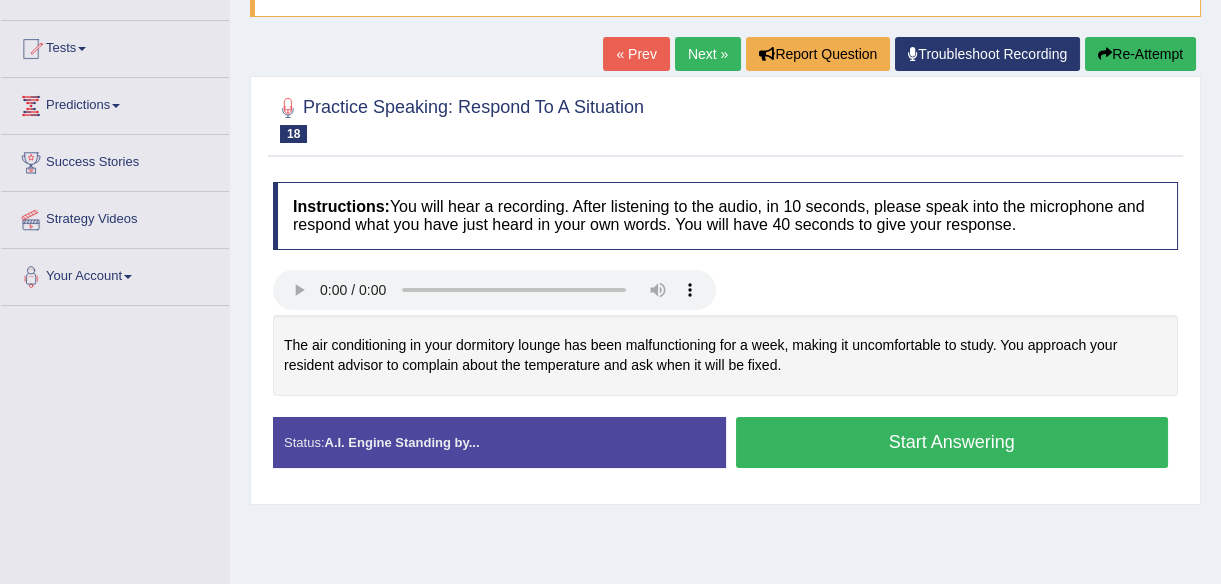 click on "Start Answering" at bounding box center (952, 442) 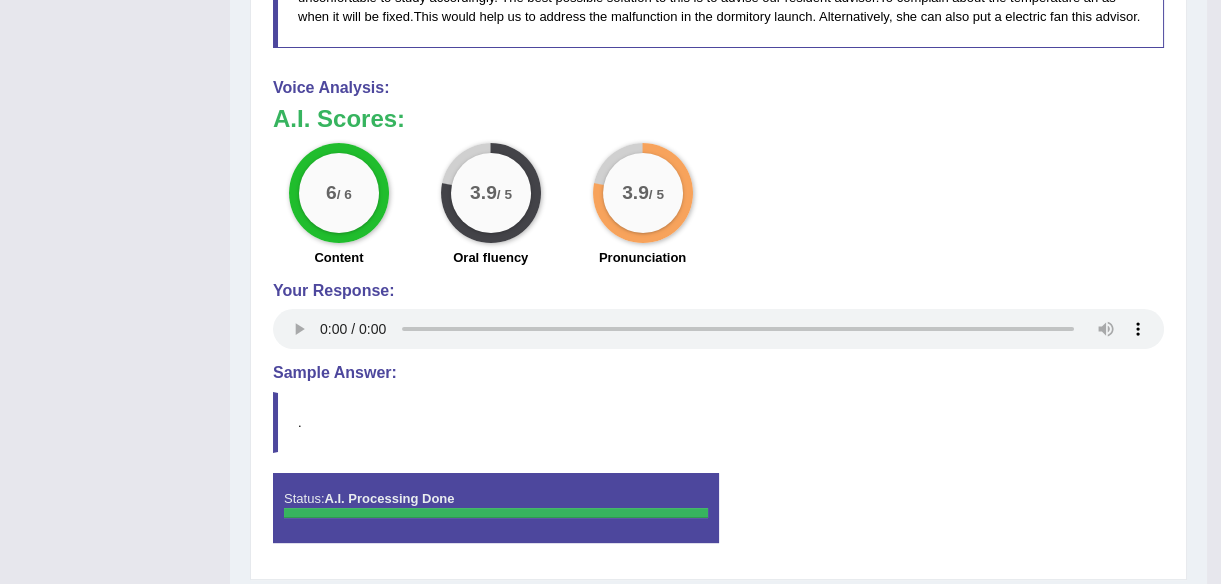 scroll, scrollTop: 876, scrollLeft: 0, axis: vertical 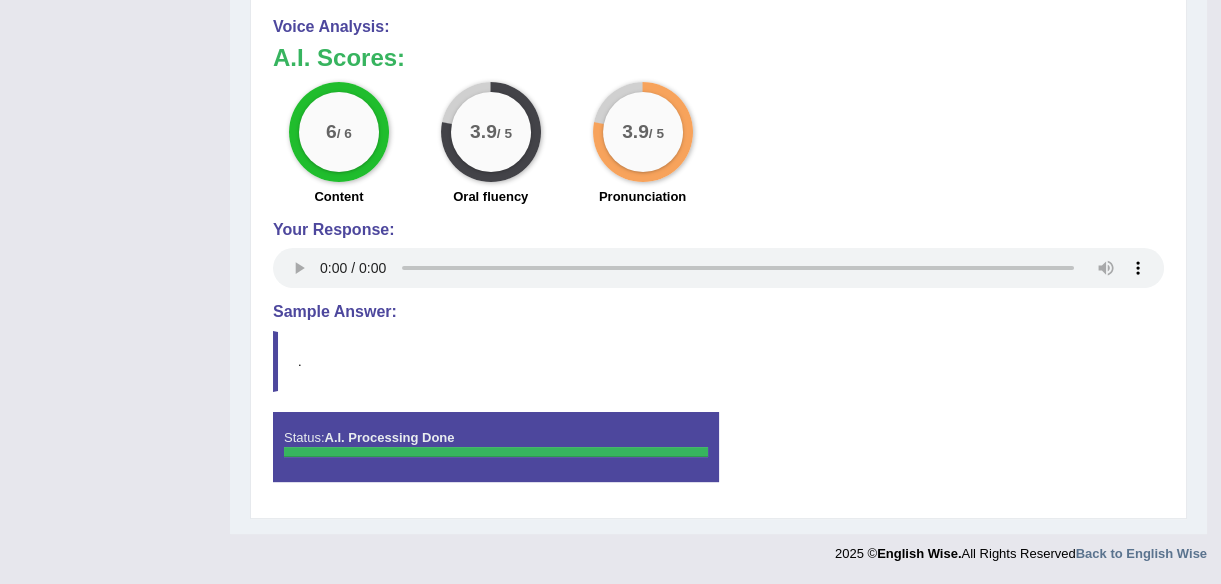 type 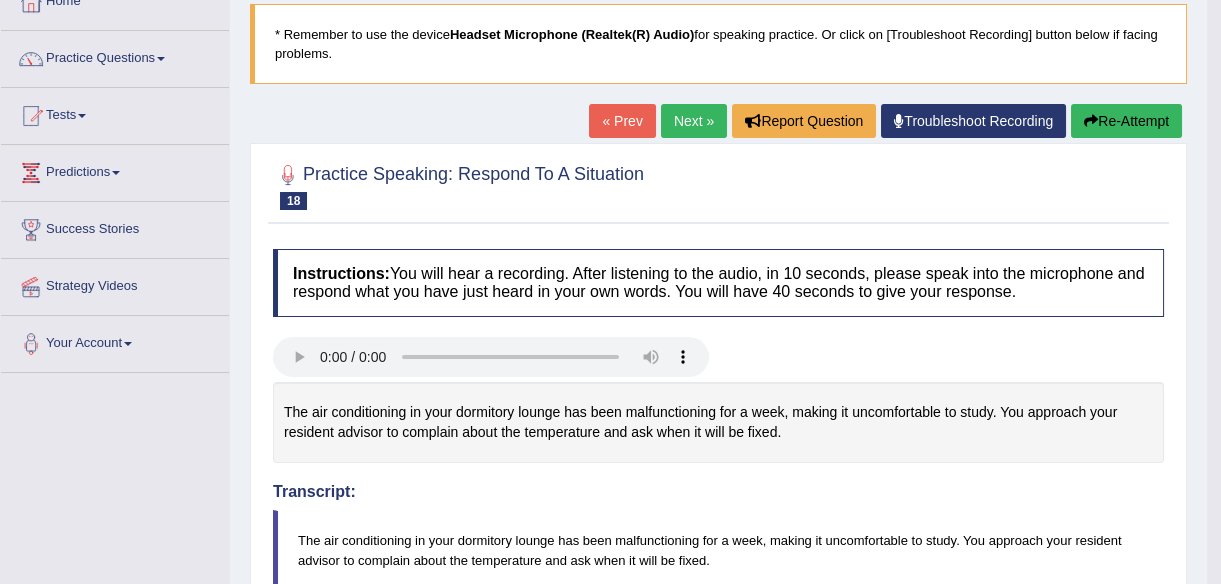 scroll, scrollTop: 58, scrollLeft: 0, axis: vertical 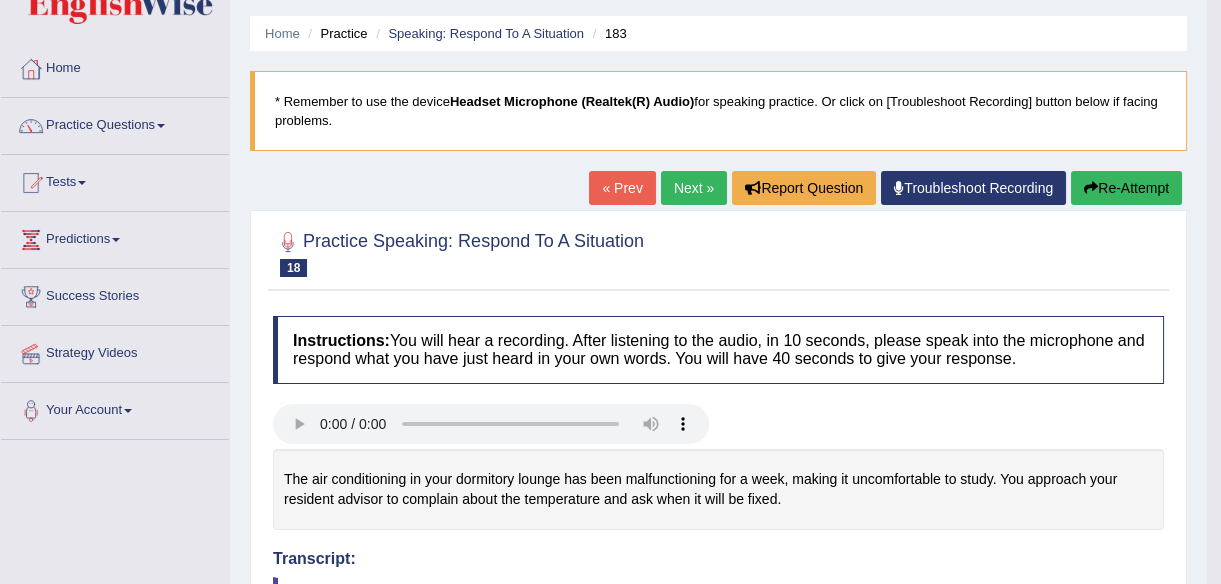 click on "Next »" at bounding box center [694, 188] 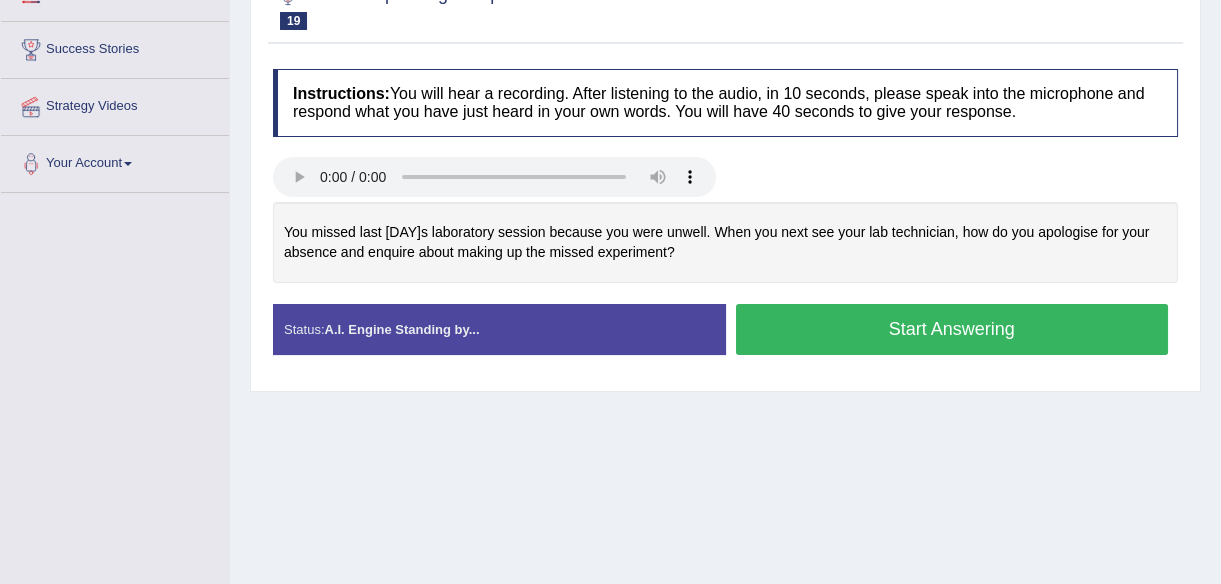 scroll, scrollTop: 305, scrollLeft: 0, axis: vertical 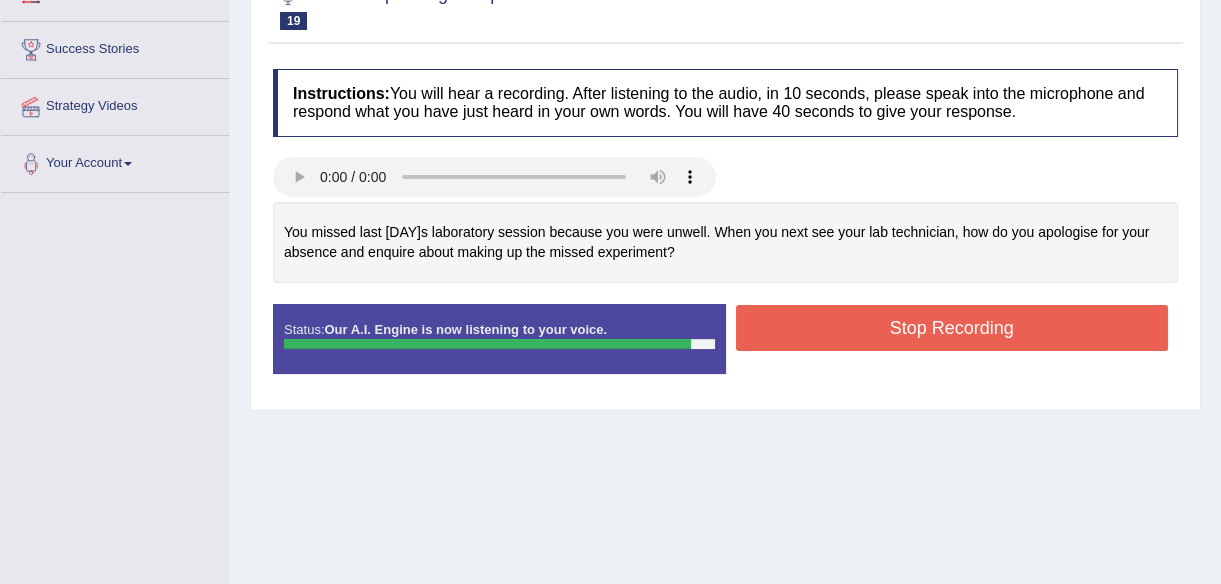 click on "Stop Recording" at bounding box center [952, 328] 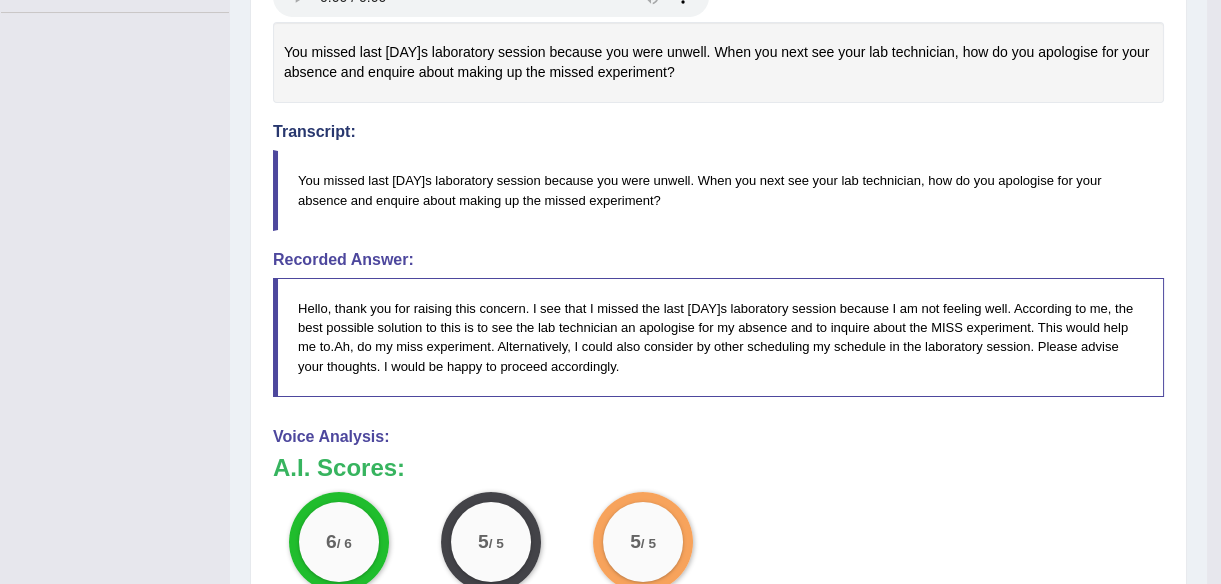 scroll, scrollTop: 123, scrollLeft: 0, axis: vertical 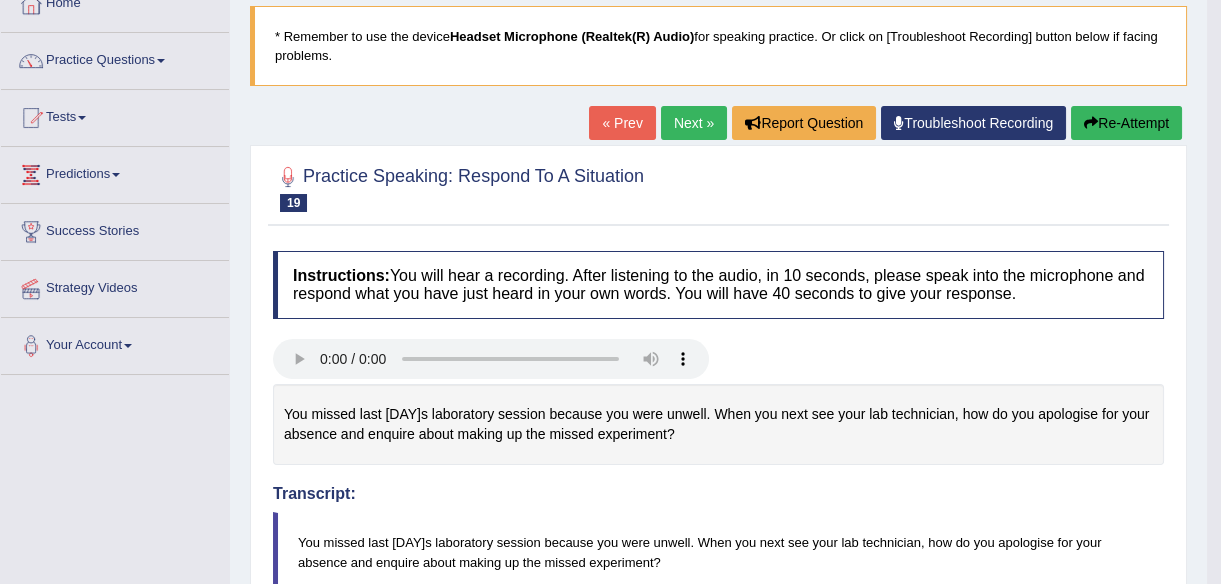 click on "Next »" at bounding box center [694, 123] 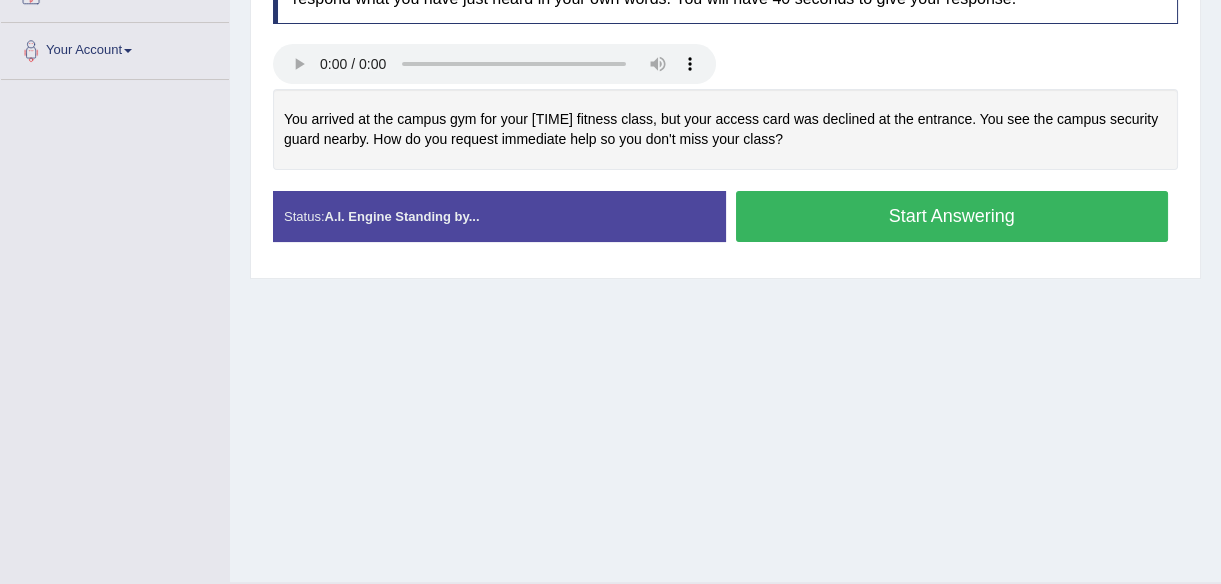 scroll, scrollTop: 0, scrollLeft: 0, axis: both 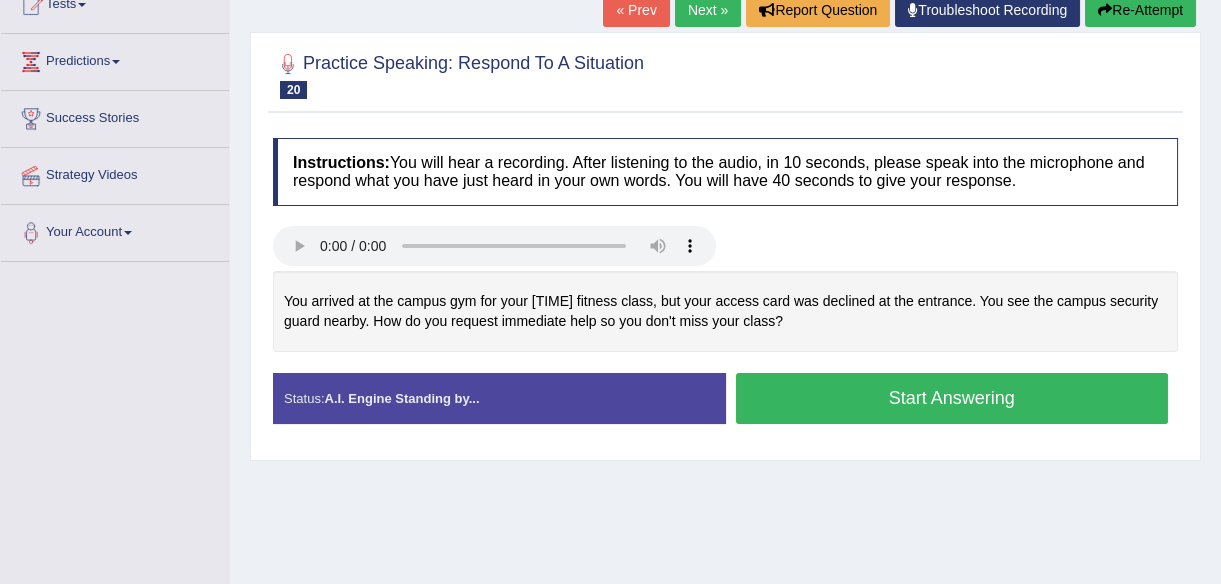 click on "Start Answering" at bounding box center [952, 398] 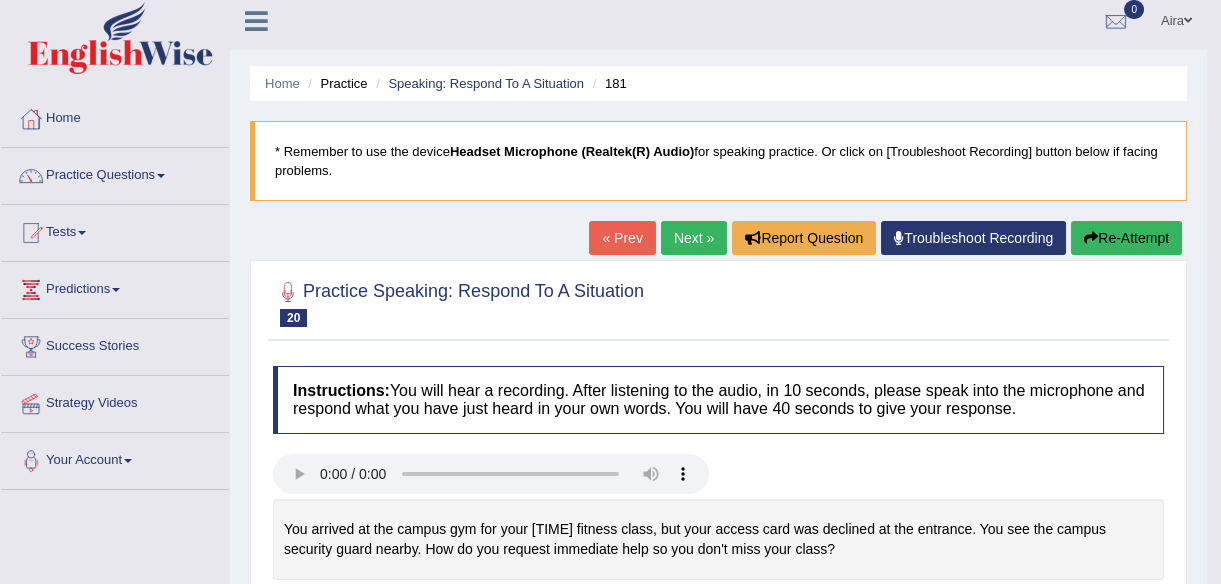 scroll, scrollTop: 0, scrollLeft: 0, axis: both 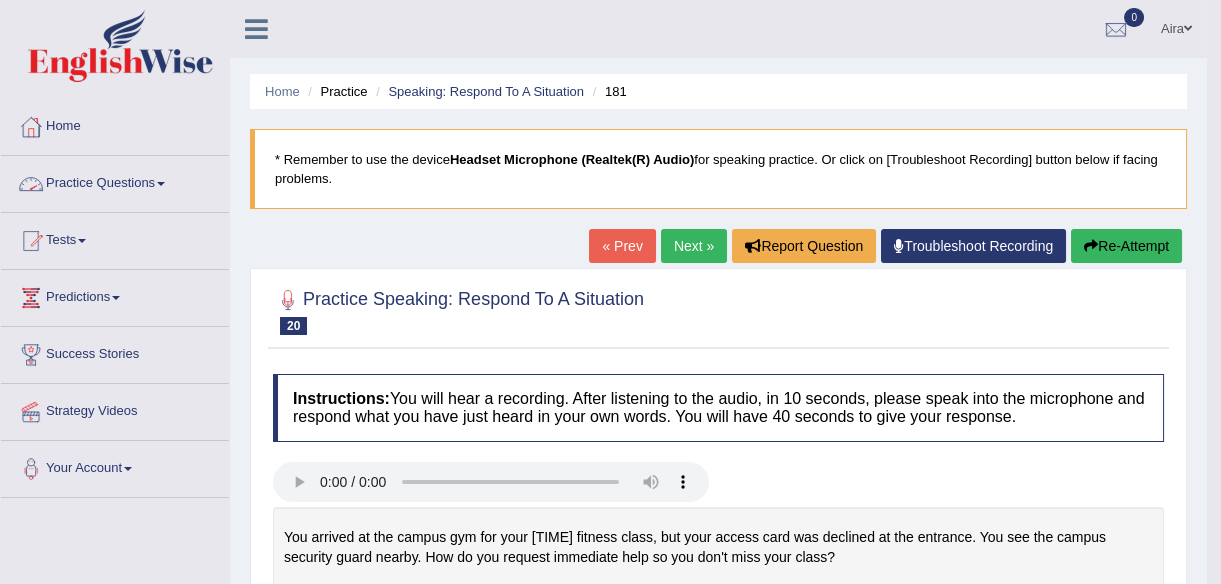 click on "Practice Questions" at bounding box center [115, 181] 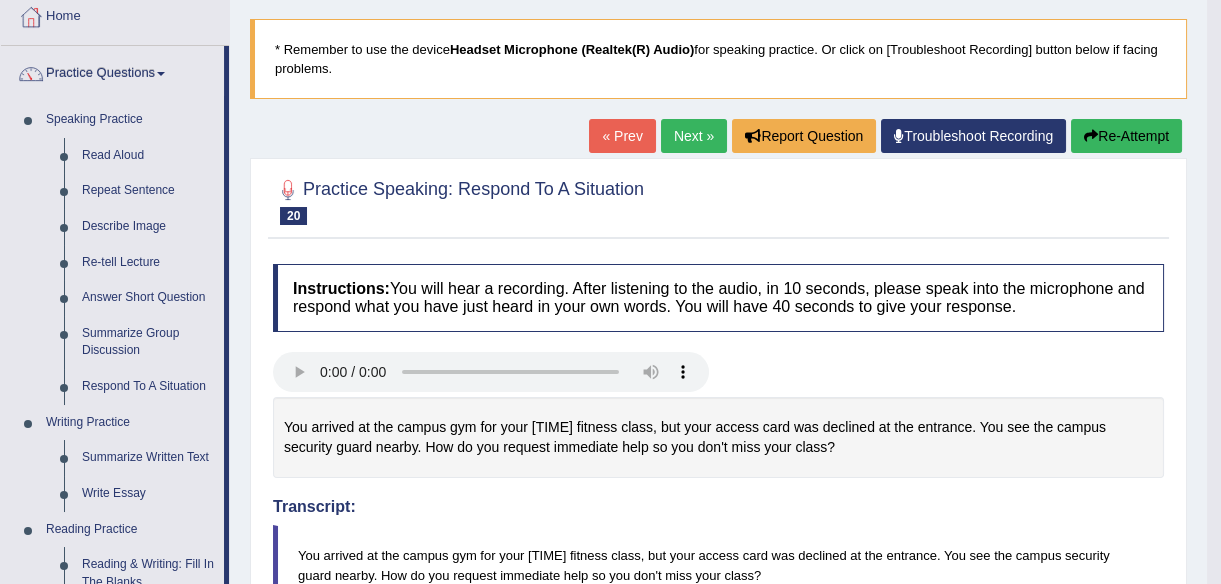 scroll, scrollTop: 90, scrollLeft: 0, axis: vertical 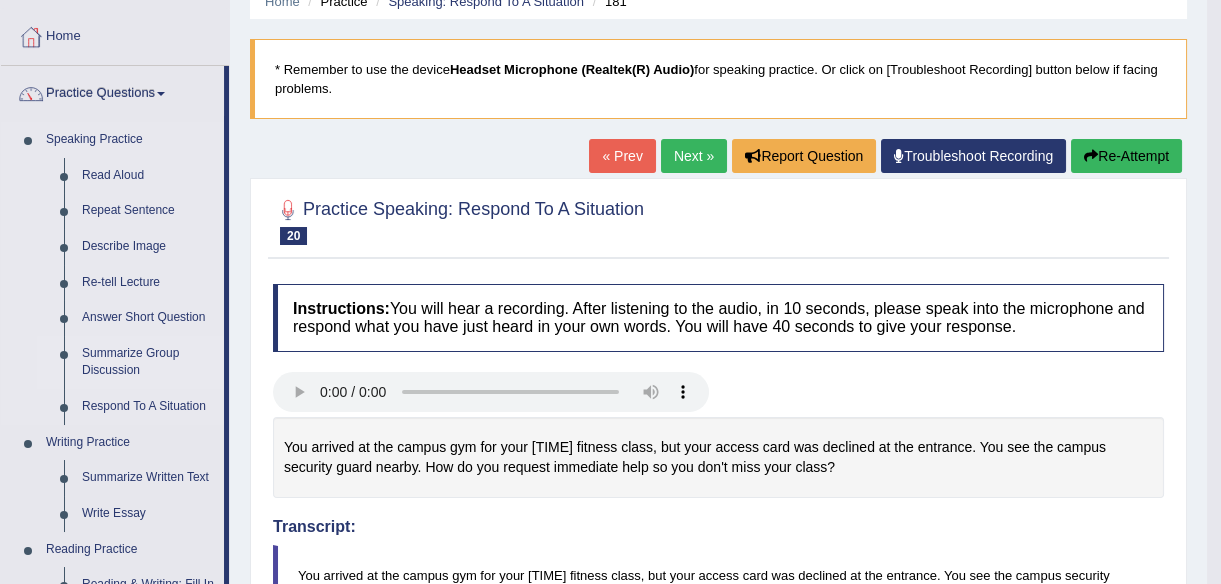 click on "Summarize Group Discussion" at bounding box center (148, 362) 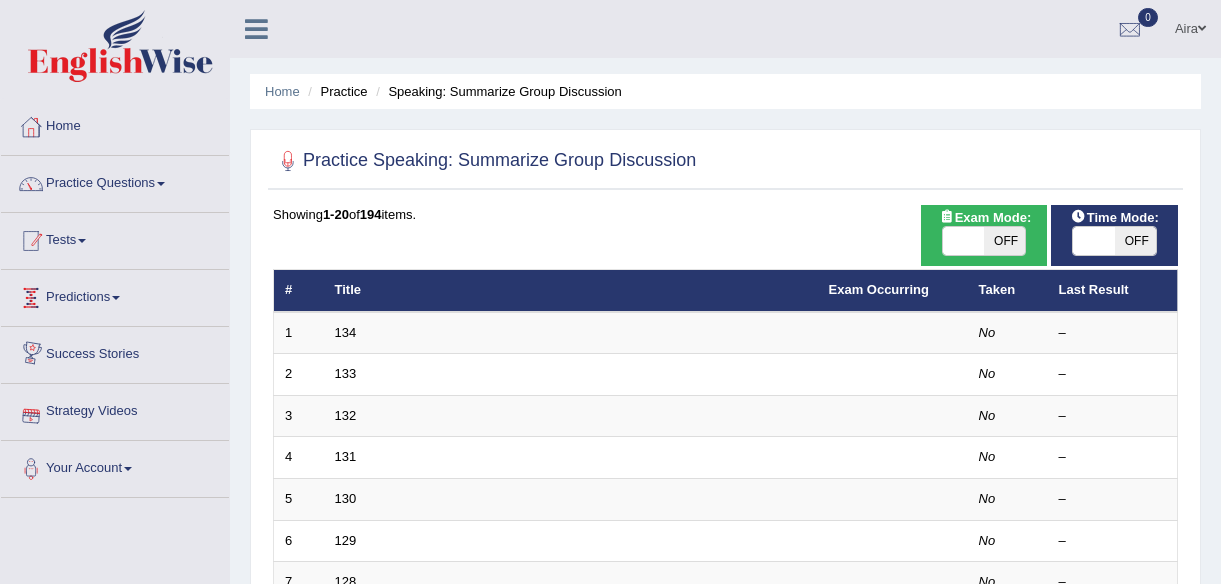 scroll, scrollTop: 0, scrollLeft: 0, axis: both 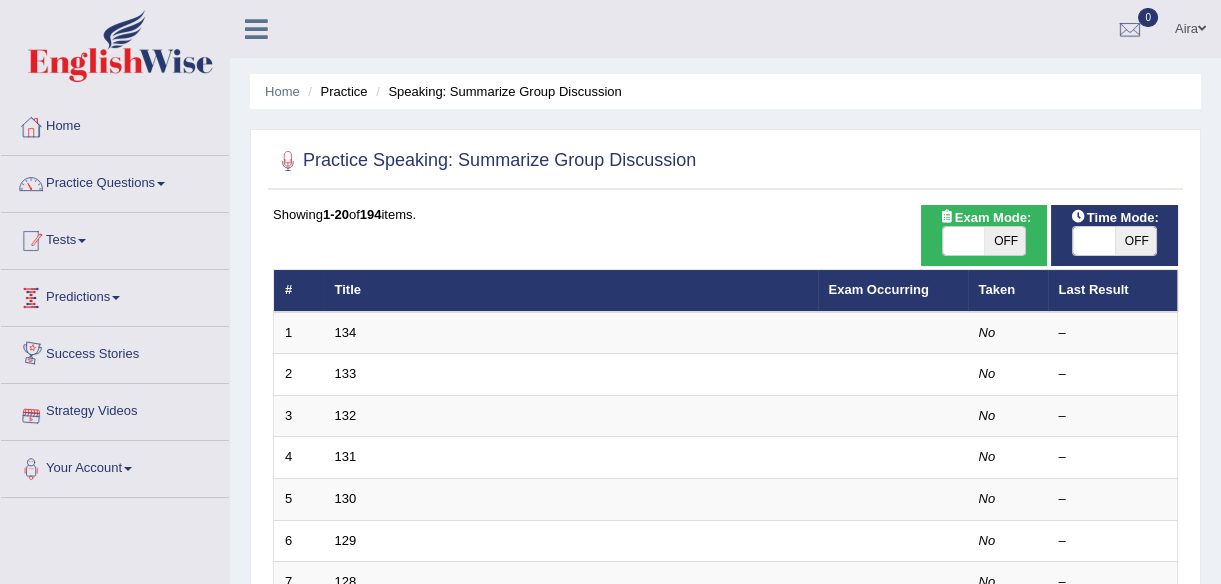 click on "Practice Questions" at bounding box center [115, 181] 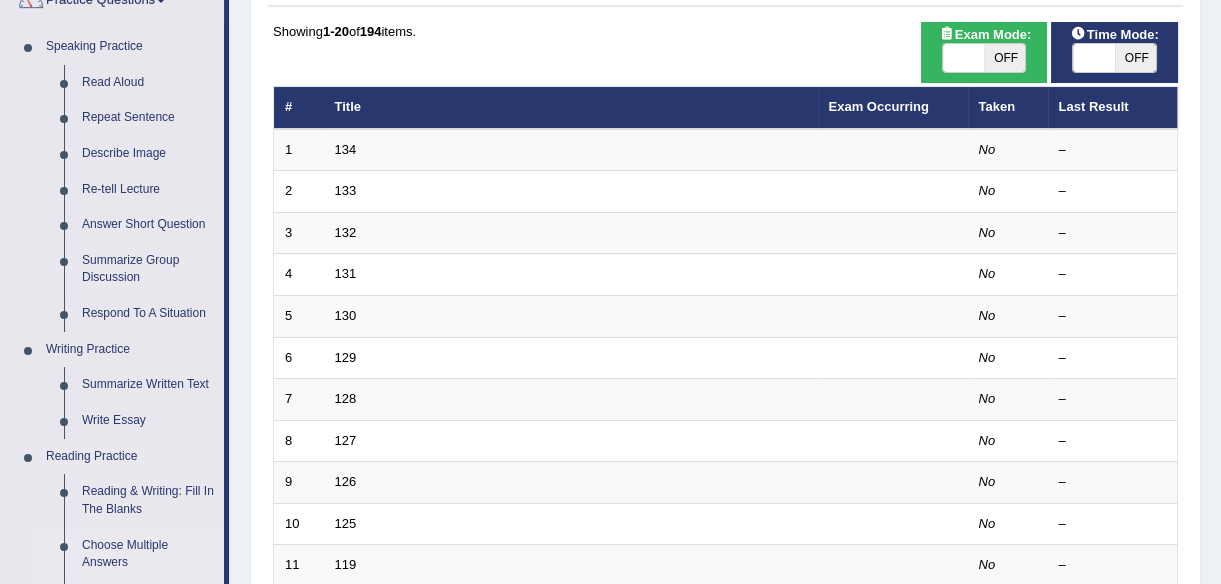 scroll, scrollTop: 181, scrollLeft: 0, axis: vertical 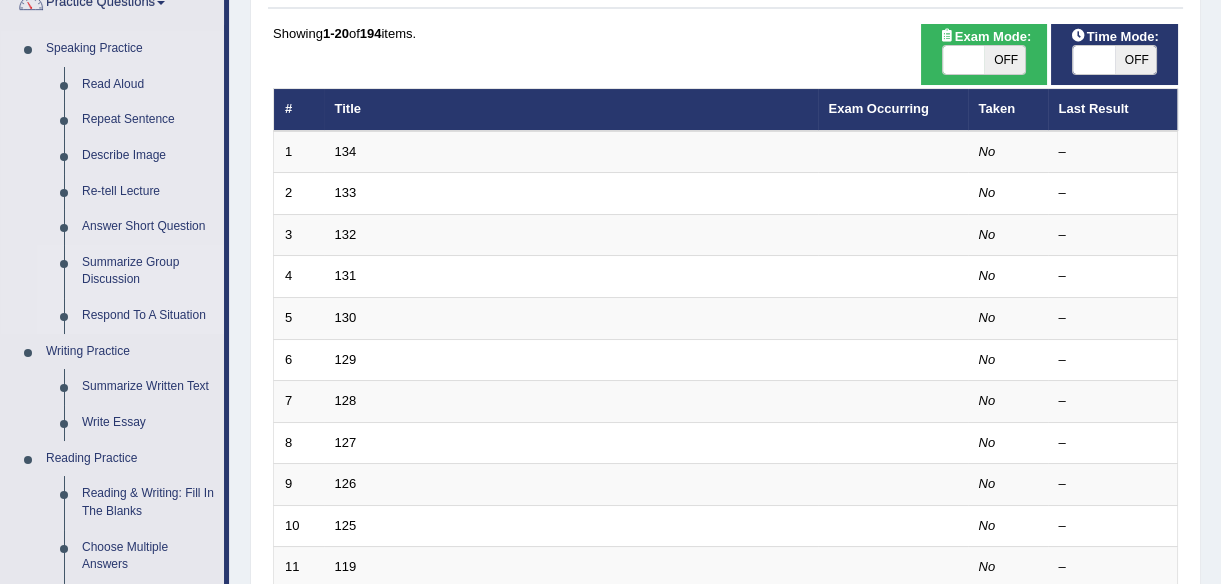 click on "Respond To A Situation" at bounding box center [148, 316] 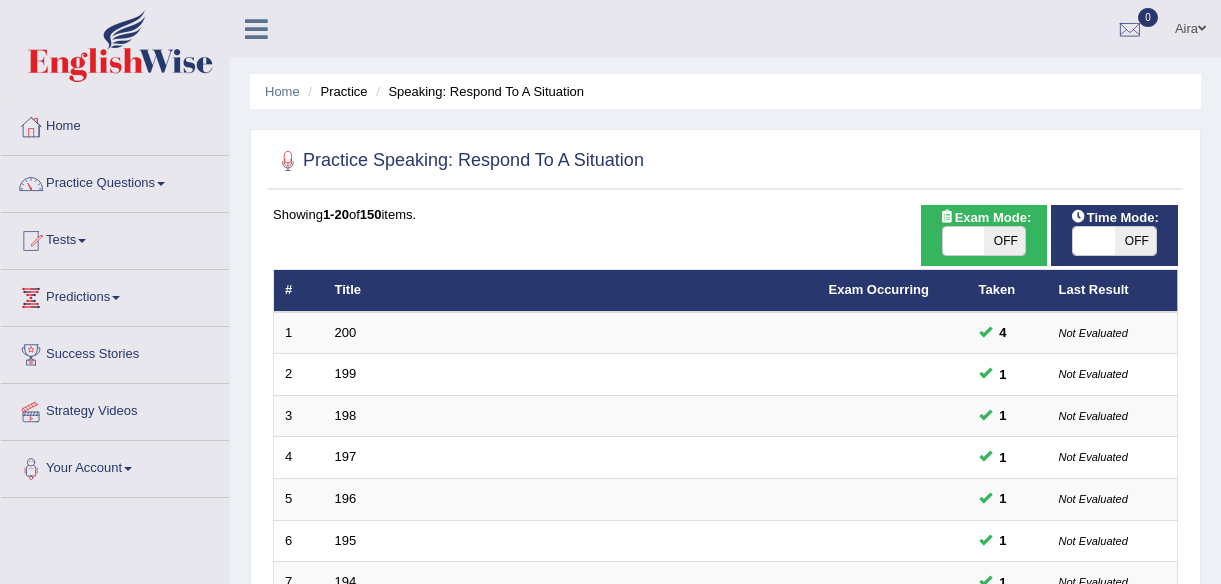 scroll, scrollTop: 545, scrollLeft: 0, axis: vertical 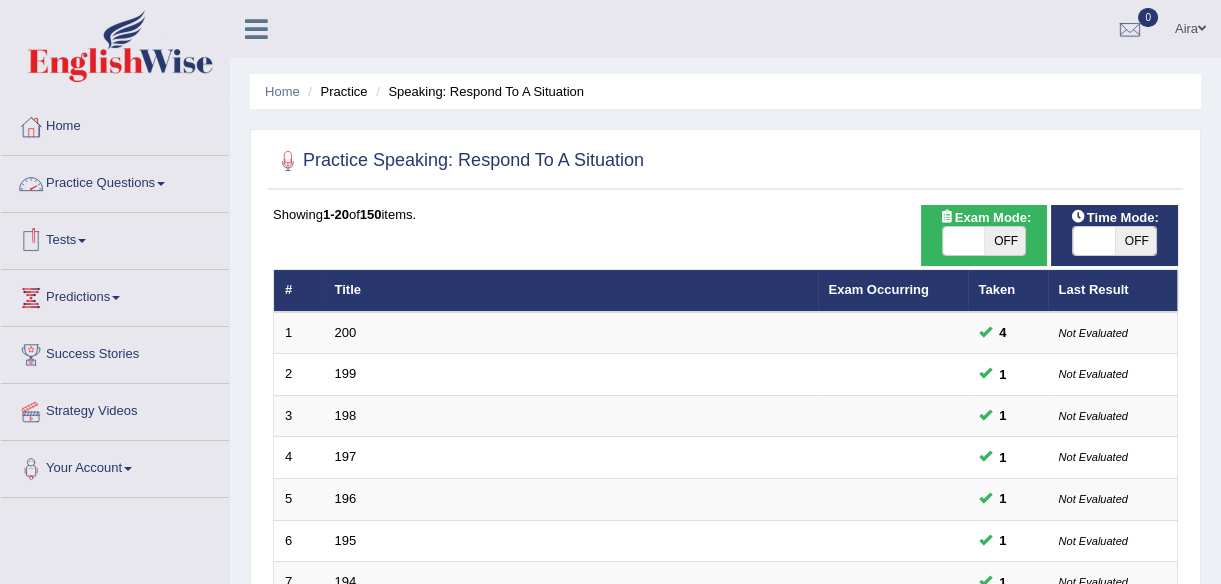 click on "Practice Questions" at bounding box center (115, 181) 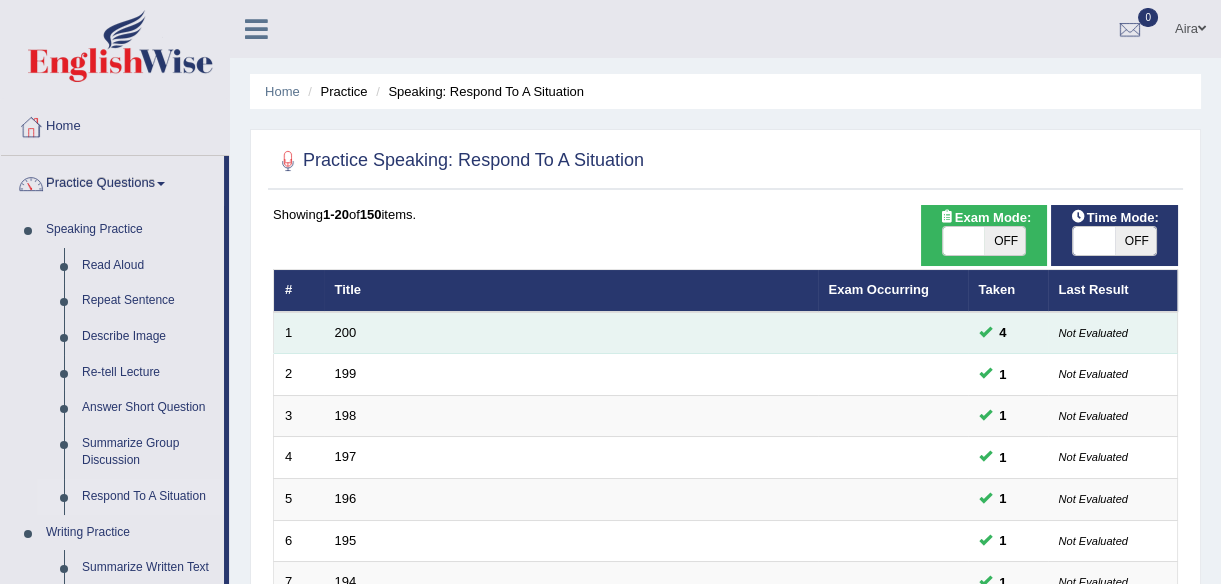 click on "Not Evaluated" at bounding box center [1093, 333] 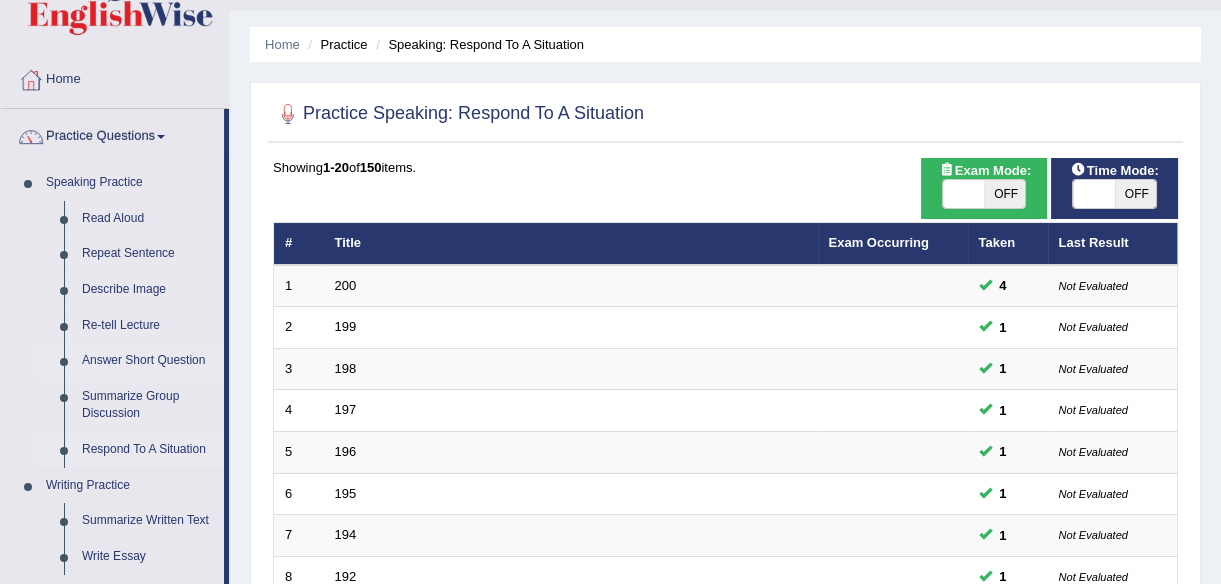 scroll, scrollTop: 90, scrollLeft: 0, axis: vertical 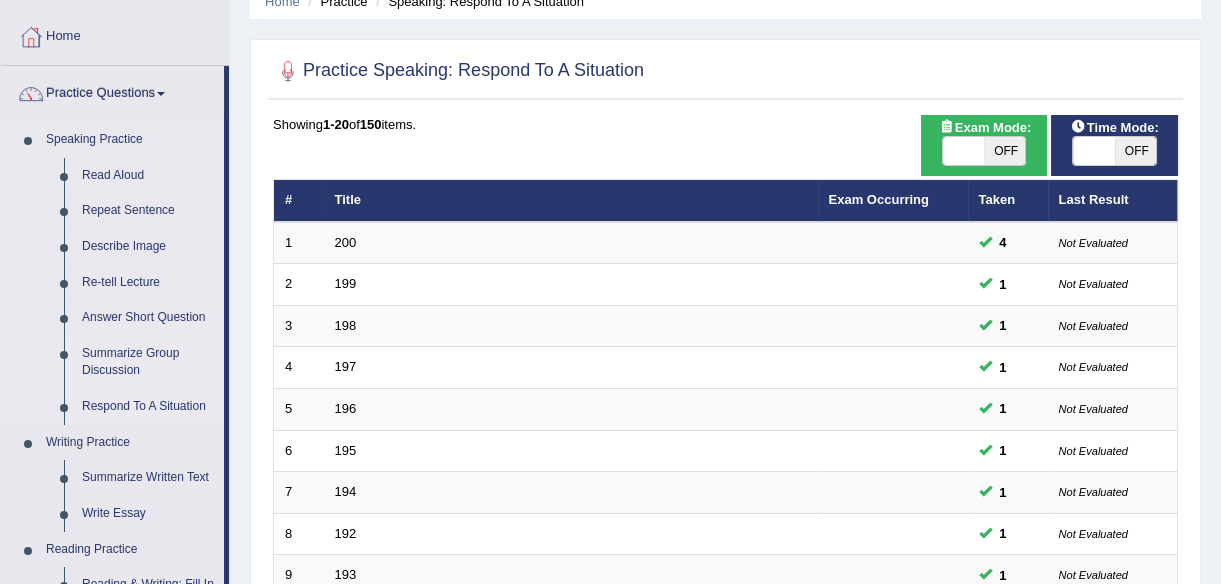 click on "Summarize Group Discussion" at bounding box center (148, 362) 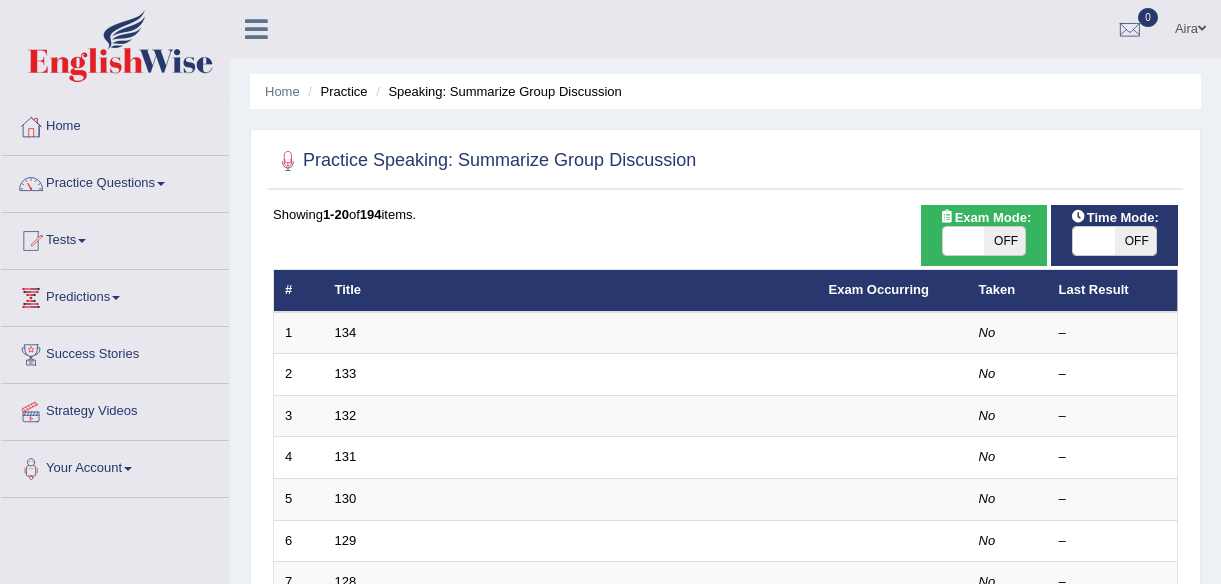 scroll, scrollTop: 738, scrollLeft: 0, axis: vertical 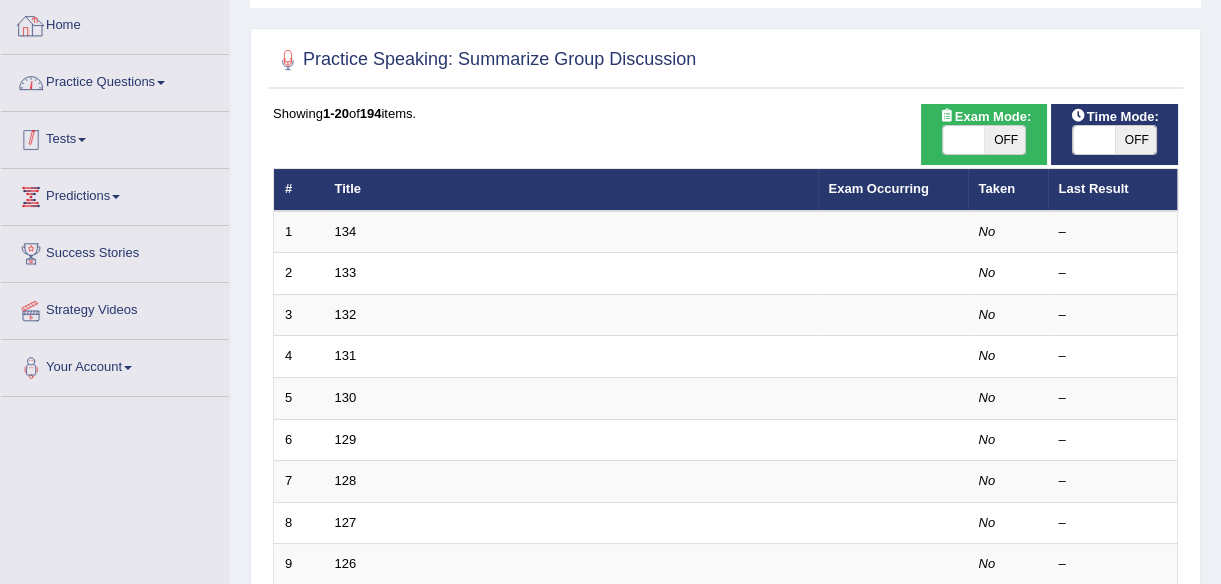 click on "Home" at bounding box center (115, 23) 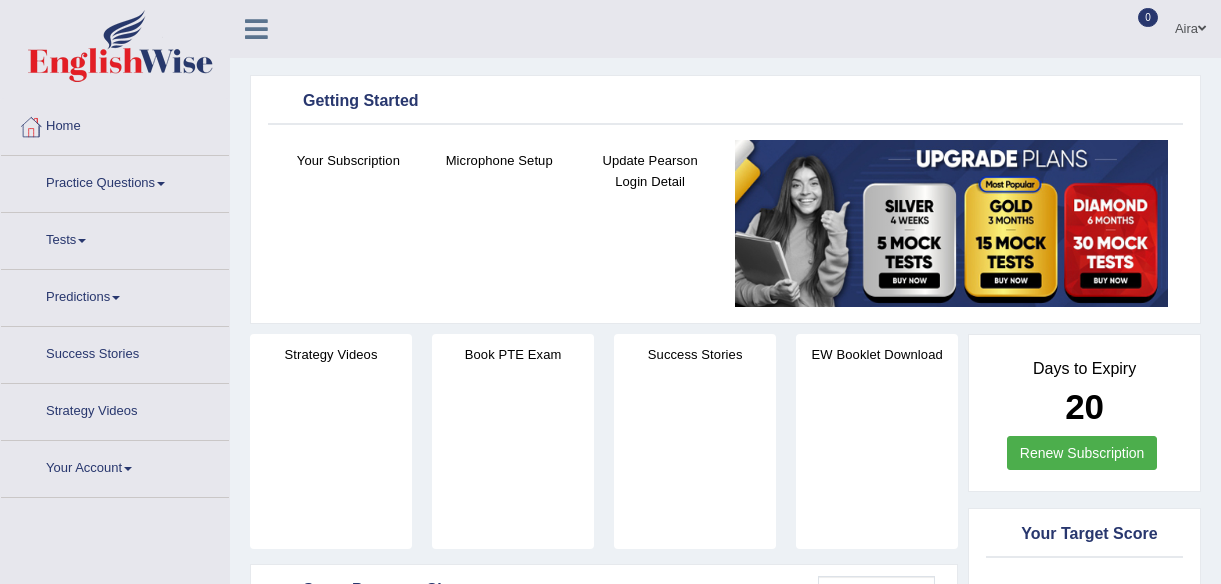 scroll, scrollTop: 363, scrollLeft: 0, axis: vertical 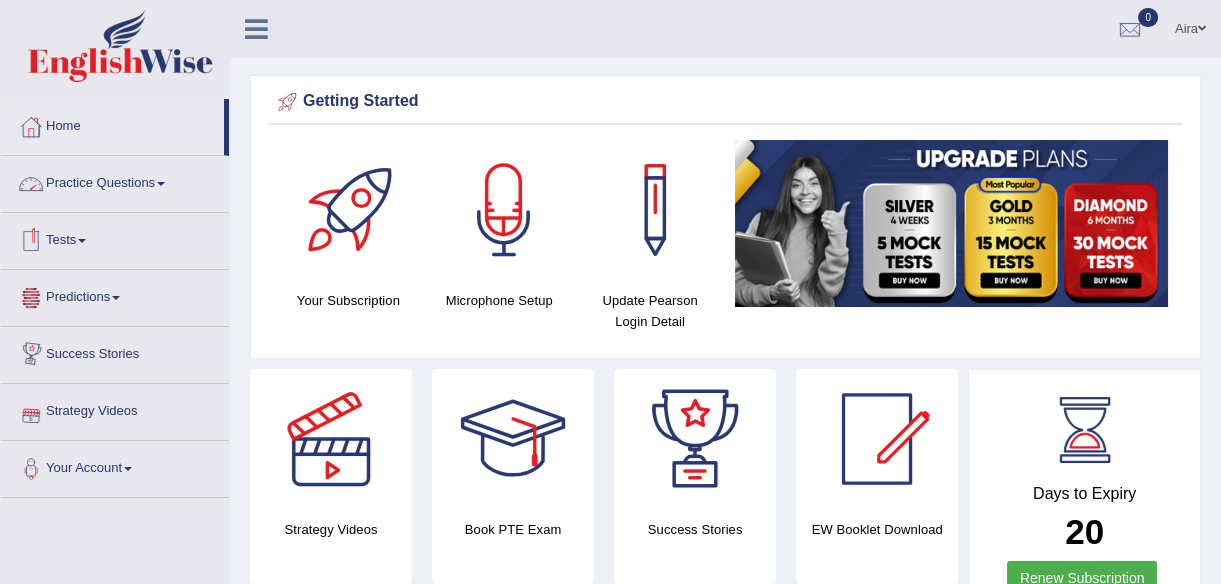 click on "Practice Questions" at bounding box center (115, 181) 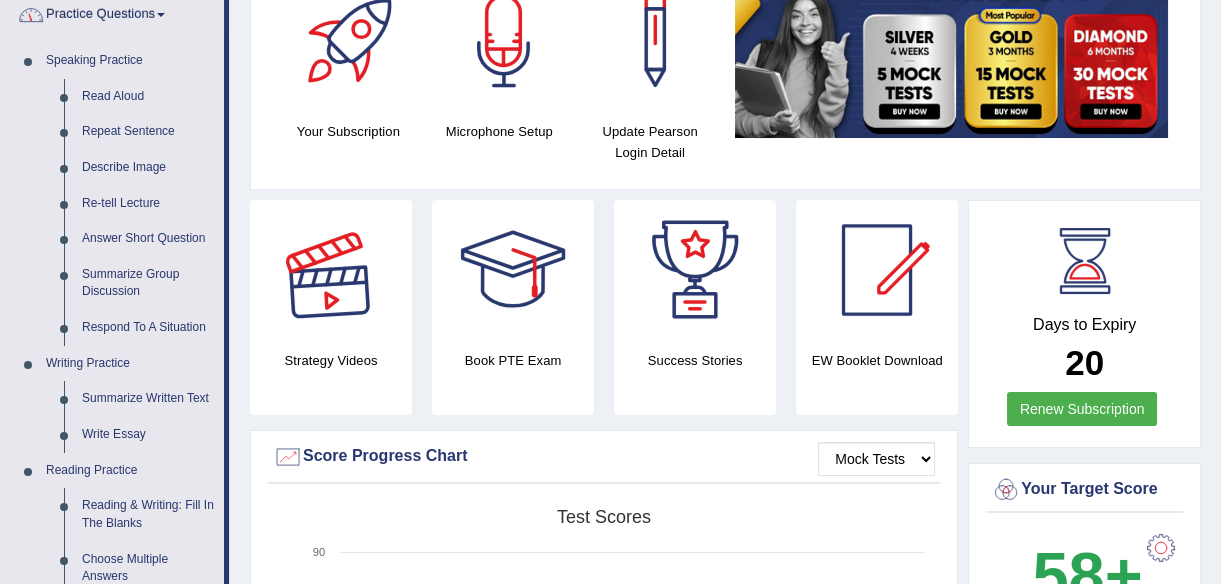 scroll, scrollTop: 181, scrollLeft: 0, axis: vertical 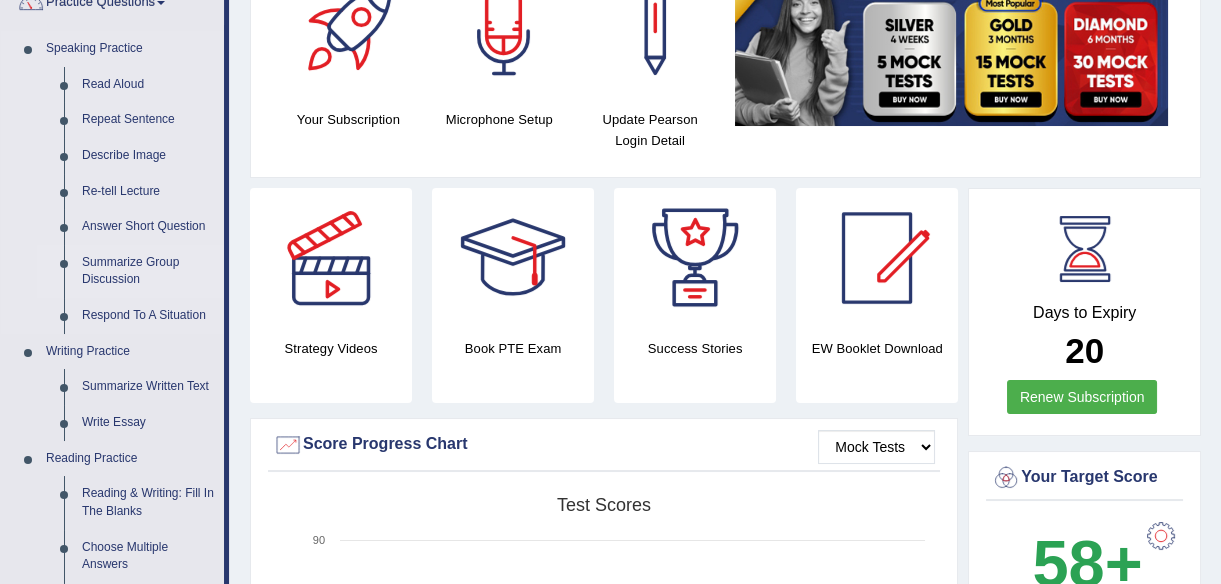 click on "Summarize Group Discussion" at bounding box center [148, 271] 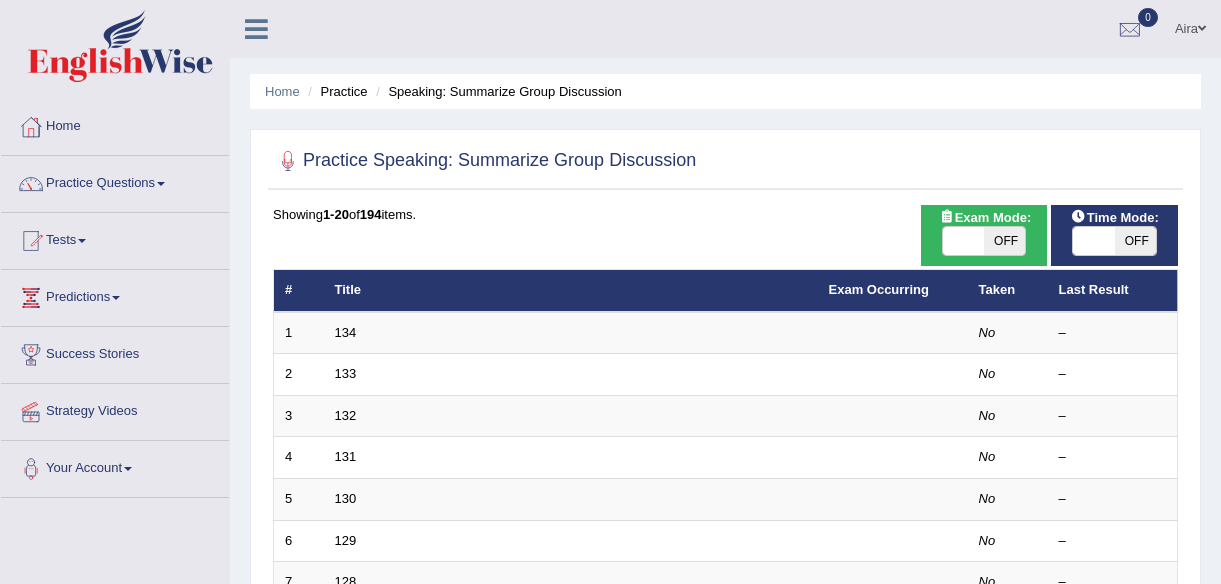scroll, scrollTop: 0, scrollLeft: 0, axis: both 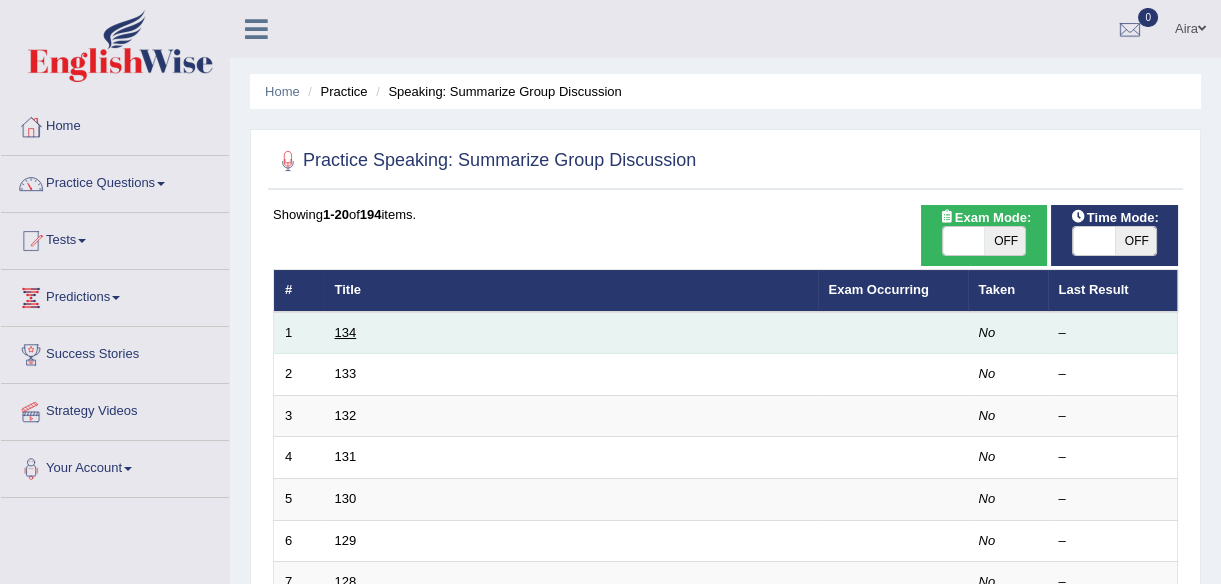 click on "134" at bounding box center [346, 332] 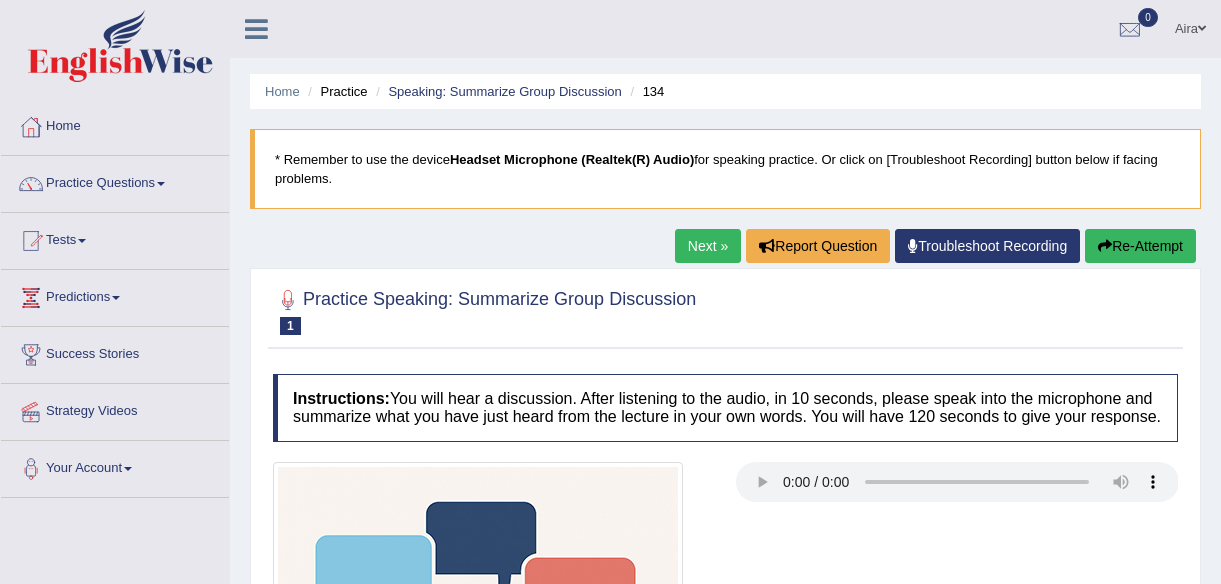 scroll, scrollTop: 0, scrollLeft: 0, axis: both 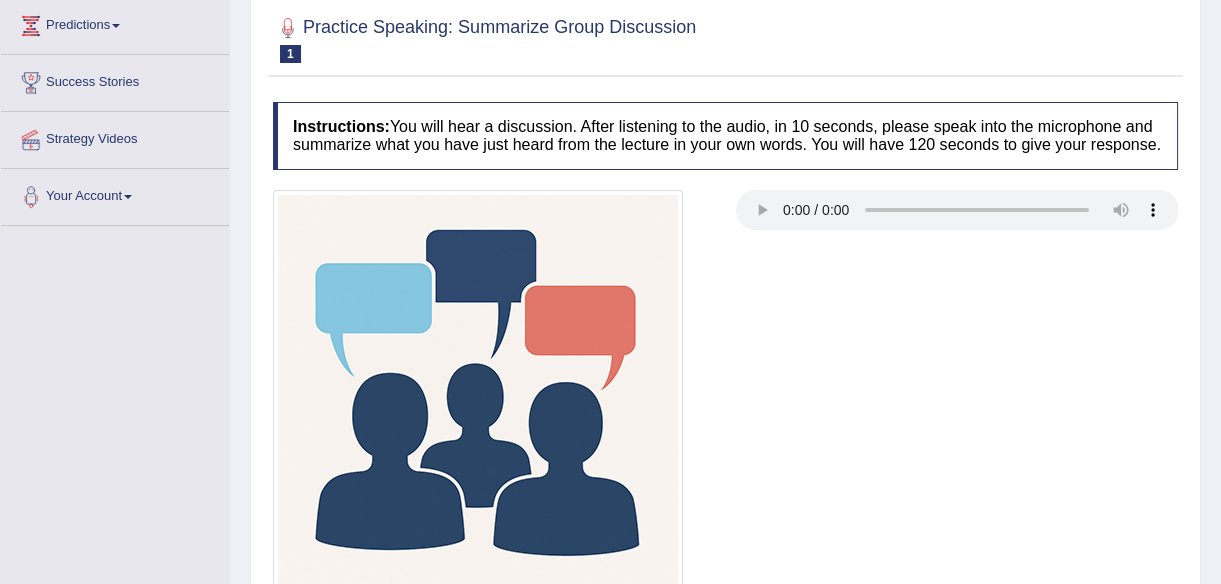 type 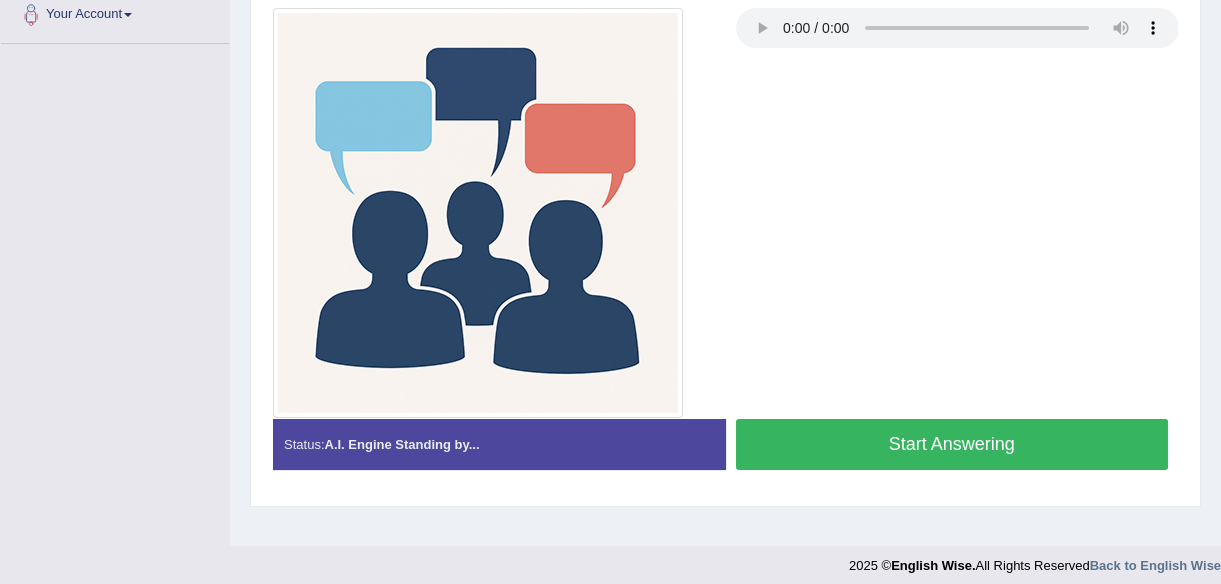 scroll, scrollTop: 466, scrollLeft: 0, axis: vertical 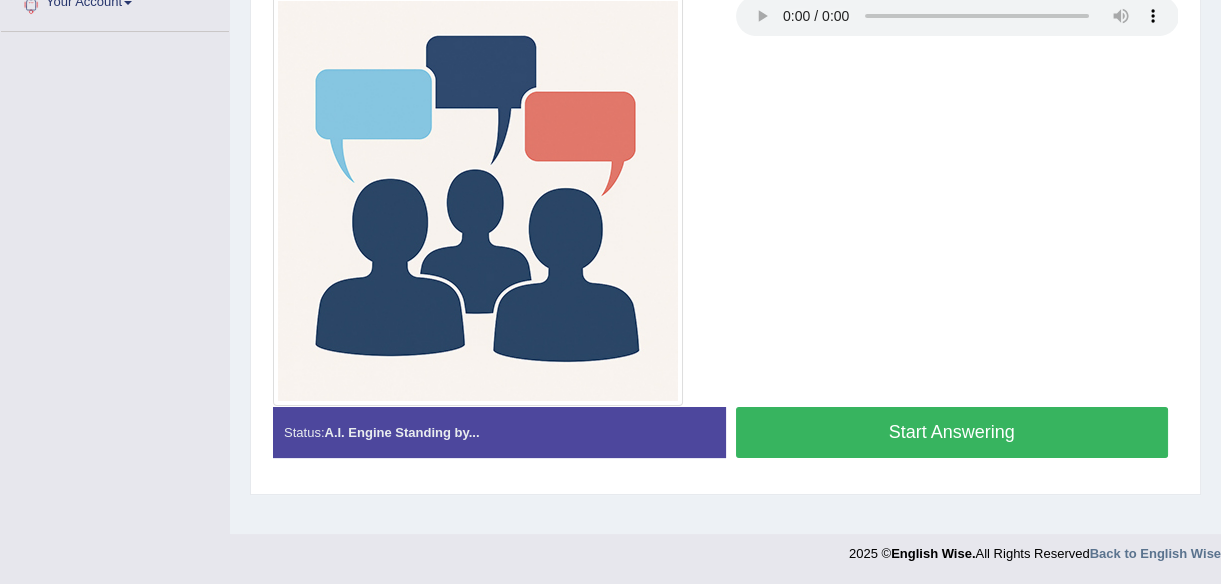 click on "Start Answering" at bounding box center (952, 432) 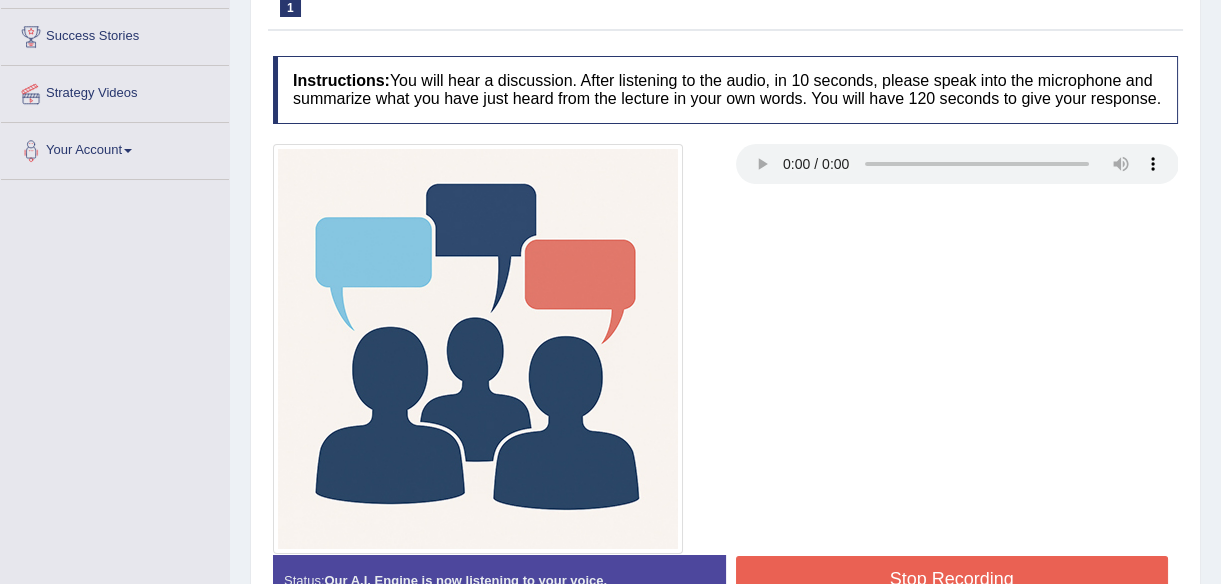 scroll, scrollTop: 466, scrollLeft: 0, axis: vertical 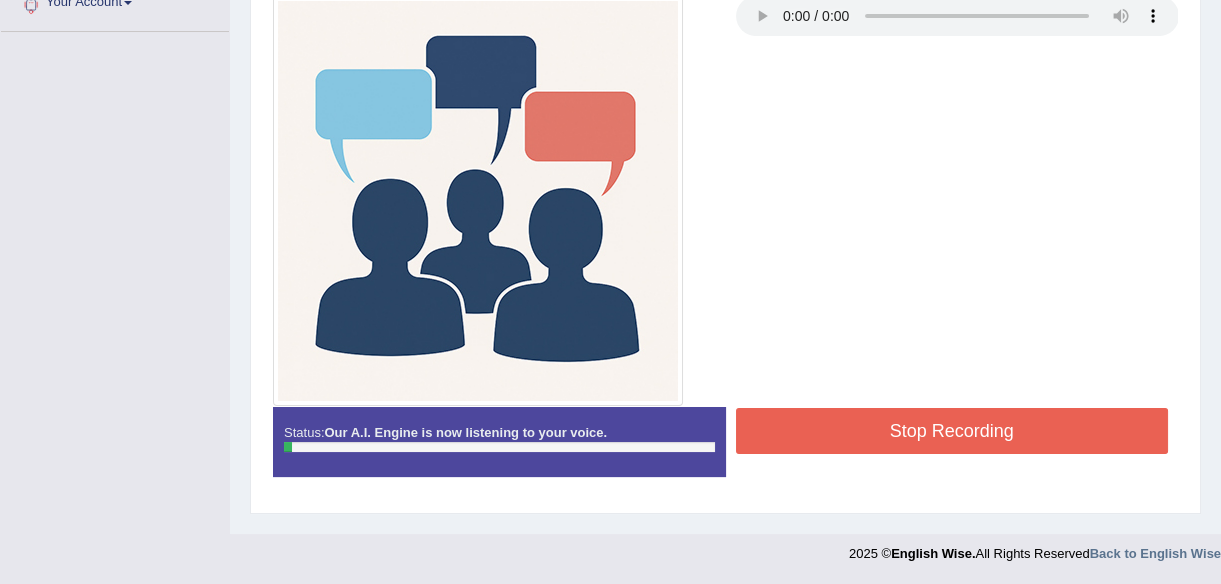 click on "Stop Recording" at bounding box center (952, 431) 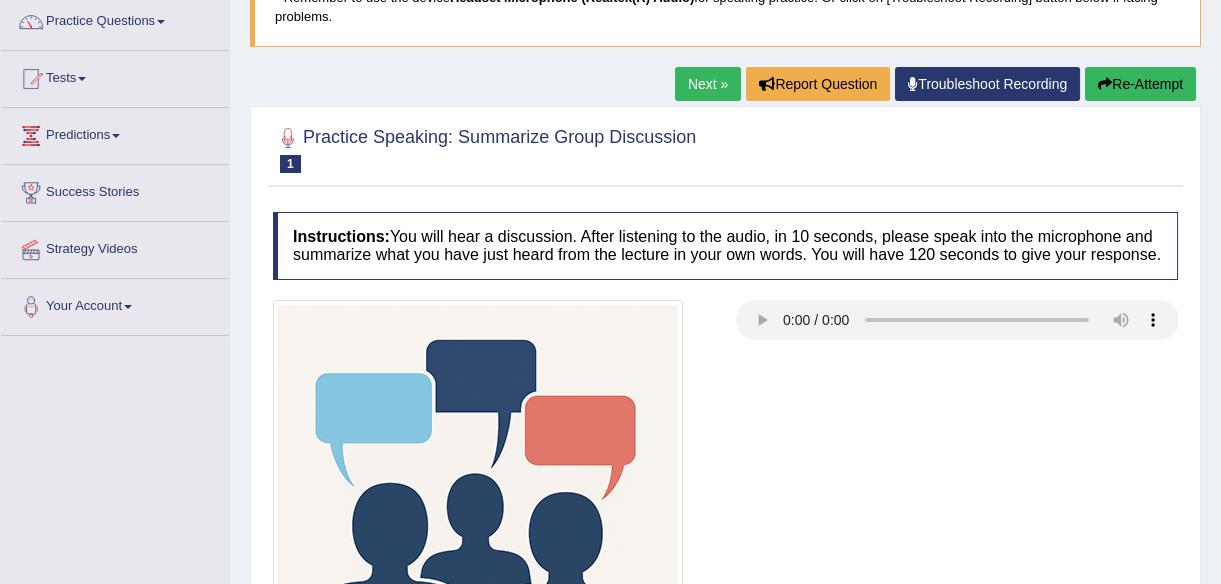 scroll, scrollTop: 11, scrollLeft: 0, axis: vertical 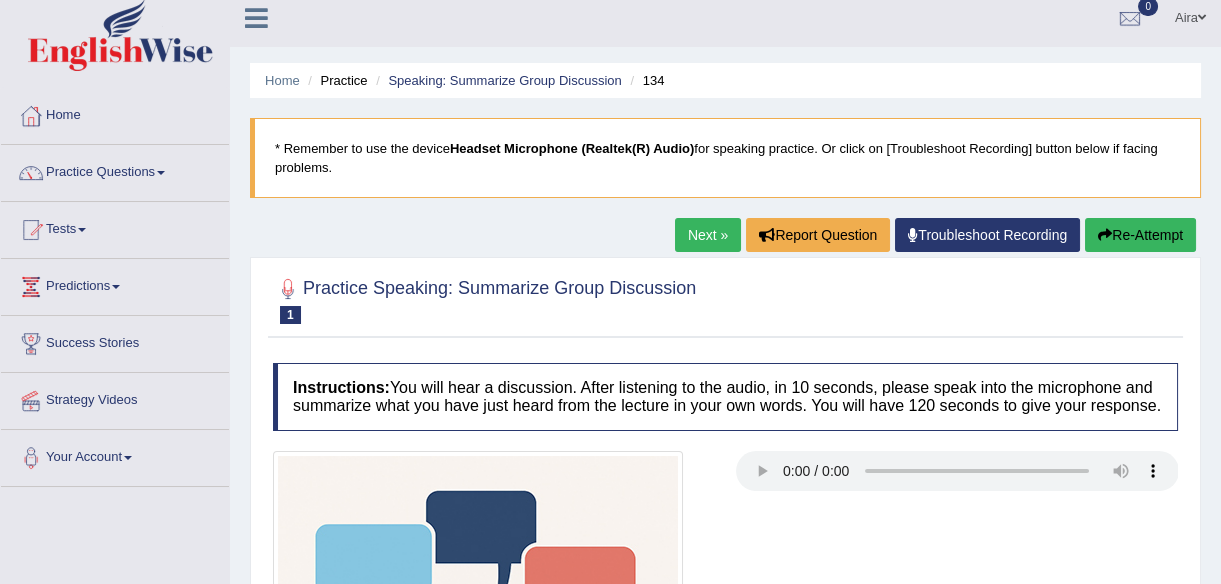 click on "Re-Attempt" at bounding box center [1140, 235] 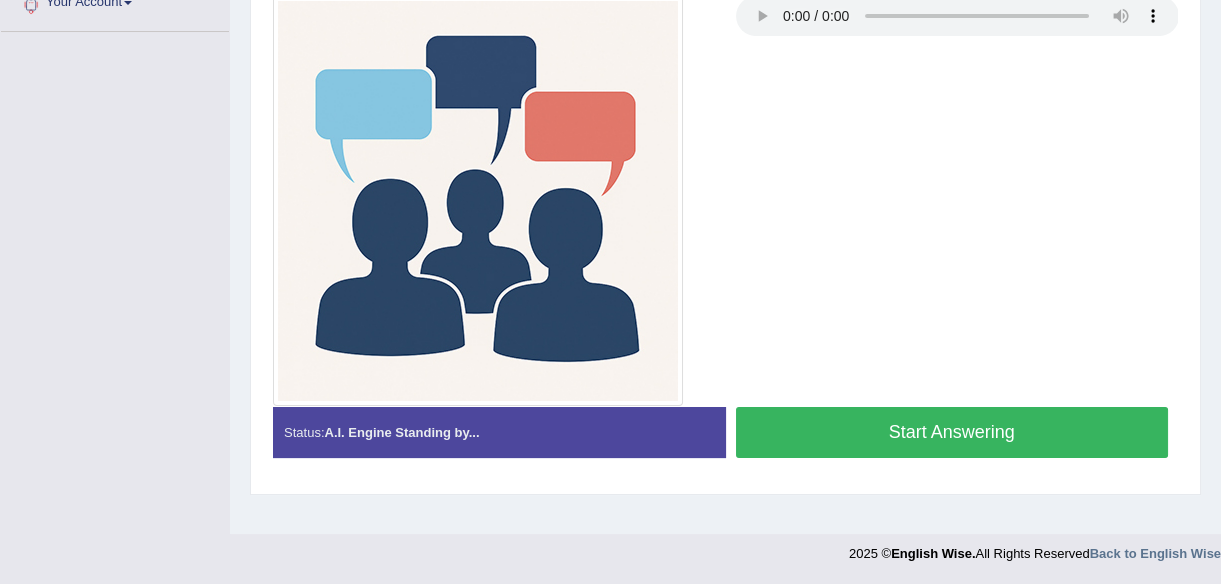 click on "Start Answering" at bounding box center [952, 432] 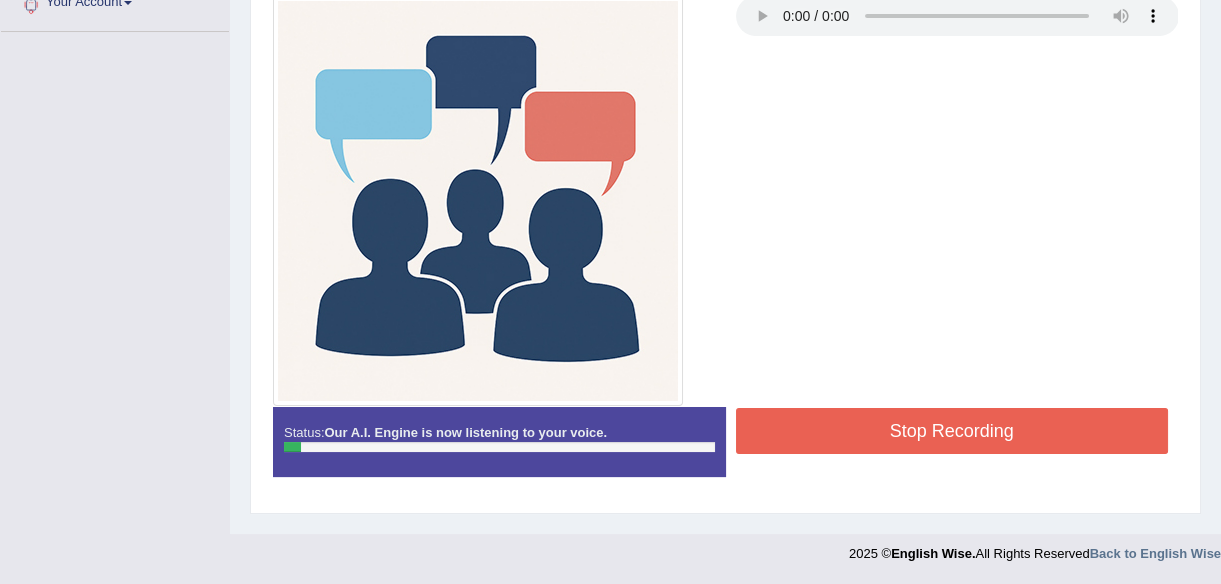click on "Stop Recording" at bounding box center (952, 431) 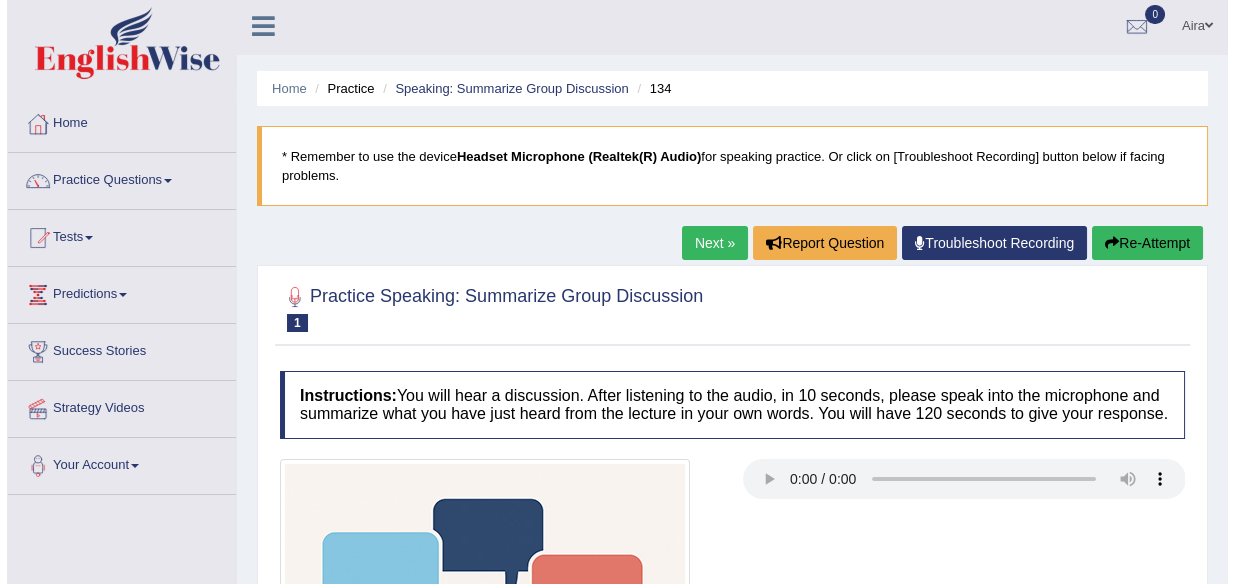 scroll, scrollTop: 0, scrollLeft: 0, axis: both 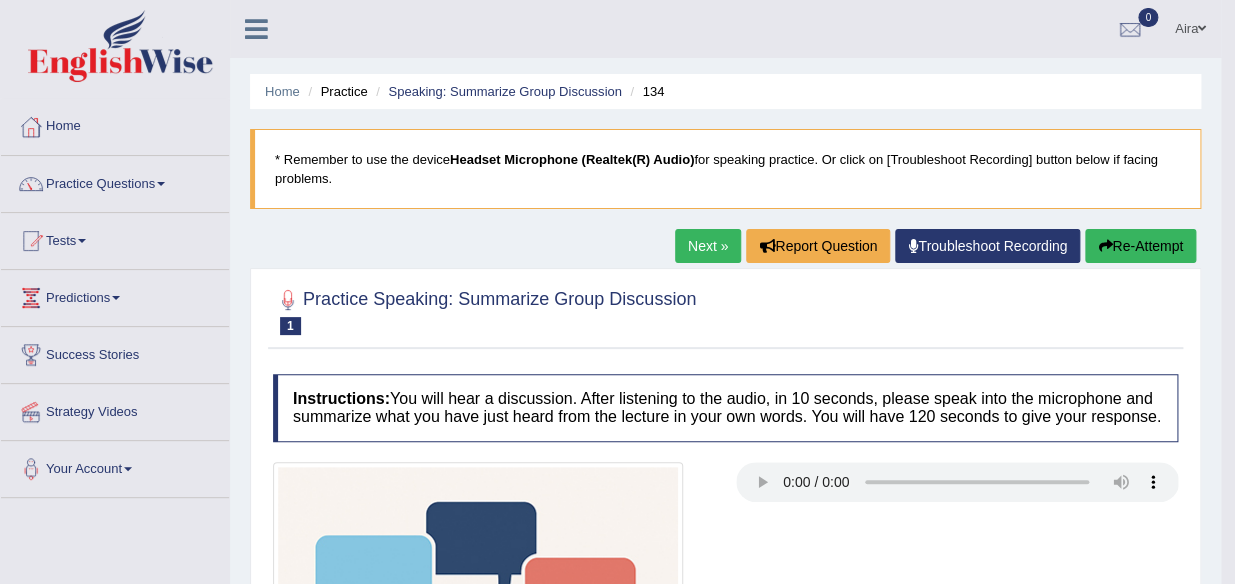 click on "Re-Attempt" at bounding box center (1140, 246) 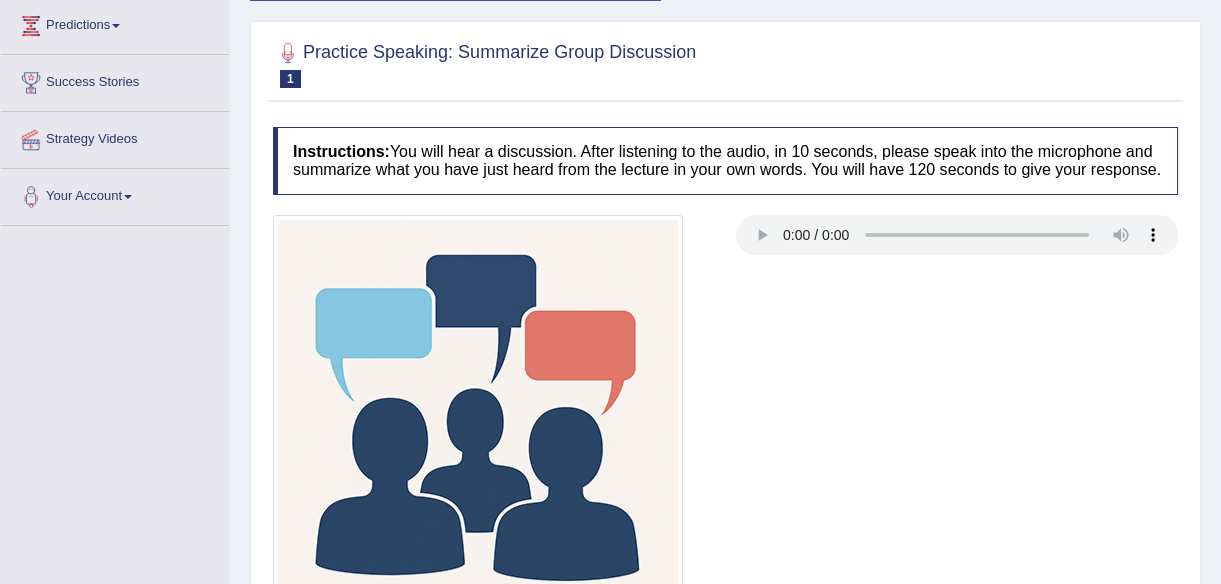 scroll, scrollTop: 272, scrollLeft: 0, axis: vertical 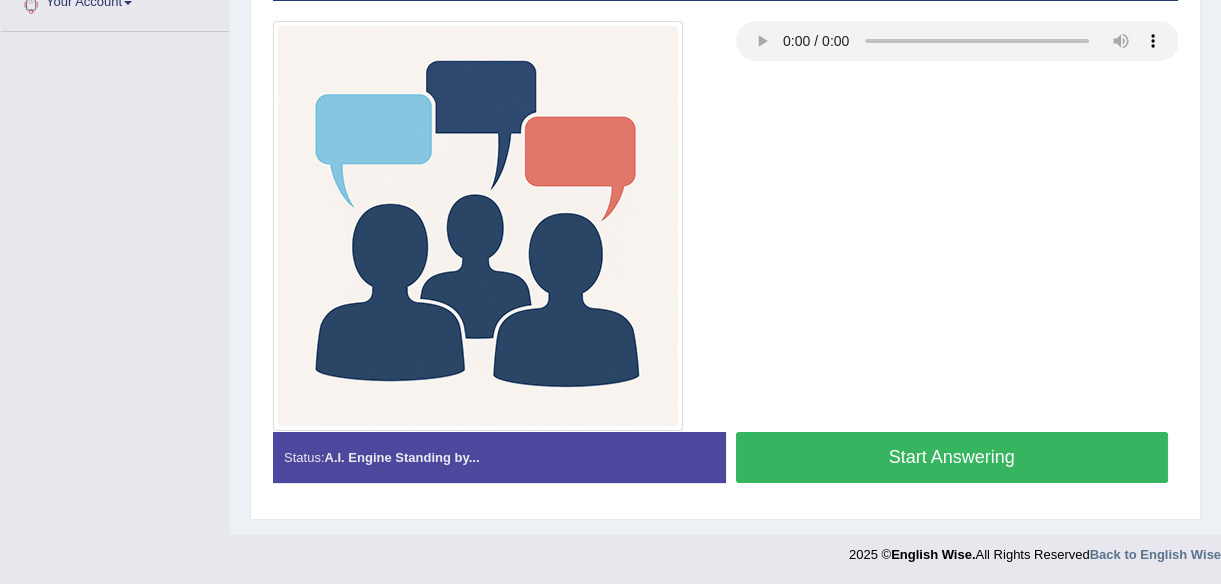 click on "Start Answering" at bounding box center (952, 457) 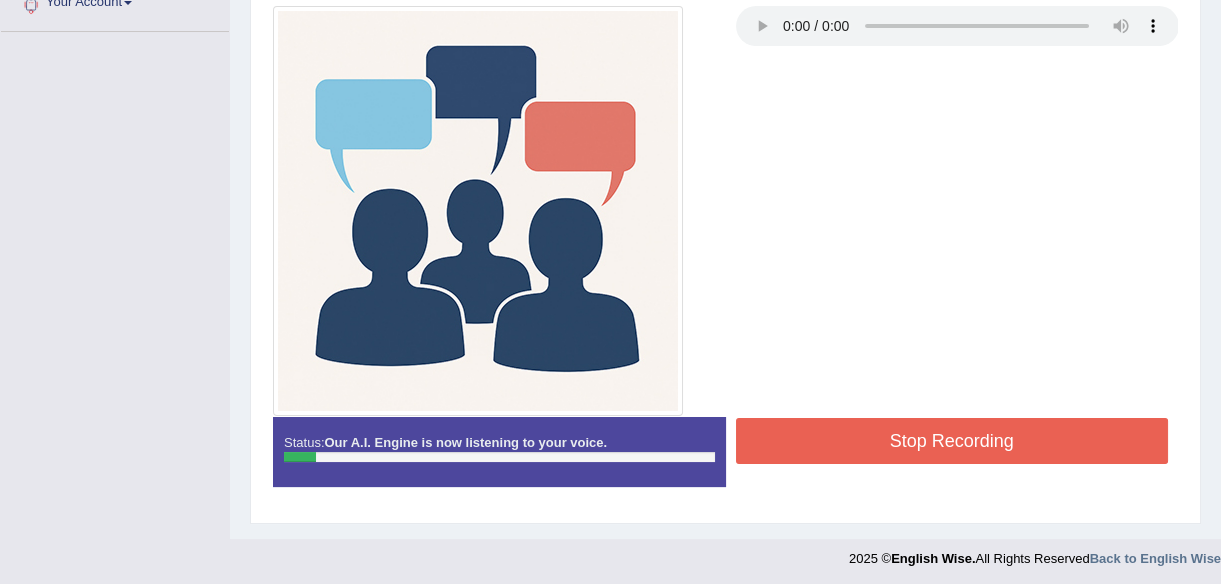 click on "Stop Recording" at bounding box center (952, 441) 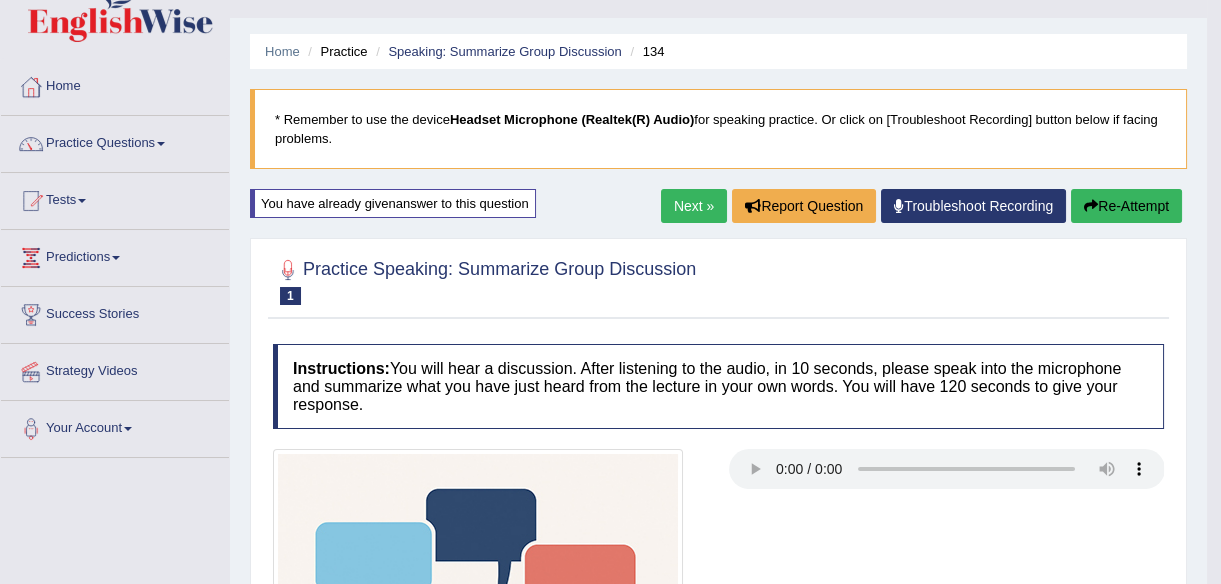 scroll, scrollTop: 0, scrollLeft: 0, axis: both 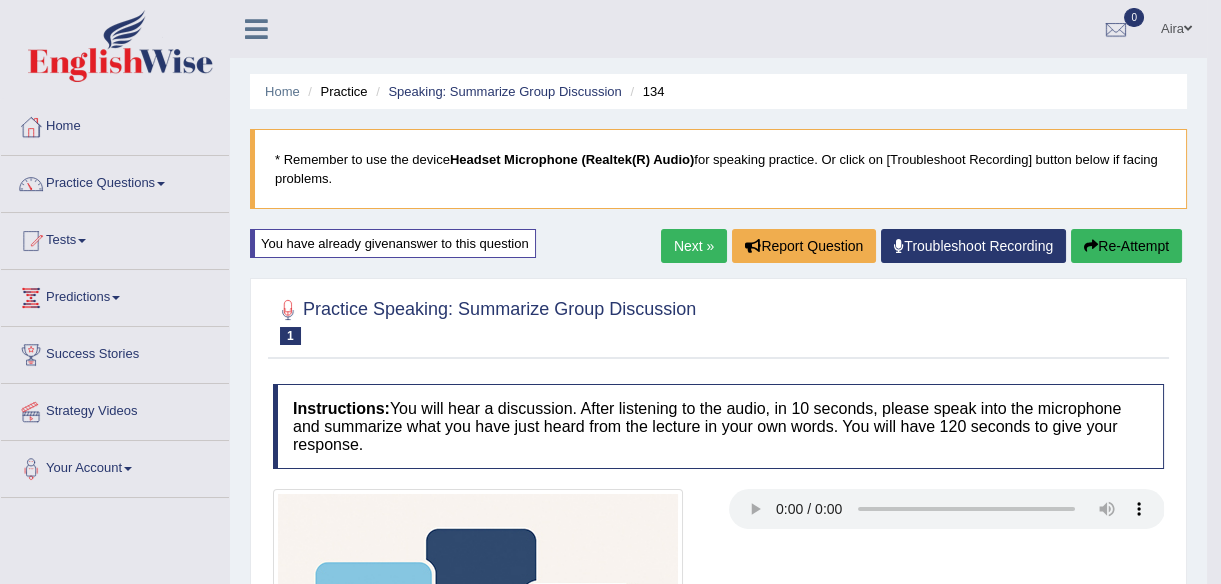 click on "Re-Attempt" at bounding box center [1126, 246] 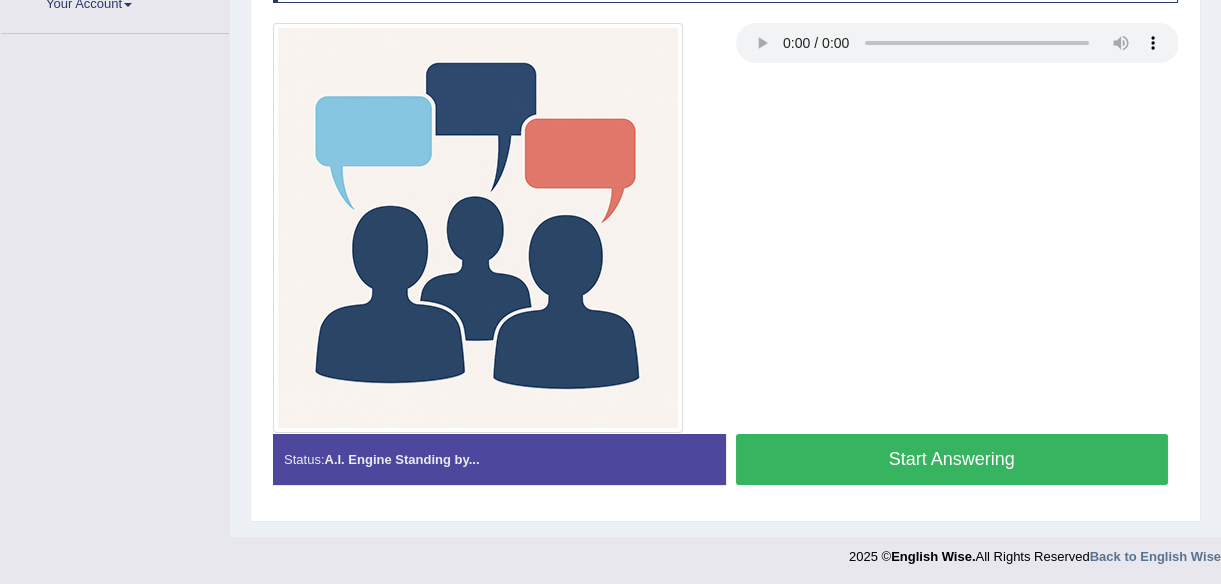 click on "Start Answering" at bounding box center (952, 459) 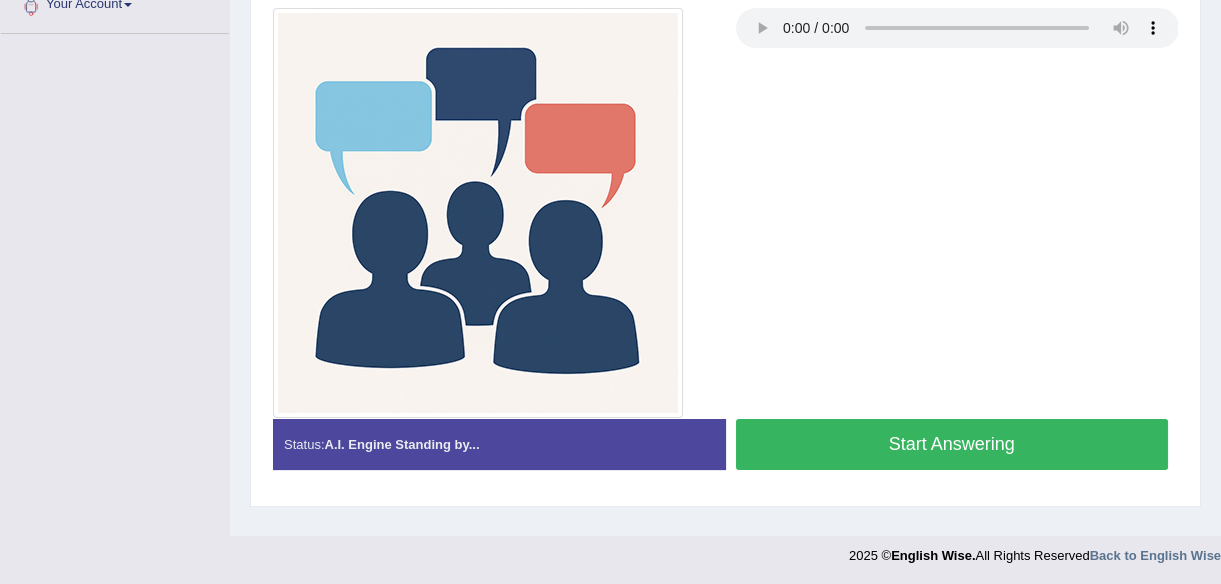 scroll, scrollTop: 464, scrollLeft: 0, axis: vertical 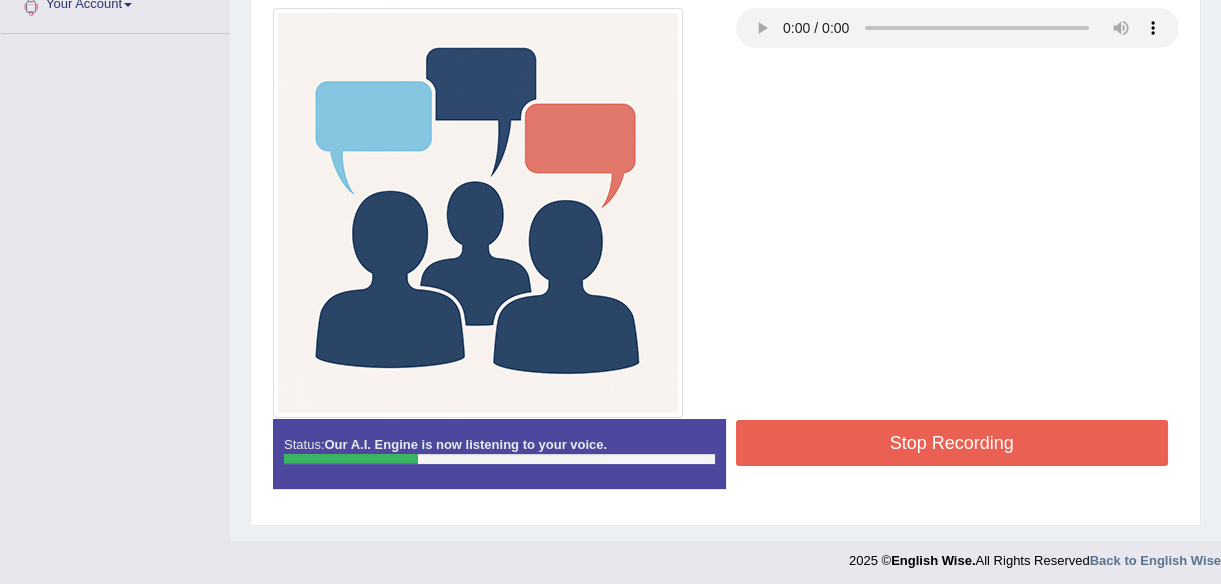 click on "Stop Recording" at bounding box center [952, 443] 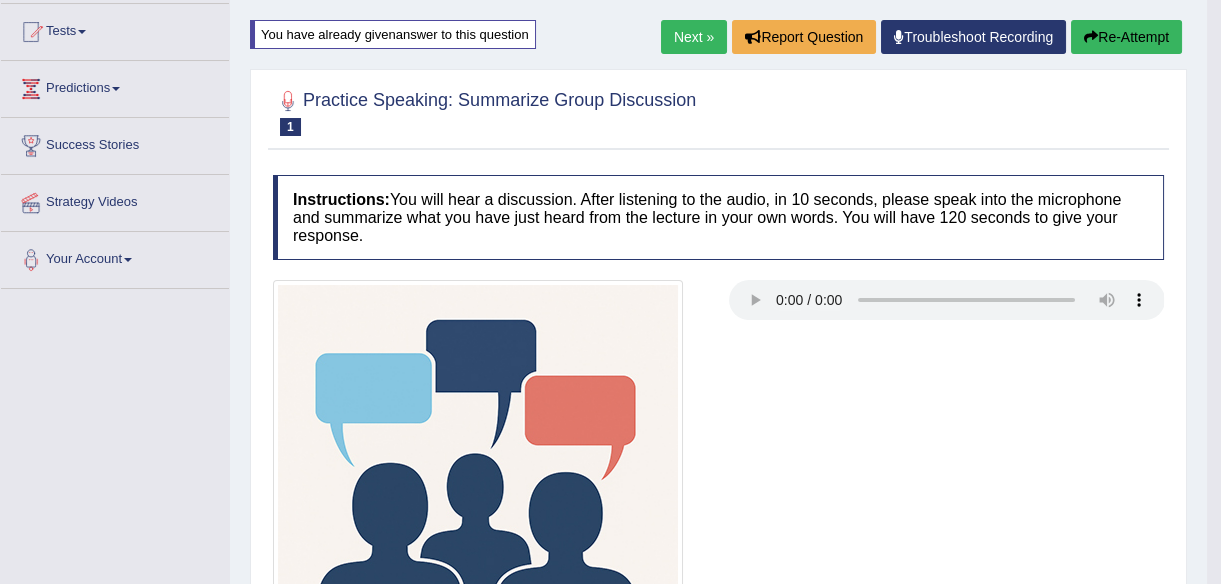 scroll, scrollTop: 100, scrollLeft: 0, axis: vertical 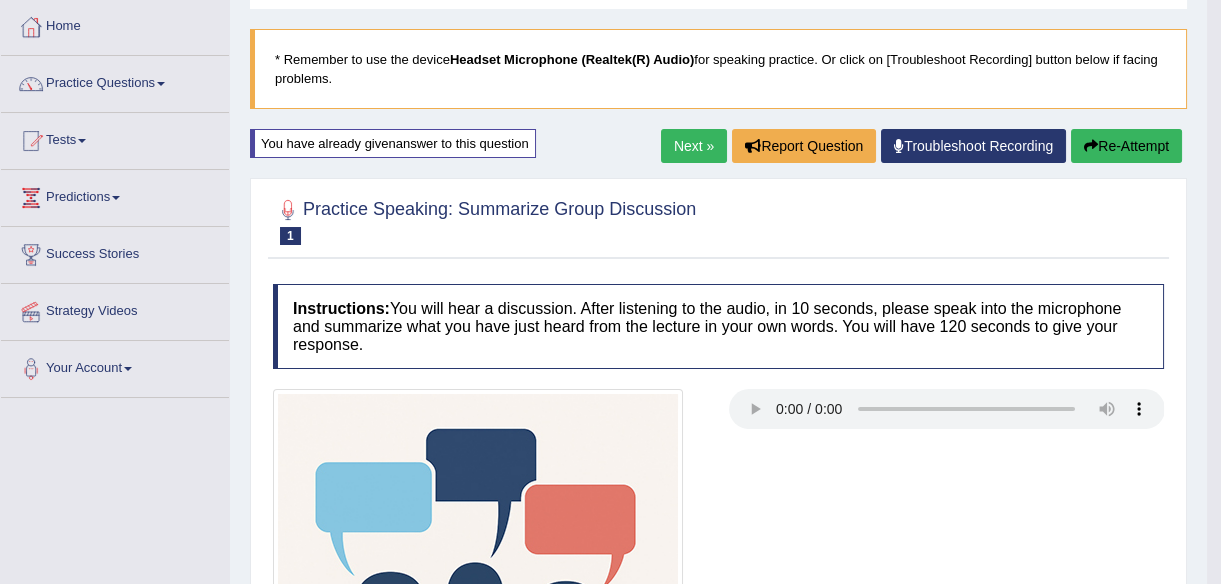 click on "Re-Attempt" at bounding box center (1126, 146) 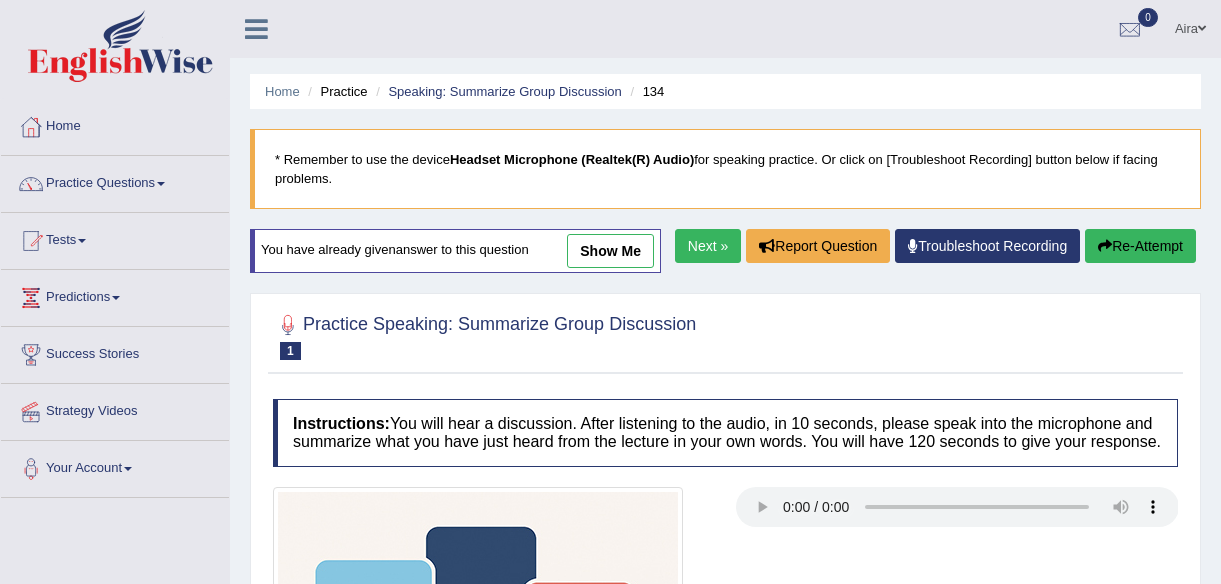 scroll, scrollTop: 466, scrollLeft: 0, axis: vertical 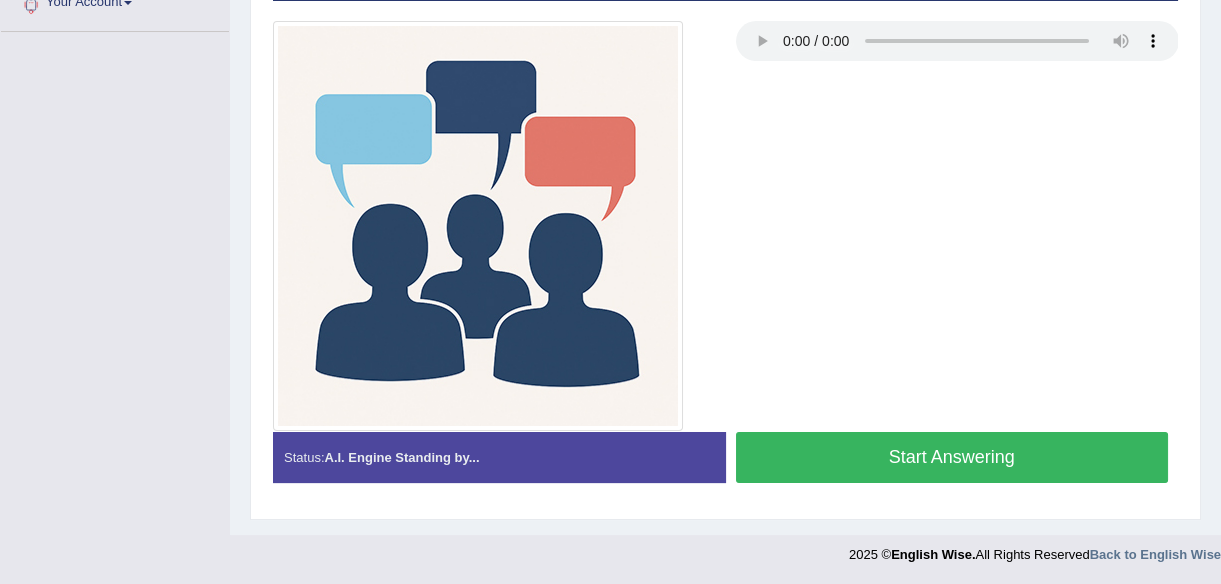 drag, startPoint x: 845, startPoint y: 442, endPoint x: 832, endPoint y: 442, distance: 13 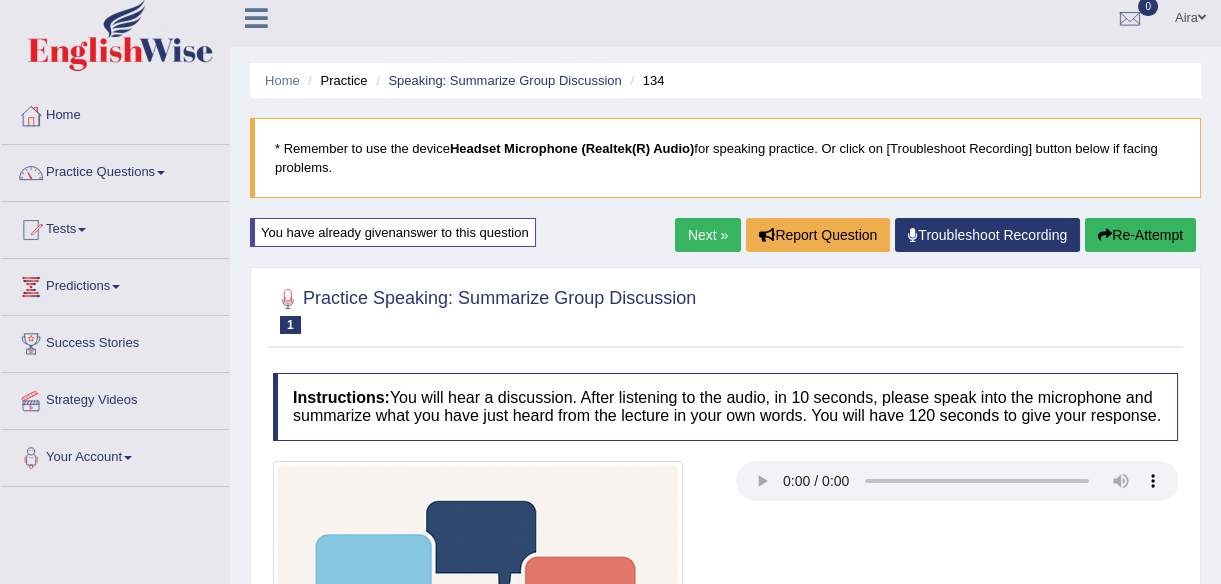 scroll, scrollTop: 193, scrollLeft: 0, axis: vertical 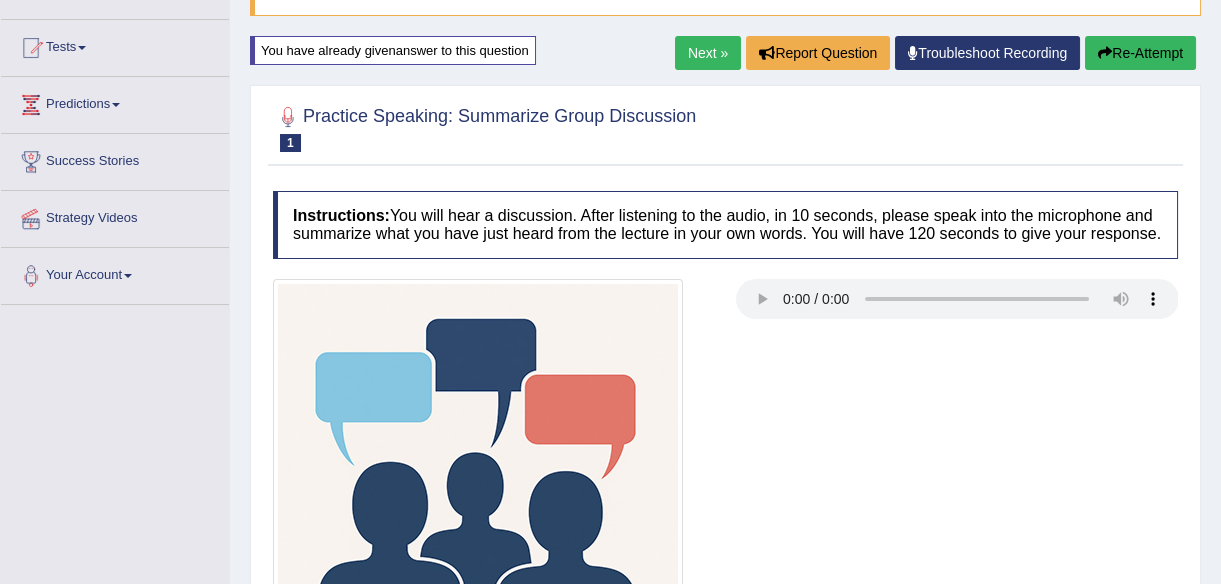 click on "Re-Attempt" at bounding box center (1140, 53) 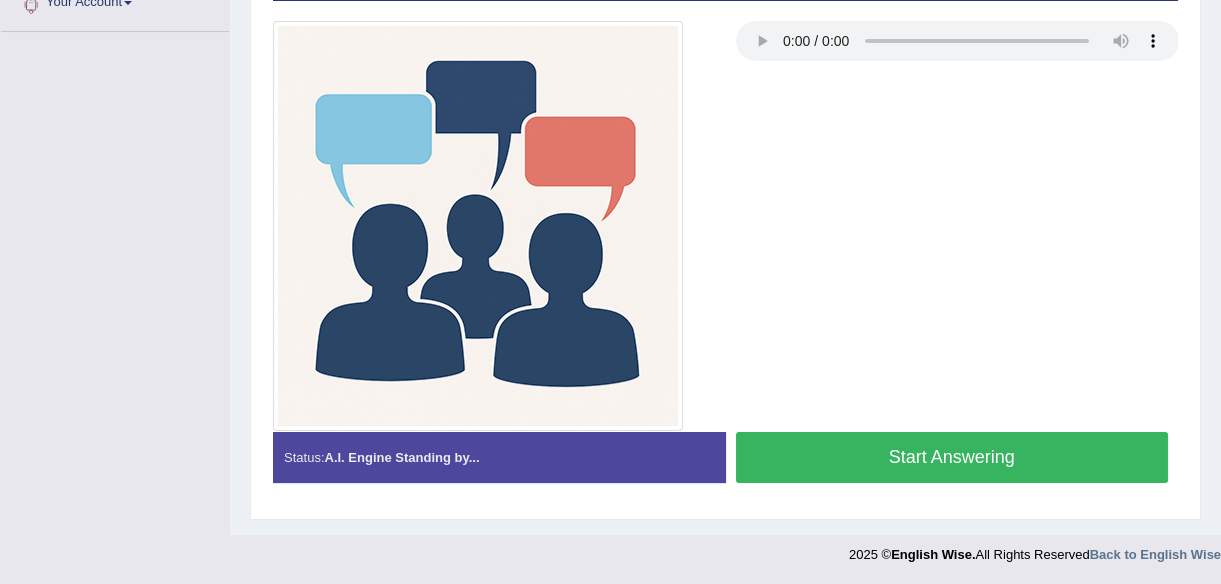 drag, startPoint x: 982, startPoint y: 437, endPoint x: 991, endPoint y: 447, distance: 13.453624 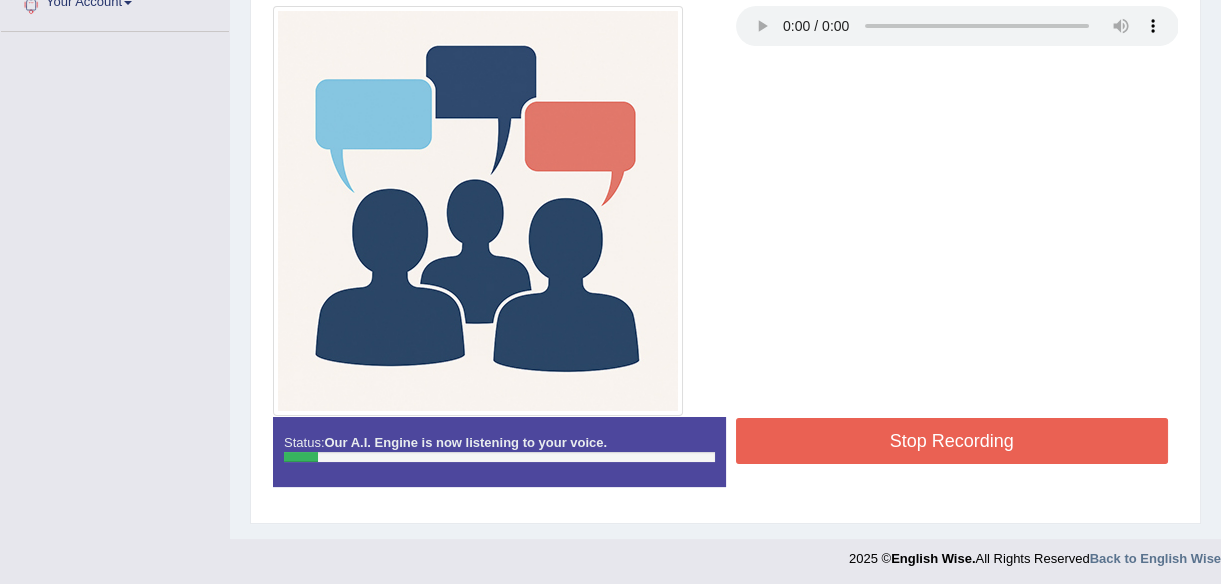 click on "Stop Recording" at bounding box center [952, 441] 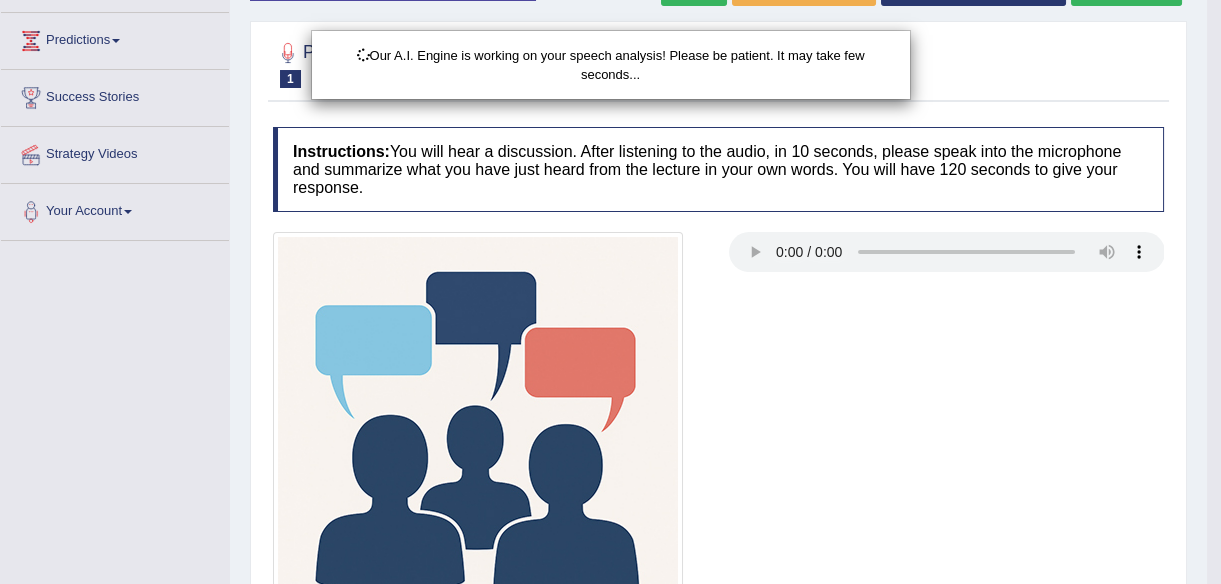 scroll, scrollTop: 193, scrollLeft: 0, axis: vertical 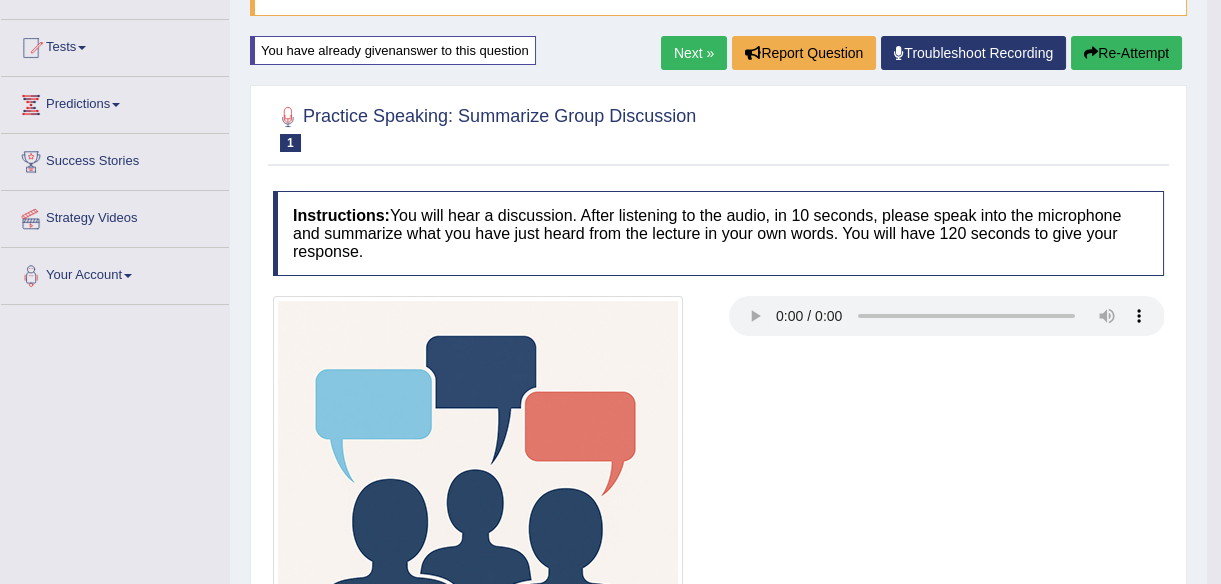 click on "Re-Attempt" at bounding box center [1126, 53] 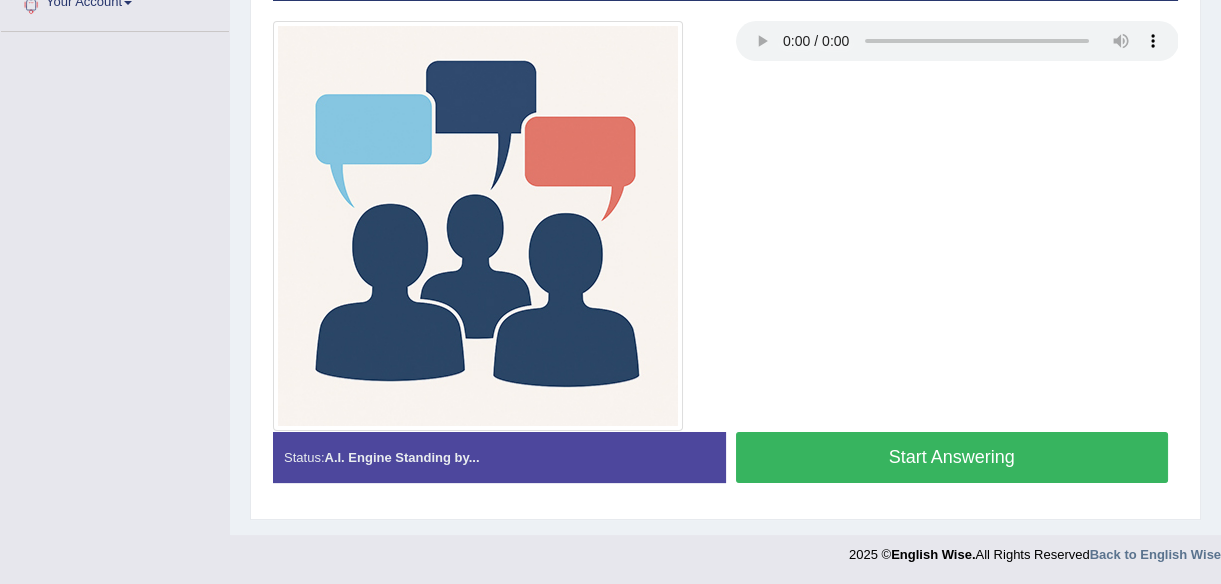 scroll, scrollTop: 466, scrollLeft: 0, axis: vertical 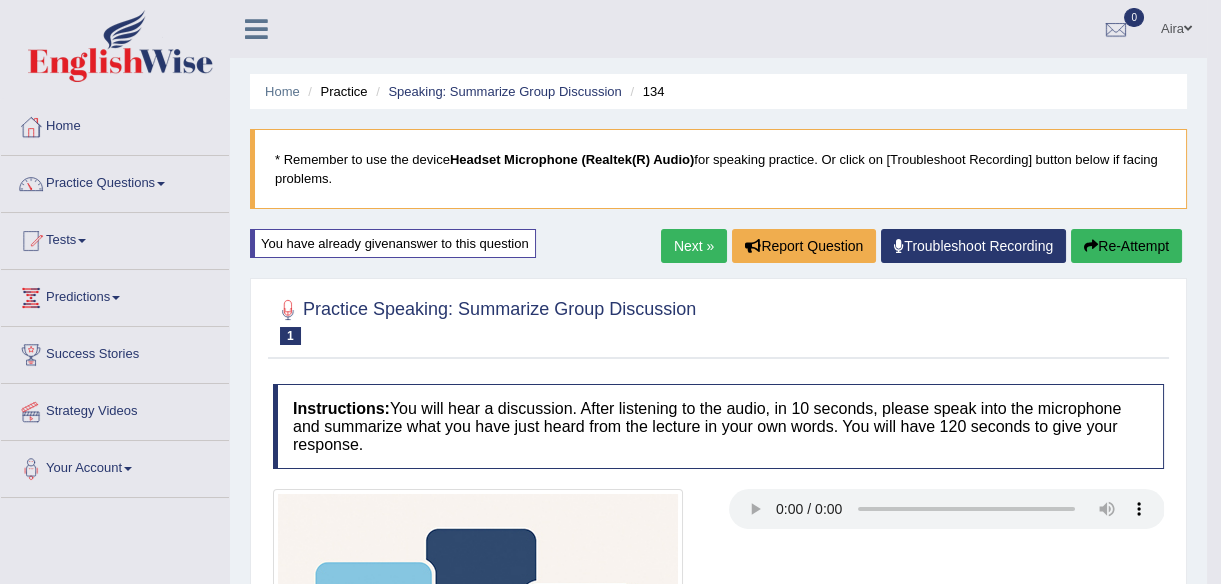 click on "Next »" at bounding box center [694, 246] 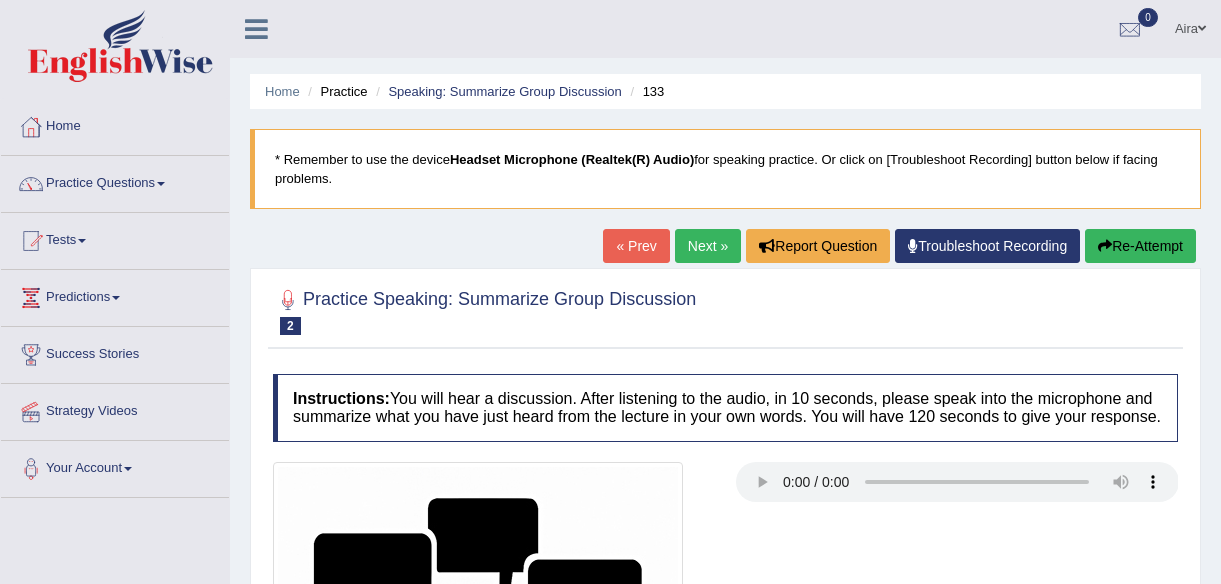 scroll, scrollTop: 90, scrollLeft: 0, axis: vertical 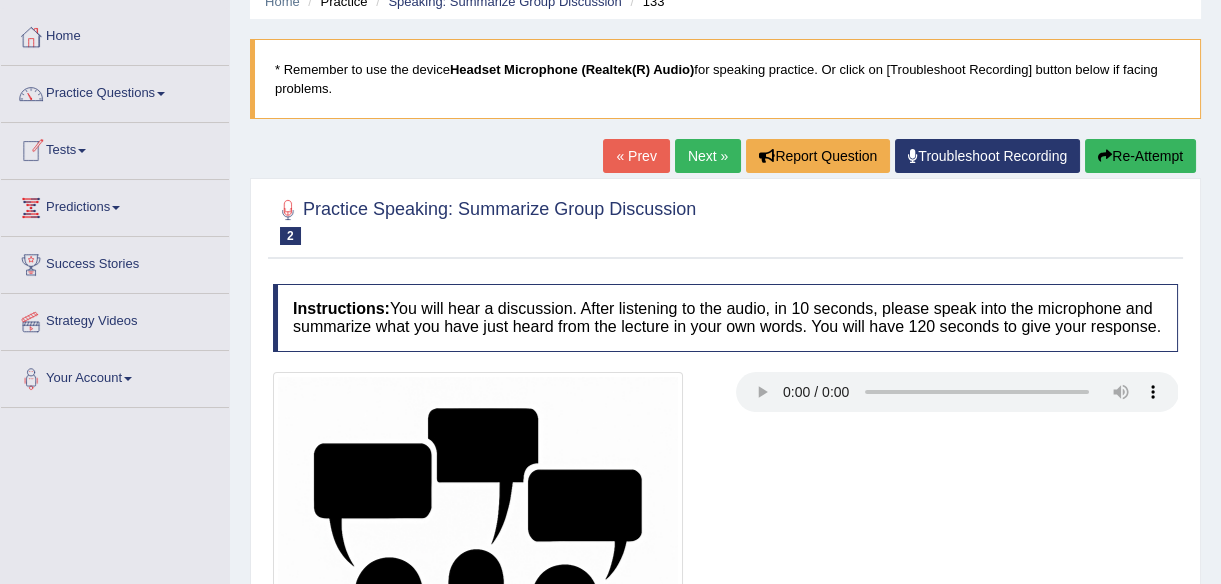 click on "Next »" at bounding box center (708, 156) 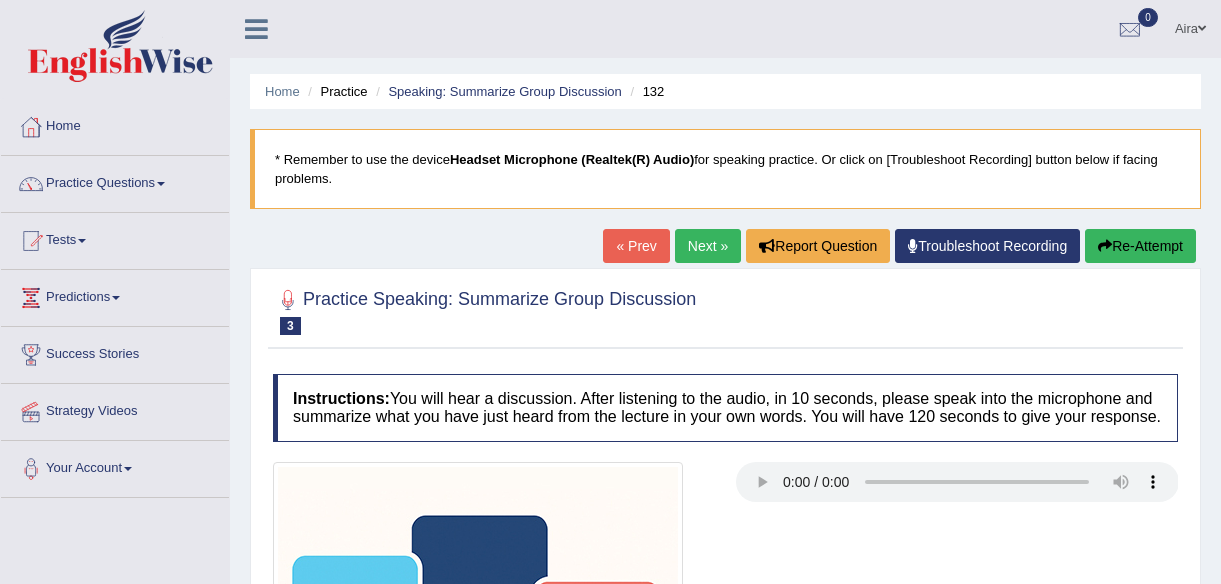 scroll, scrollTop: 0, scrollLeft: 0, axis: both 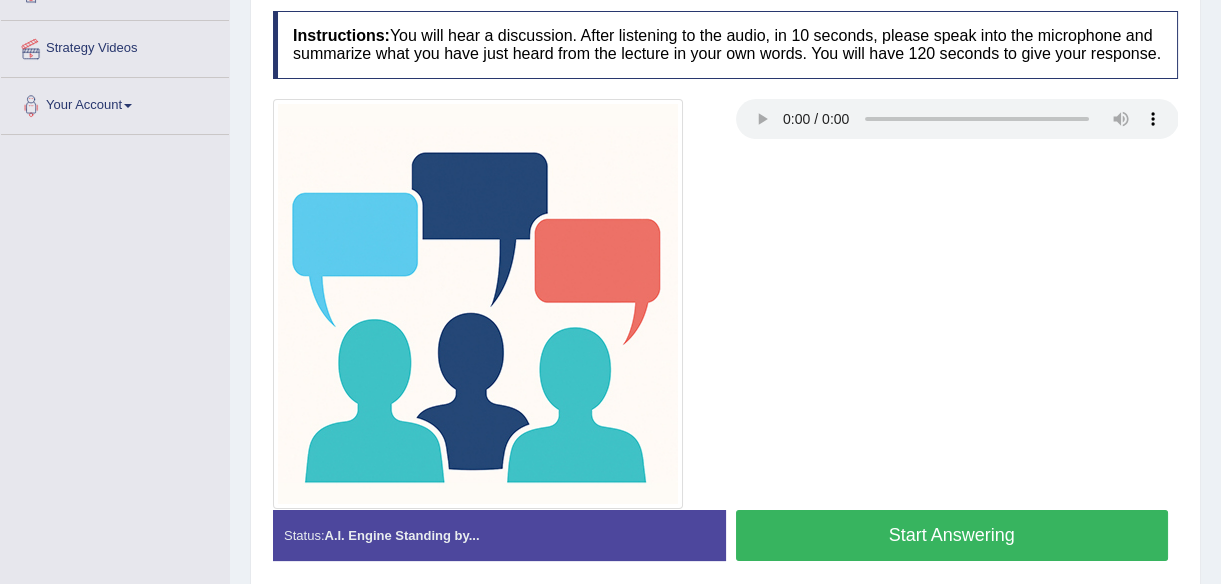 type 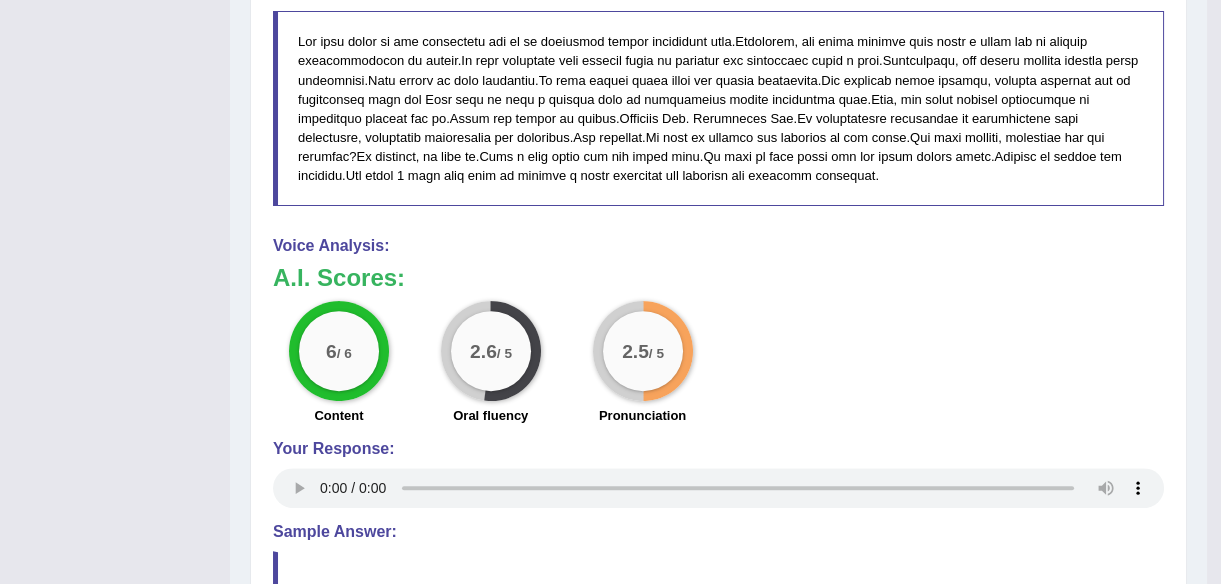 scroll, scrollTop: 1363, scrollLeft: 0, axis: vertical 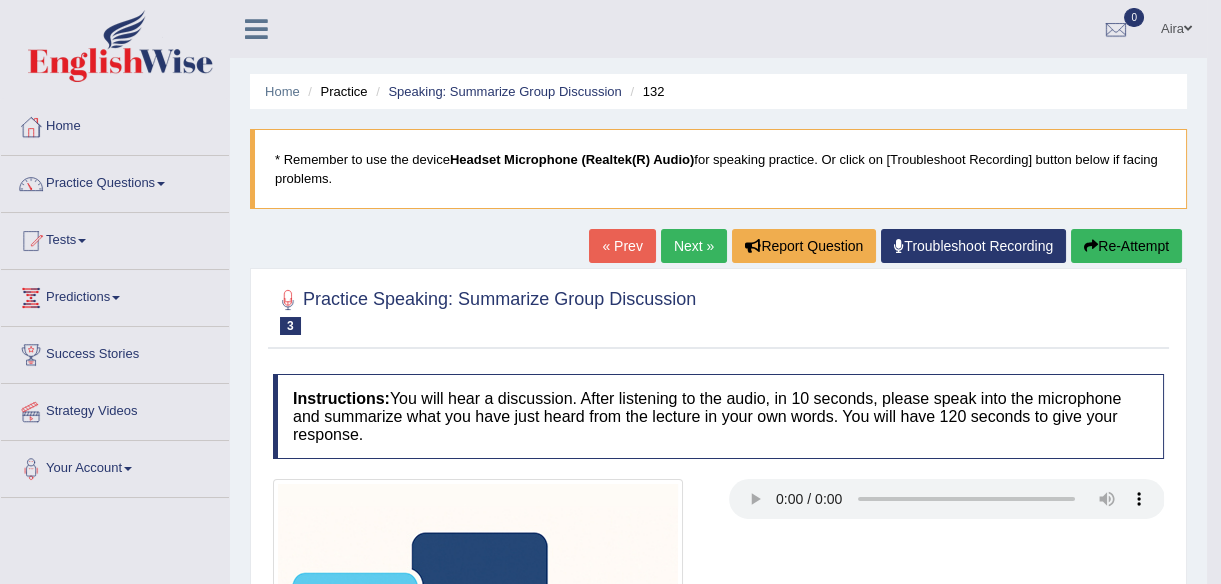 click on "Next »" at bounding box center (694, 246) 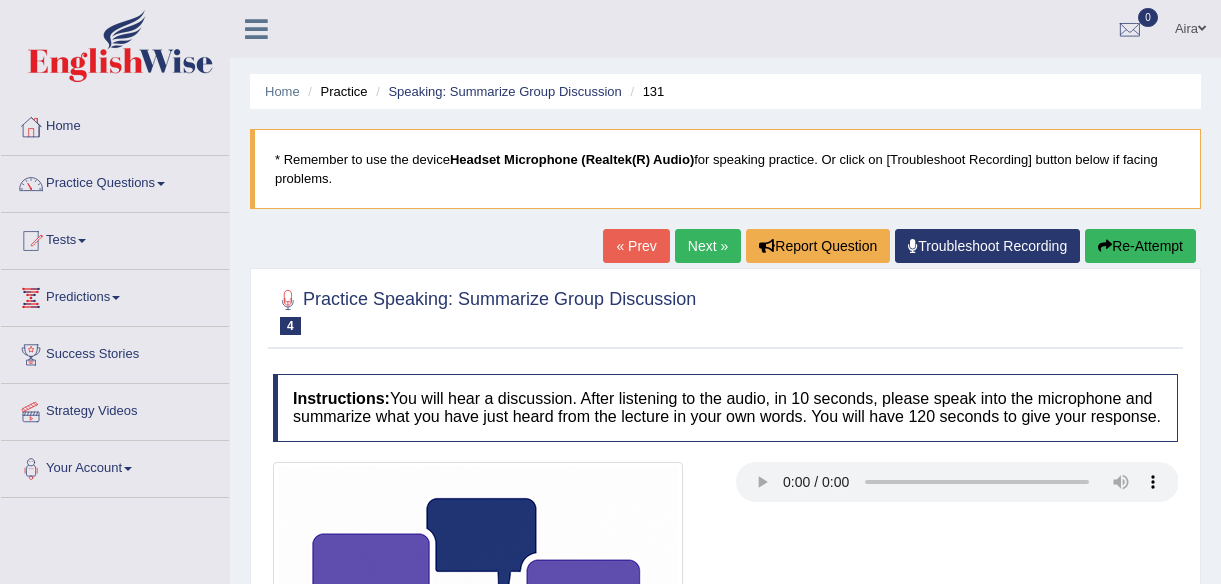 scroll, scrollTop: 305, scrollLeft: 0, axis: vertical 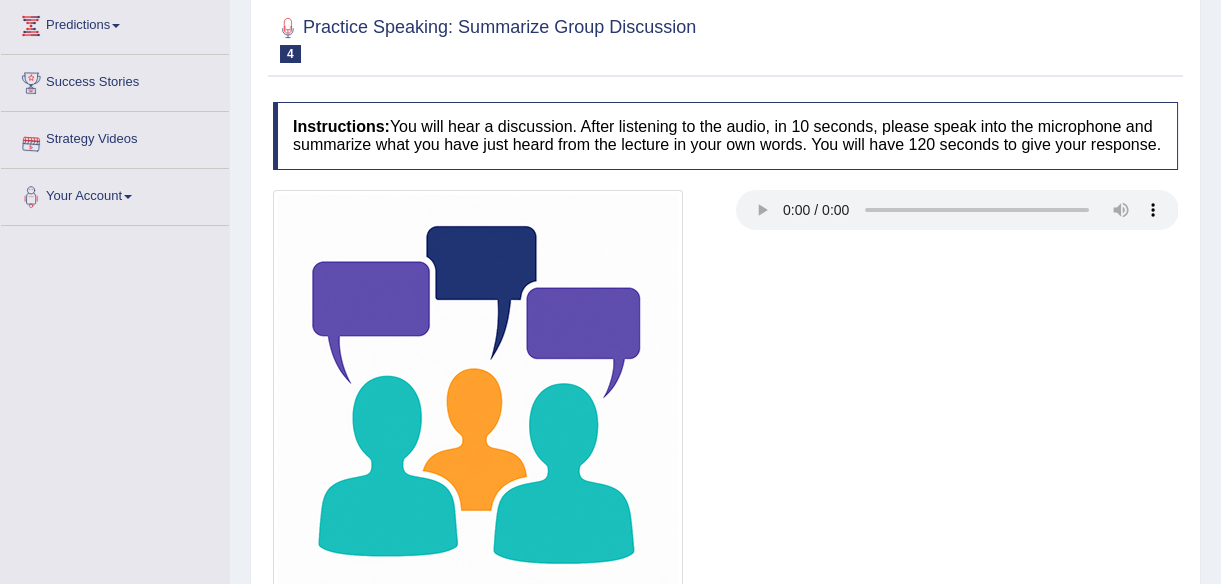type 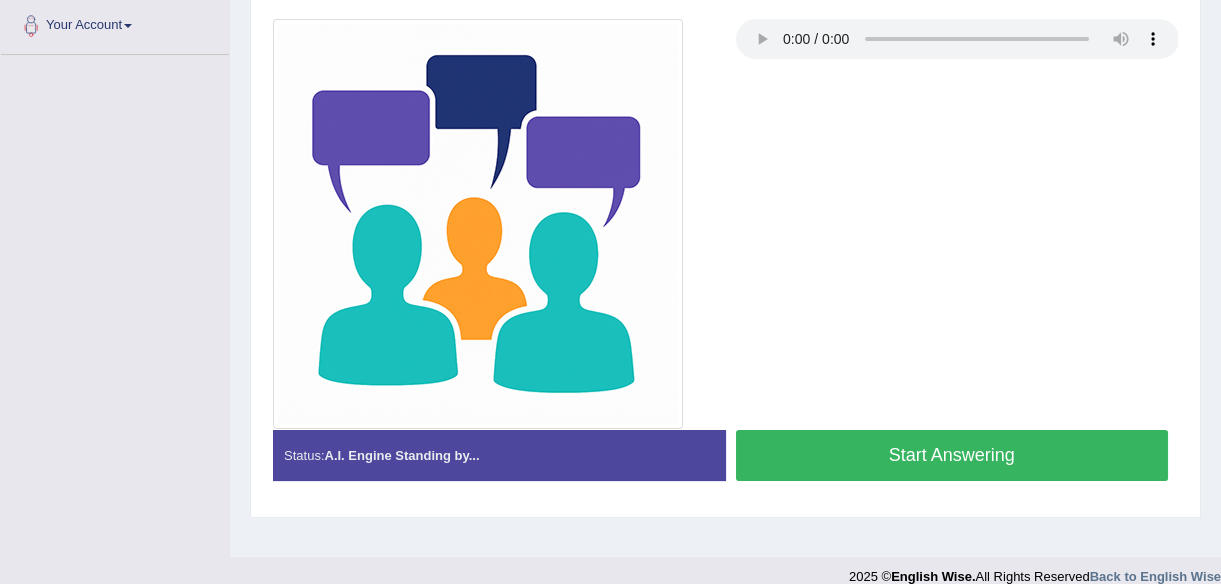 scroll, scrollTop: 466, scrollLeft: 0, axis: vertical 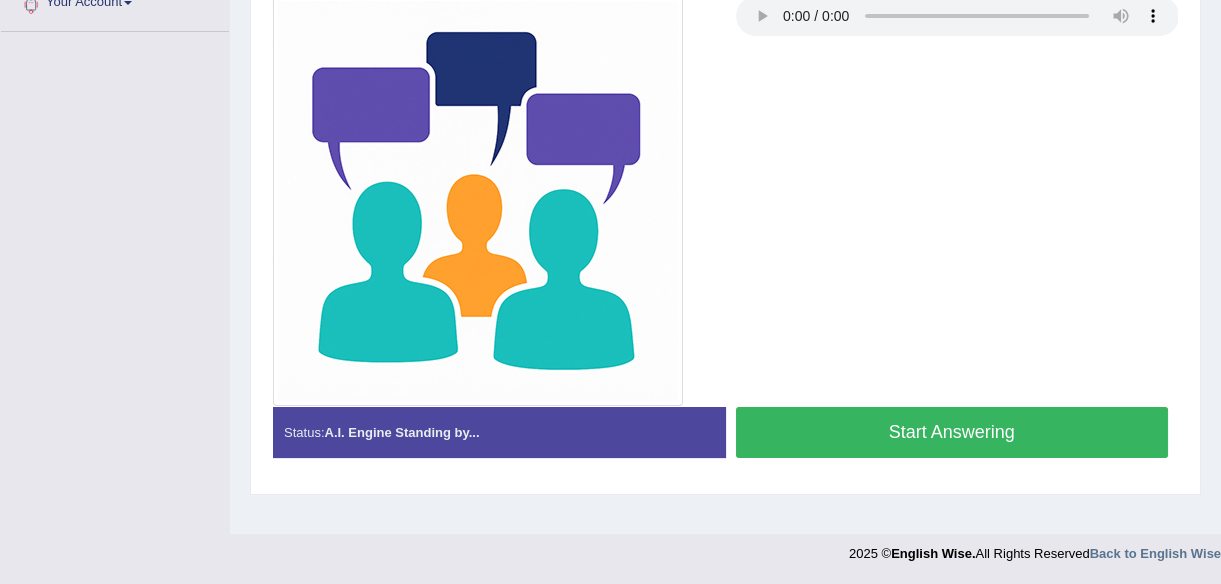 click on "Start Answering" at bounding box center (952, 432) 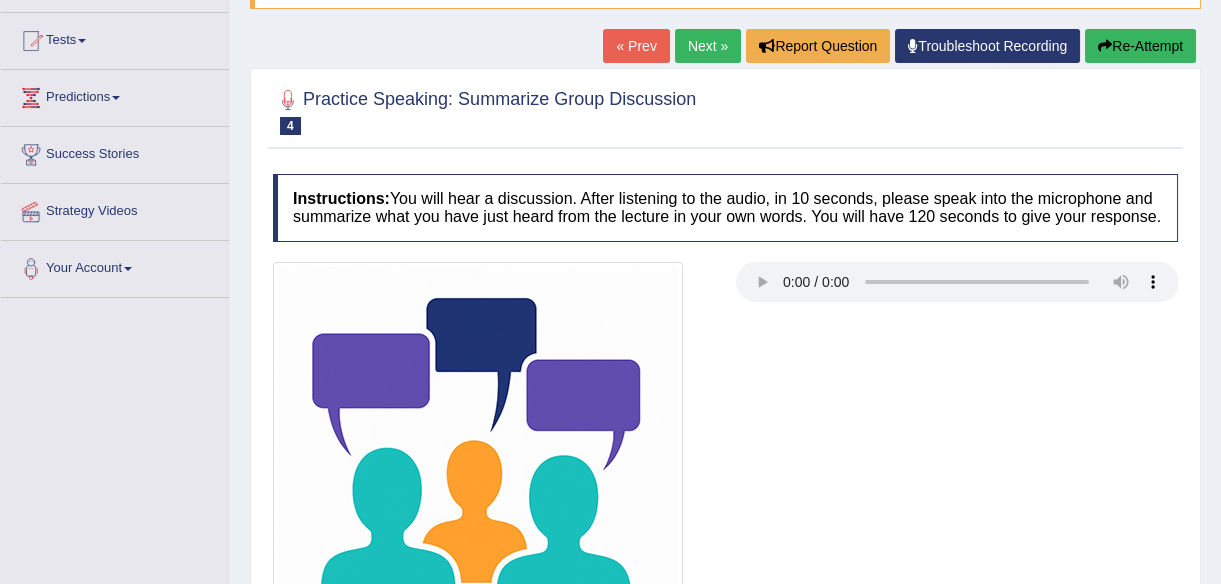 scroll, scrollTop: 193, scrollLeft: 0, axis: vertical 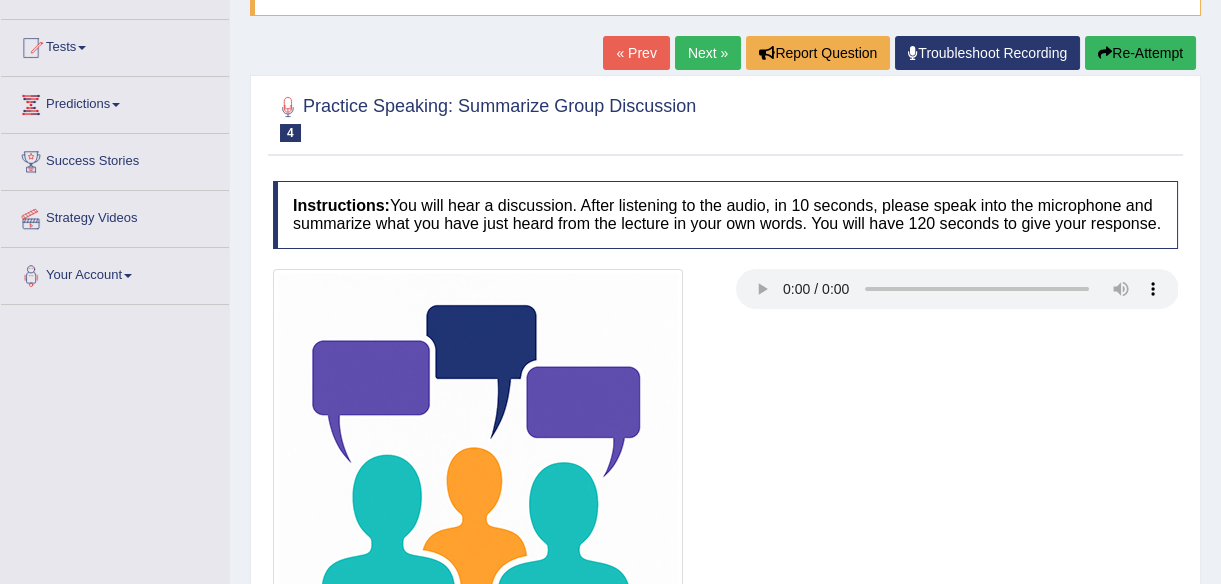 click on "Re-Attempt" at bounding box center [1140, 53] 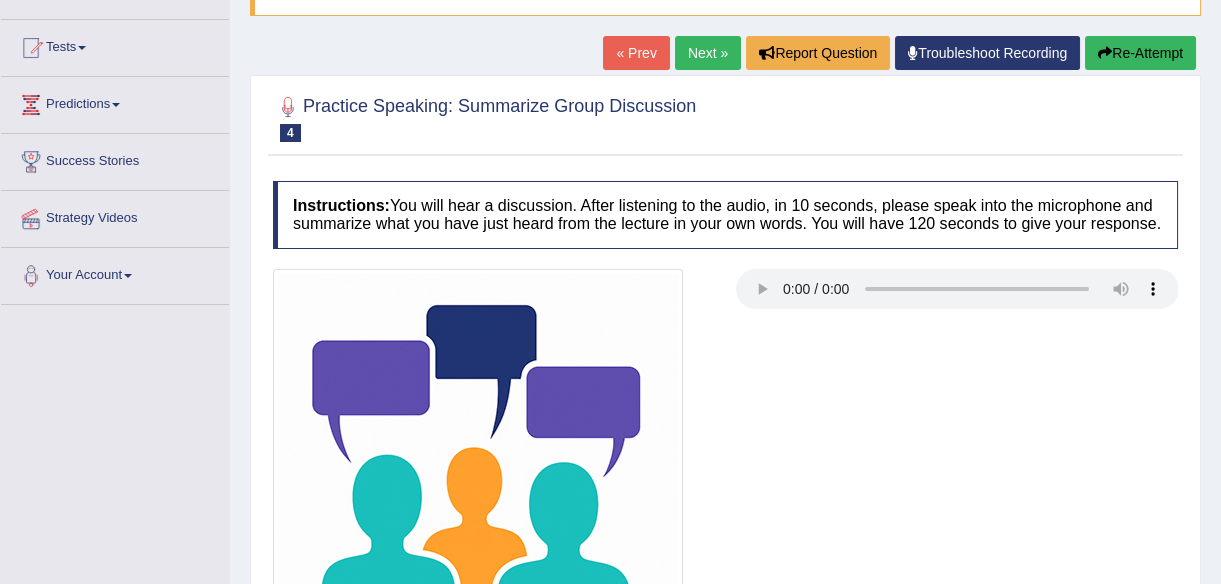 scroll, scrollTop: 193, scrollLeft: 0, axis: vertical 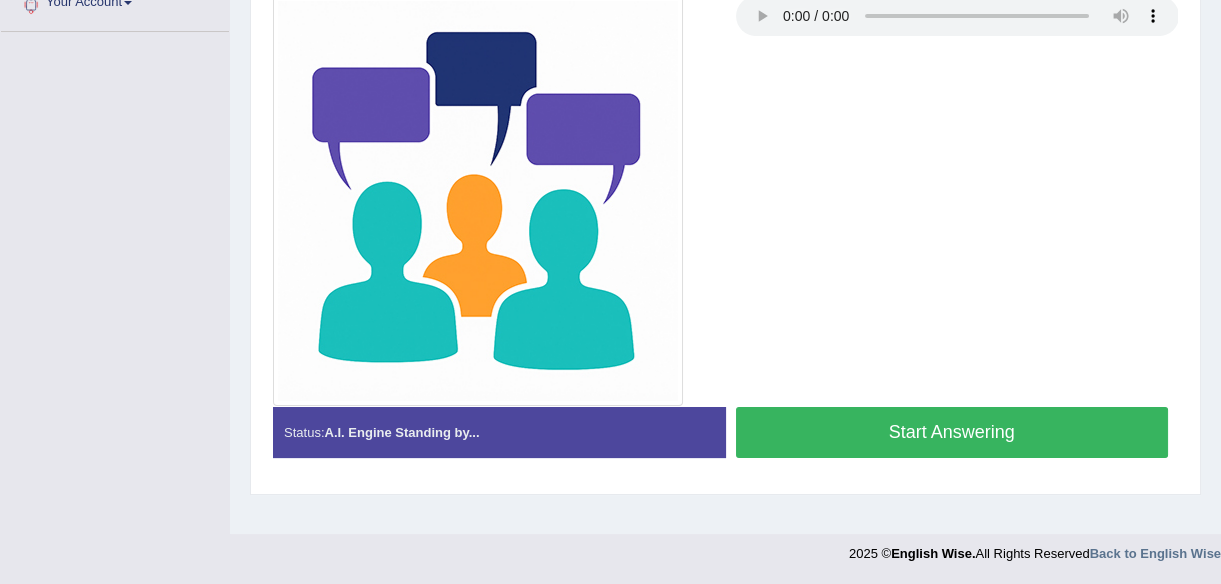 click on "Start Answering" at bounding box center [952, 432] 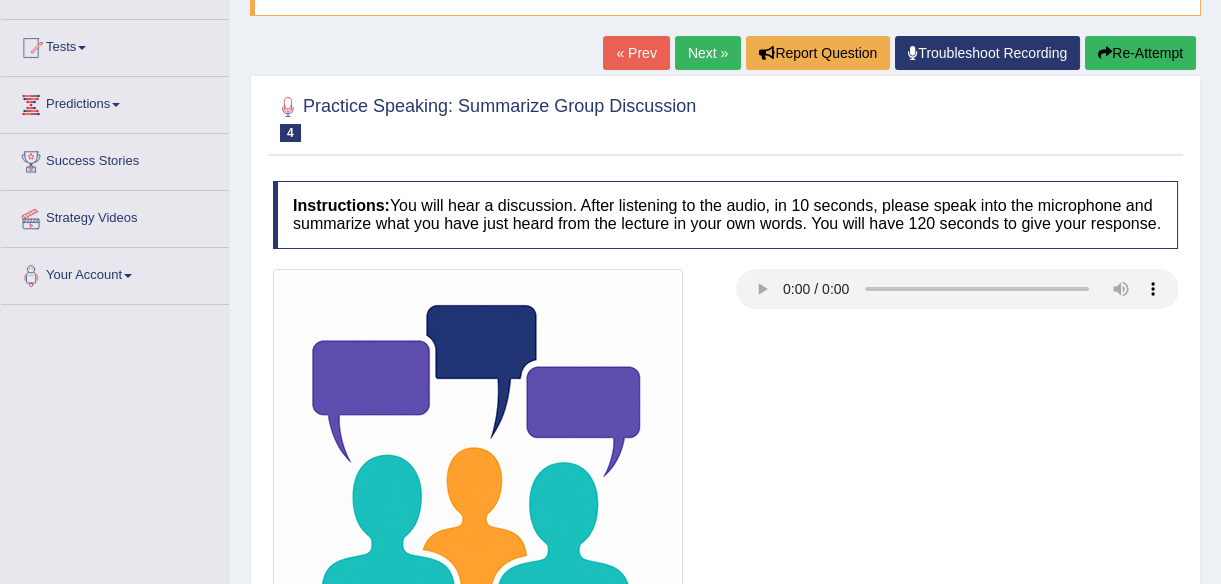 scroll, scrollTop: 0, scrollLeft: 0, axis: both 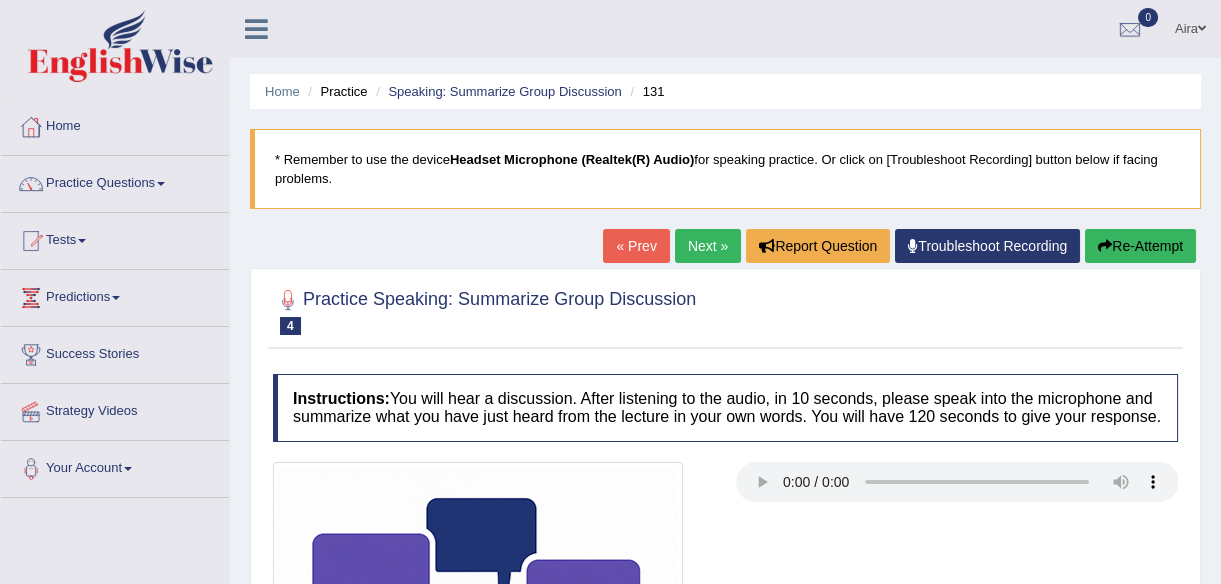 click on "Re-Attempt" at bounding box center [1140, 246] 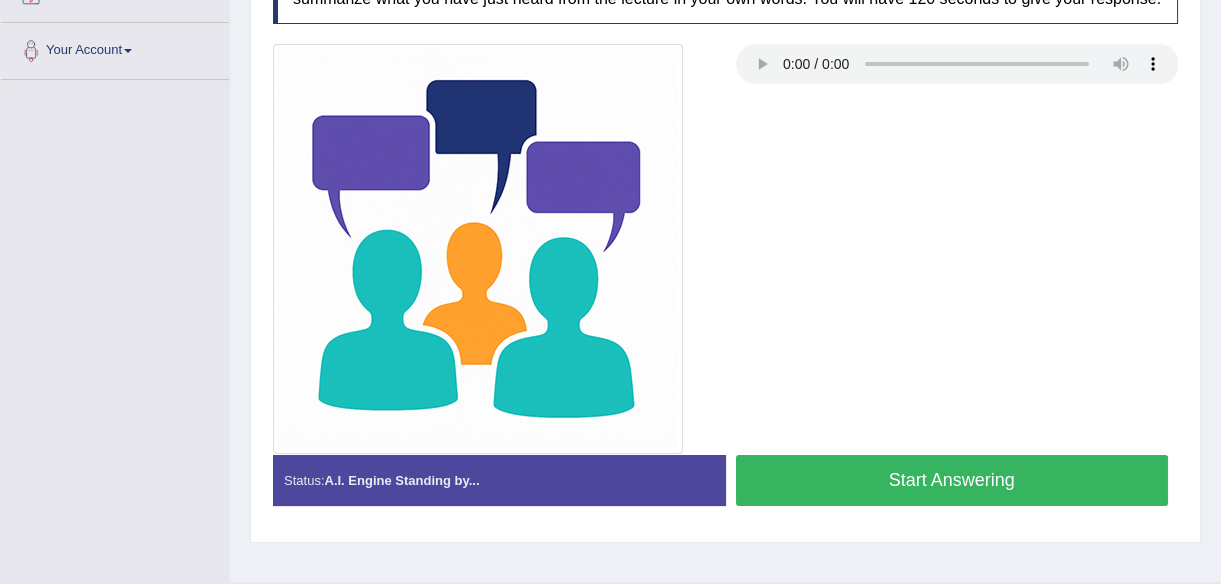 drag, startPoint x: 0, startPoint y: 0, endPoint x: 969, endPoint y: 457, distance: 1071.359 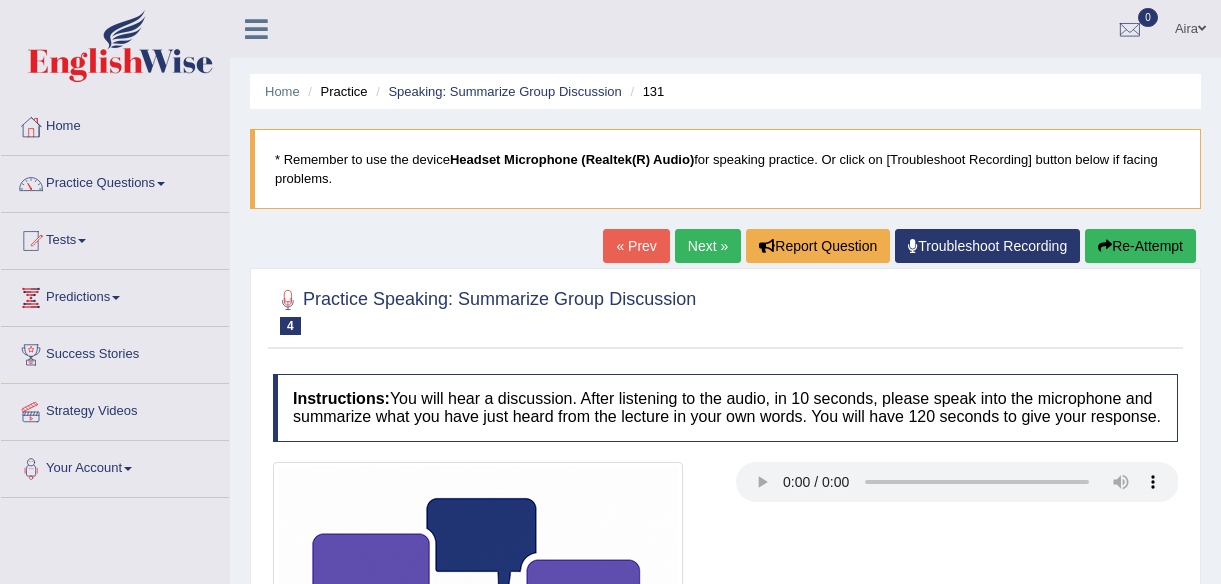 click on "Start Answering" at bounding box center [952, 898] 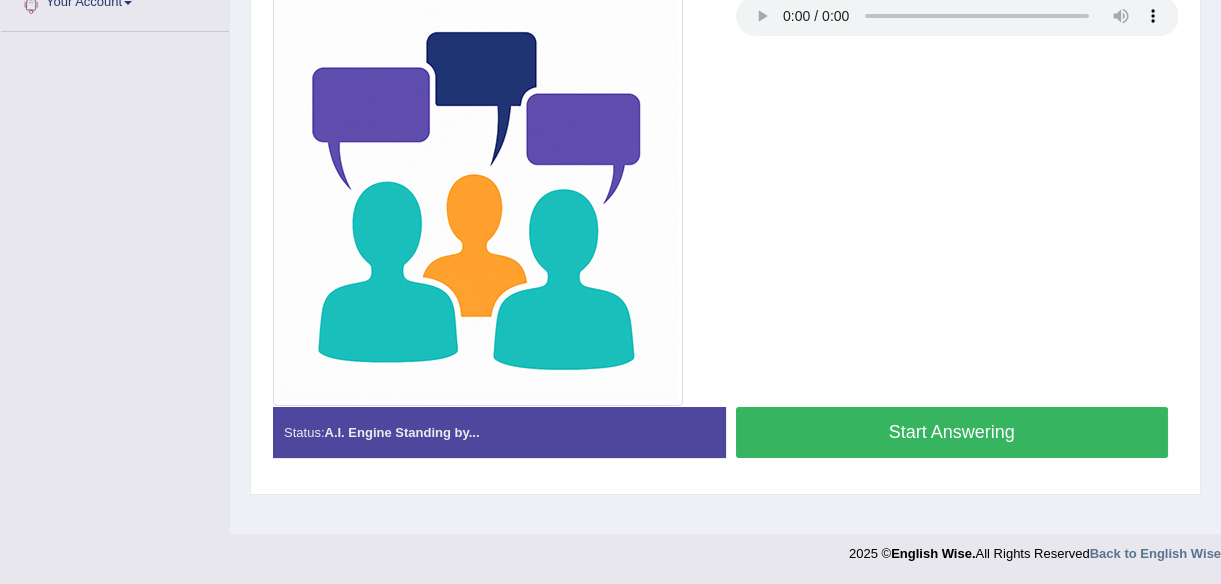 scroll, scrollTop: 0, scrollLeft: 0, axis: both 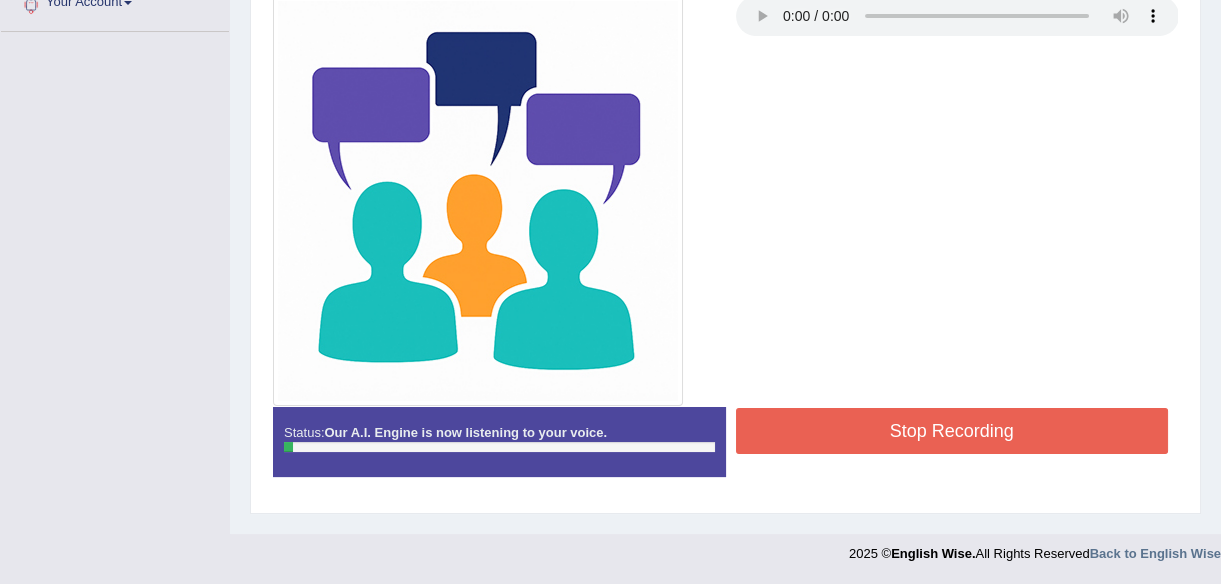 drag, startPoint x: 884, startPoint y: 426, endPoint x: 1119, endPoint y: 630, distance: 311.19287 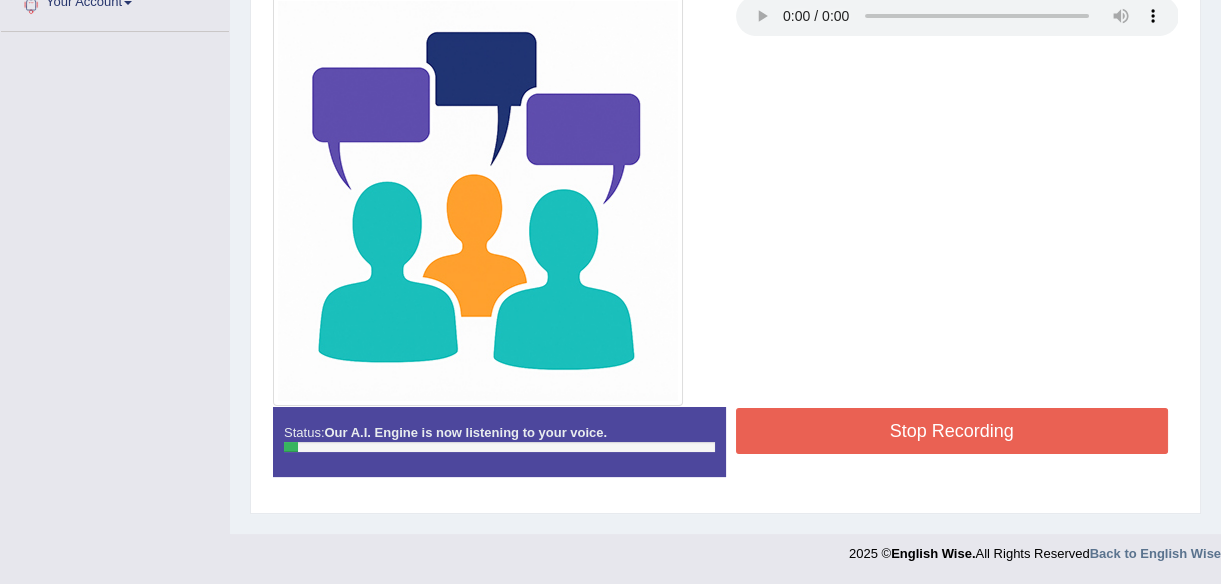 click on "Stop Recording" at bounding box center [952, 431] 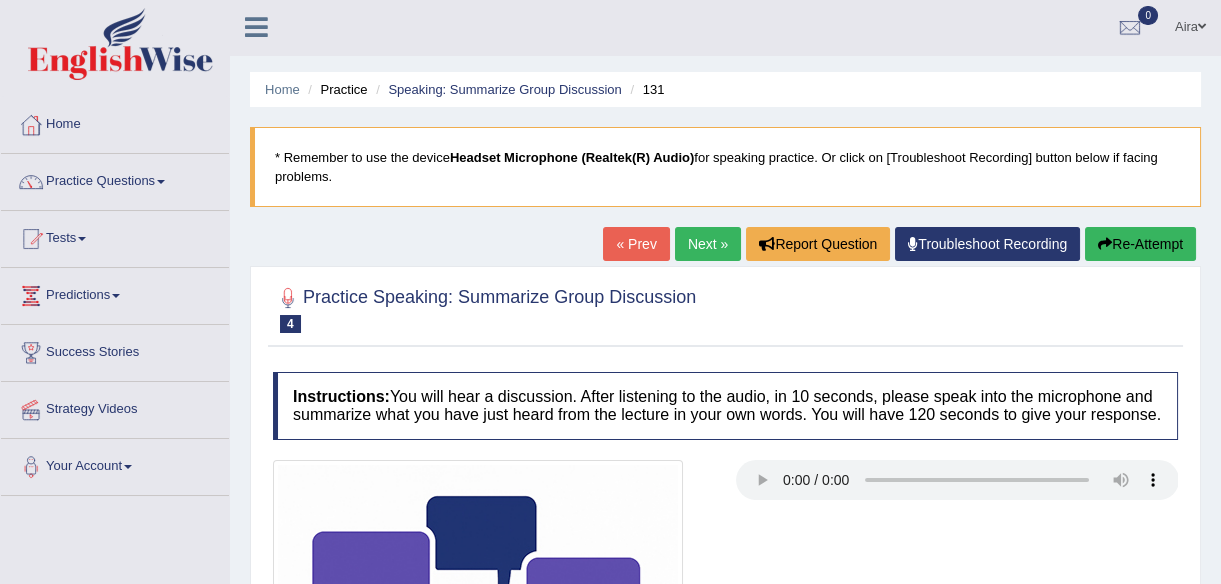 scroll, scrollTop: 0, scrollLeft: 0, axis: both 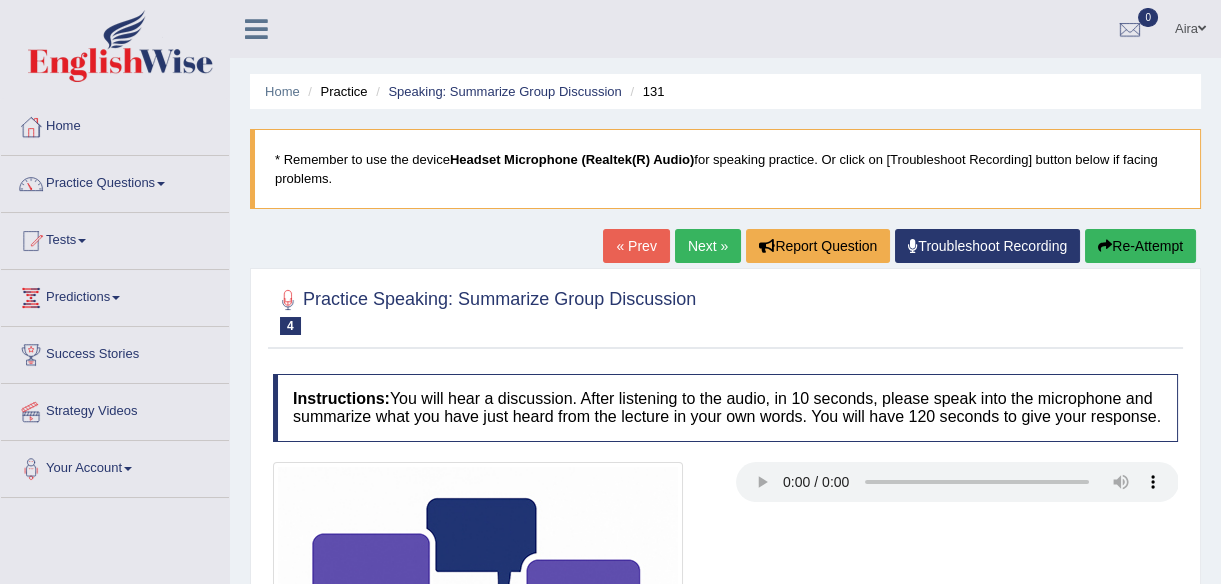 click on "Re-Attempt" at bounding box center (1140, 246) 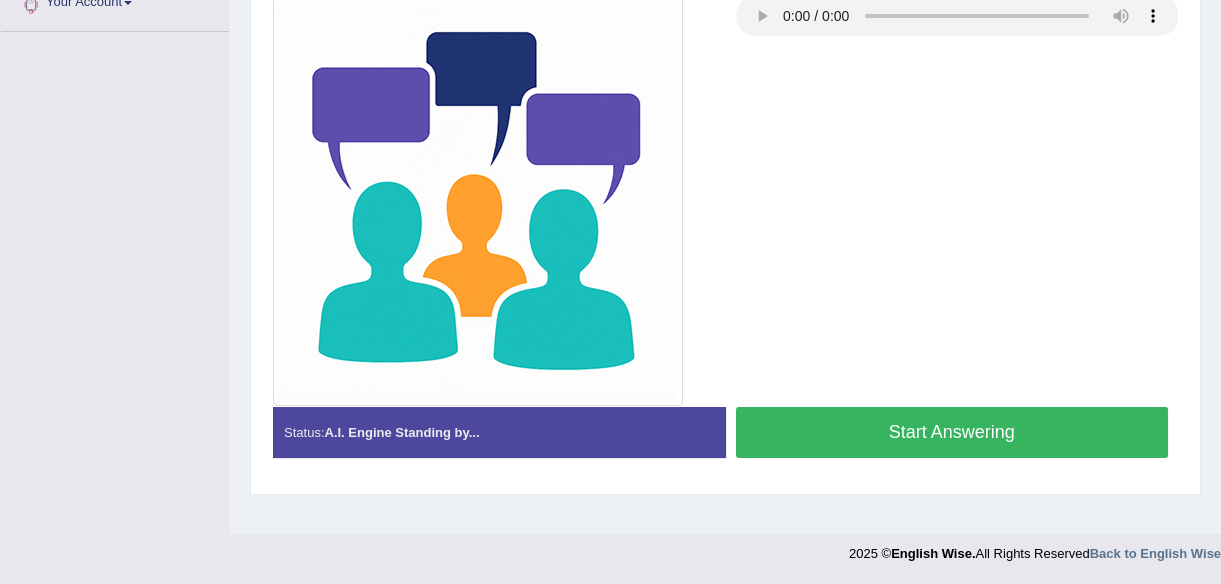 scroll, scrollTop: 0, scrollLeft: 0, axis: both 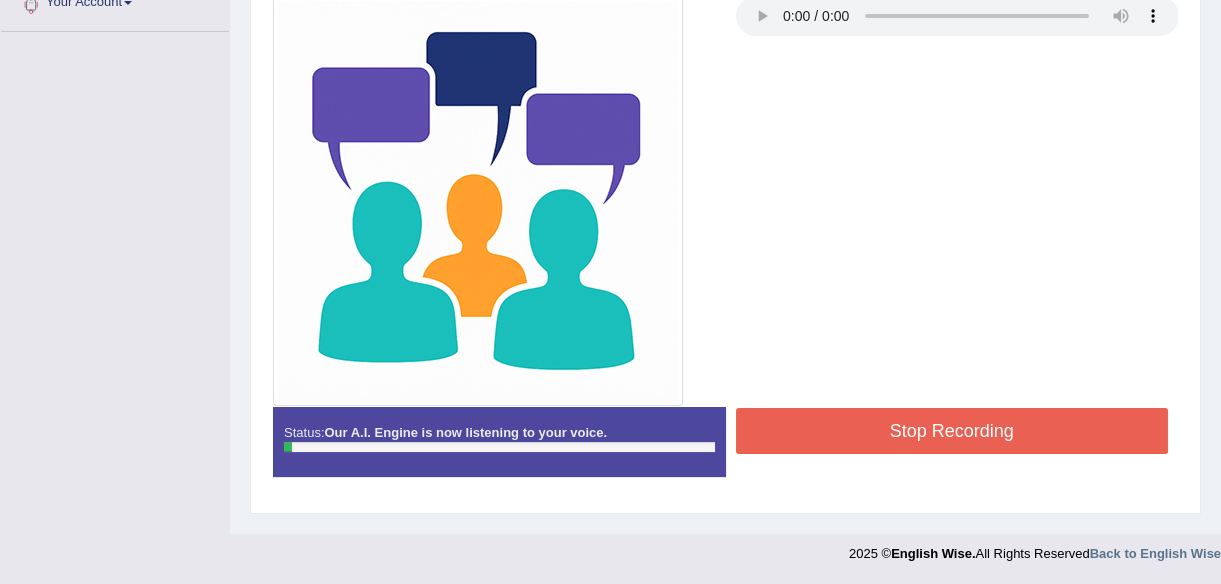 click on "Stop Recording" at bounding box center [952, 431] 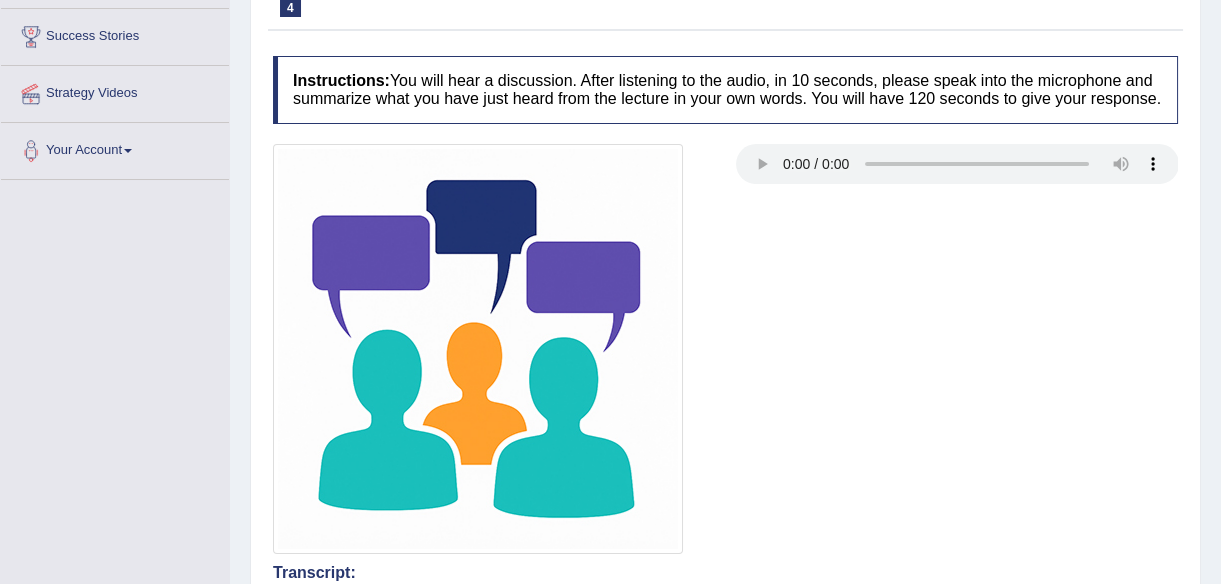 scroll, scrollTop: 11, scrollLeft: 0, axis: vertical 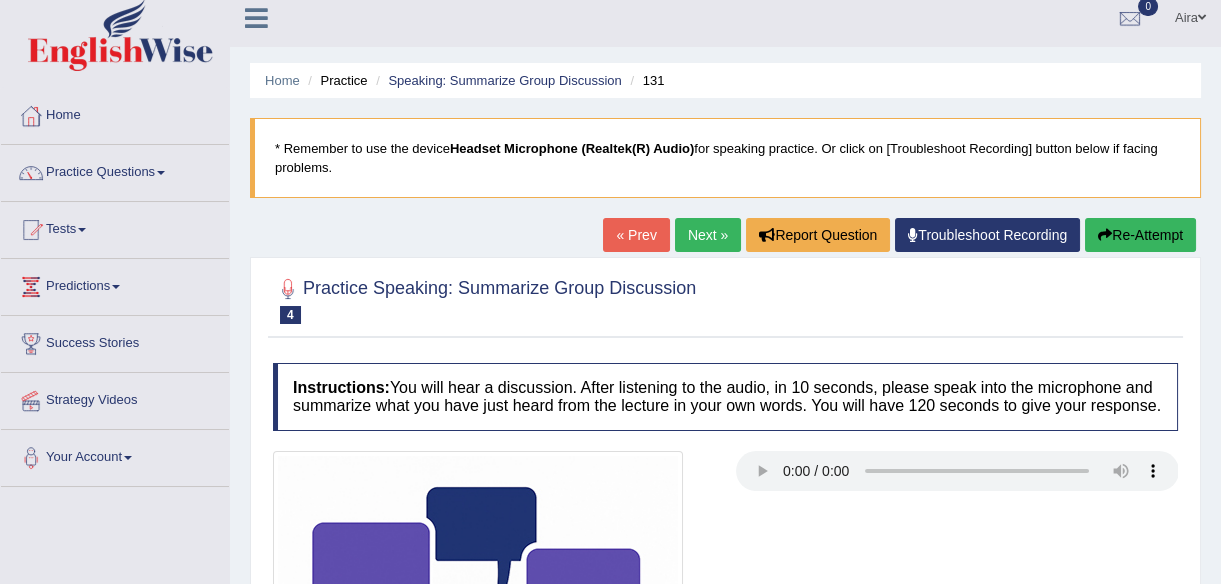 click on "Re-Attempt" at bounding box center [1140, 235] 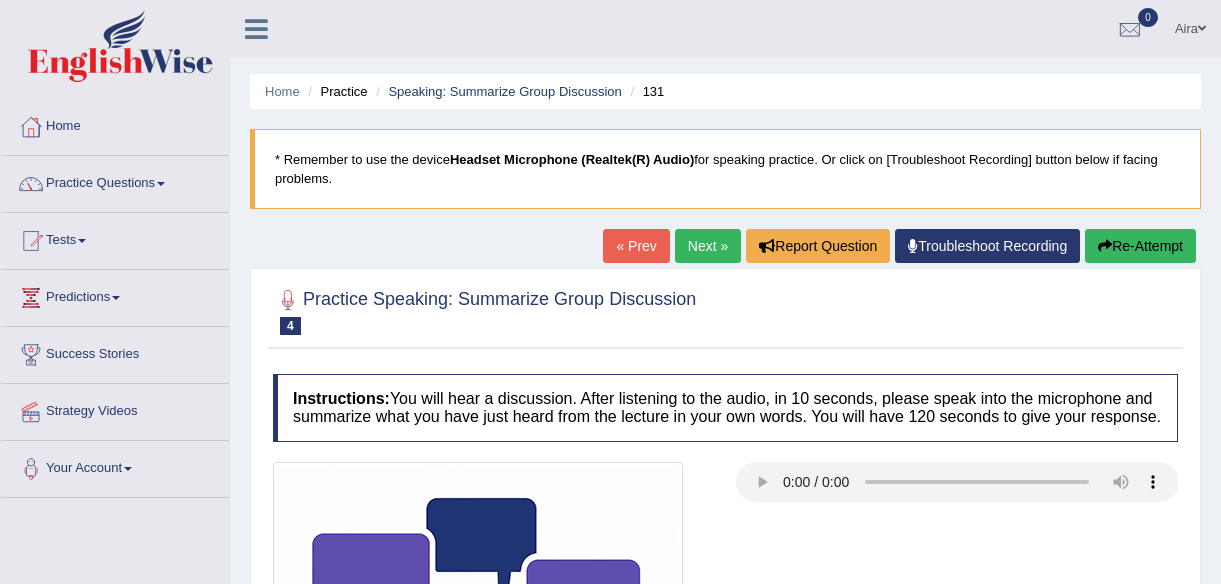 scroll, scrollTop: 11, scrollLeft: 0, axis: vertical 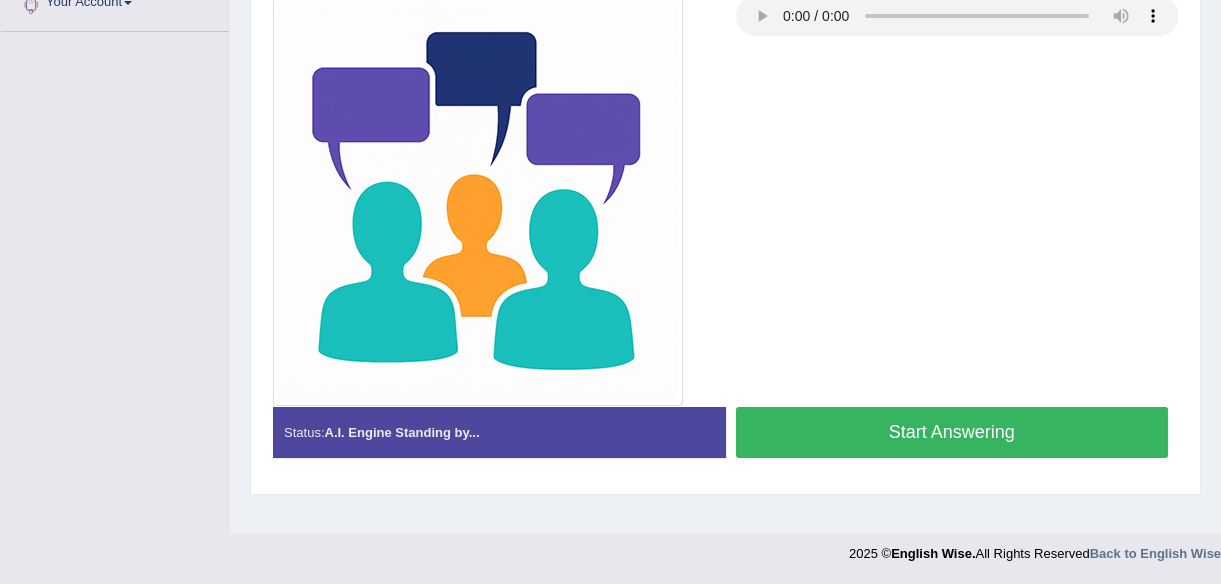 click on "Start Answering" at bounding box center (952, 432) 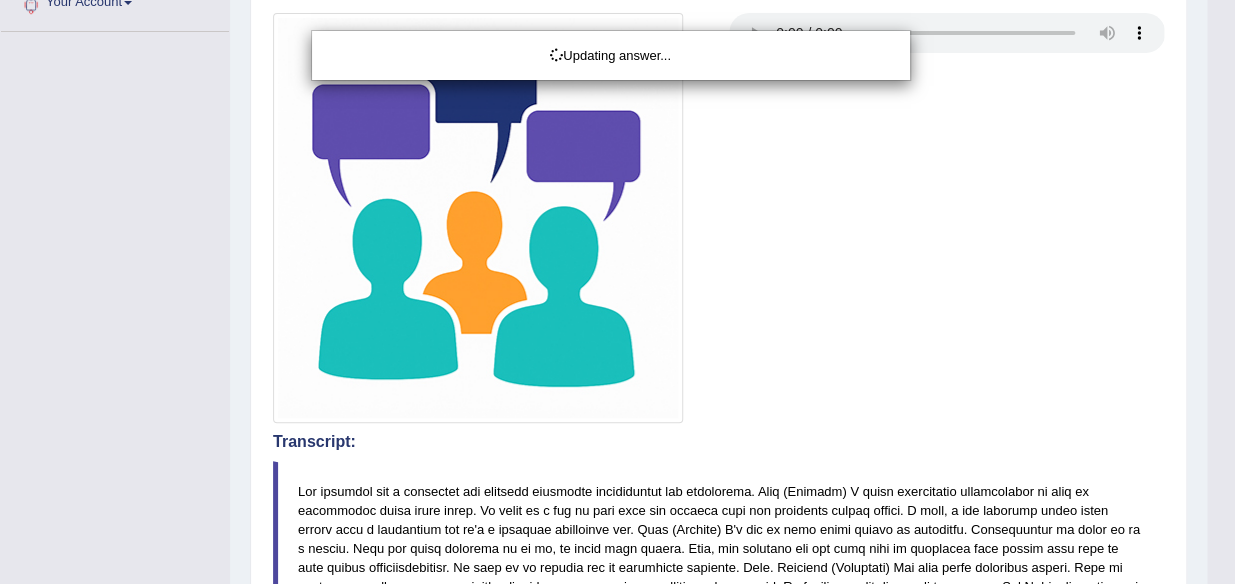 click on "Toggle navigation
Home
Practice Questions   Speaking Practice Read Aloud
Repeat Sentence
Describe Image
Re-tell Lecture
Answer Short Question
Summarize Group Discussion
Respond To A Situation
Writing Practice  Summarize Written Text
Write Essay
Reading Practice  Reading & Writing: Fill In The Blanks
Choose Multiple Answers
Re-order Paragraphs
Fill In The Blanks
Choose Single Answer
Listening Practice  Summarize Spoken Text
Highlight Incorrect Words
Highlight Correct Summary
Select Missing Word
Choose Single Answer
Choose Multiple Answers
Fill In The Blanks
Write From Dictation
Pronunciation
Tests  Take Practice Sectional Test" at bounding box center [617, -174] 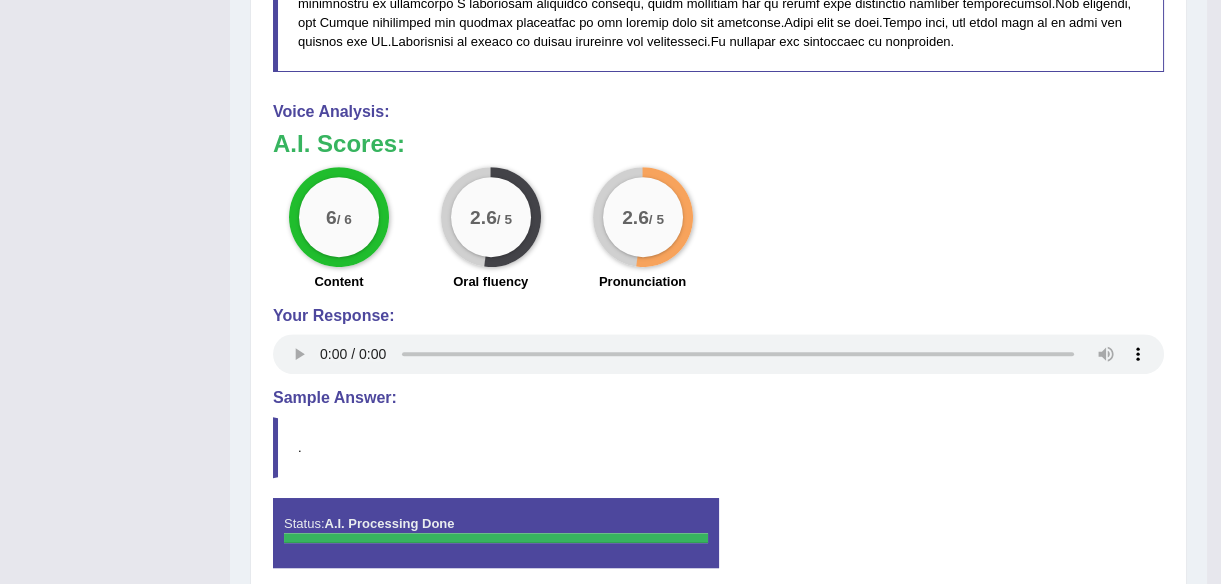 scroll, scrollTop: 1334, scrollLeft: 0, axis: vertical 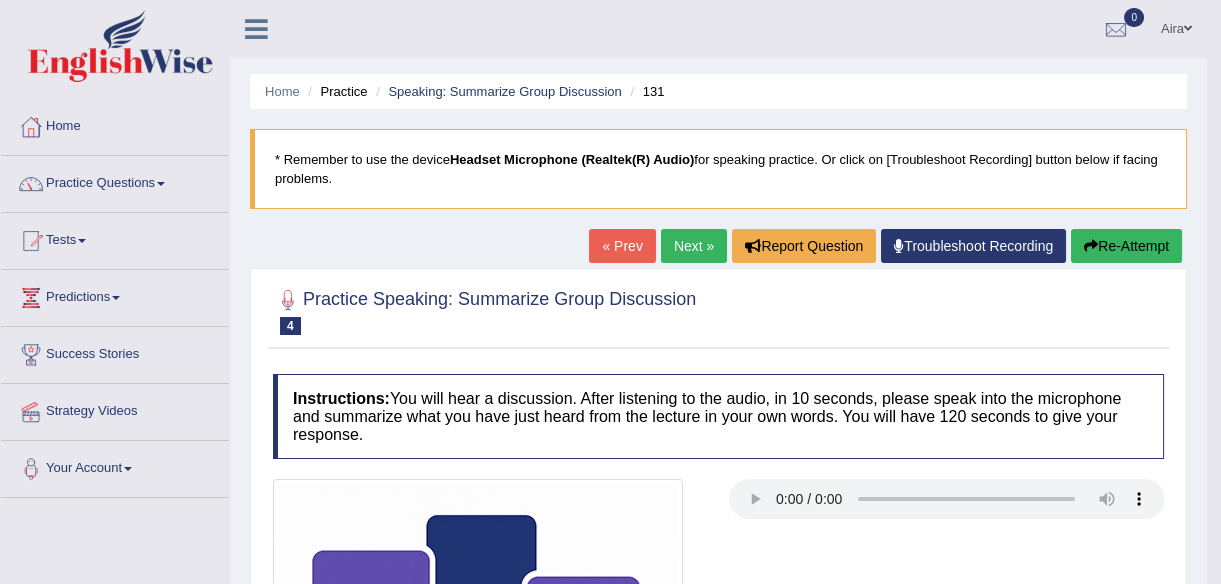 click on "« Prev Next »  Report Question  Troubleshoot Recording  Re-Attempt" at bounding box center (888, 248) 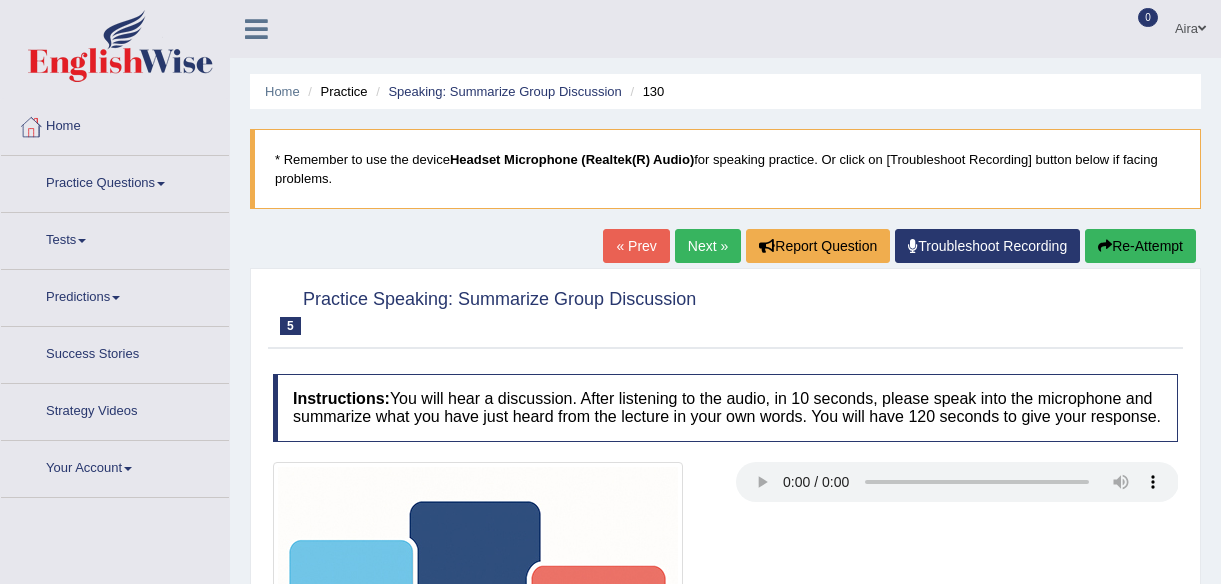 scroll, scrollTop: 0, scrollLeft: 0, axis: both 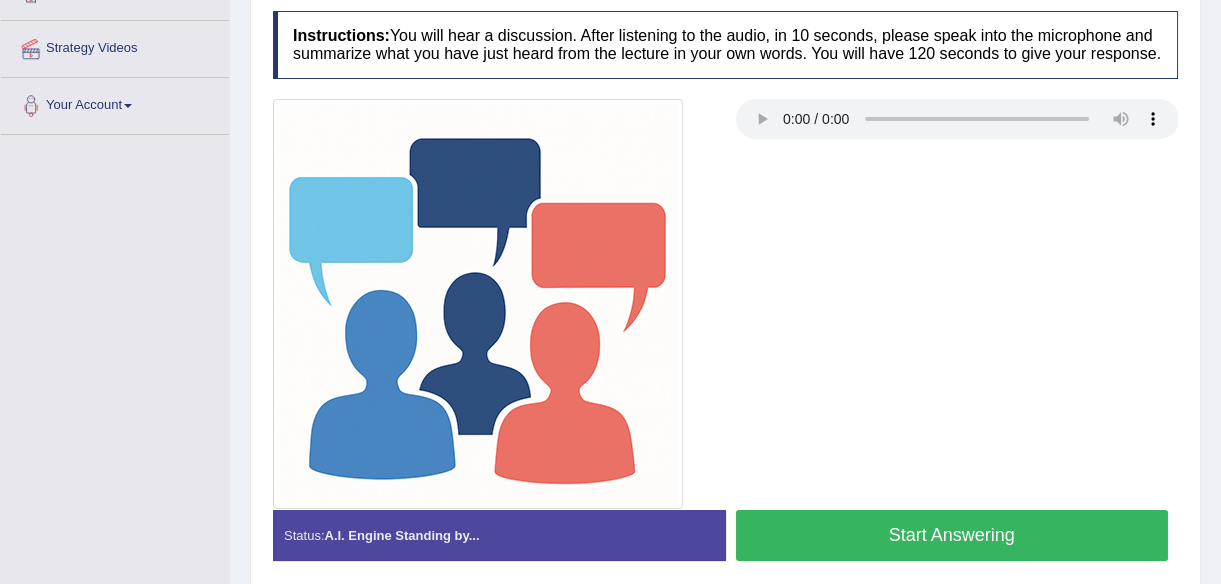 type 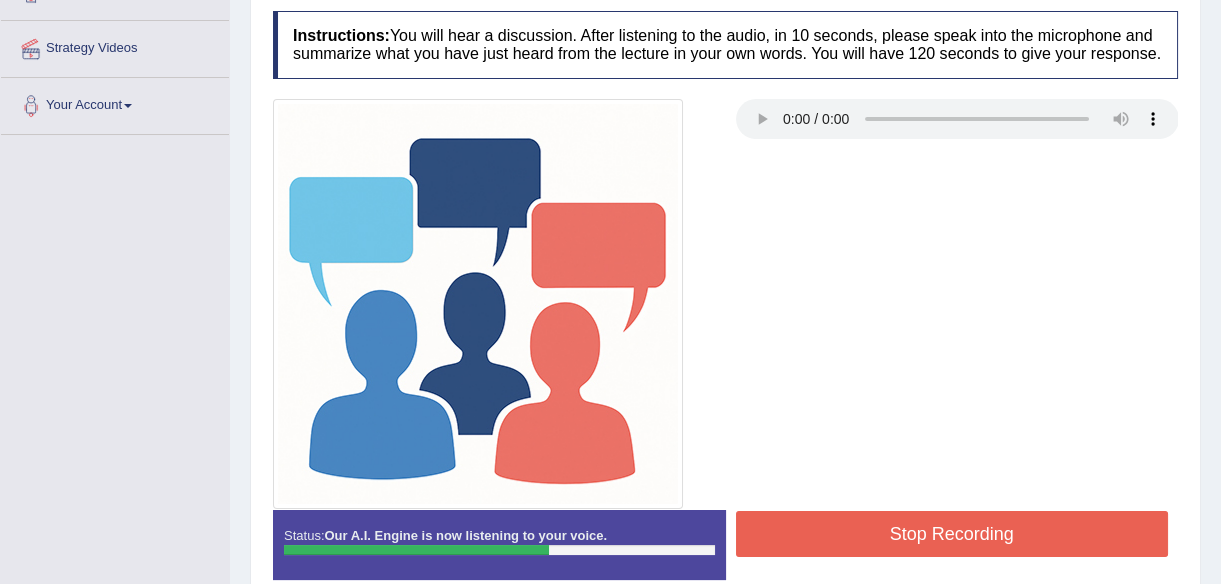 click on "Stop Recording" at bounding box center [952, 534] 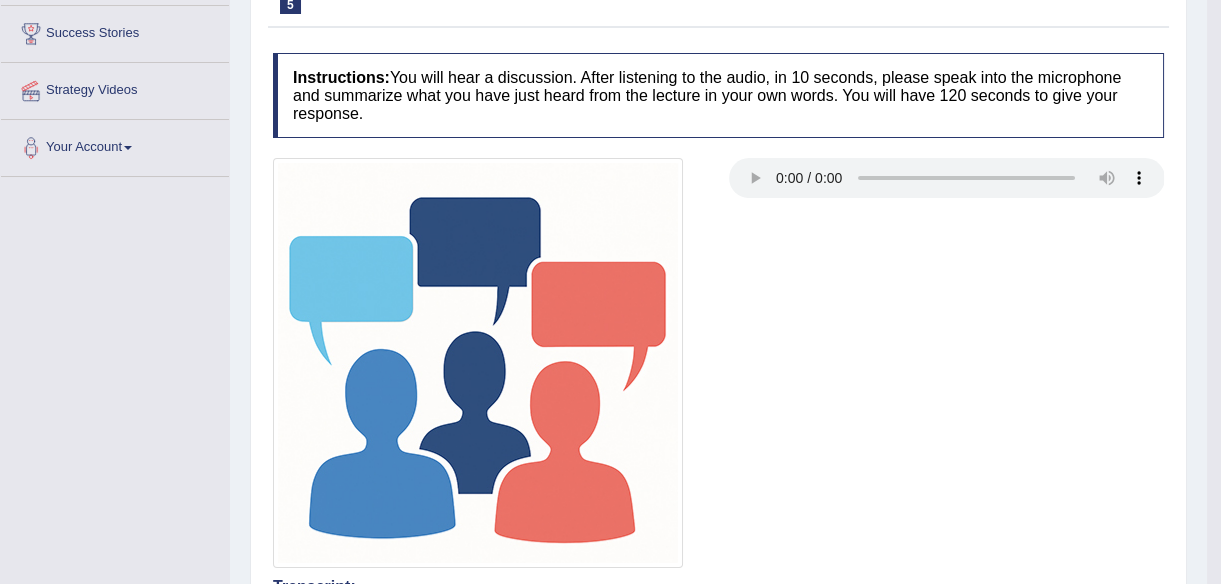 scroll, scrollTop: 90, scrollLeft: 0, axis: vertical 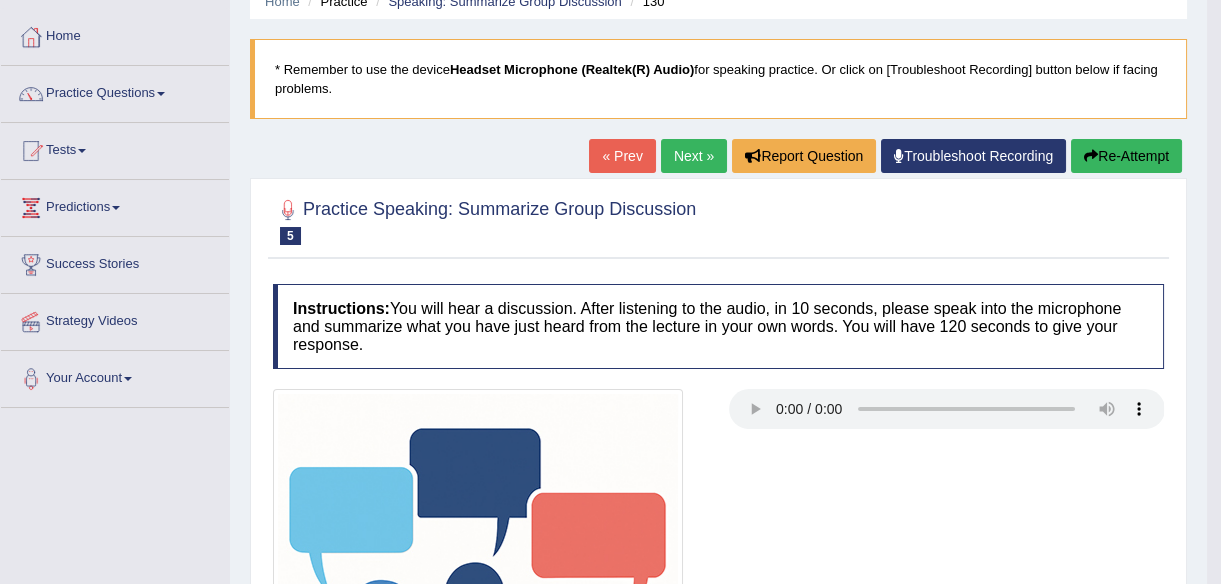 click on "Re-Attempt" at bounding box center [1126, 156] 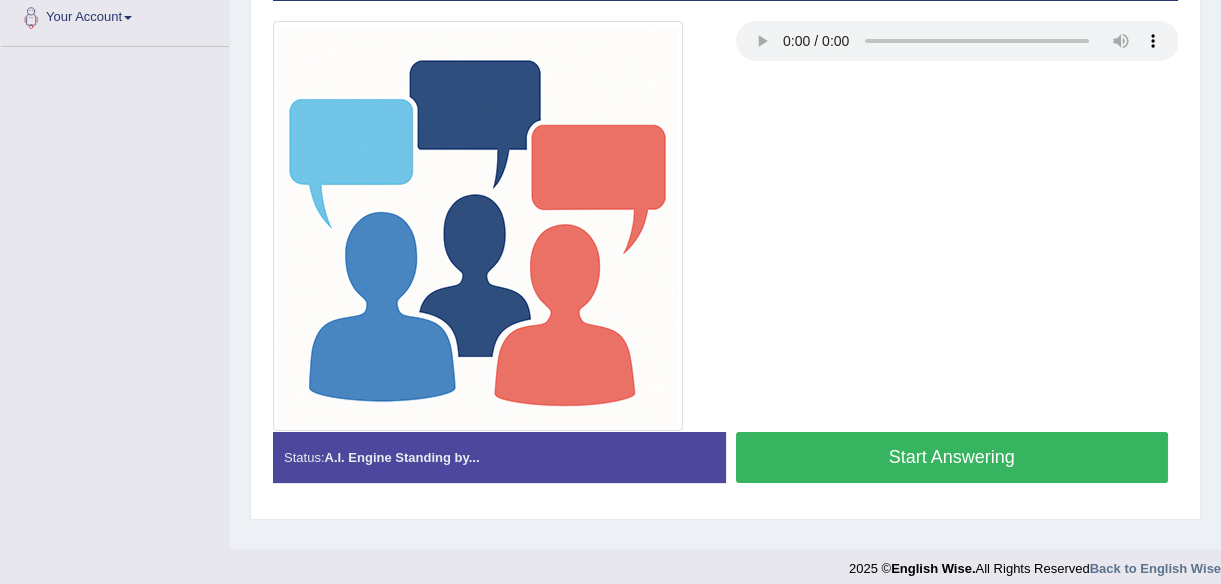 scroll, scrollTop: 451, scrollLeft: 0, axis: vertical 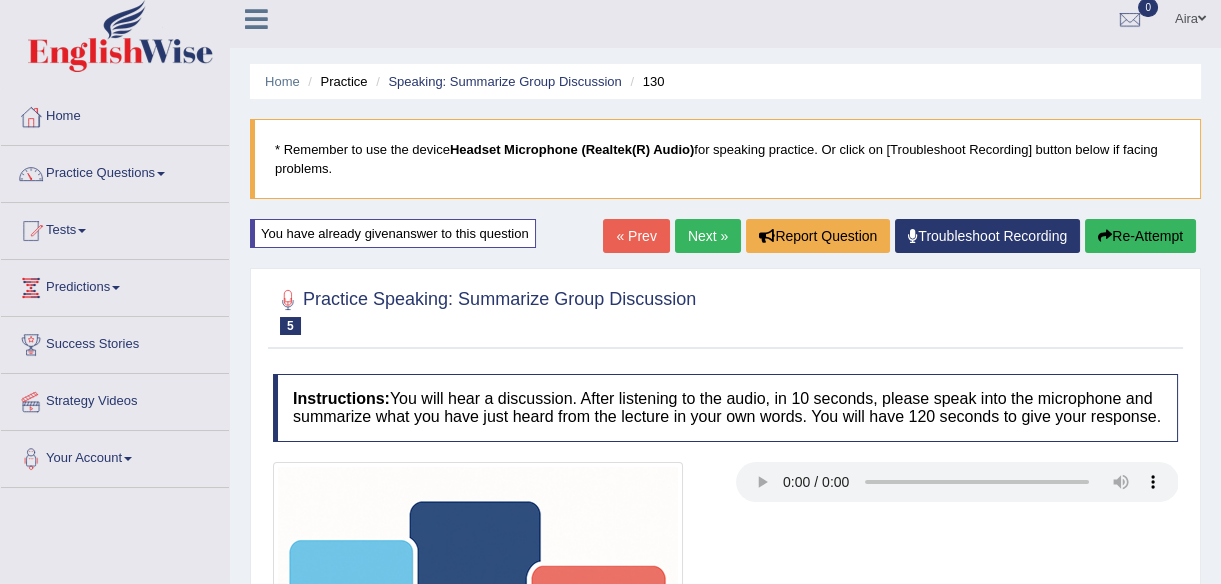 click on "Re-Attempt" at bounding box center (1140, 236) 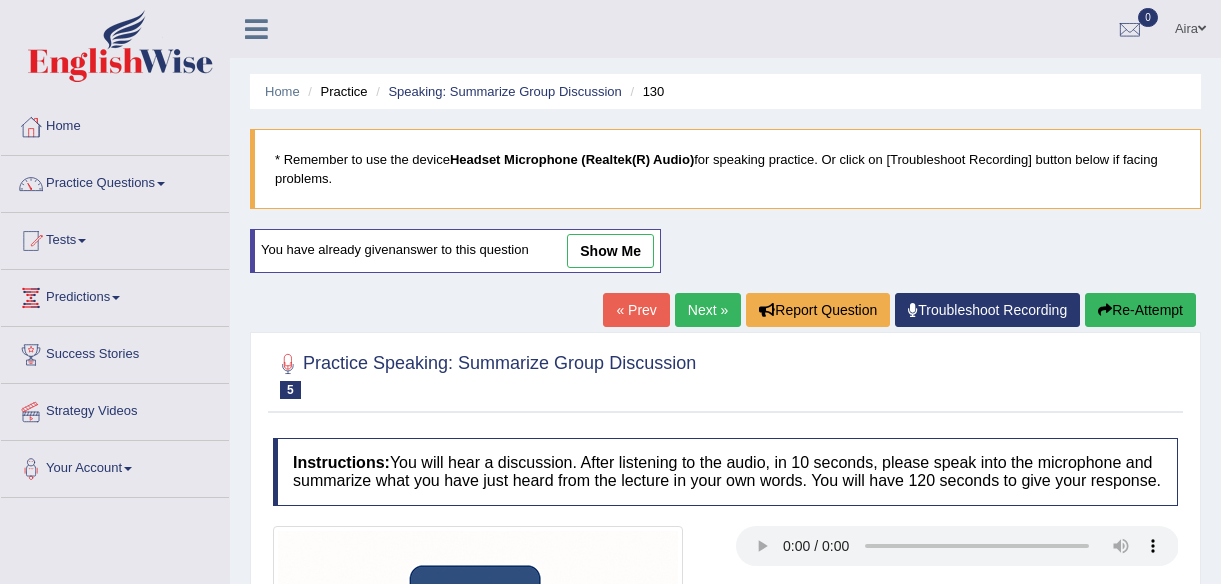 scroll, scrollTop: 464, scrollLeft: 0, axis: vertical 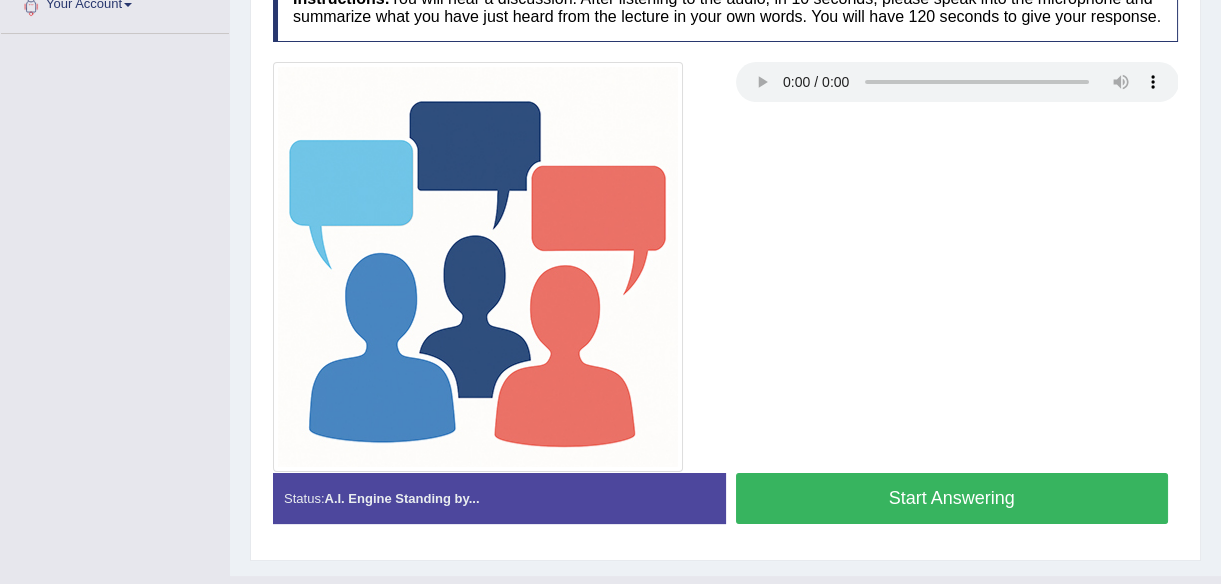 click on "Start Answering" at bounding box center [952, 498] 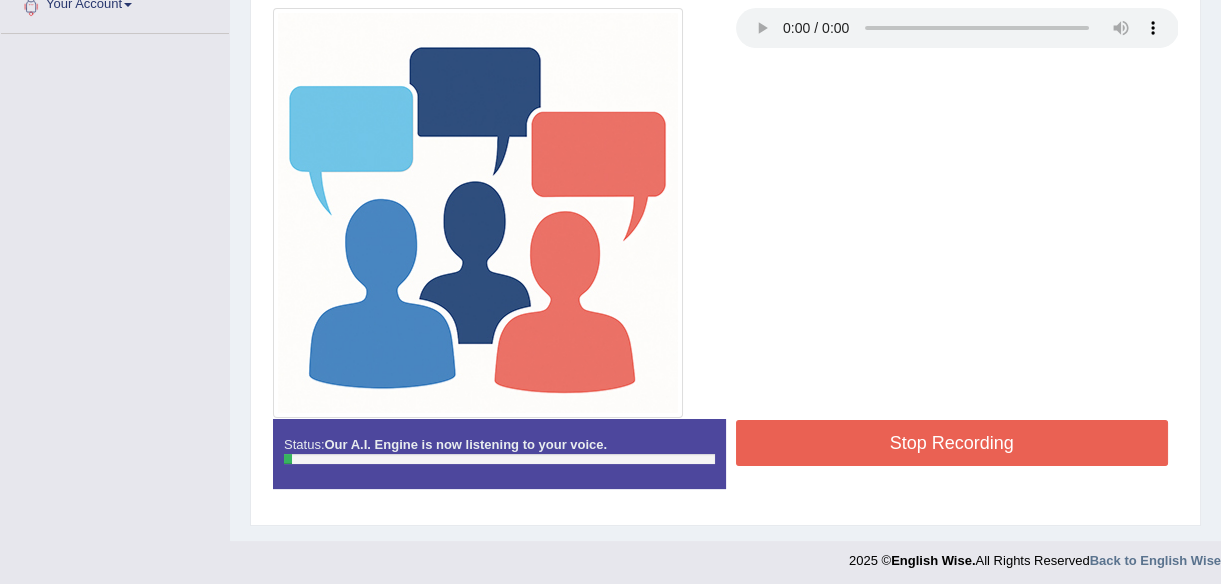 click on "Stop Recording" at bounding box center [952, 443] 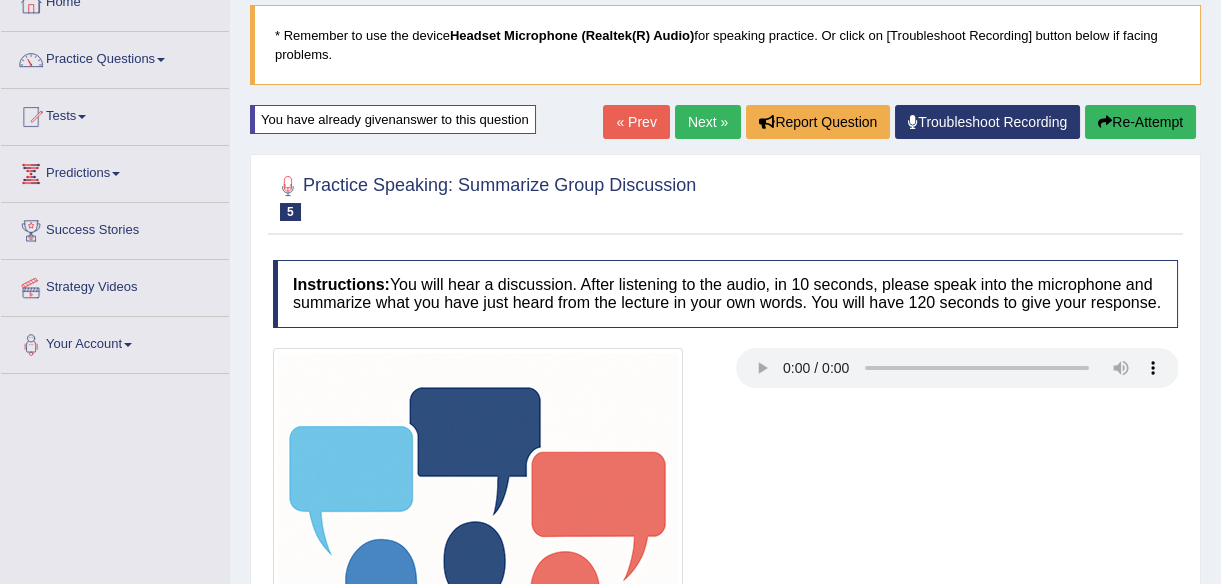 scroll, scrollTop: 100, scrollLeft: 0, axis: vertical 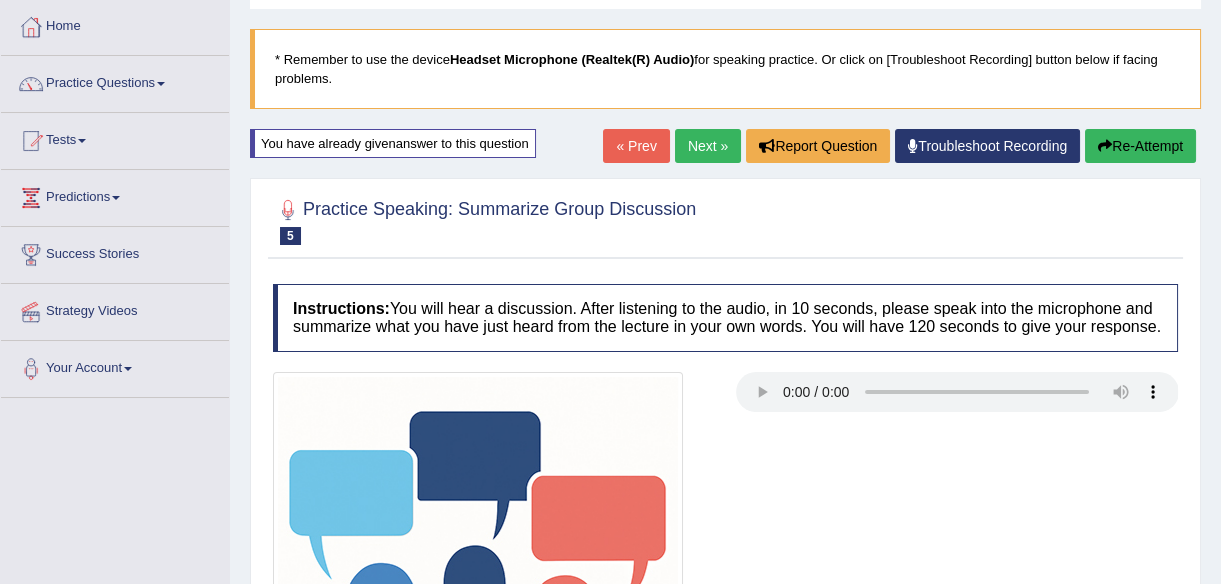 click on "Re-Attempt" at bounding box center [1140, 146] 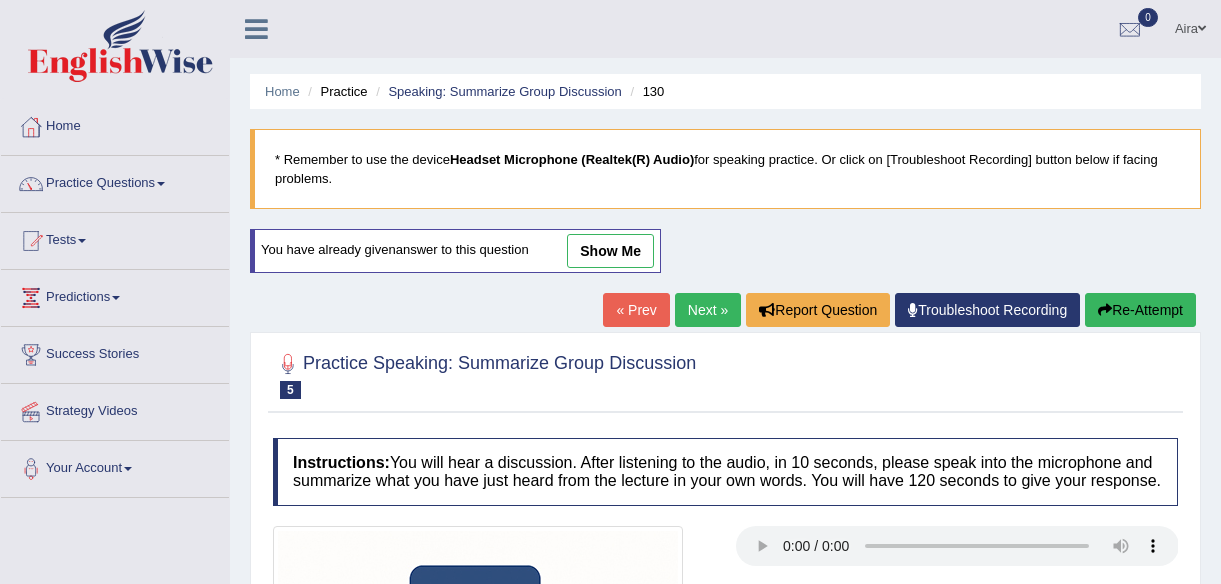 scroll, scrollTop: 505, scrollLeft: 0, axis: vertical 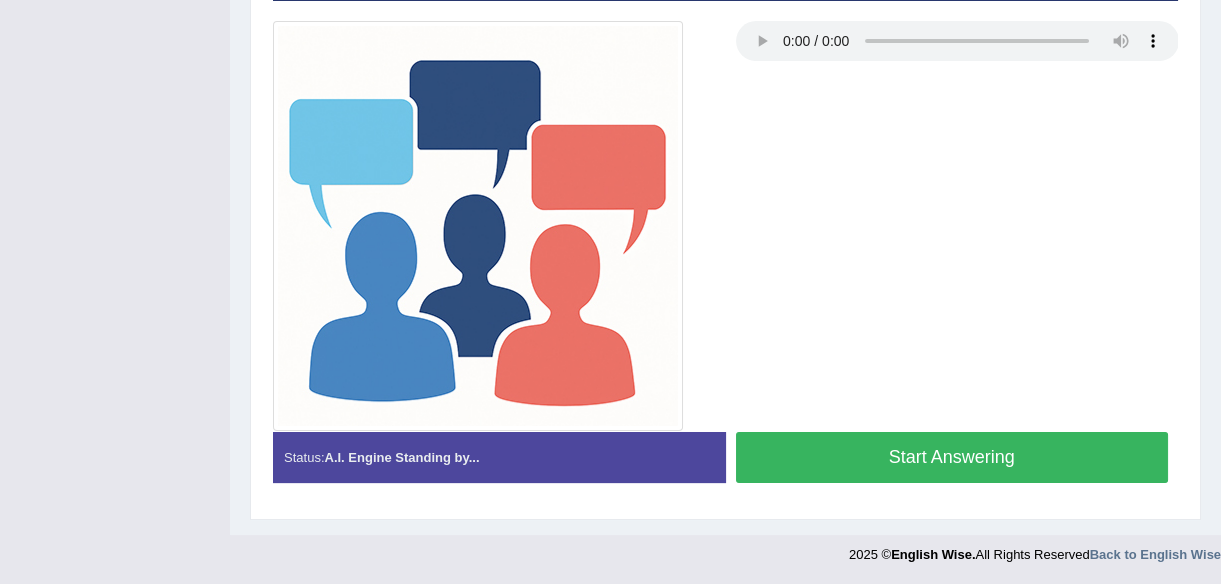 click on "Start Answering" at bounding box center (952, 457) 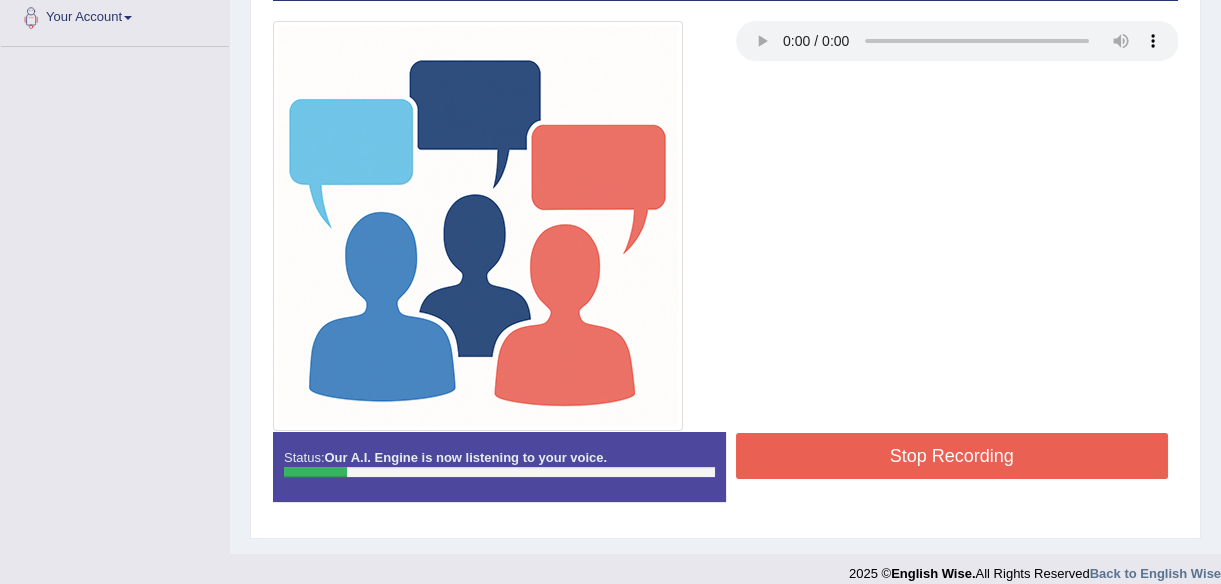 click on "Stop Recording" at bounding box center (952, 456) 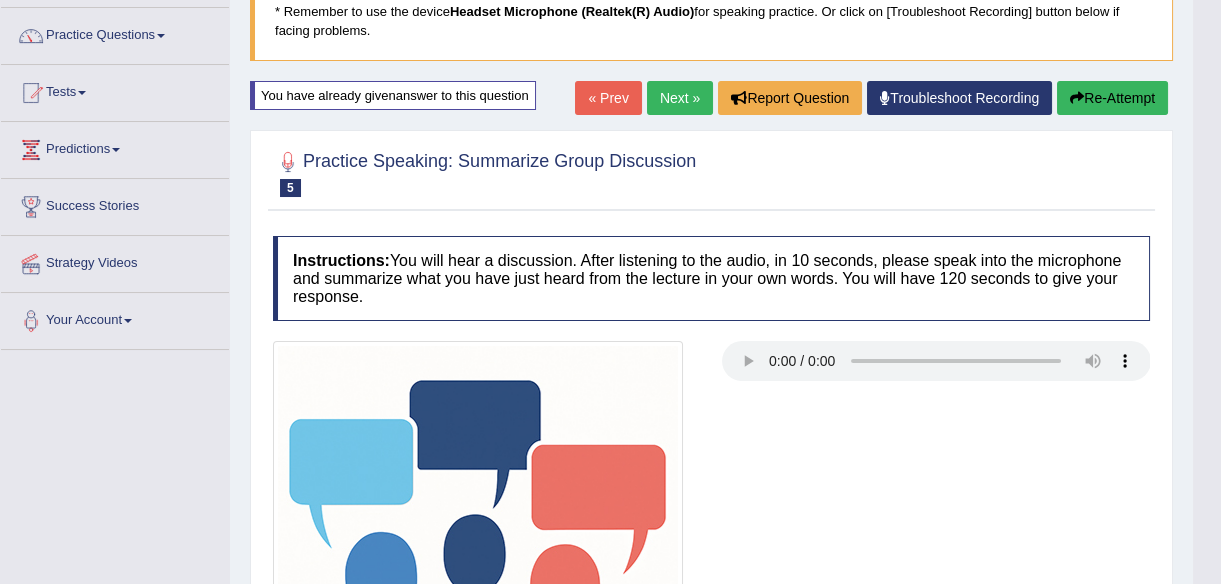 scroll, scrollTop: 0, scrollLeft: 0, axis: both 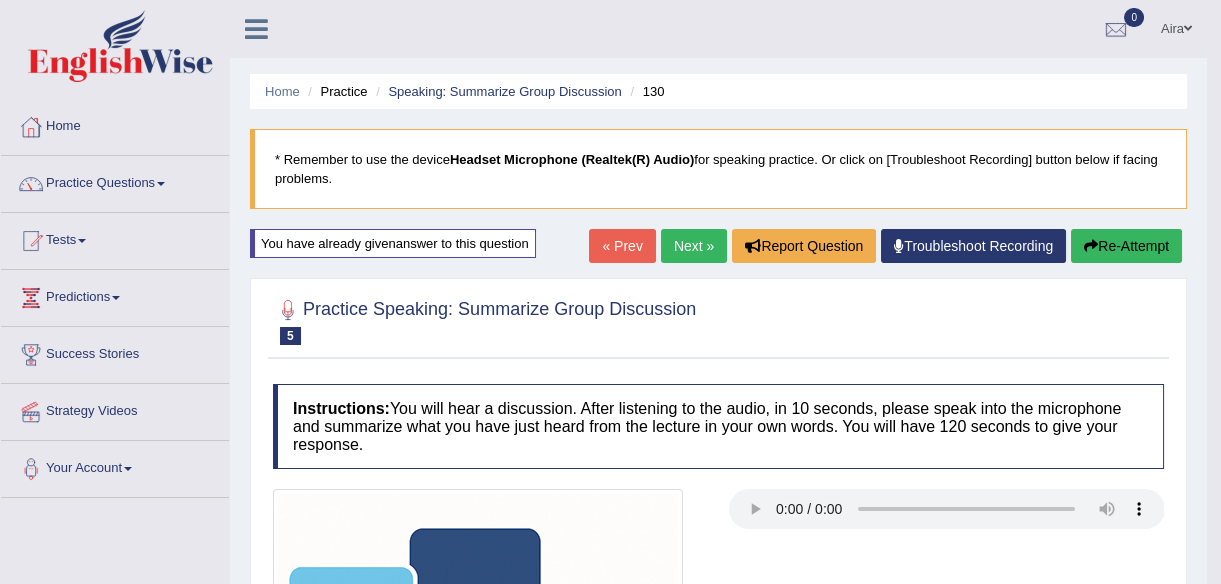 click on "Re-Attempt" at bounding box center [1126, 246] 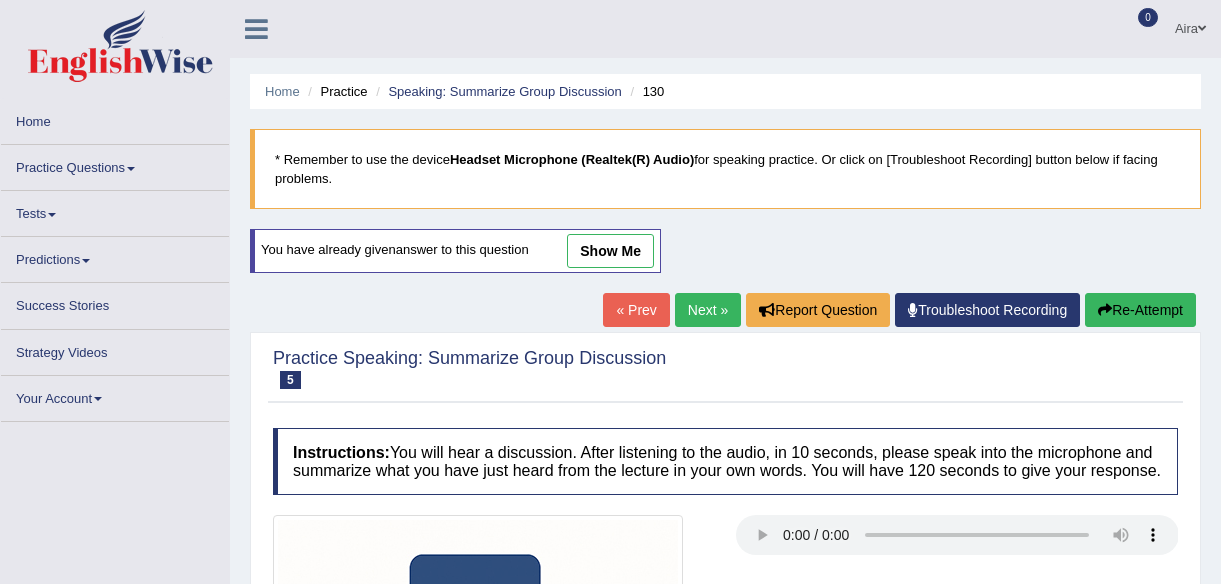 scroll, scrollTop: 0, scrollLeft: 0, axis: both 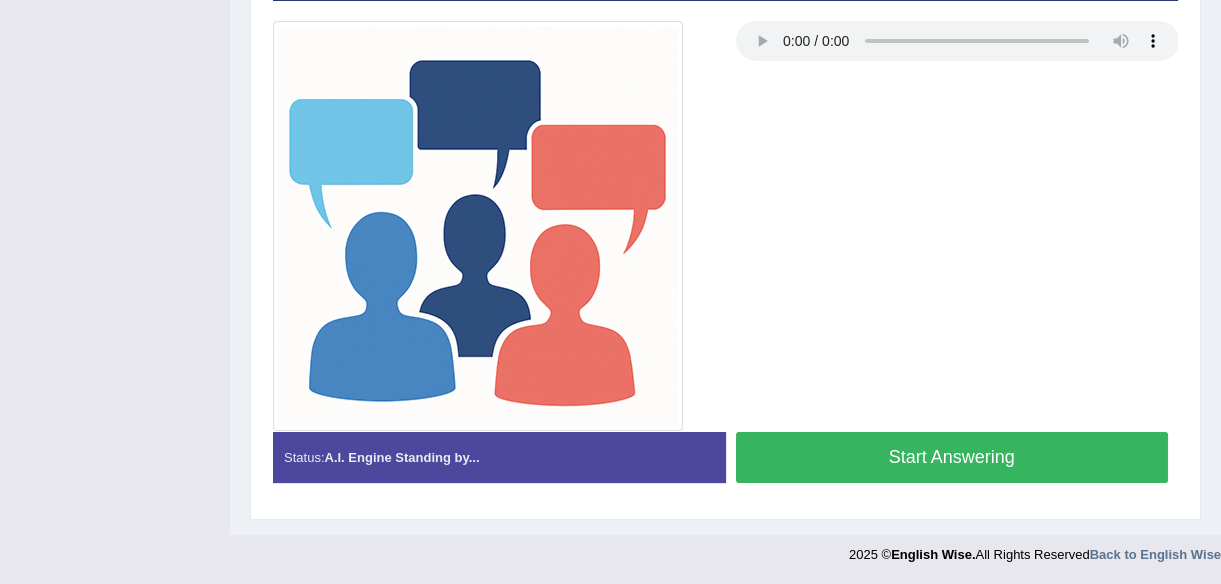 click on "Start Answering" at bounding box center (952, 457) 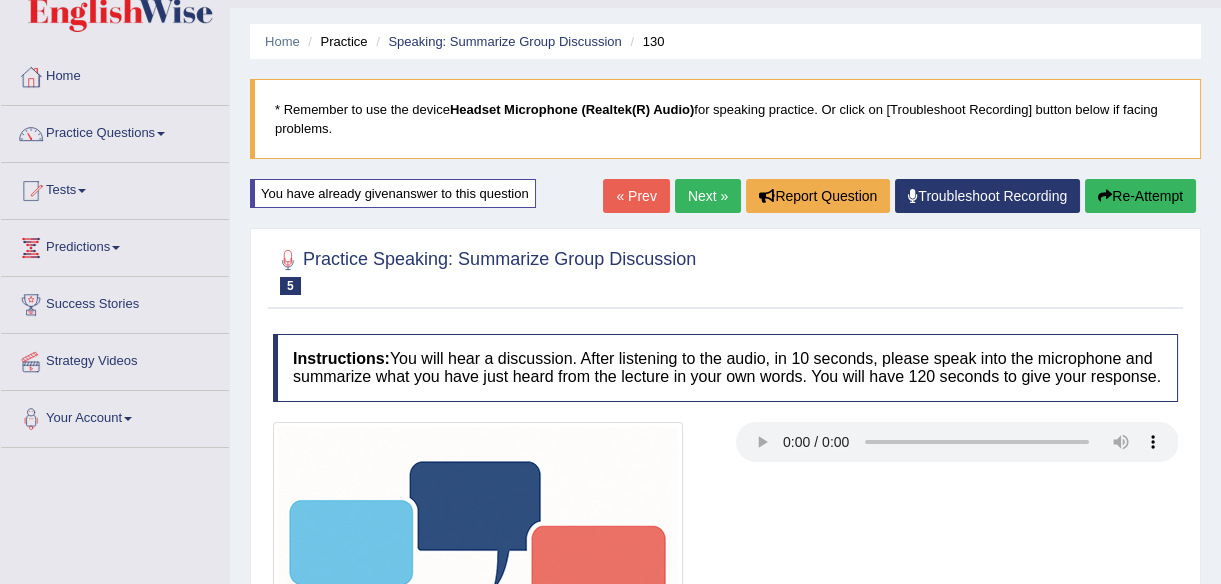 scroll, scrollTop: 0, scrollLeft: 0, axis: both 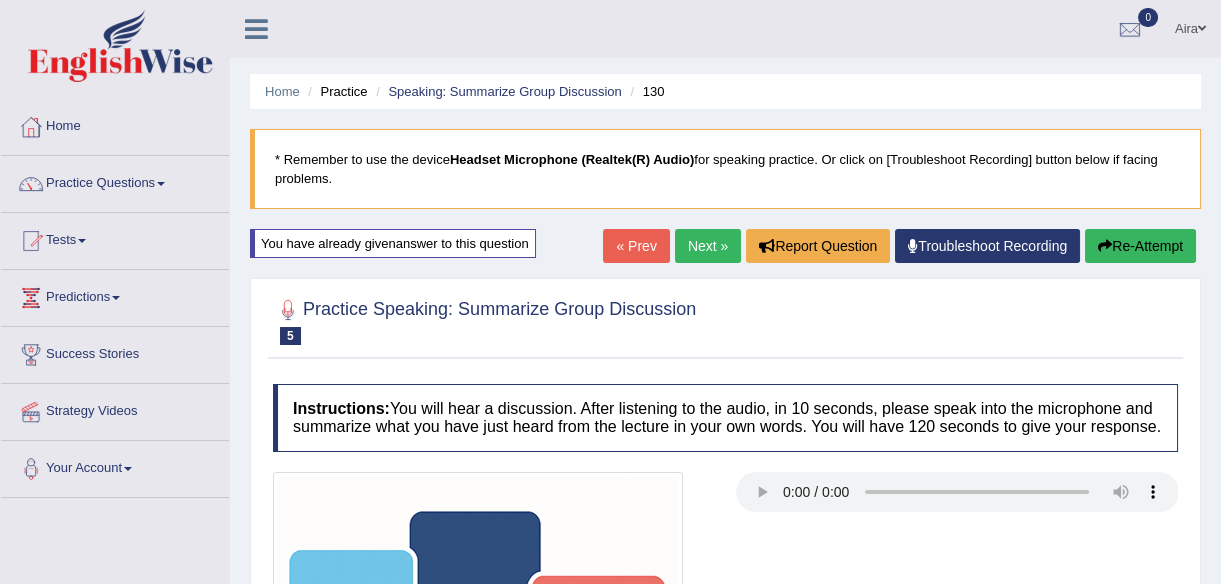 click on "Re-Attempt" at bounding box center (1140, 246) 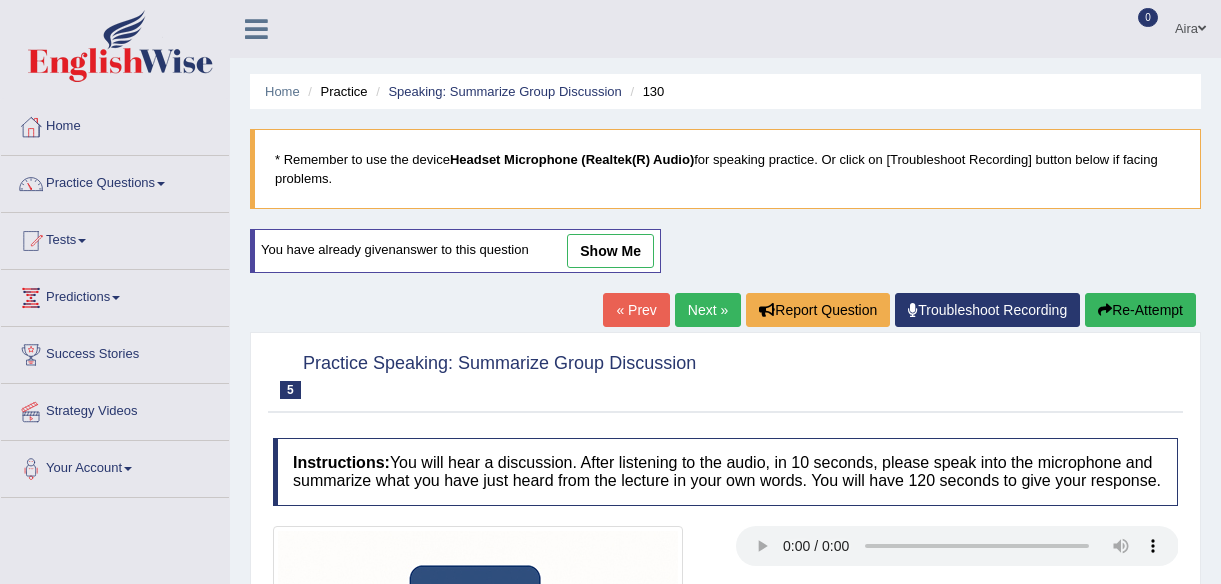scroll, scrollTop: 464, scrollLeft: 0, axis: vertical 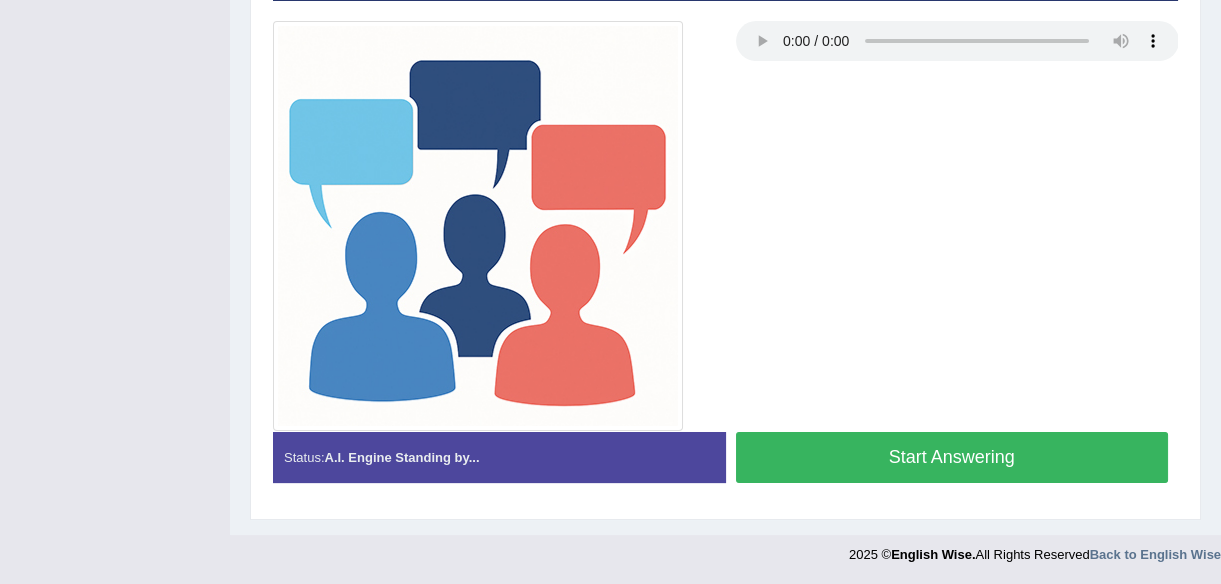 click on "Start Answering" at bounding box center [952, 457] 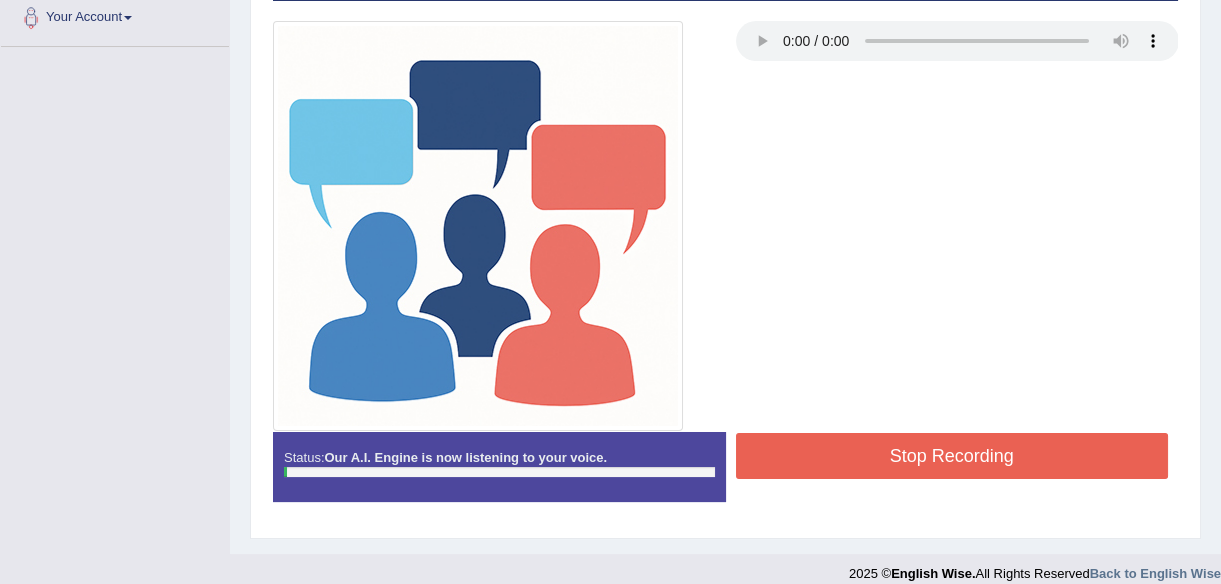 click on "Stop Recording" at bounding box center (952, 456) 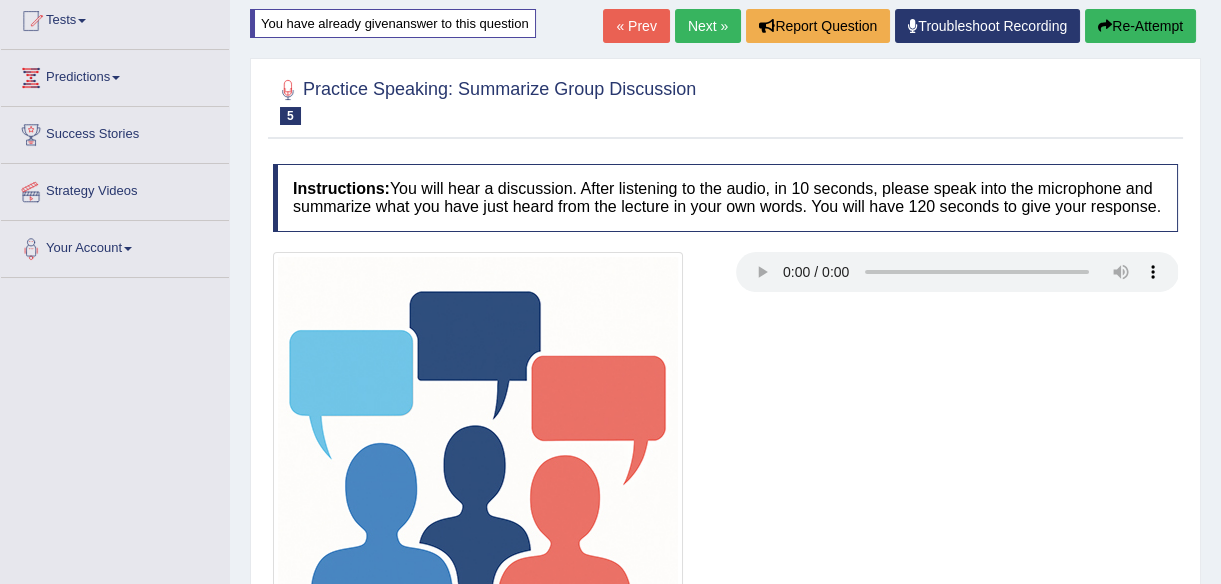 scroll, scrollTop: 0, scrollLeft: 0, axis: both 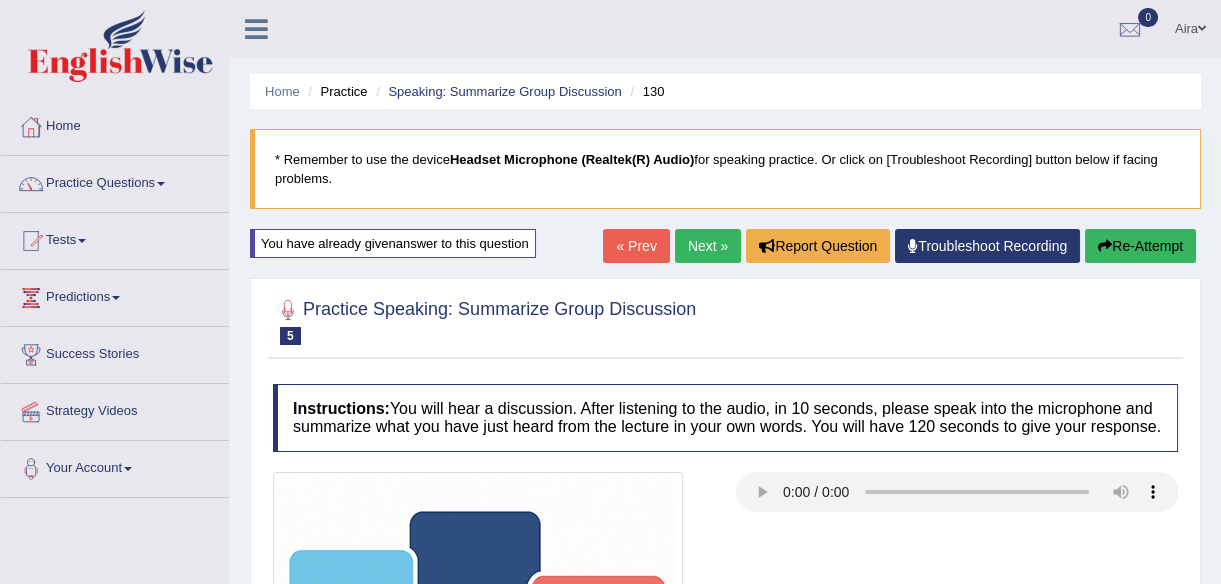click on "Home
Practice
Speaking: Summarize Group Discussion
130
* Remember to use the device  Headset Microphone (Realtek(R) Audio)  for speaking practice. Or click on [Troubleshoot Recording] button below if facing problems.
You have already given   answer to this question
« Prev Next »  Report Question  Troubleshoot Recording  Re-Attempt
Practice Speaking: Summarize Group Discussion
5
130
Instructions:  You will hear a discussion. After listening to the audio, in 10 seconds, please speak into the microphone and summarize what you have just heard from the lecture in your own words. You will have 120 seconds to give your response.
Transcript: Recorded Answer: Created with Highcharts 7.1.2 Too low Too high Time Pitch meter: 0 25 50 75 100 Created with Highcharts 7.1.2 Great Too slow Time 0" at bounding box center [725, 847] 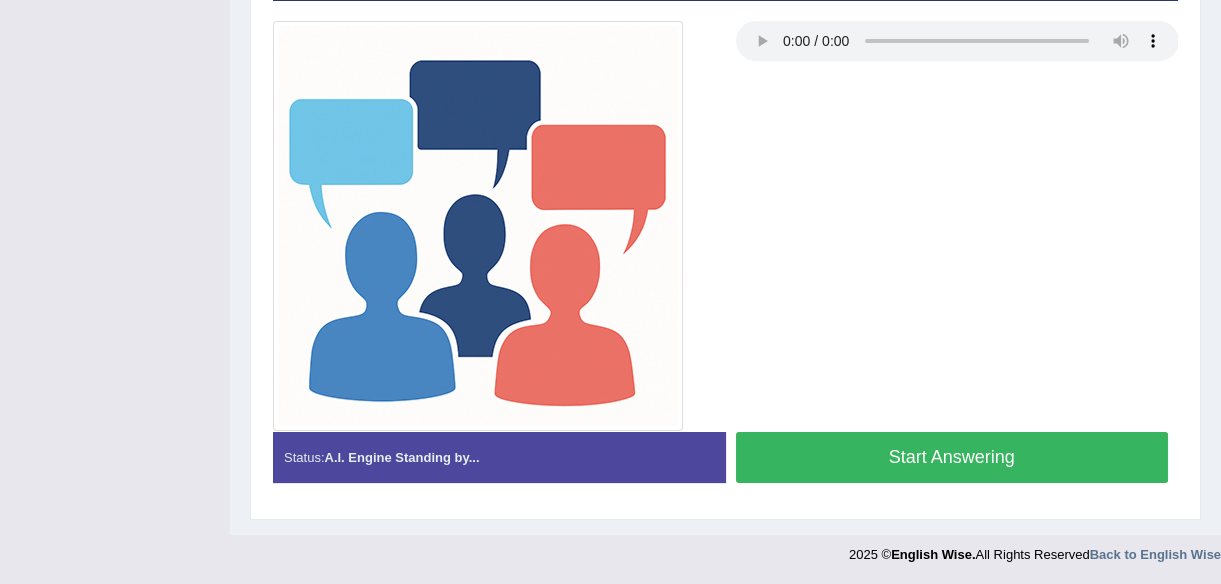 scroll, scrollTop: 505, scrollLeft: 0, axis: vertical 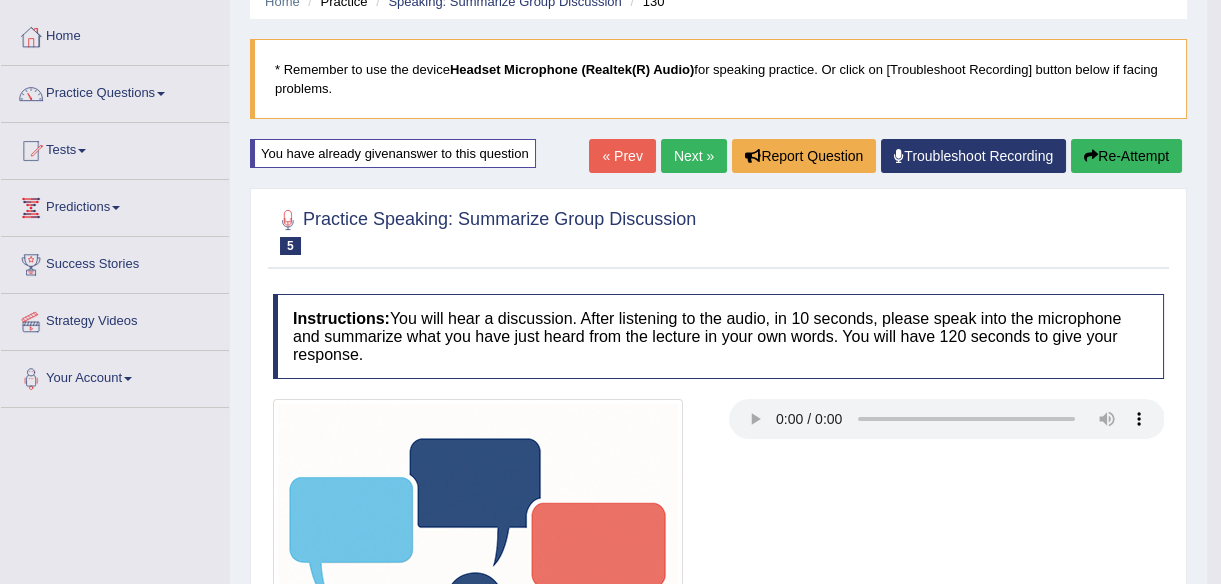 click on "Next »" at bounding box center (694, 156) 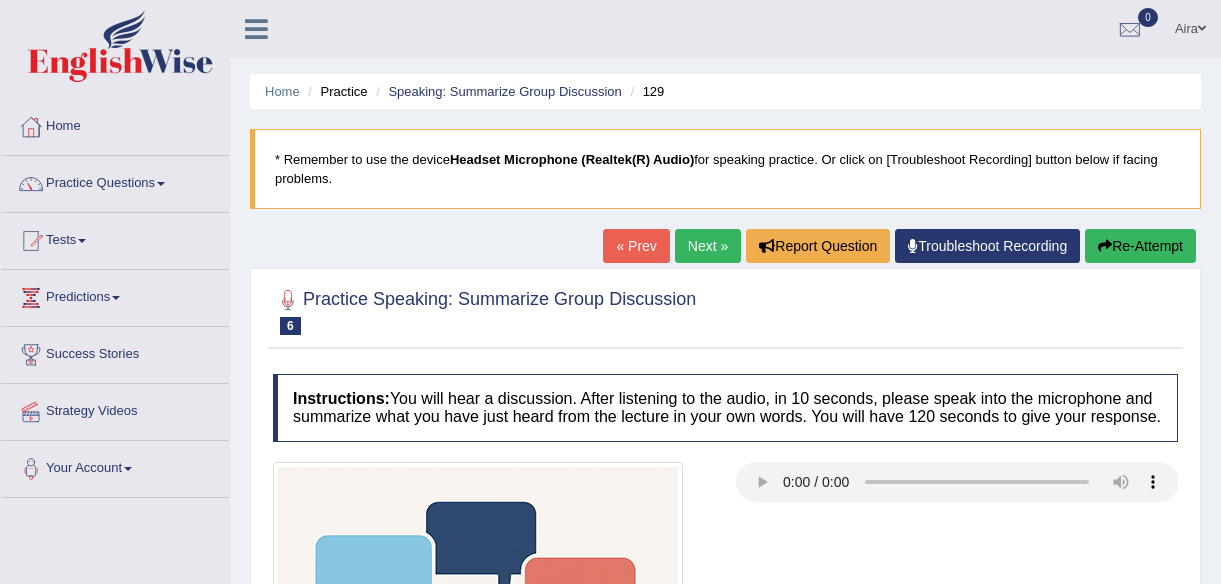 scroll, scrollTop: 0, scrollLeft: 0, axis: both 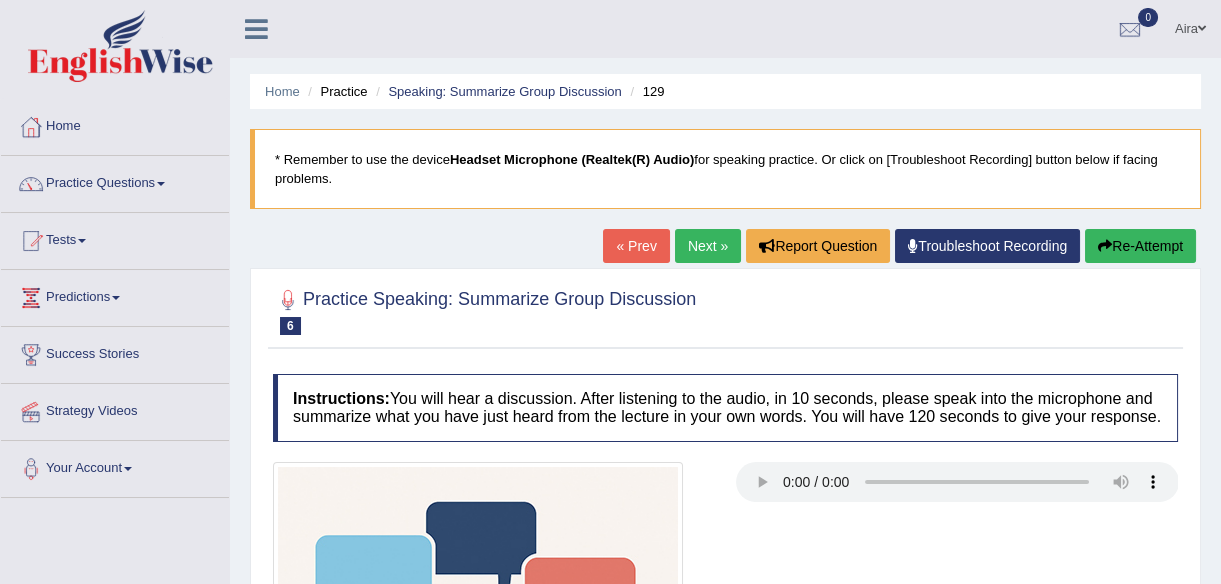 click on "Next »" at bounding box center [708, 246] 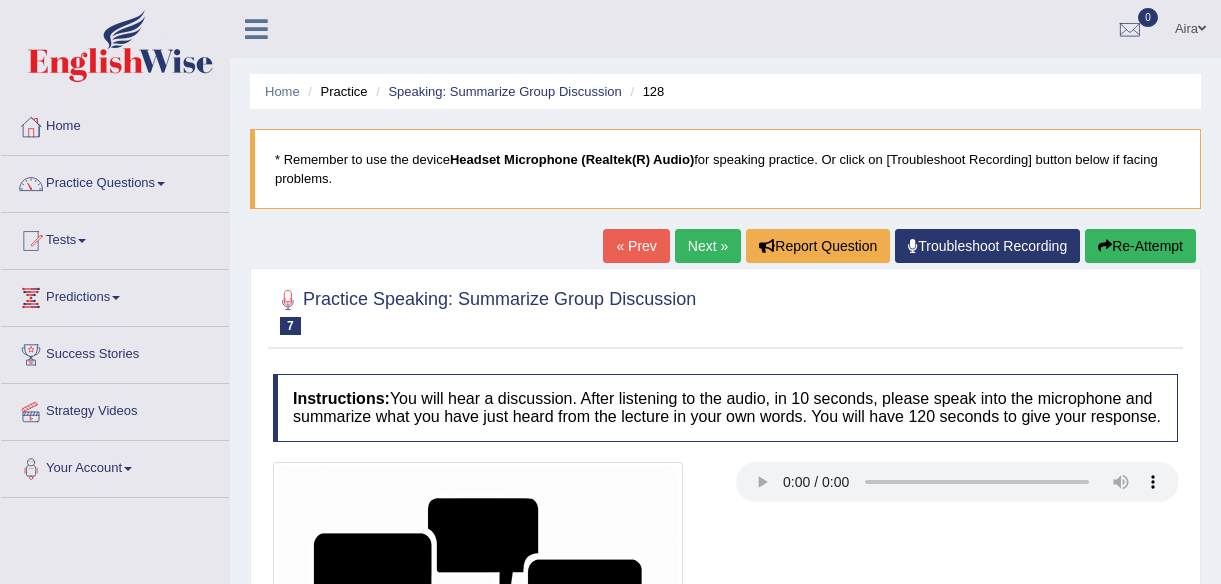 click on "« Prev" at bounding box center [636, 246] 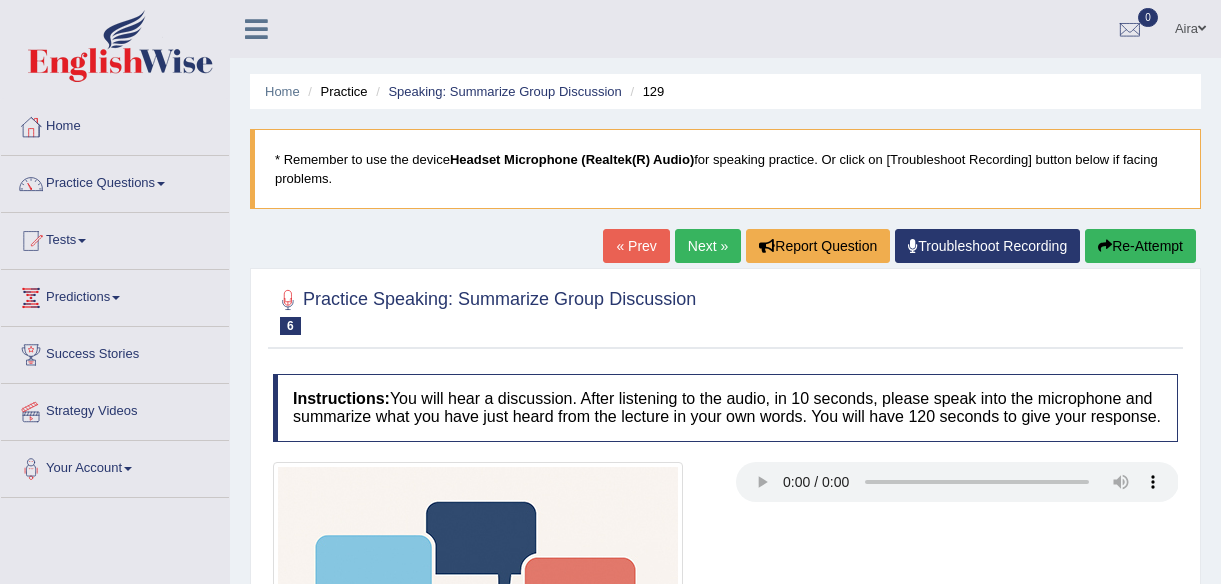 scroll, scrollTop: 0, scrollLeft: 0, axis: both 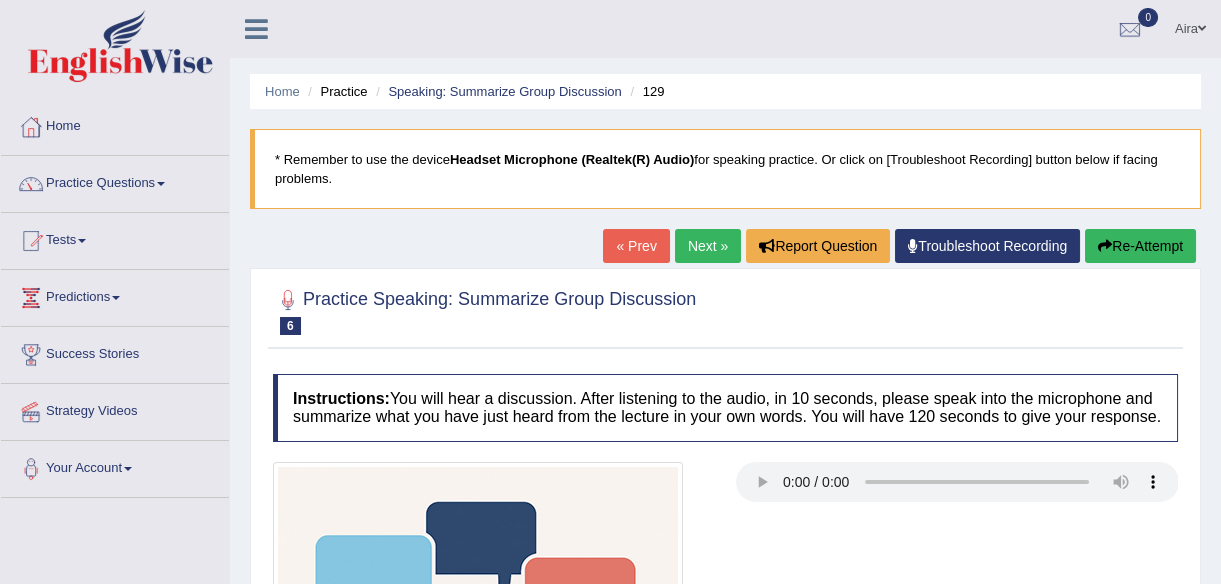 type 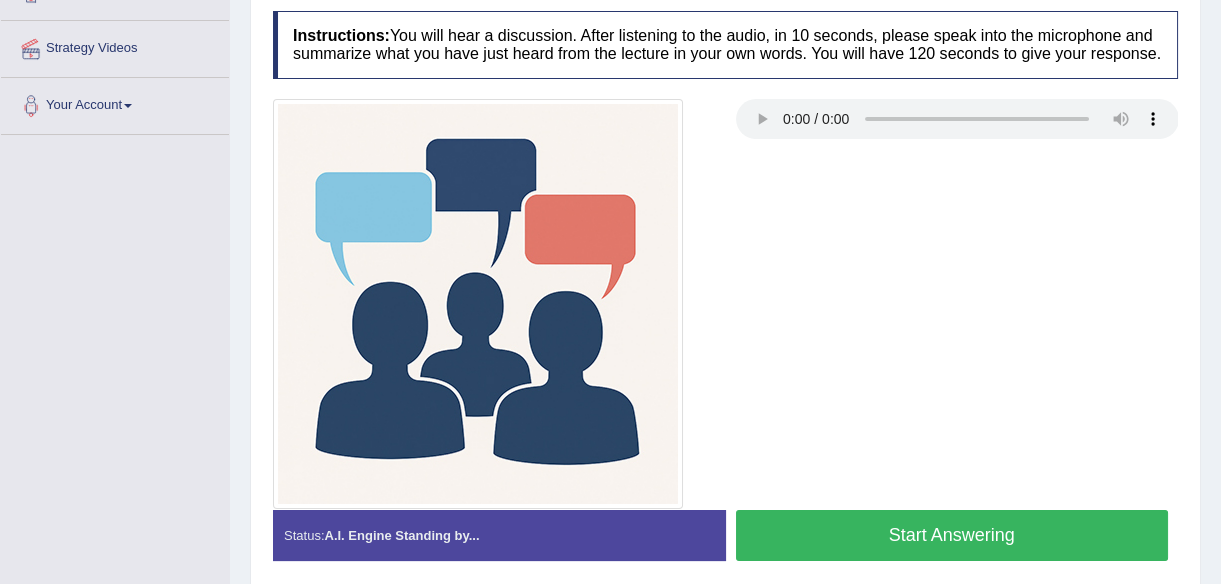 scroll, scrollTop: 466, scrollLeft: 0, axis: vertical 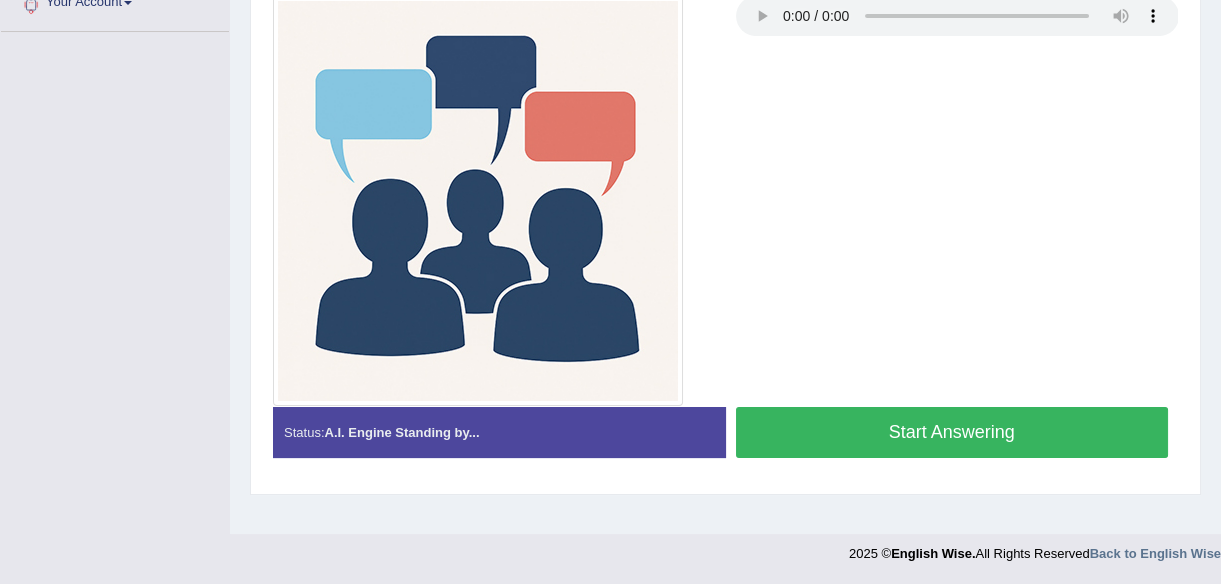 click on "Stop Recording" at bounding box center (952, 463) 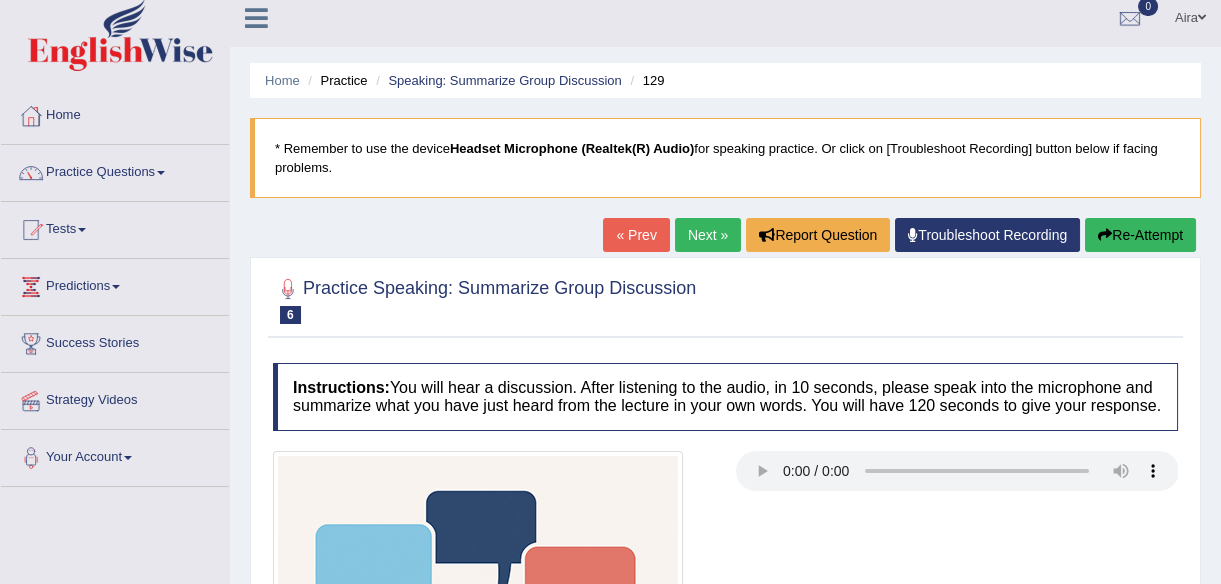 scroll, scrollTop: 102, scrollLeft: 0, axis: vertical 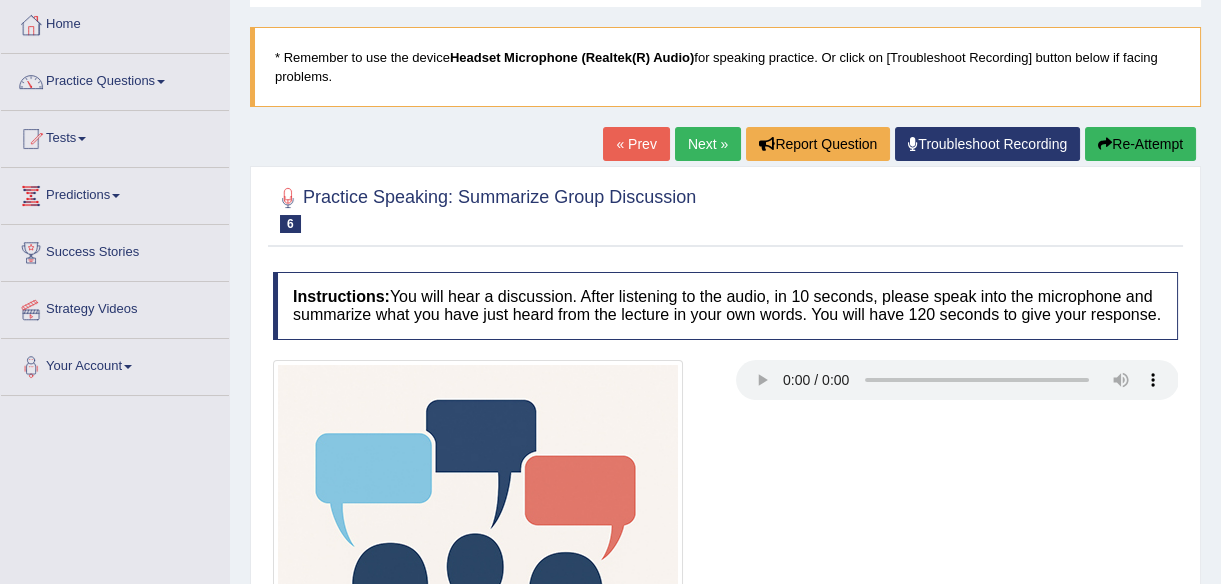 click on "Re-Attempt" at bounding box center [1140, 144] 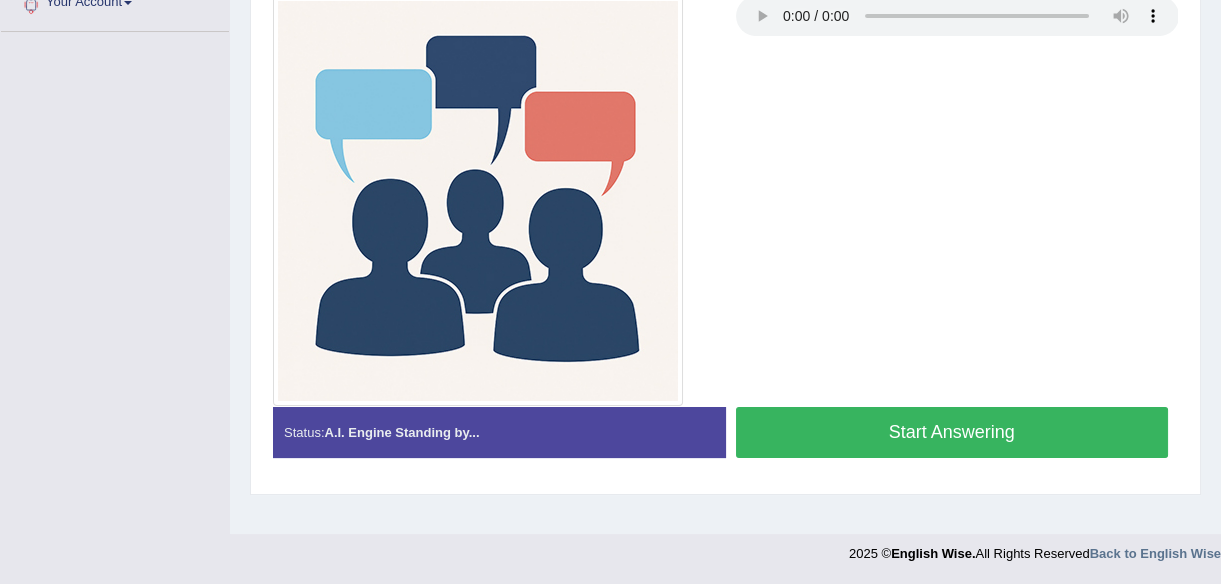 scroll, scrollTop: 466, scrollLeft: 0, axis: vertical 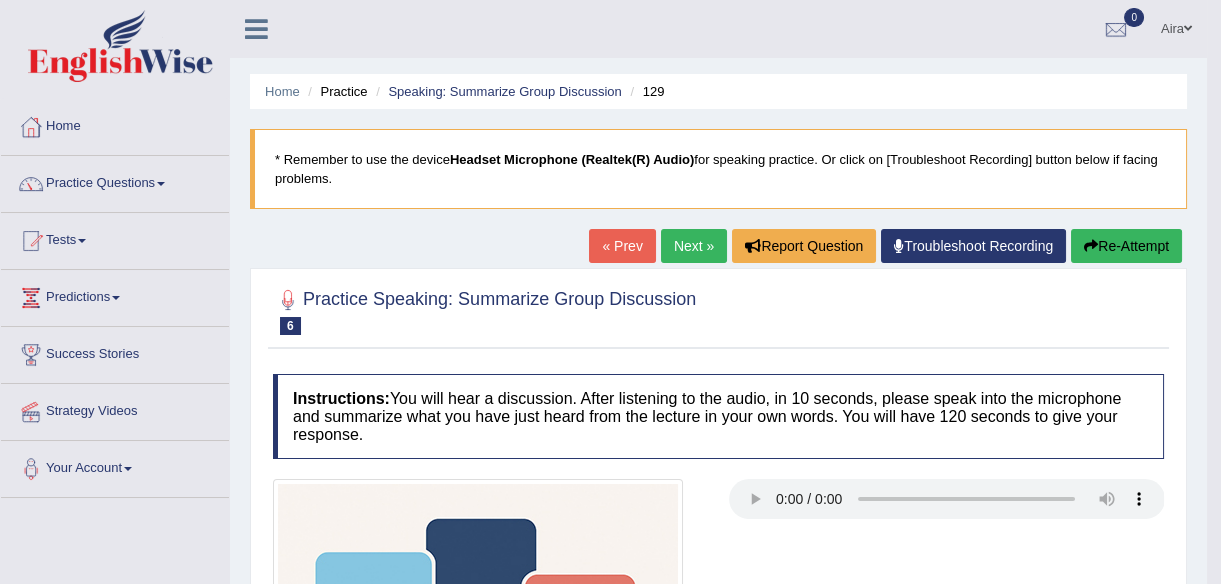 click on "Next »" at bounding box center [694, 246] 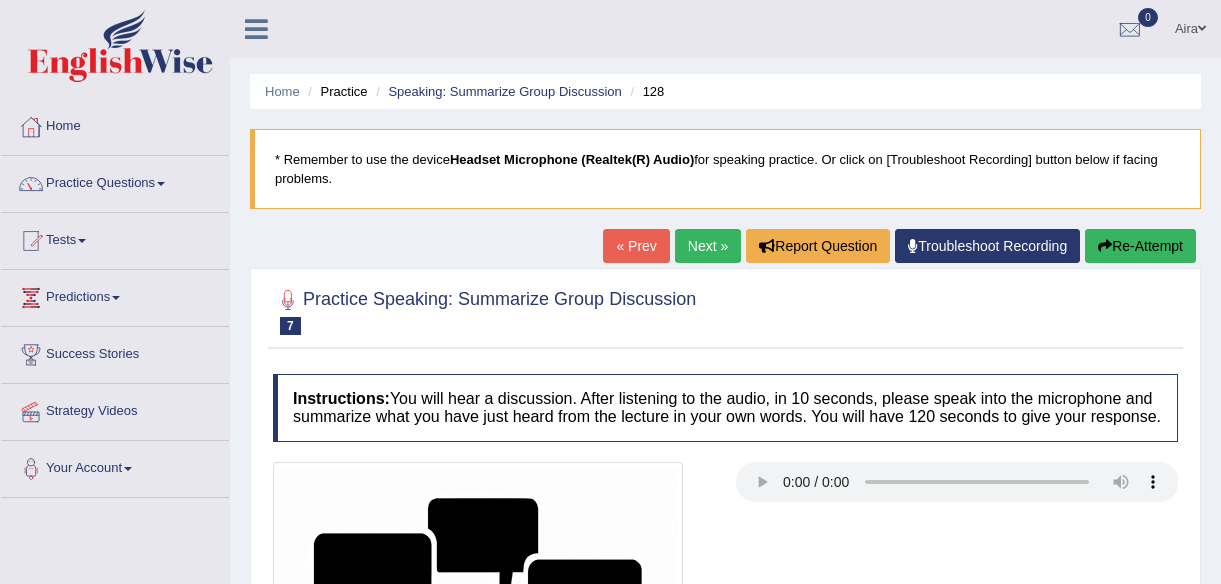 scroll, scrollTop: 0, scrollLeft: 0, axis: both 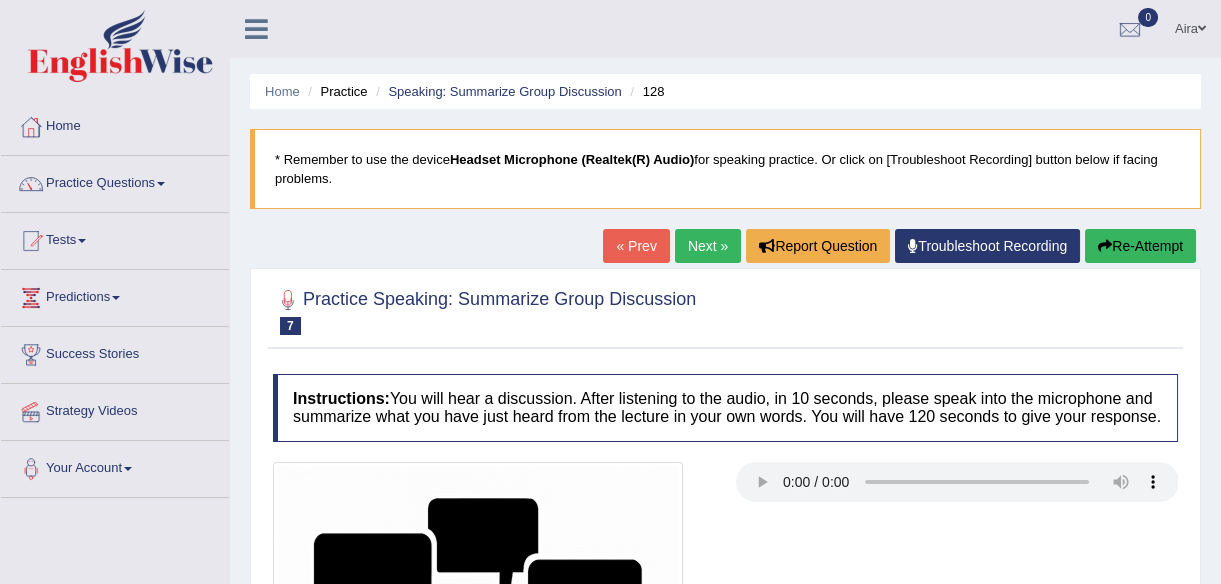 click on "Next »" at bounding box center (708, 246) 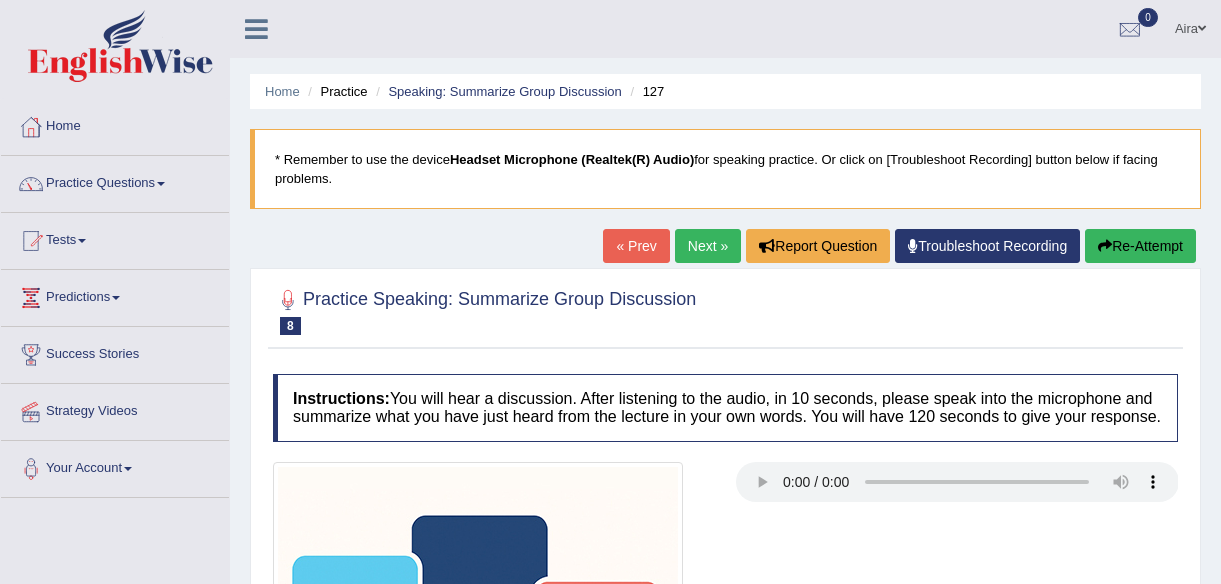scroll, scrollTop: 0, scrollLeft: 0, axis: both 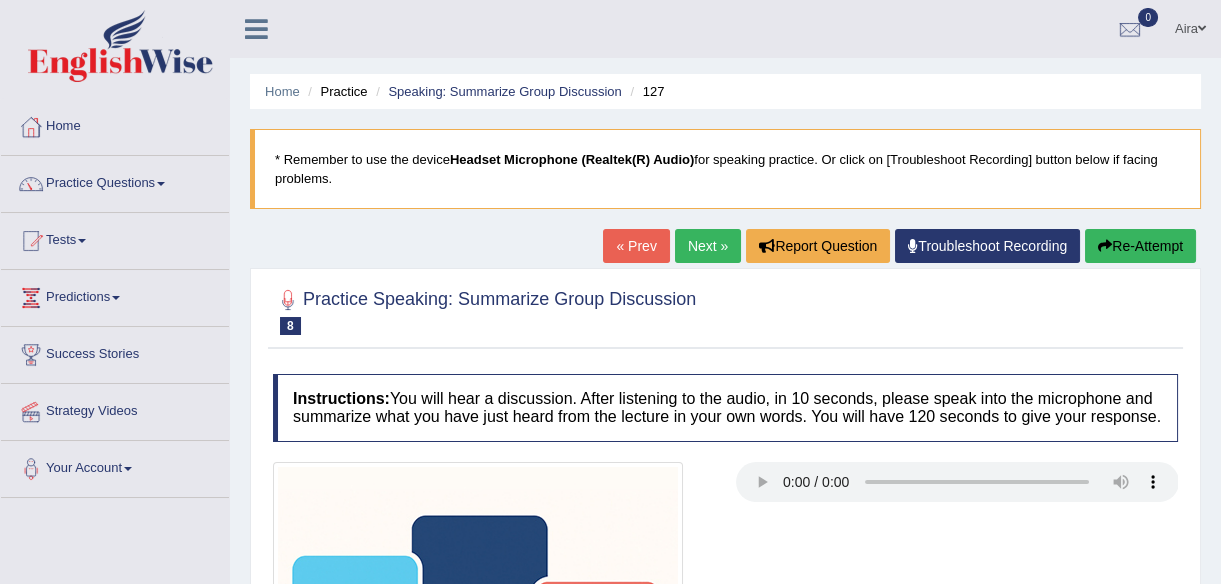 click on "« Prev" at bounding box center [636, 246] 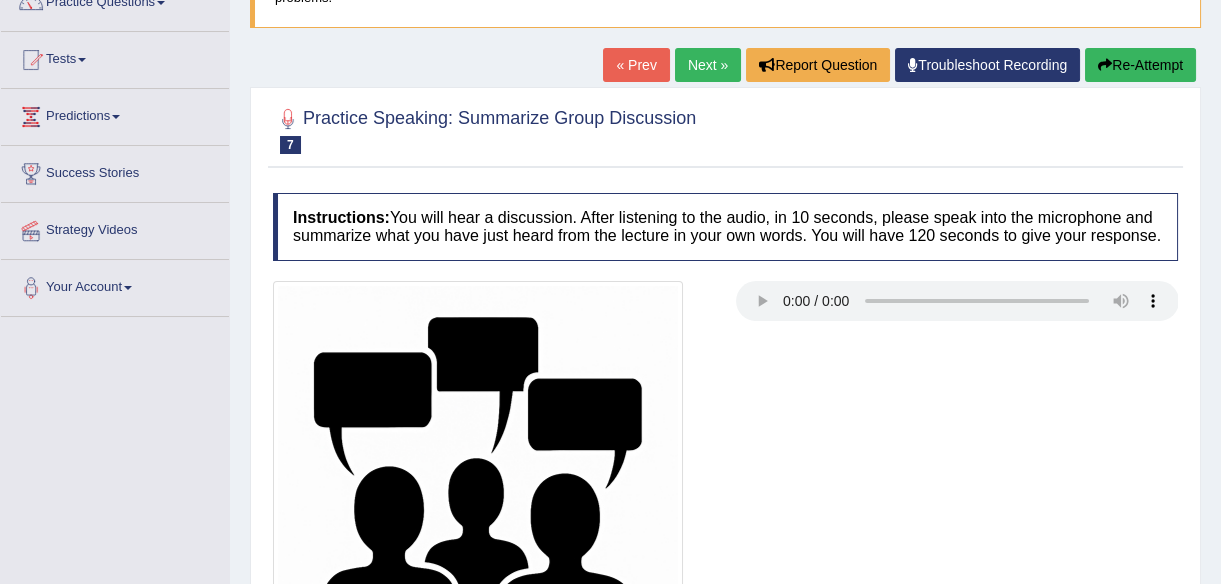 scroll, scrollTop: 181, scrollLeft: 0, axis: vertical 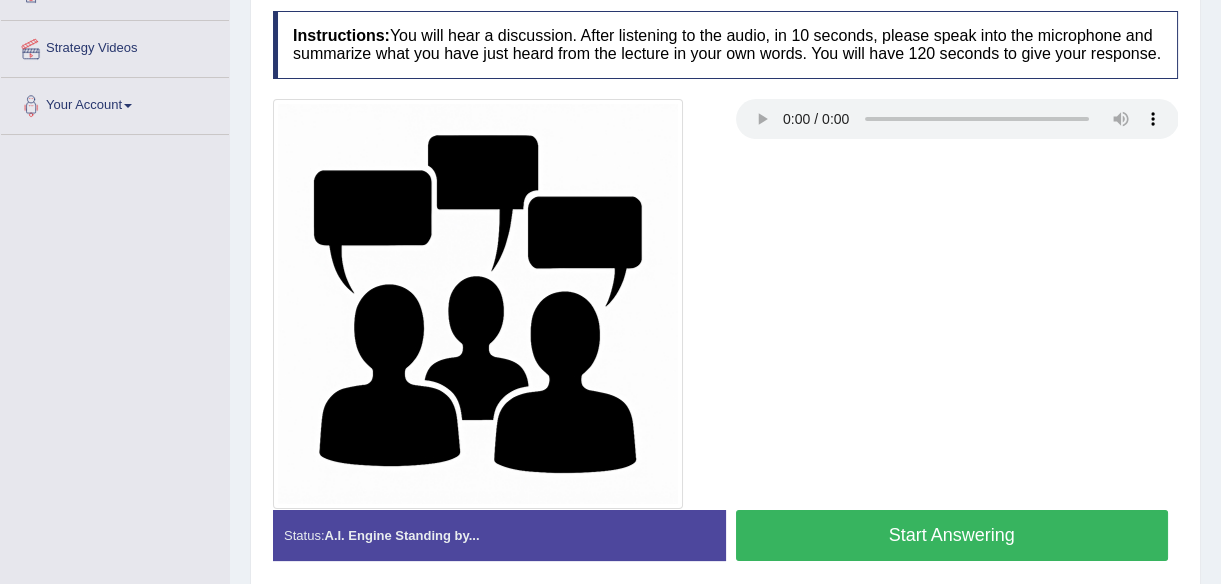 type 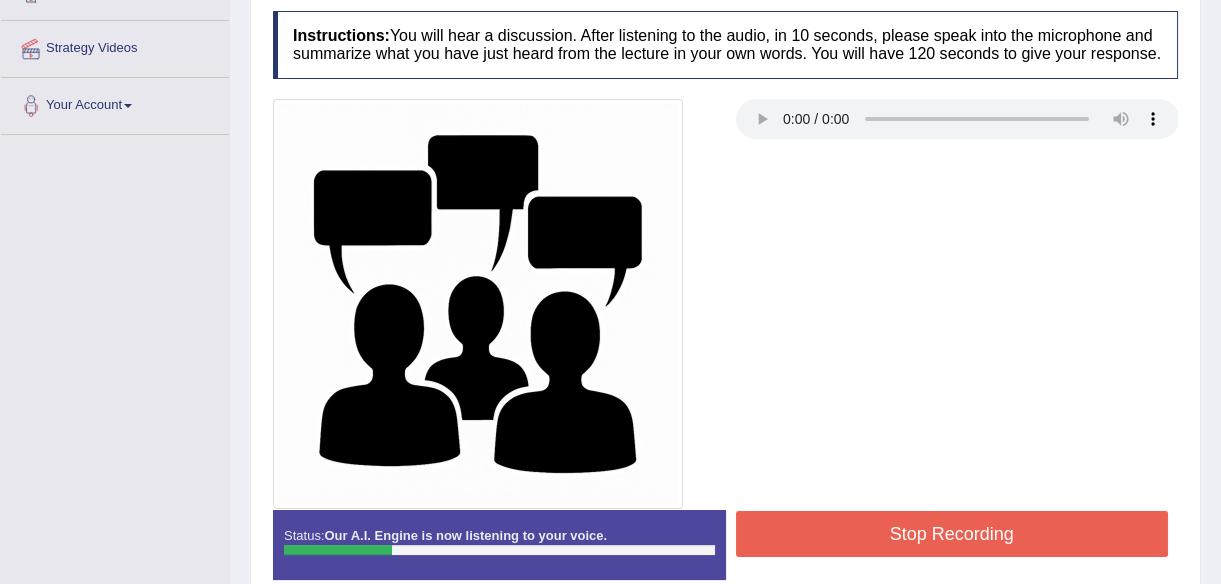 click on "Stop Recording" at bounding box center (952, 534) 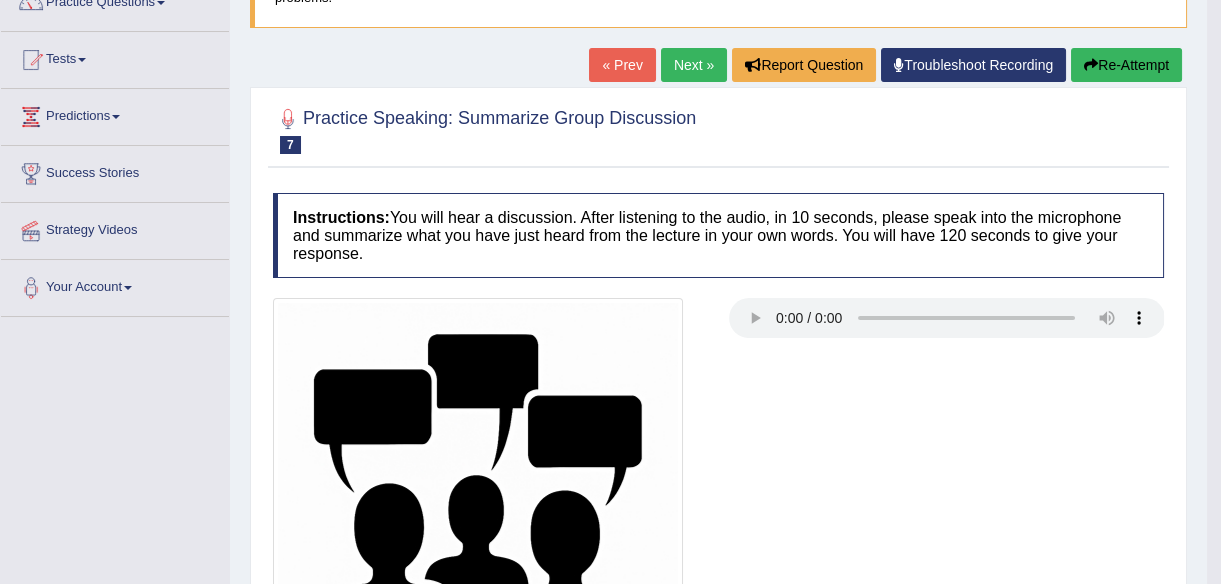 scroll, scrollTop: 90, scrollLeft: 0, axis: vertical 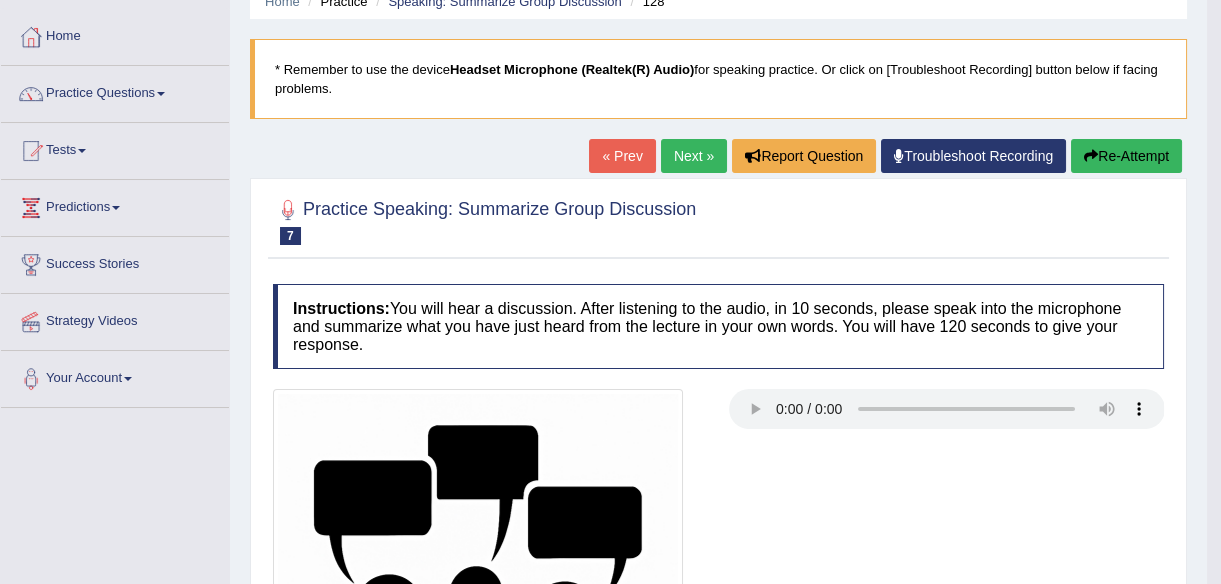 click on "Re-Attempt" at bounding box center [1126, 156] 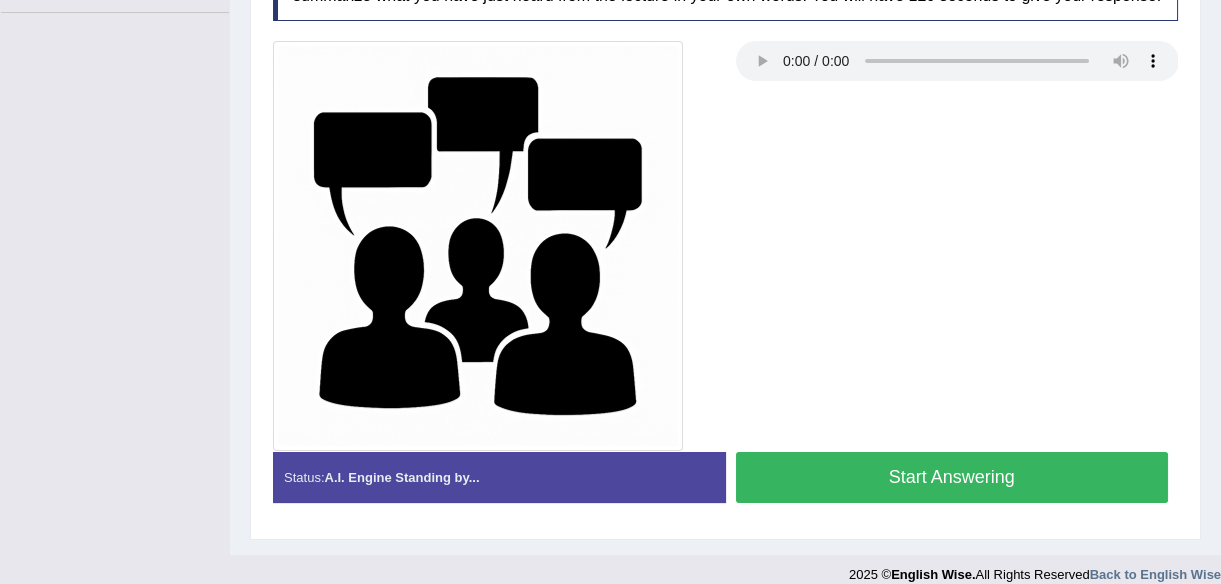 click on "Start Answering" at bounding box center [952, 477] 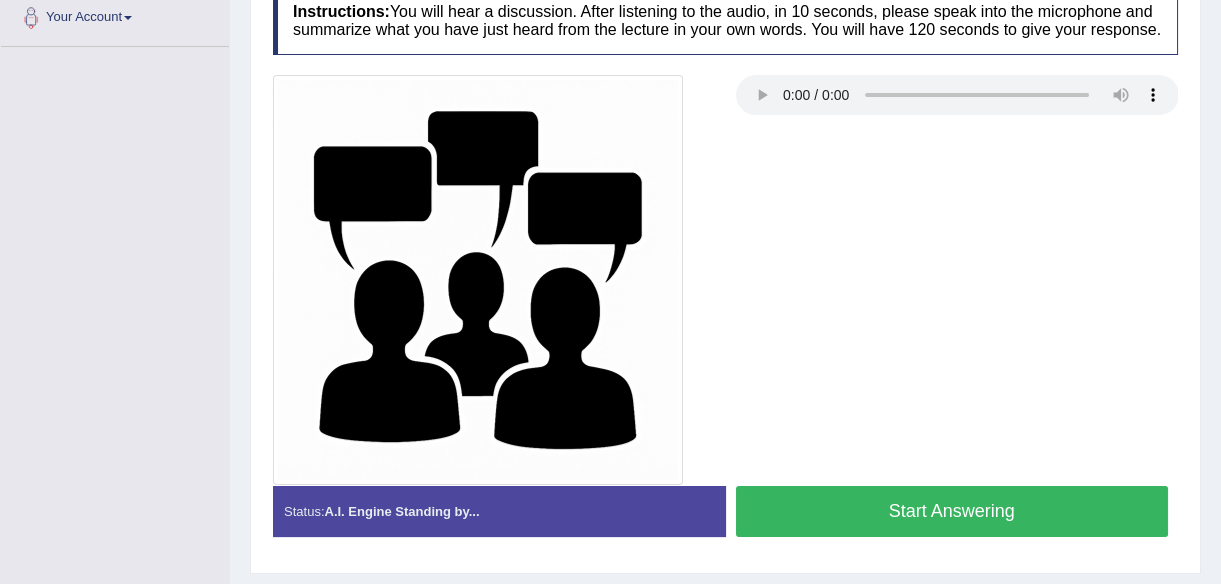 scroll, scrollTop: 0, scrollLeft: 0, axis: both 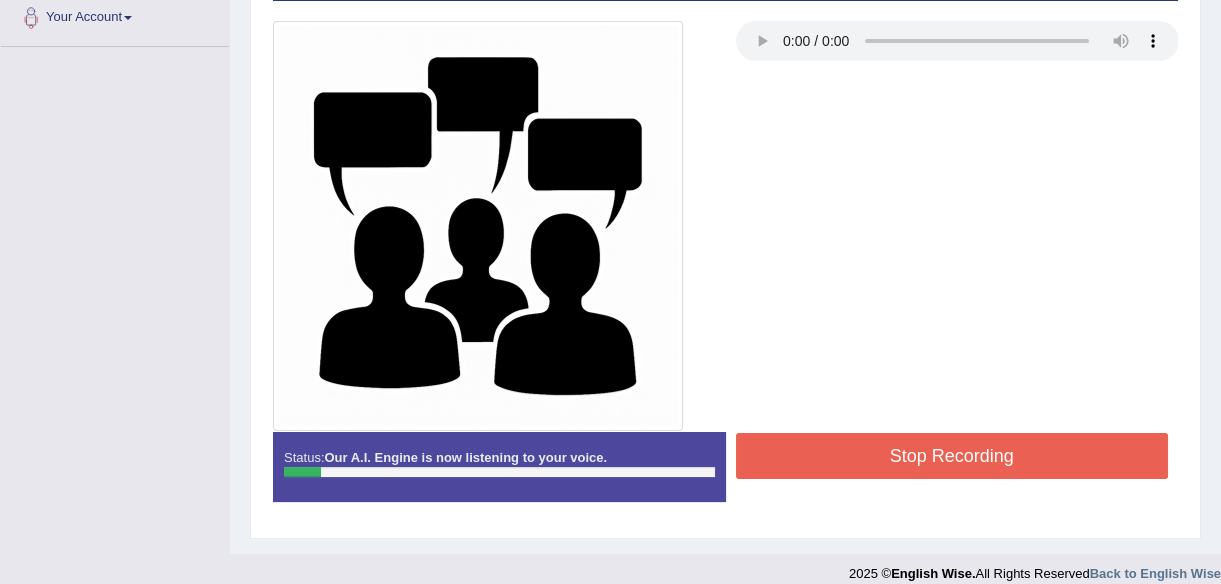 click on "Stop Recording" at bounding box center [952, 456] 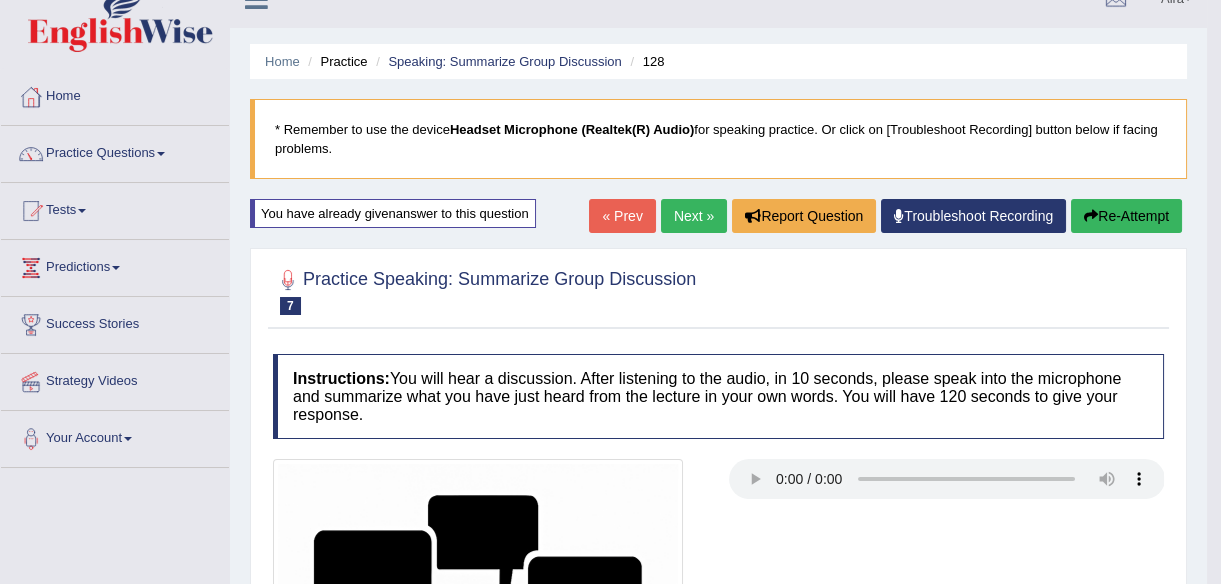 scroll, scrollTop: 0, scrollLeft: 0, axis: both 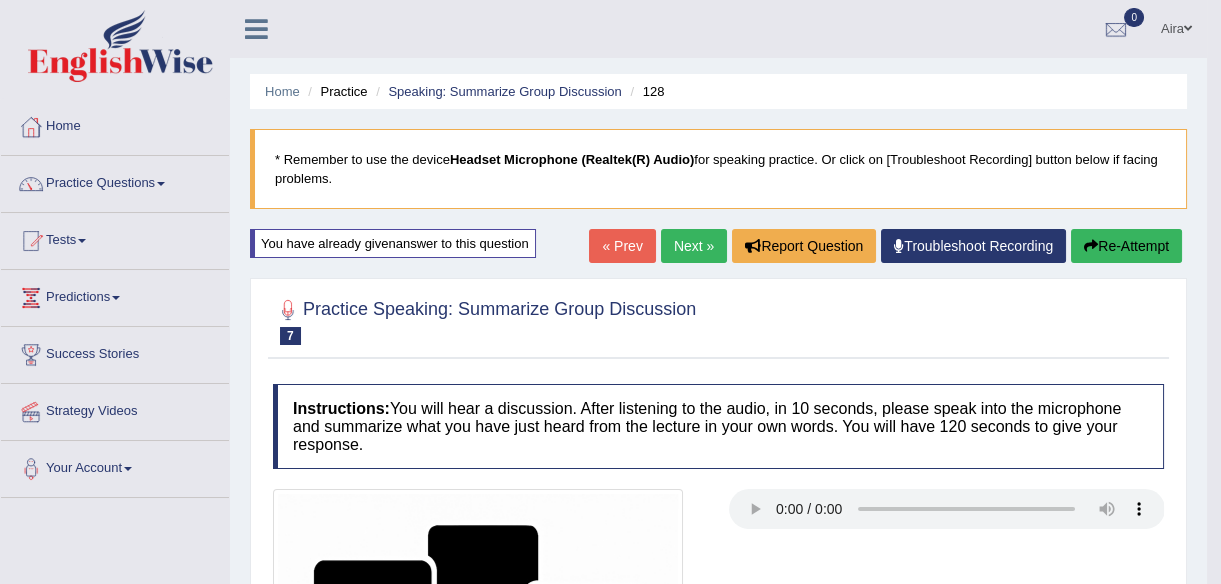 click on "Re-Attempt" at bounding box center [1126, 246] 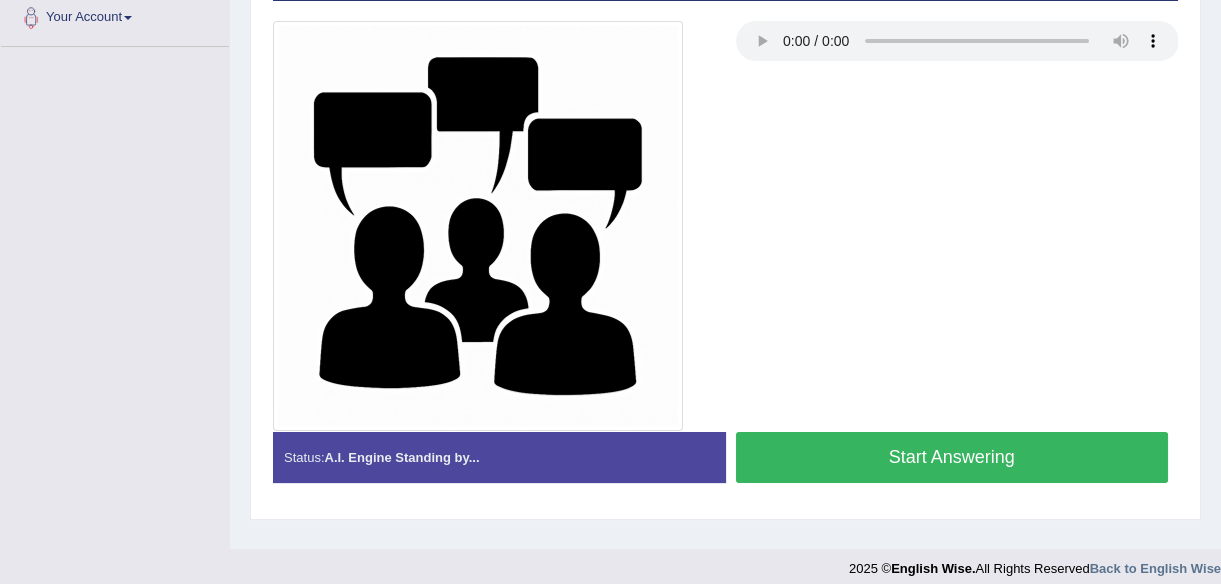 scroll, scrollTop: 0, scrollLeft: 0, axis: both 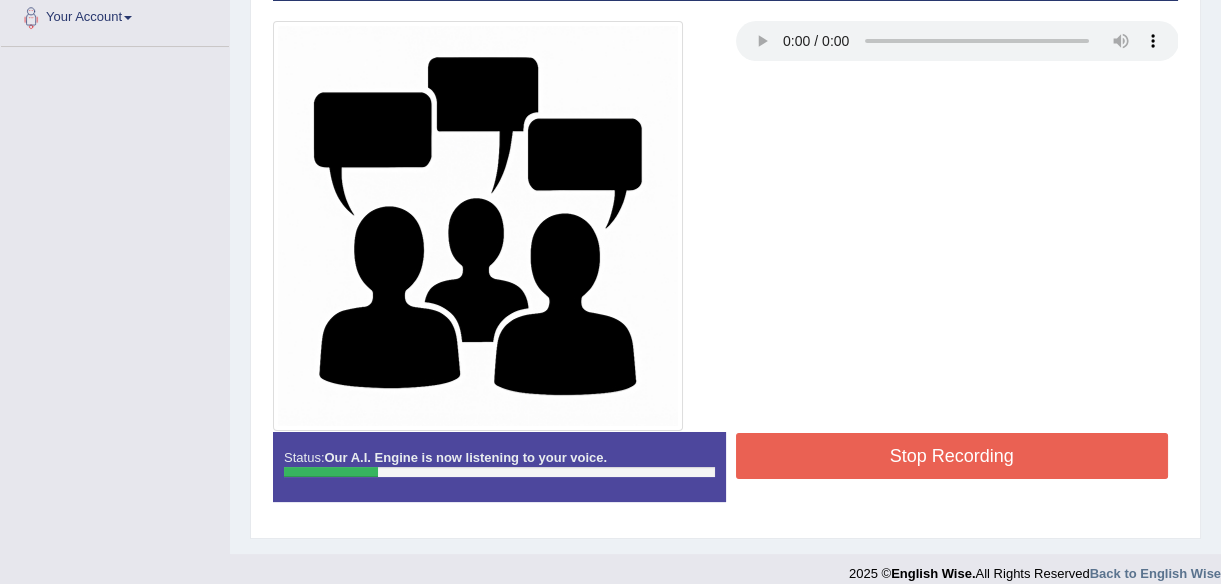 drag, startPoint x: 869, startPoint y: 464, endPoint x: 894, endPoint y: 467, distance: 25.179358 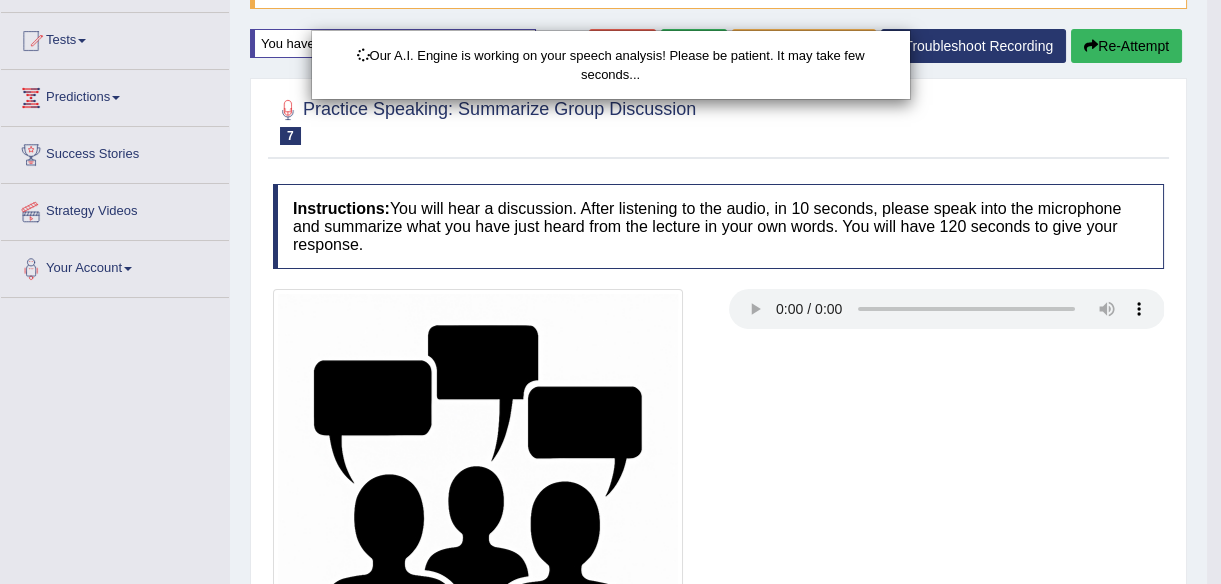 scroll, scrollTop: 0, scrollLeft: 0, axis: both 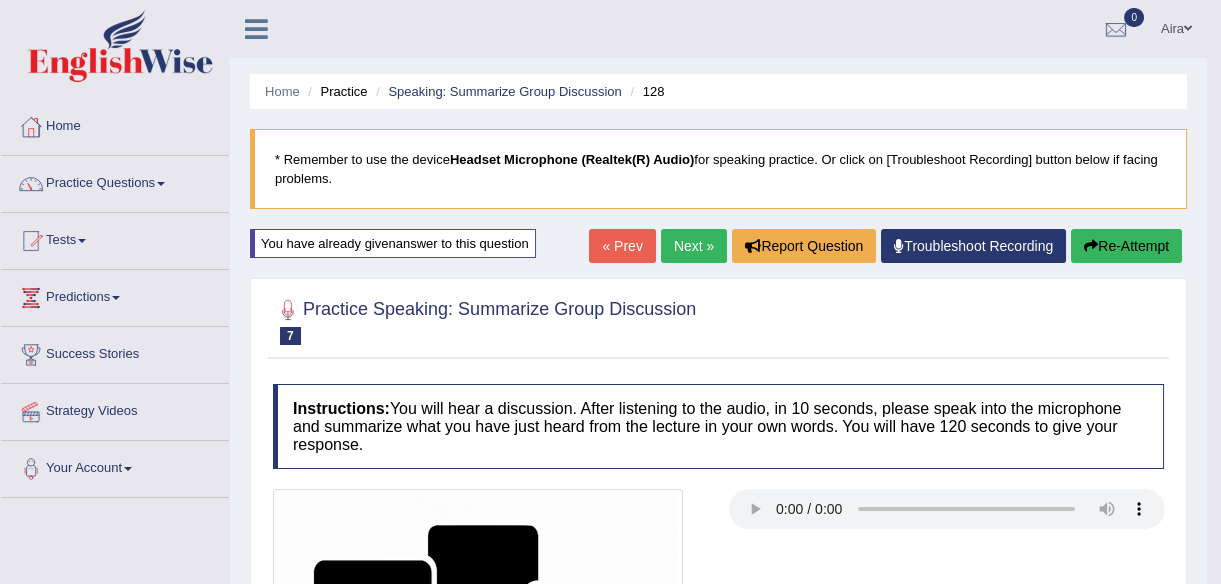 click on "Re-Attempt" at bounding box center [1126, 246] 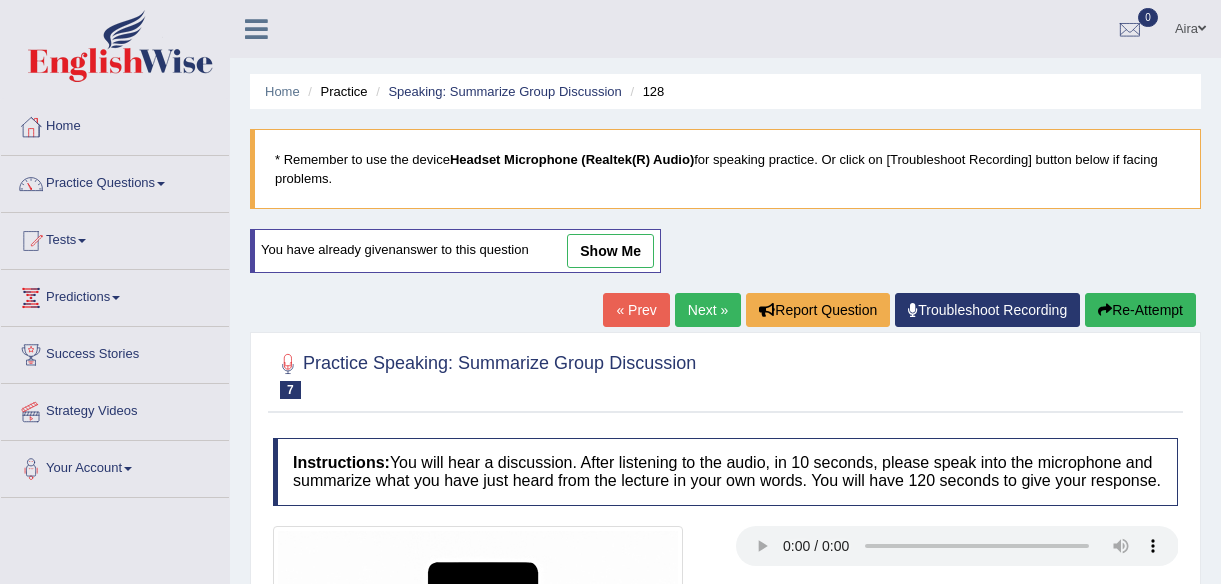click on "Start Answering" at bounding box center [952, 962] 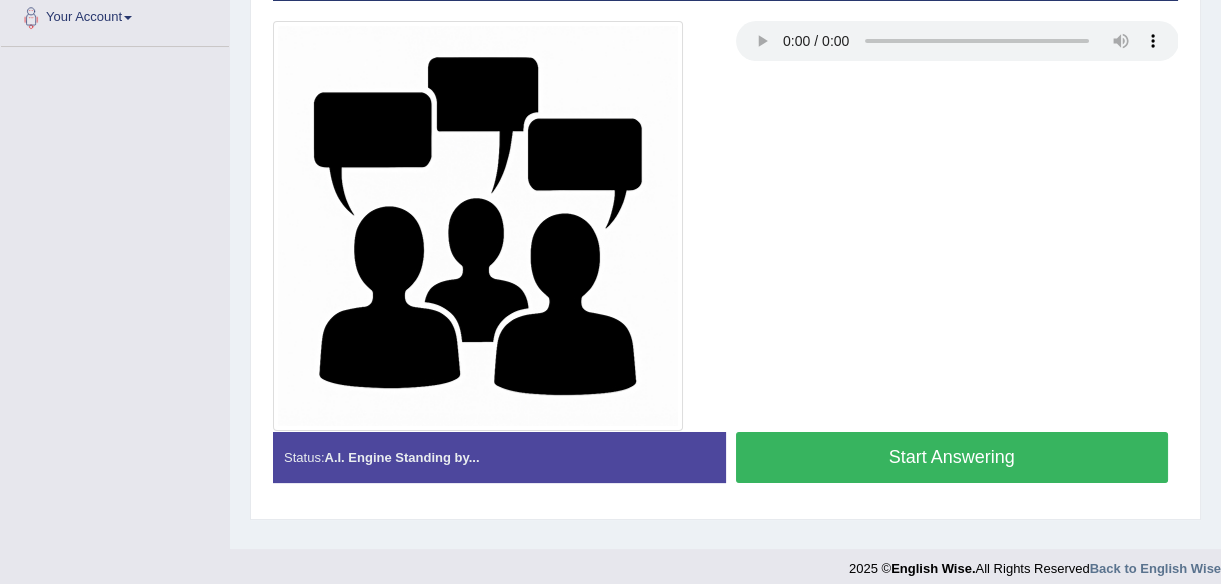 scroll, scrollTop: 0, scrollLeft: 0, axis: both 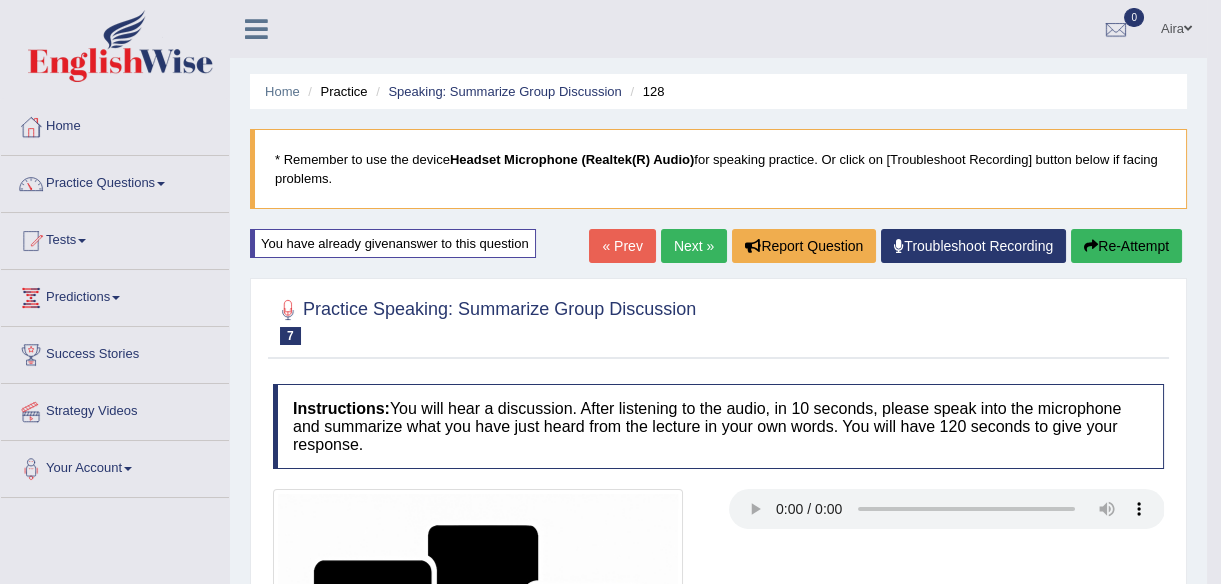 click on "Next »" at bounding box center [694, 246] 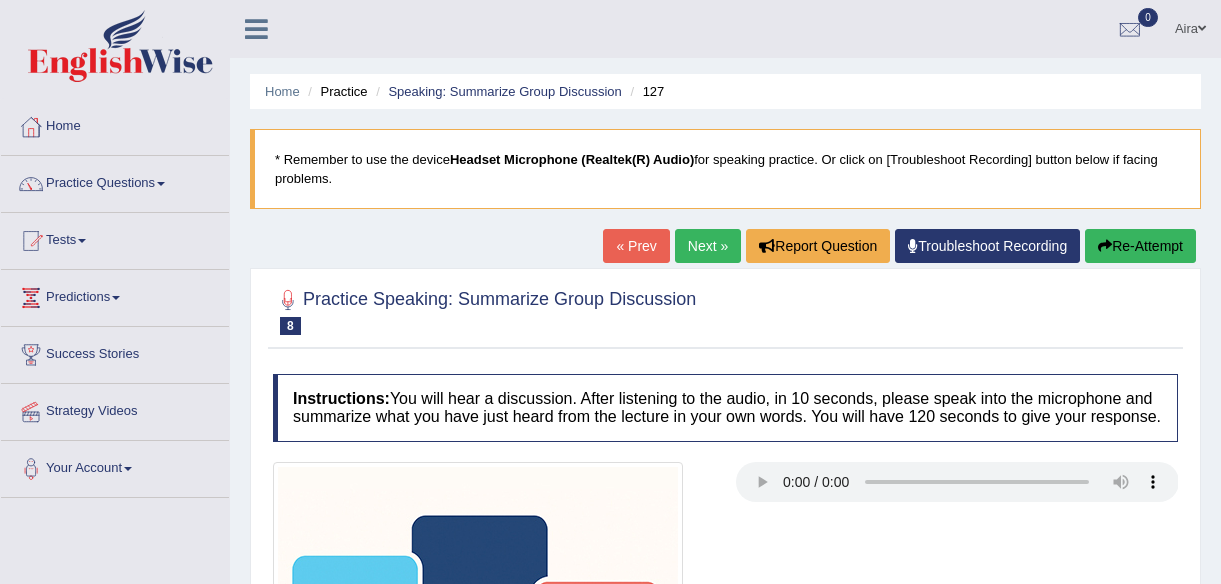 scroll, scrollTop: 454, scrollLeft: 0, axis: vertical 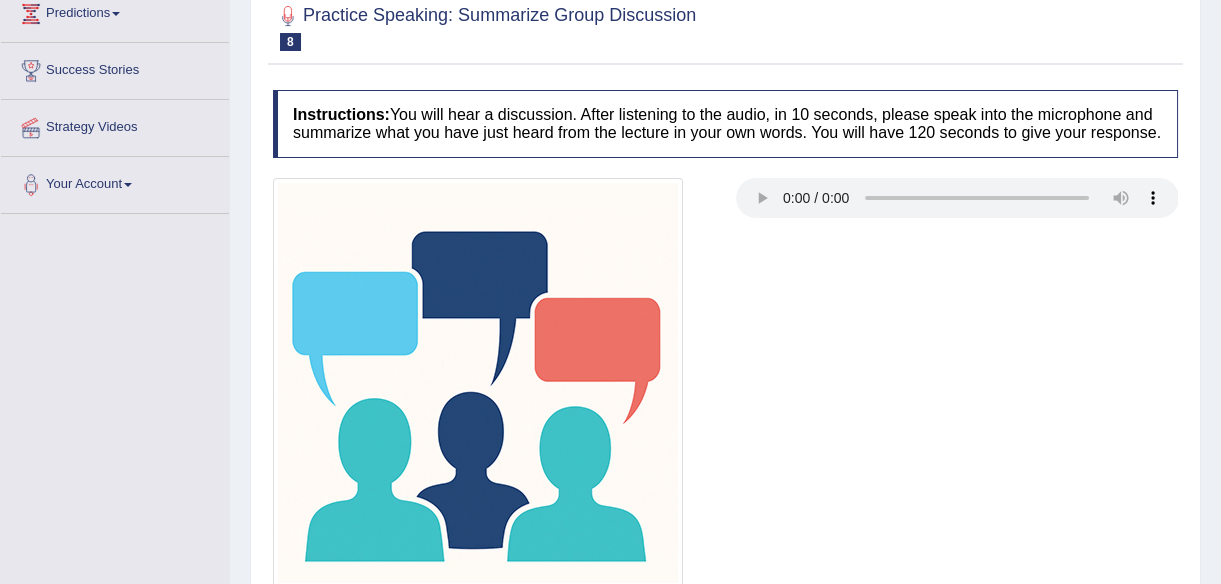 type 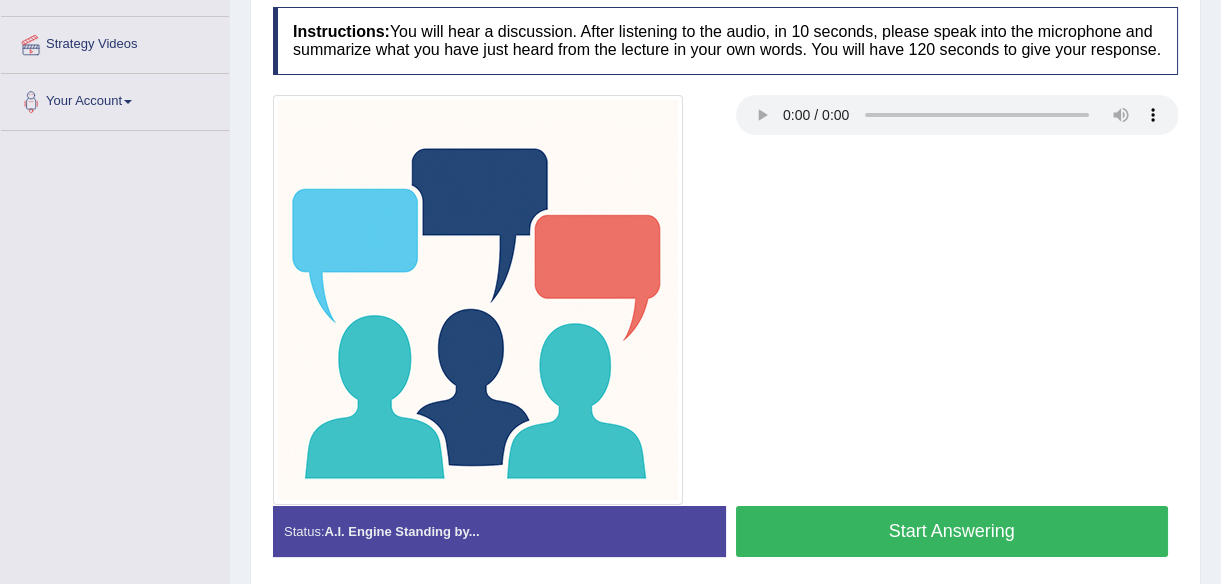 scroll, scrollTop: 466, scrollLeft: 0, axis: vertical 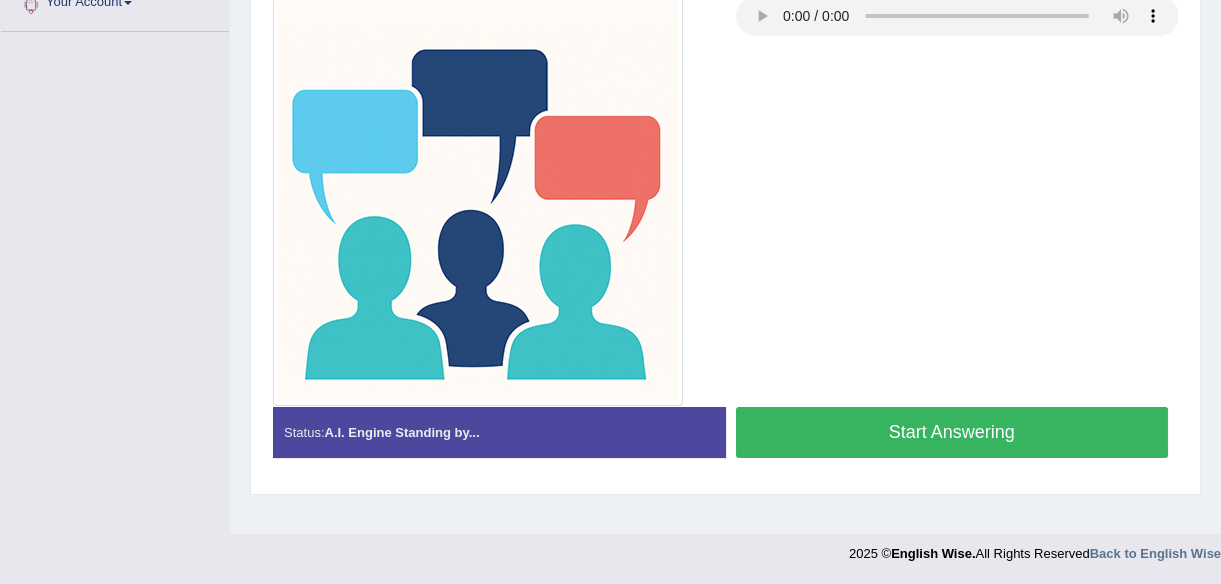 click on "Start Answering" at bounding box center (952, 432) 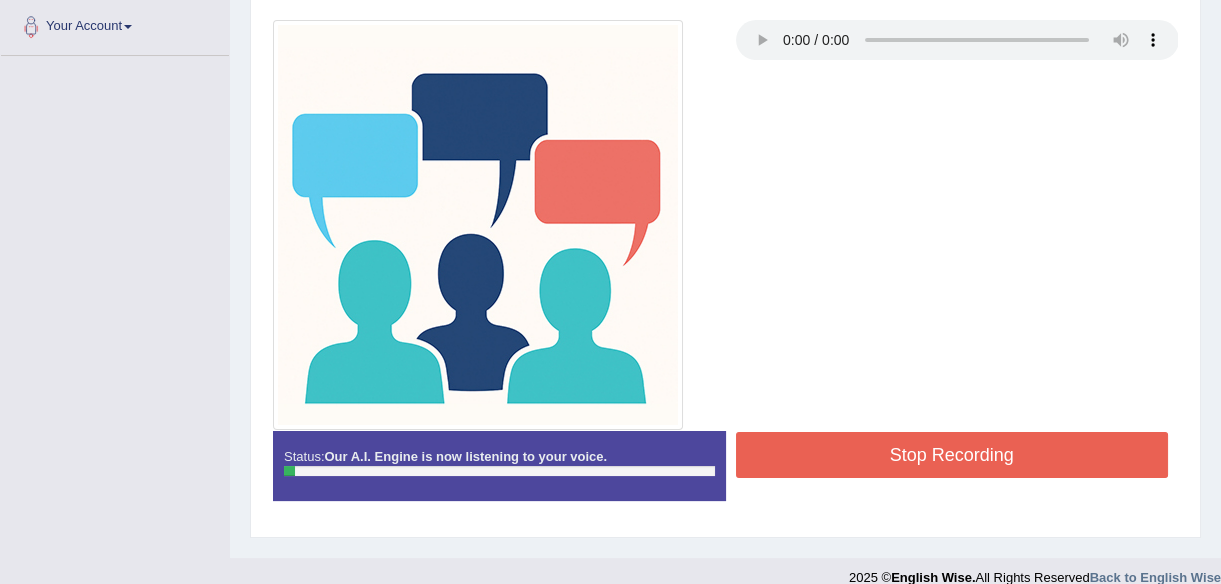 scroll, scrollTop: 466, scrollLeft: 0, axis: vertical 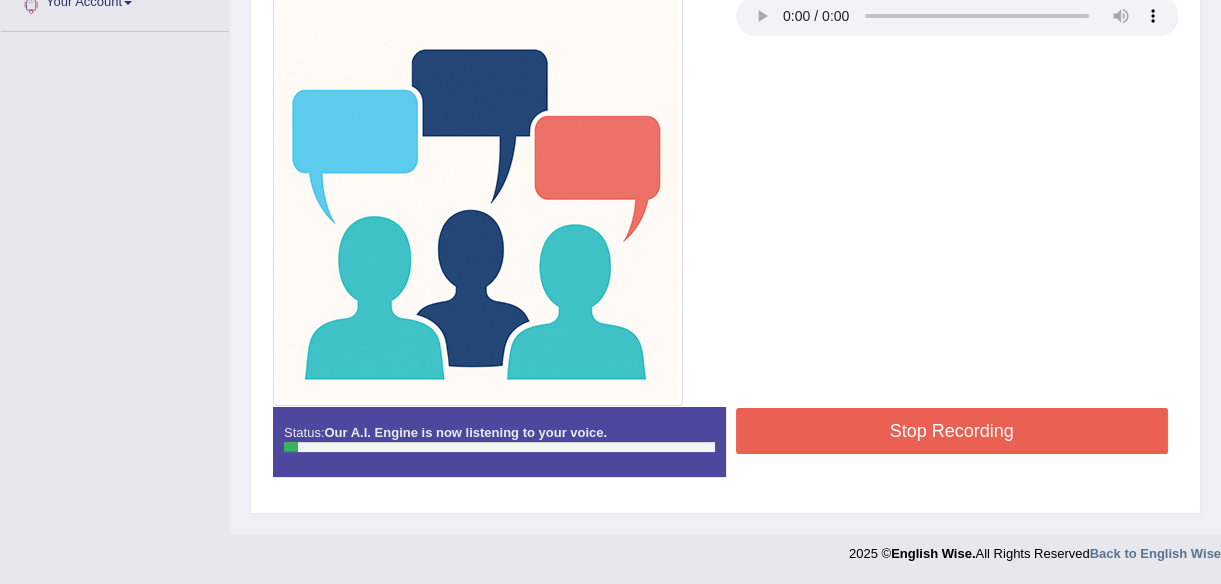 click on "Stop Recording" at bounding box center [952, 431] 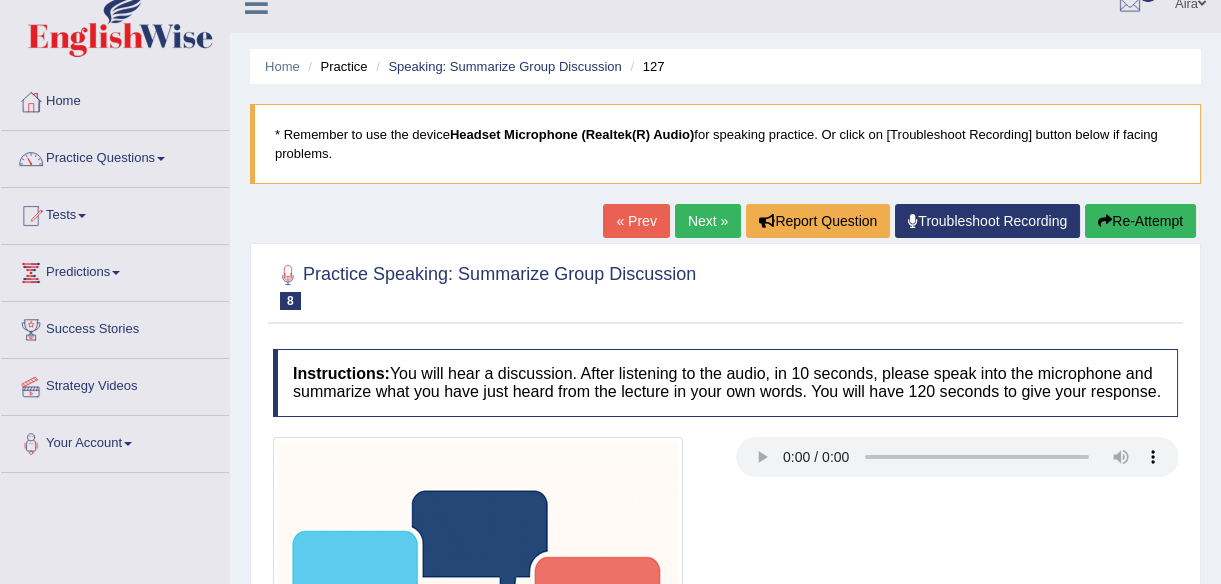 scroll, scrollTop: 0, scrollLeft: 0, axis: both 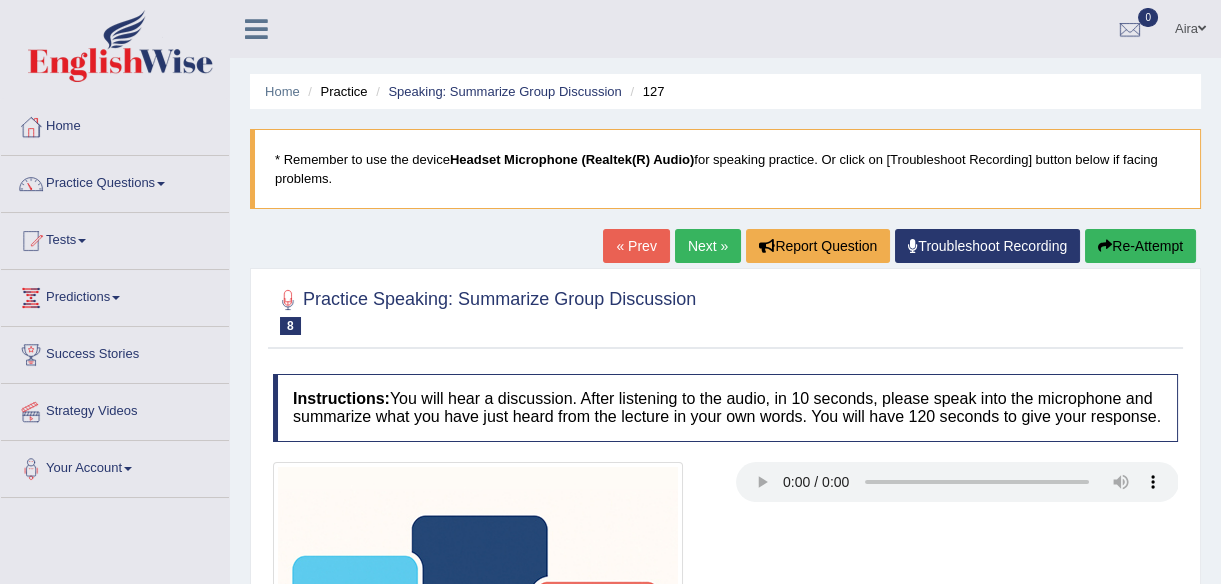 drag, startPoint x: 1104, startPoint y: 254, endPoint x: 1094, endPoint y: 245, distance: 13.453624 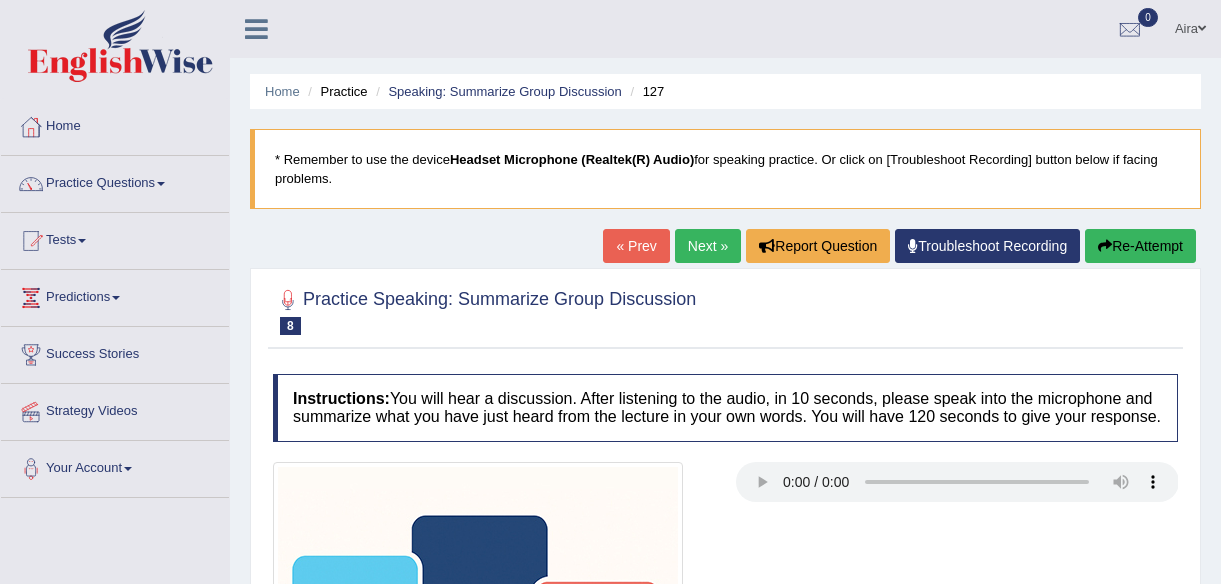 scroll, scrollTop: 418, scrollLeft: 0, axis: vertical 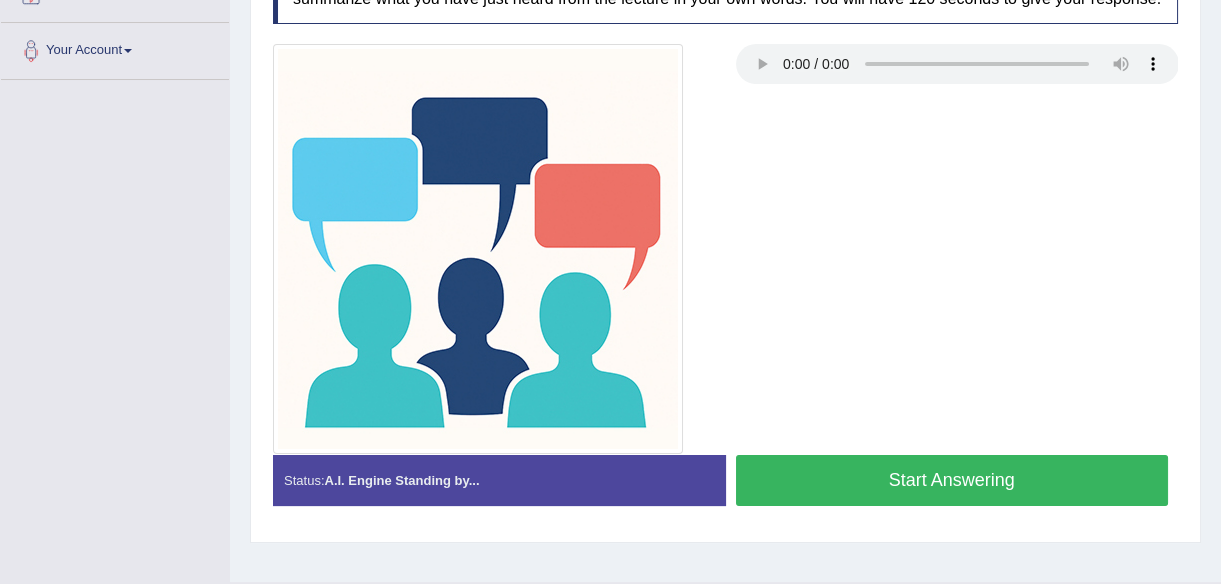 click on "Start Answering" at bounding box center [952, 480] 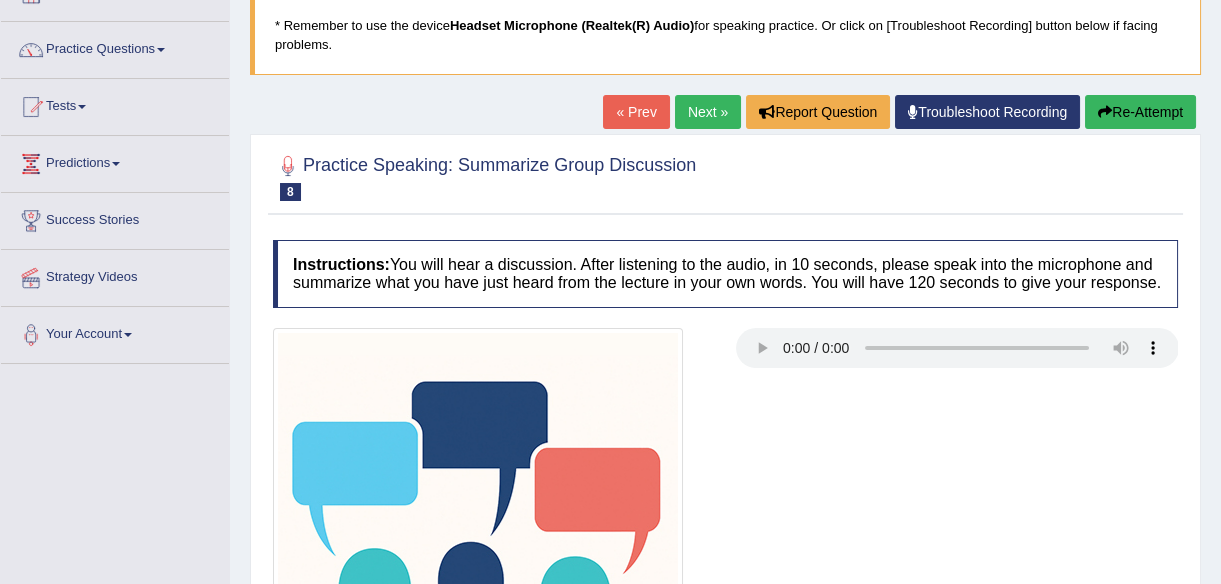 scroll, scrollTop: 0, scrollLeft: 0, axis: both 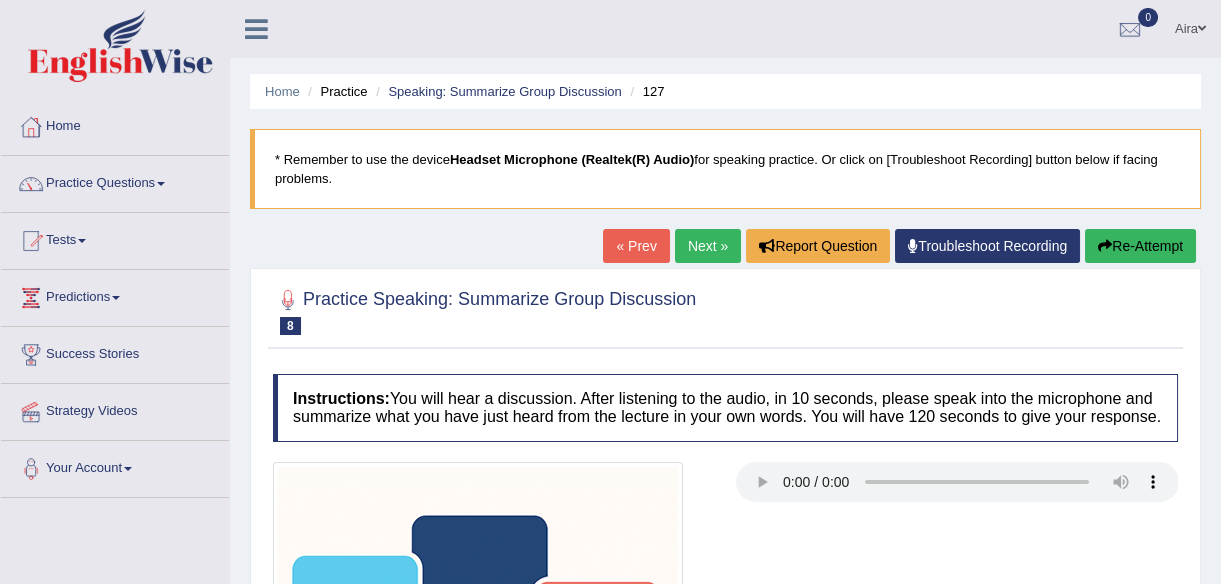 click on "Re-Attempt" at bounding box center [1140, 246] 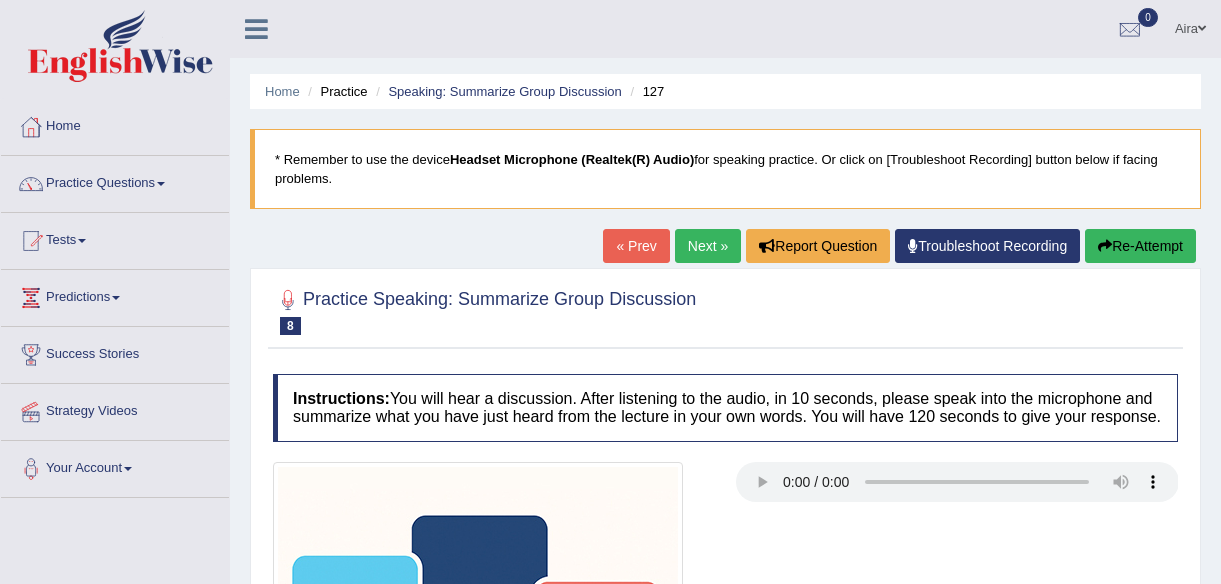 click on "Start Answering" at bounding box center [952, 898] 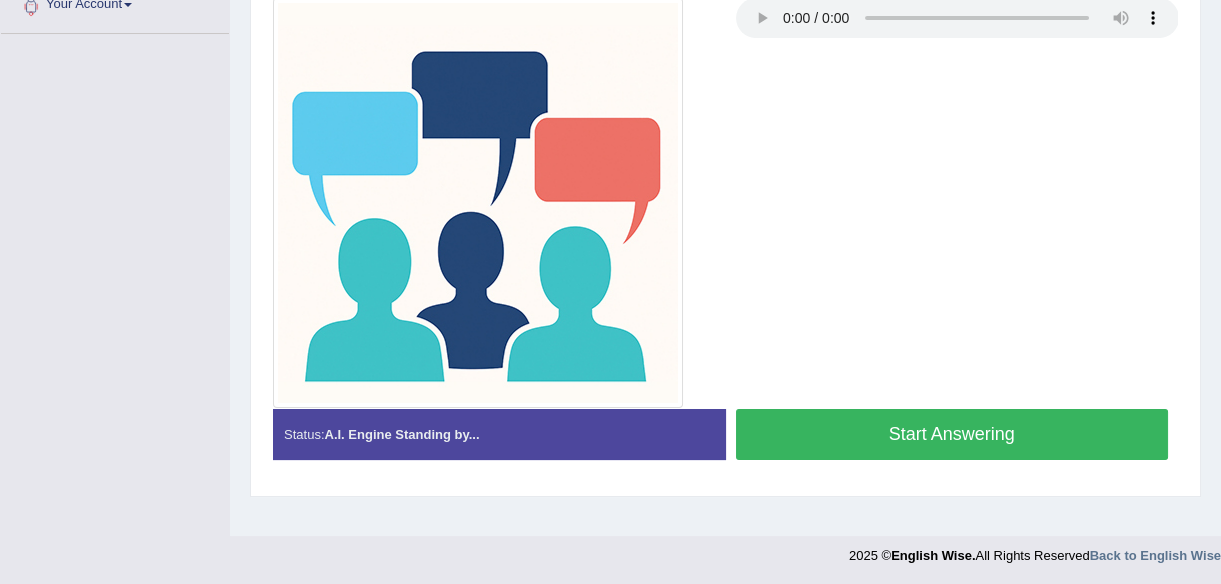scroll, scrollTop: 0, scrollLeft: 0, axis: both 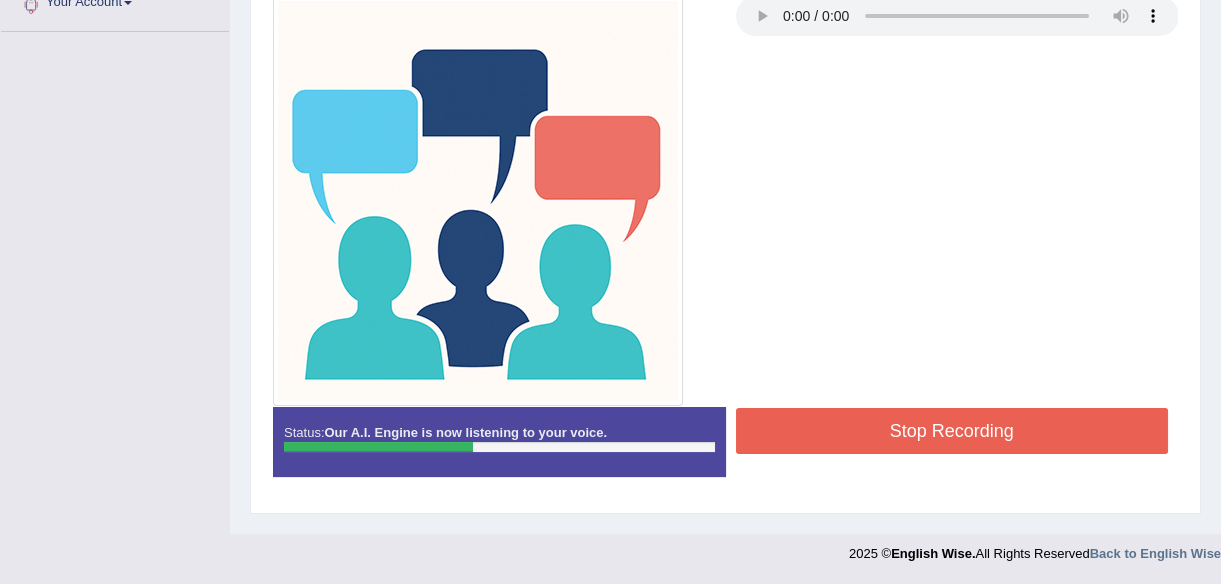 click on "Stop Recording" at bounding box center (952, 433) 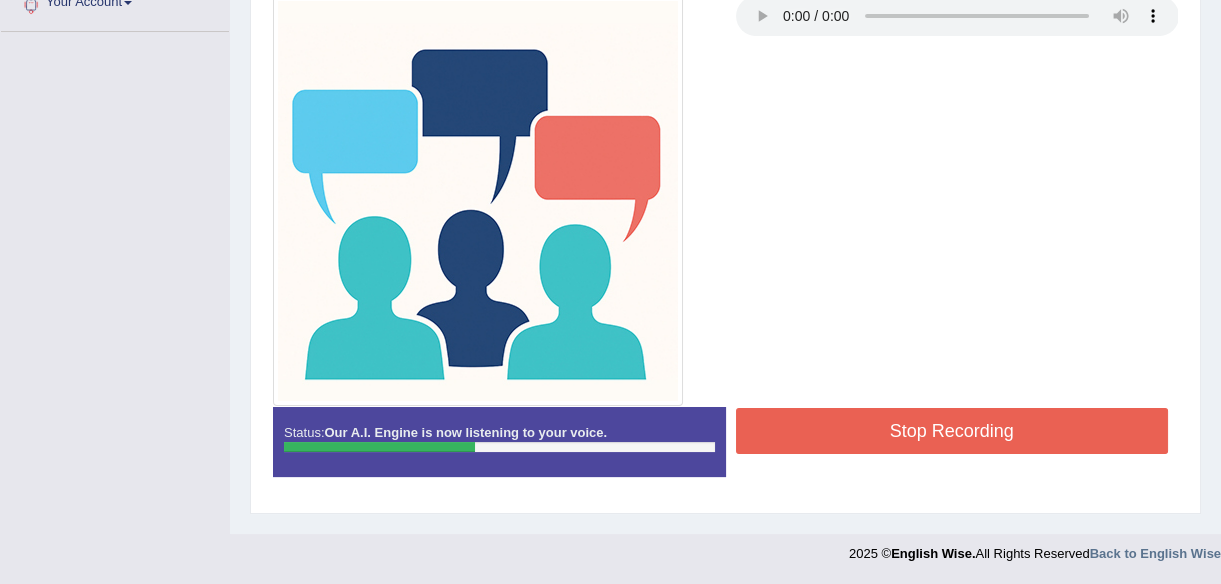 click on "Stop Recording" at bounding box center (952, 431) 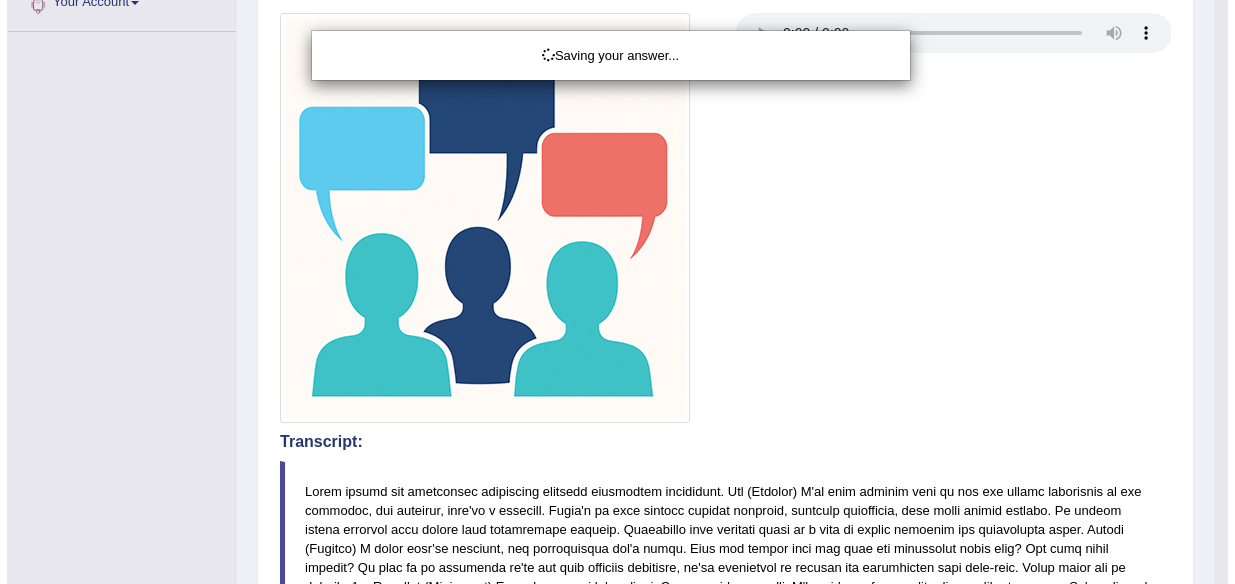scroll, scrollTop: 102, scrollLeft: 0, axis: vertical 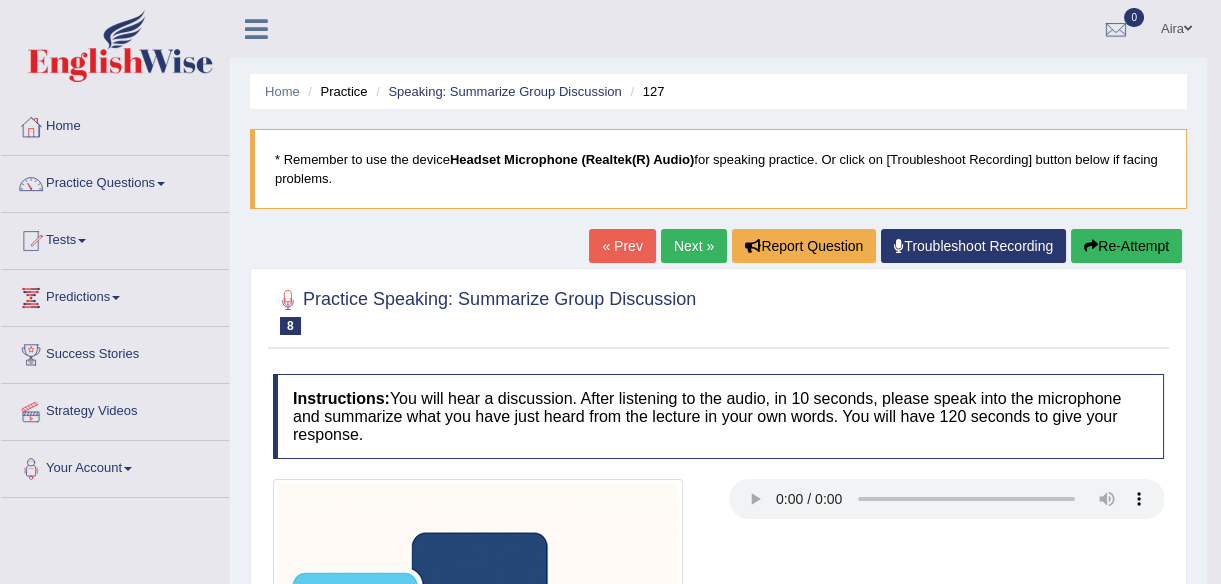 click on "Re-Attempt" at bounding box center [1126, 246] 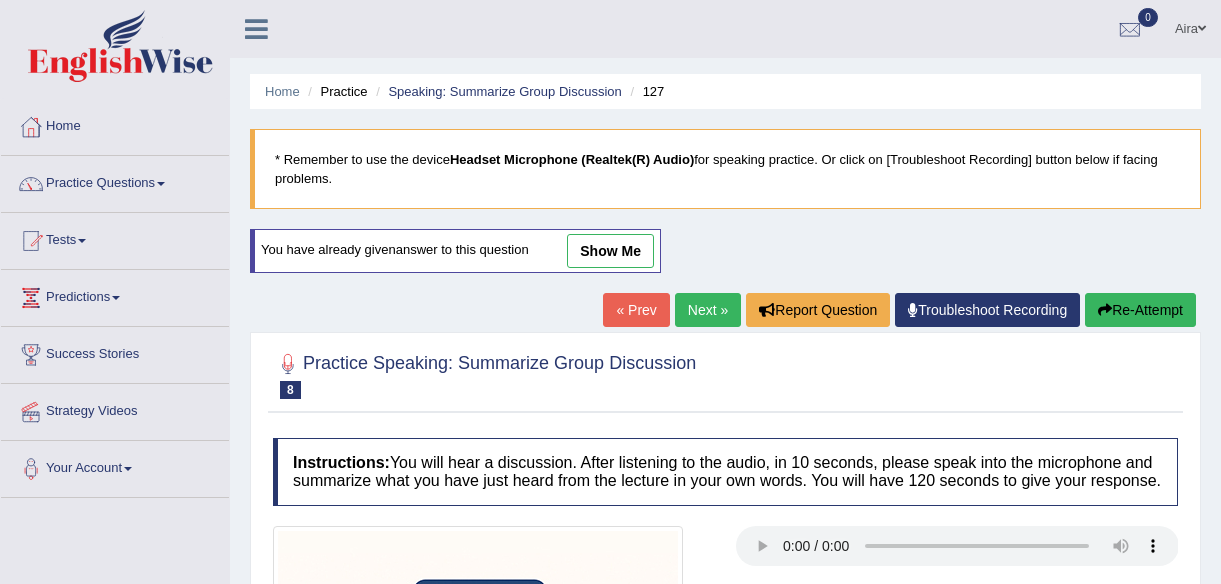scroll, scrollTop: 0, scrollLeft: 0, axis: both 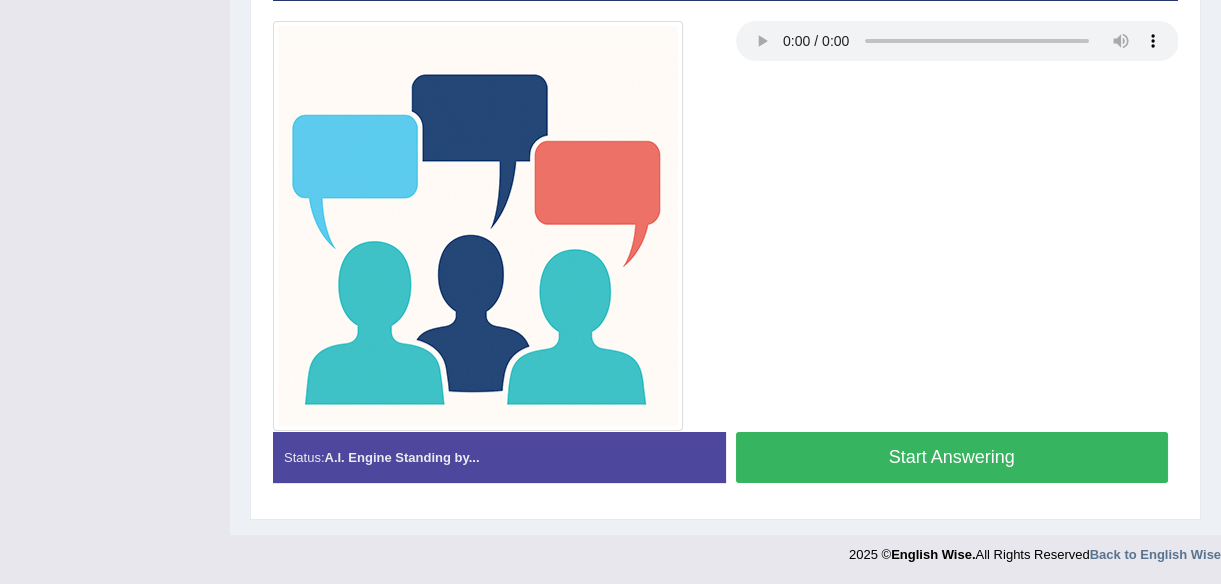 click on "Start Answering" at bounding box center [952, 457] 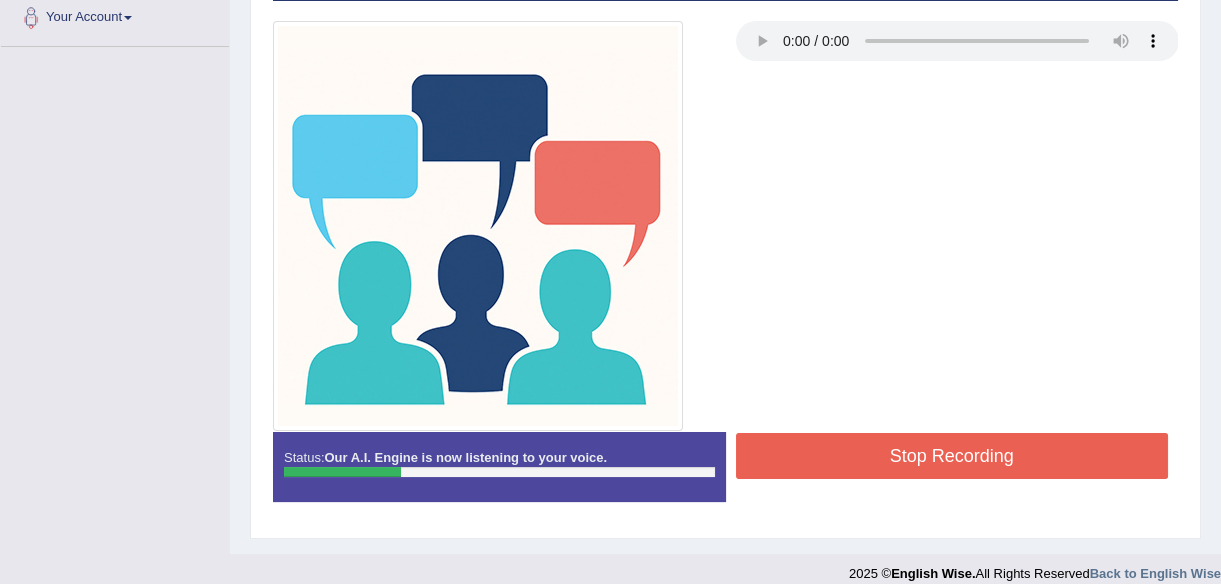 click at bounding box center [725, 226] 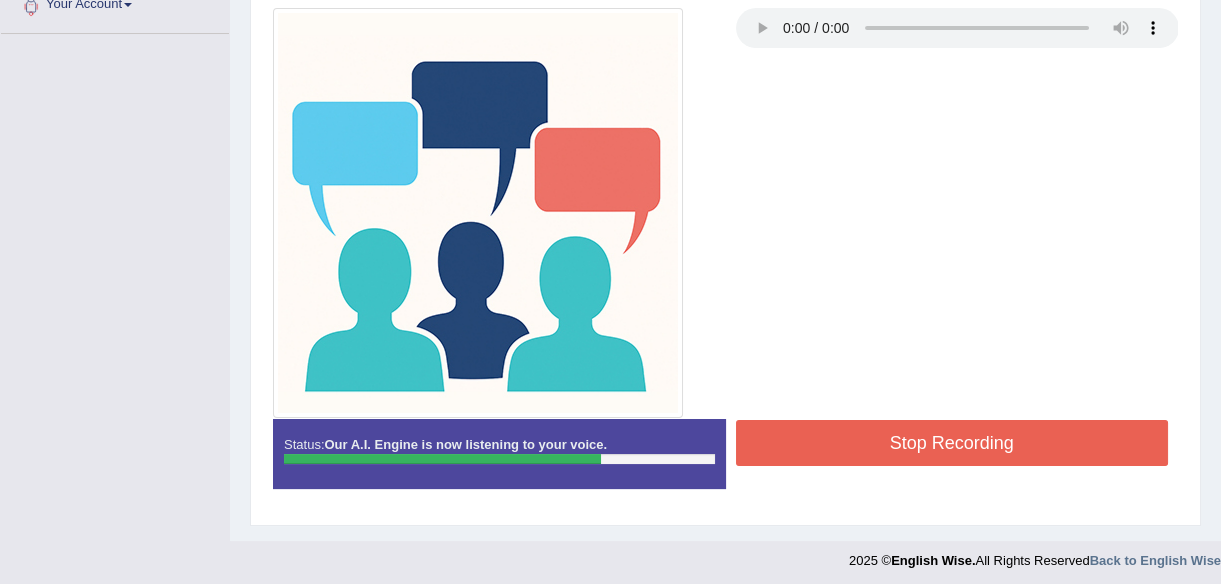 scroll, scrollTop: 470, scrollLeft: 0, axis: vertical 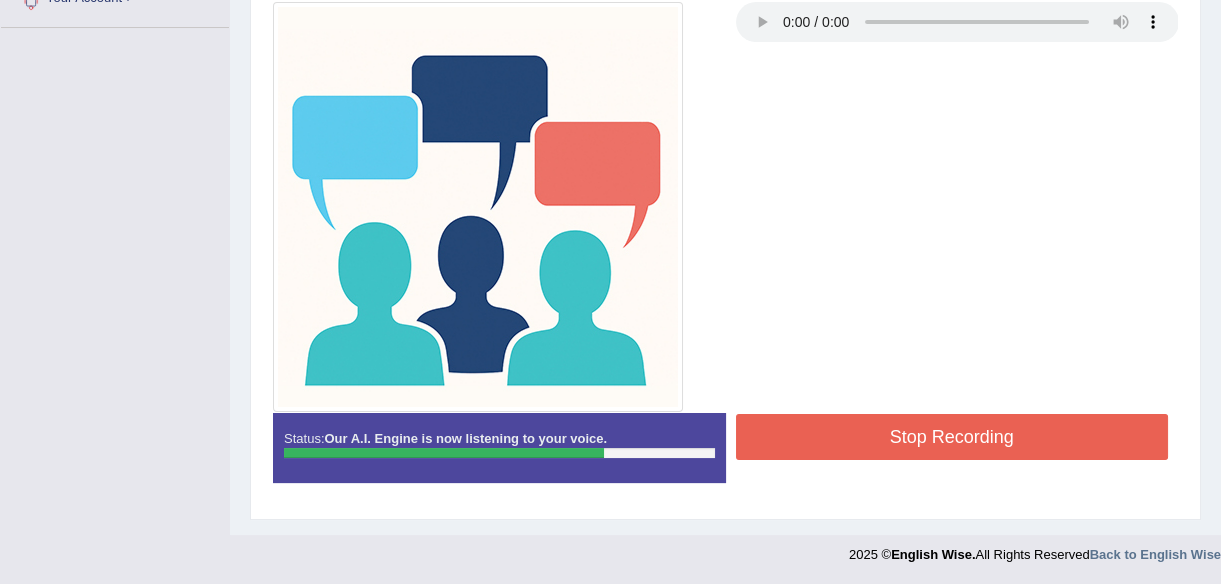 click on "Stop Recording" at bounding box center [952, 437] 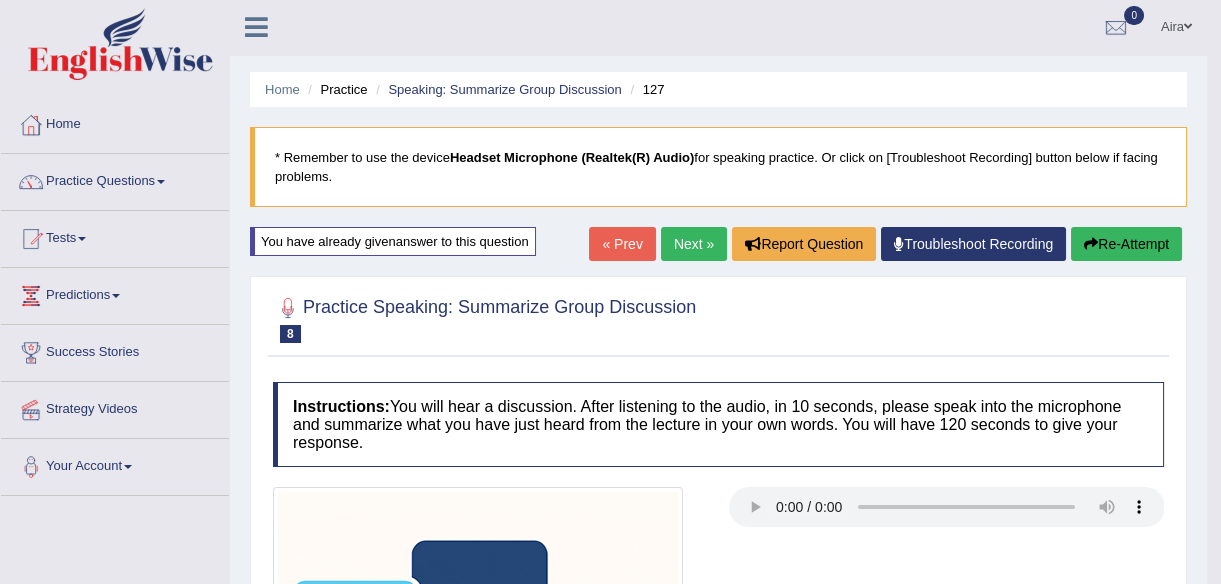 scroll, scrollTop: 0, scrollLeft: 0, axis: both 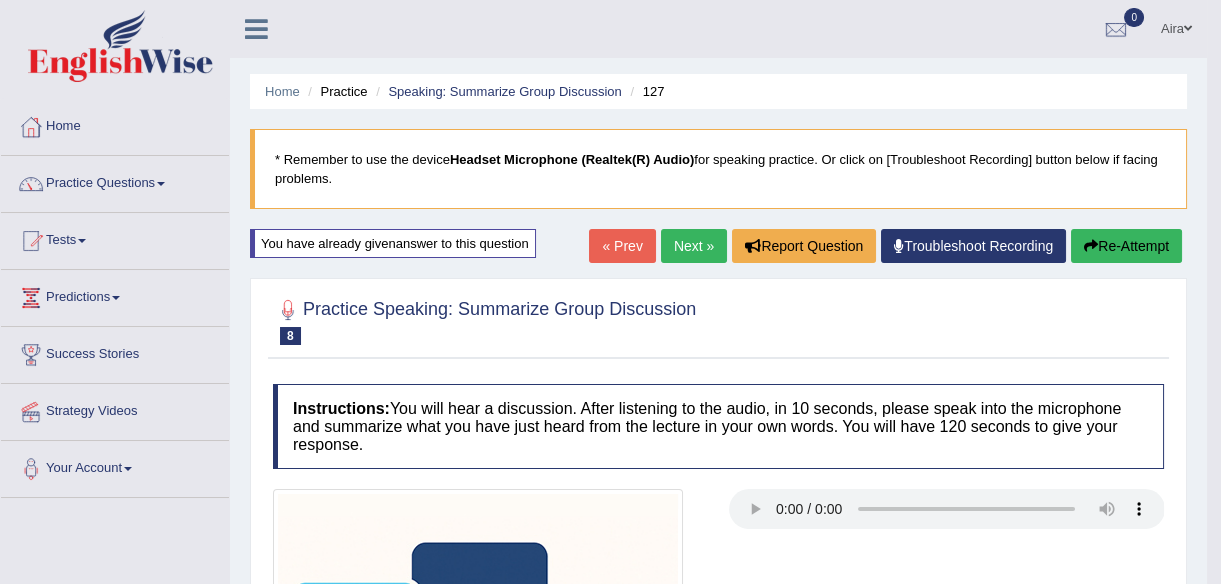 click on "Re-Attempt" at bounding box center (1126, 246) 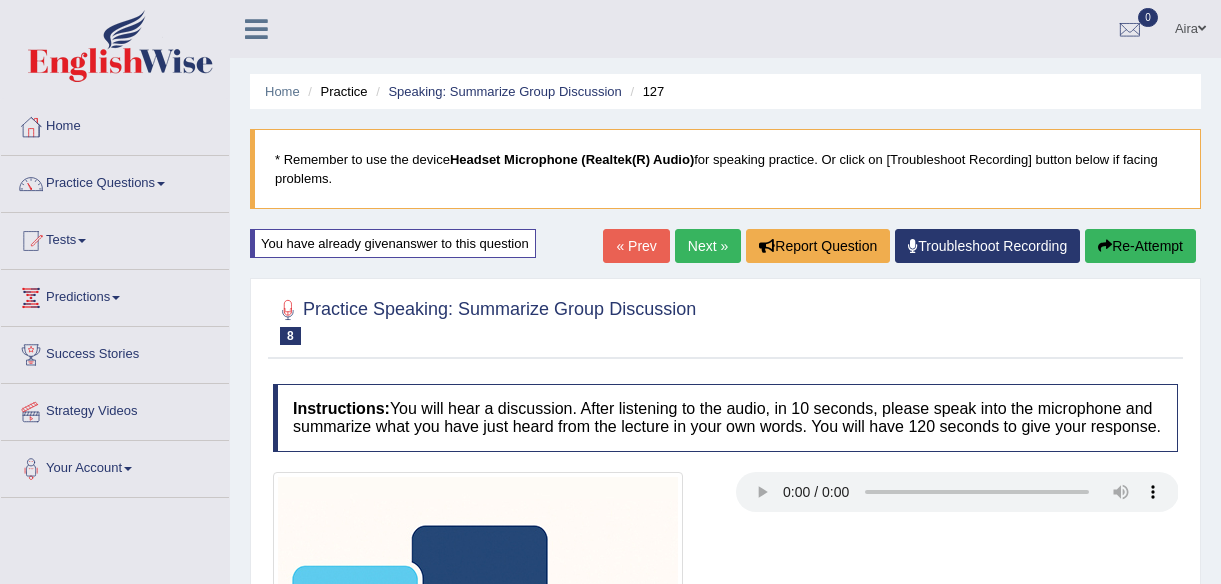 scroll, scrollTop: 464, scrollLeft: 0, axis: vertical 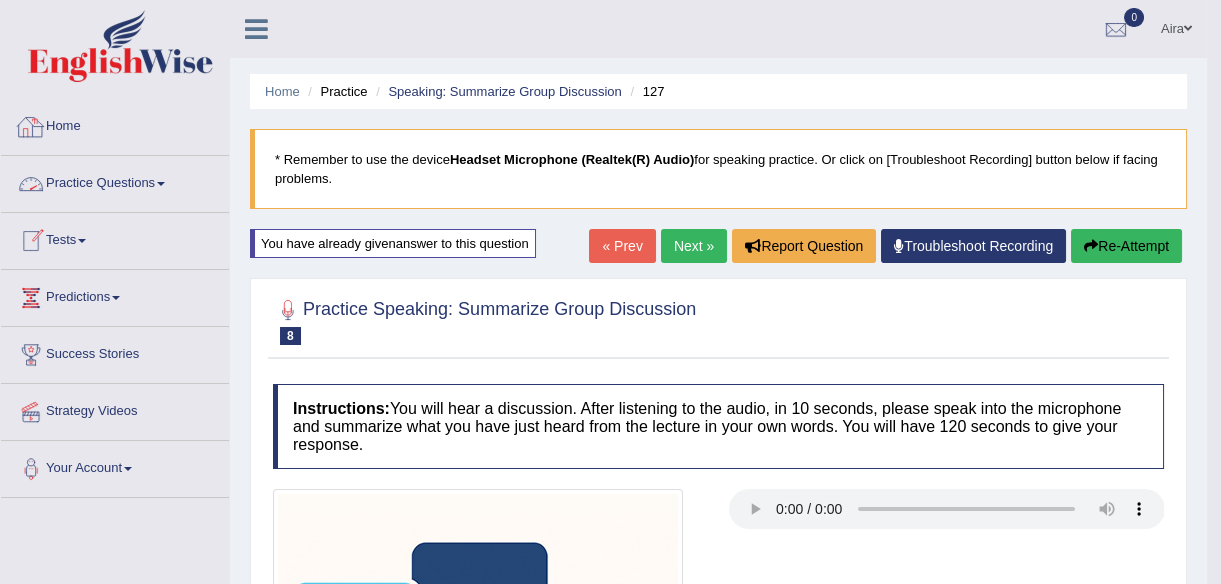 click on "Home" at bounding box center (115, 124) 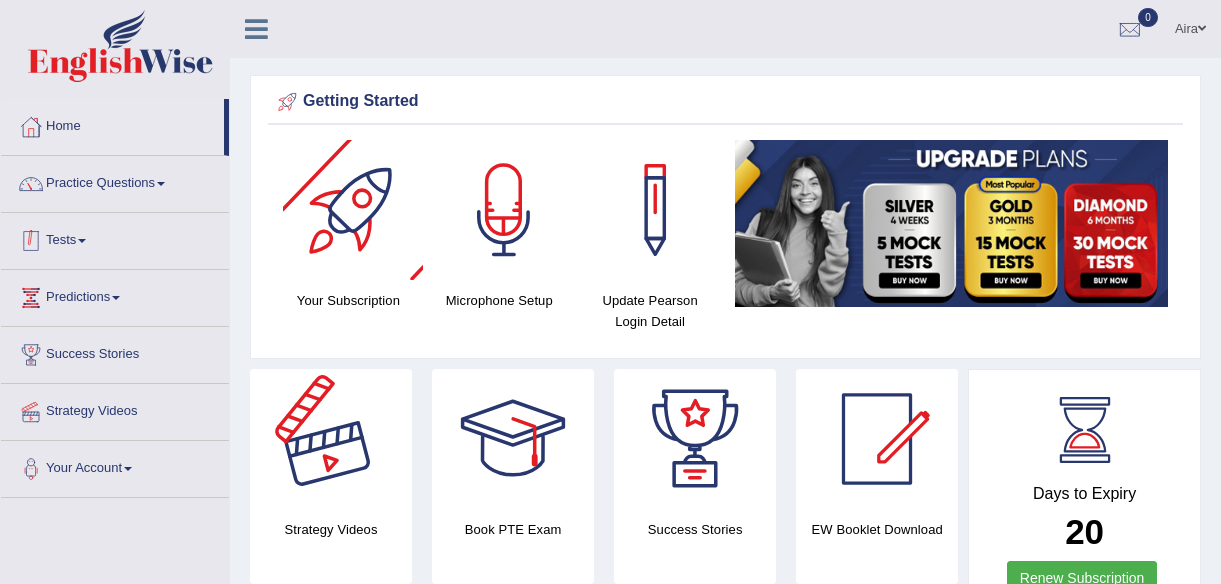 scroll, scrollTop: 0, scrollLeft: 0, axis: both 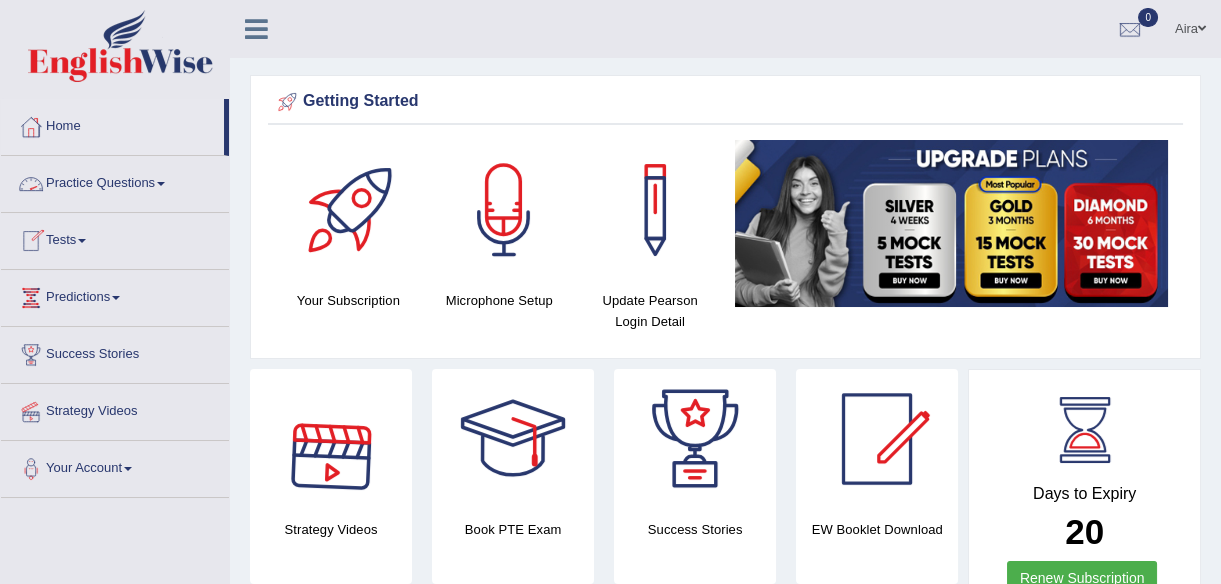 click on "Tests" at bounding box center (115, 238) 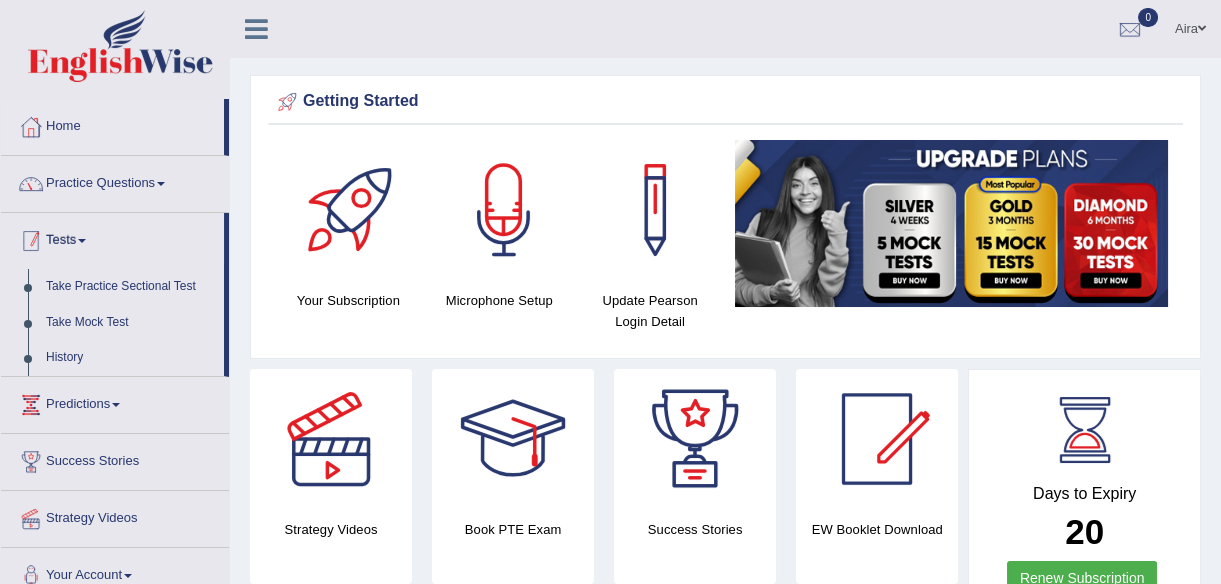 click on "Practice Questions" at bounding box center (115, 181) 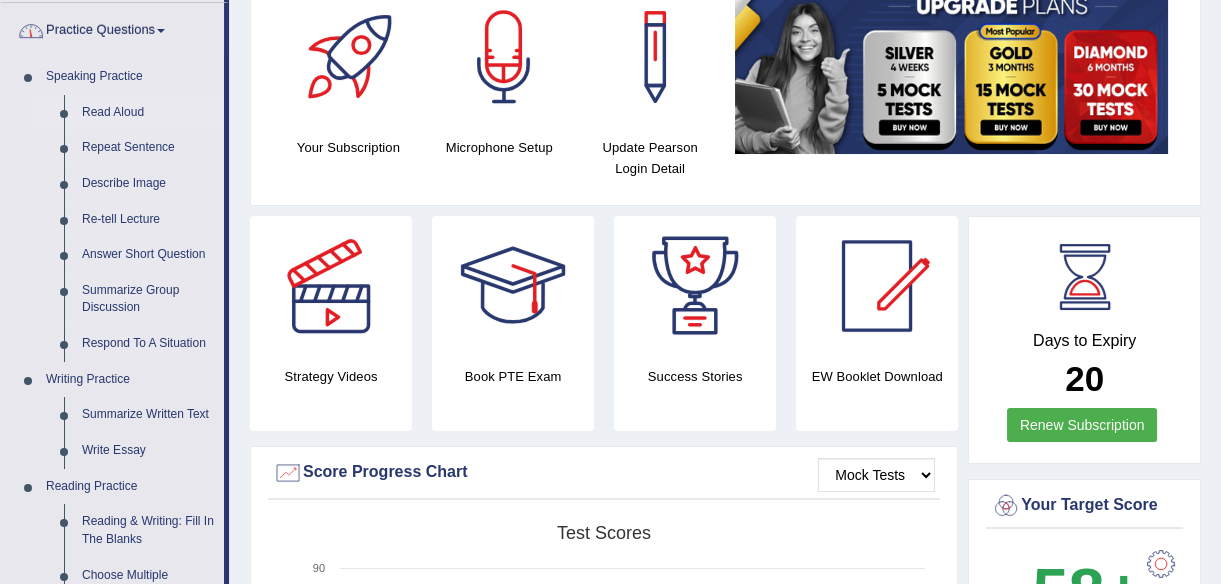 scroll, scrollTop: 181, scrollLeft: 0, axis: vertical 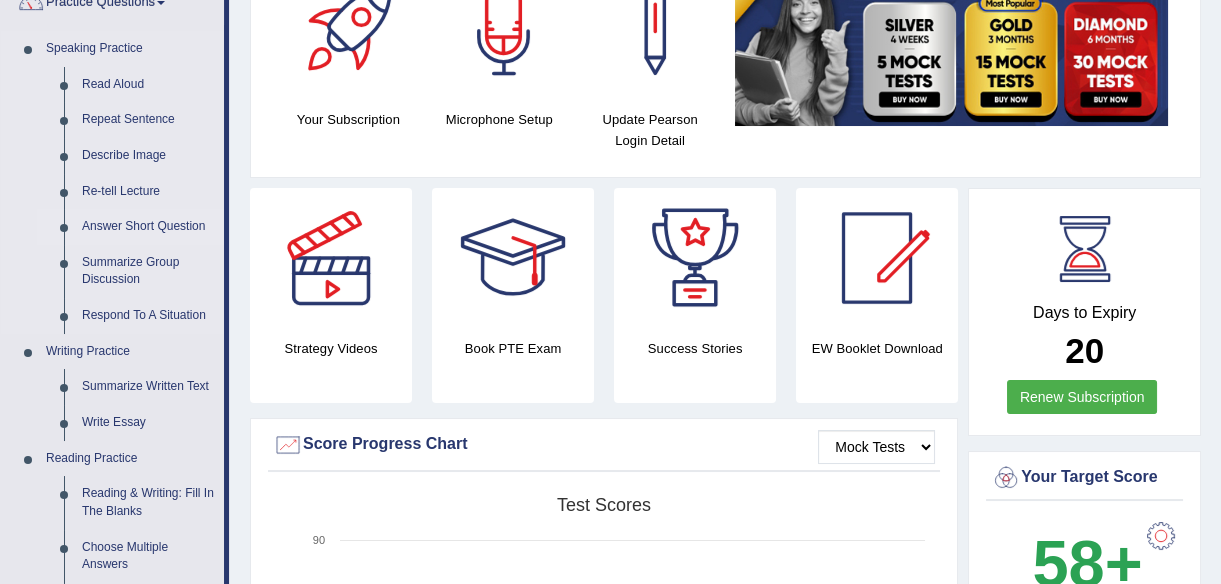 click on "Answer Short Question" at bounding box center (148, 227) 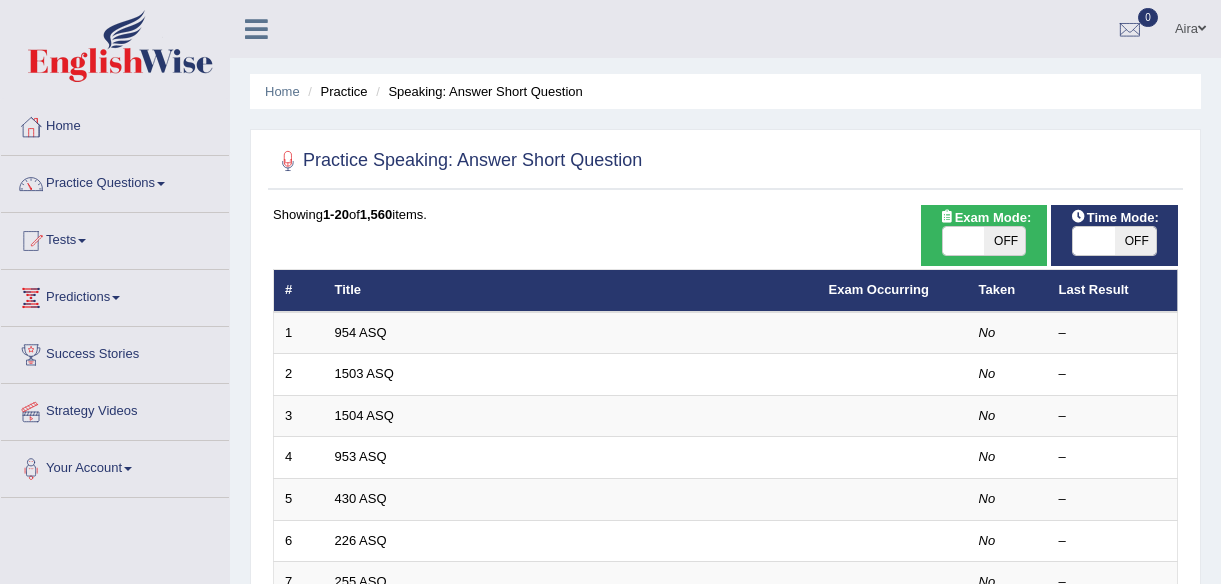 scroll, scrollTop: 0, scrollLeft: 0, axis: both 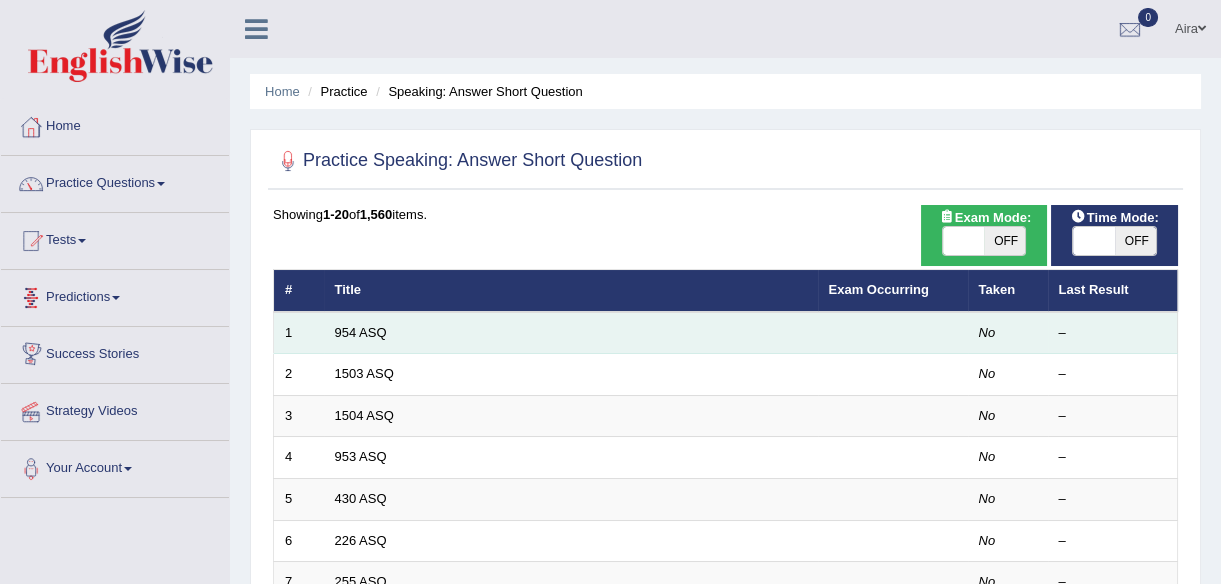 click on "954 ASQ" at bounding box center [571, 333] 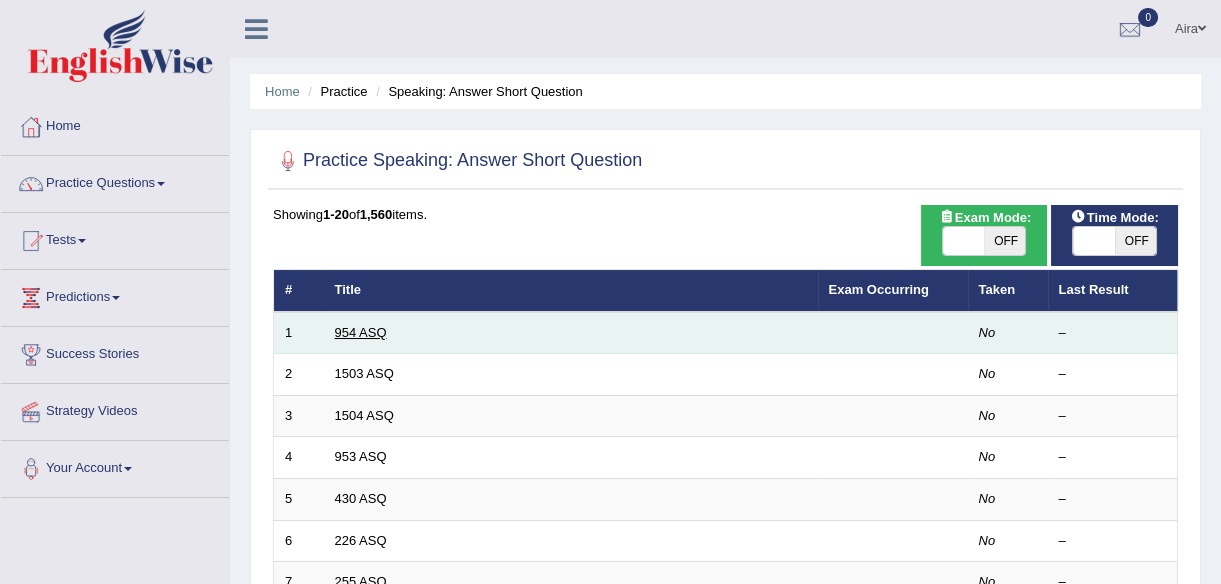 click on "954 ASQ" at bounding box center [361, 332] 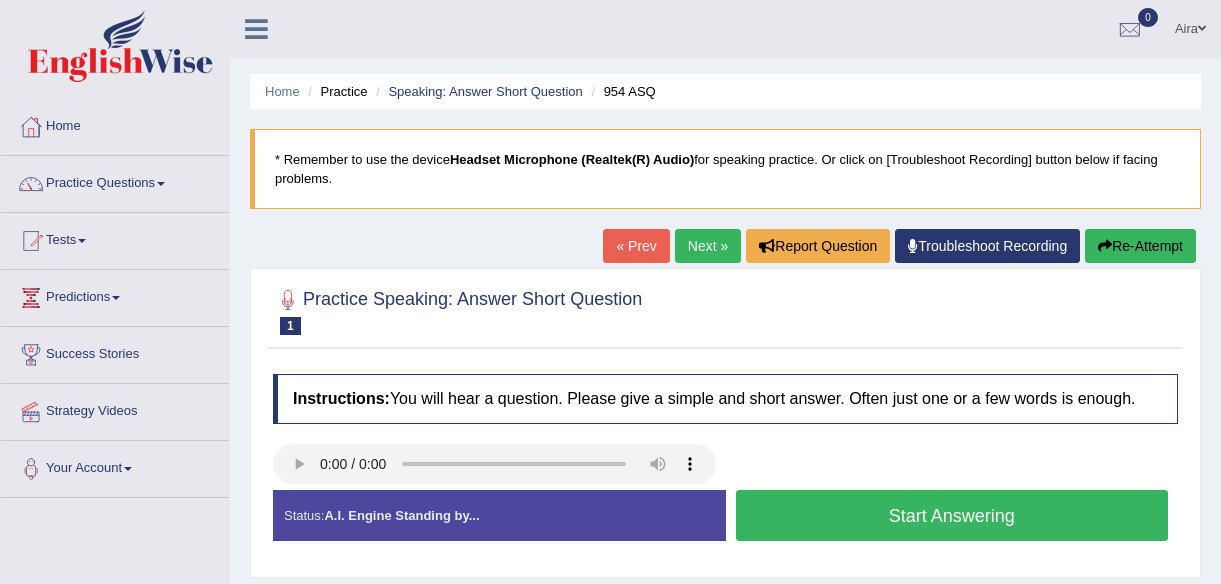 scroll, scrollTop: 0, scrollLeft: 0, axis: both 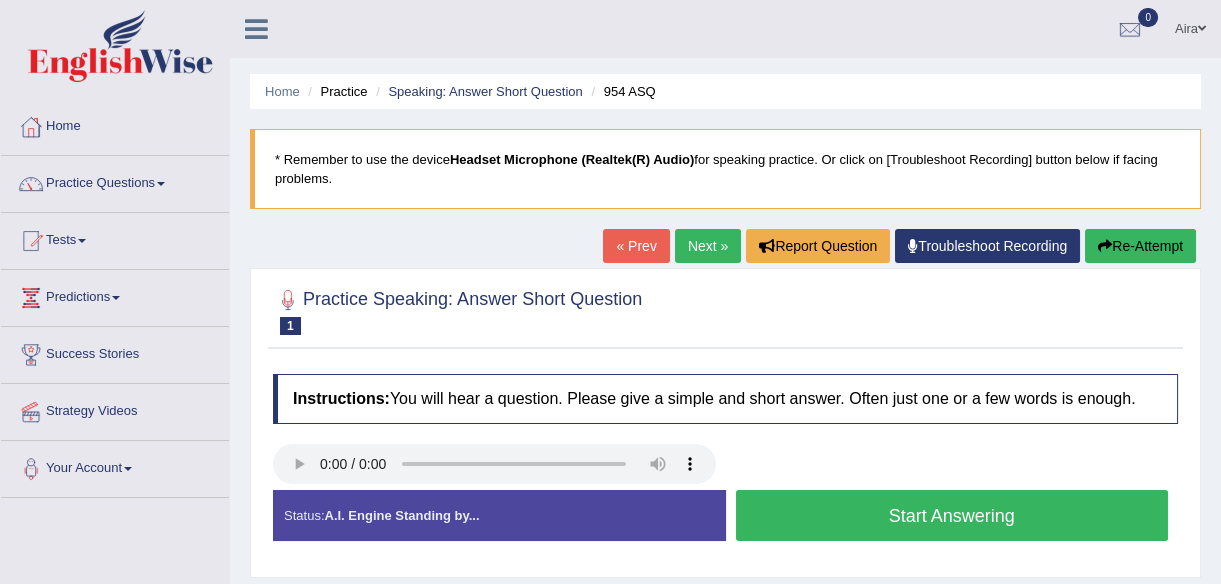 click on "Start Answering" at bounding box center (952, 515) 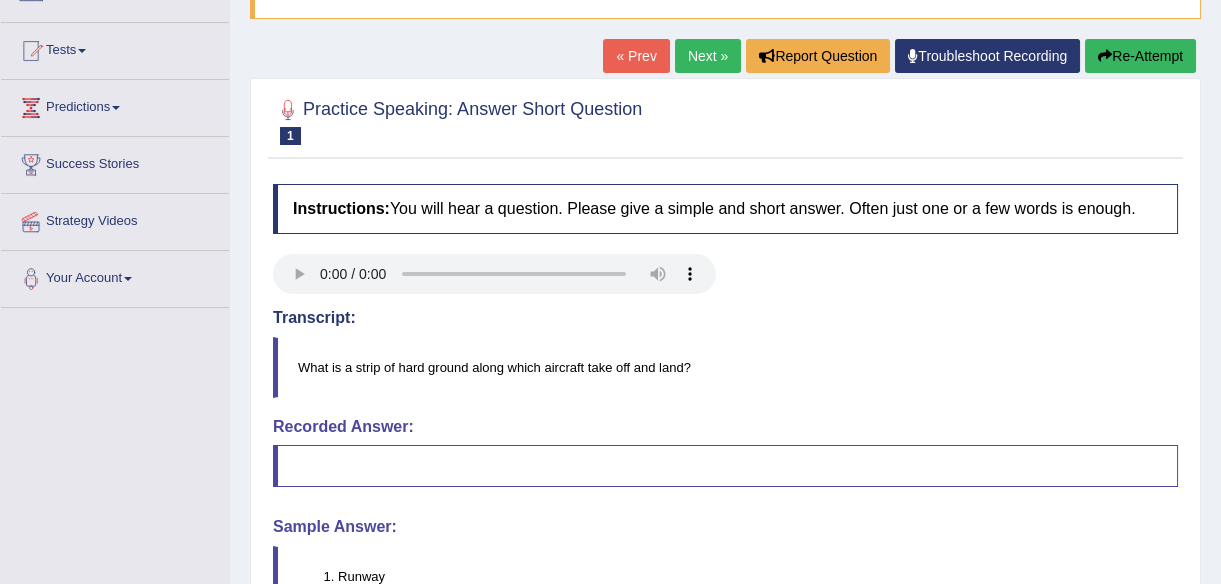 scroll, scrollTop: 102, scrollLeft: 0, axis: vertical 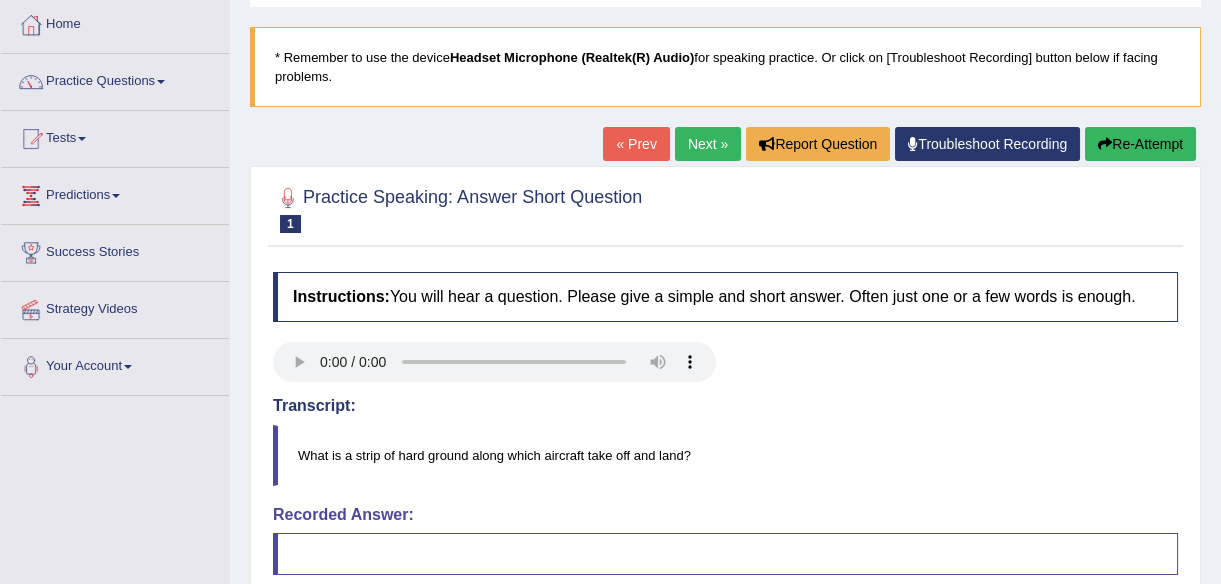 click on "Re-Attempt" at bounding box center [1140, 144] 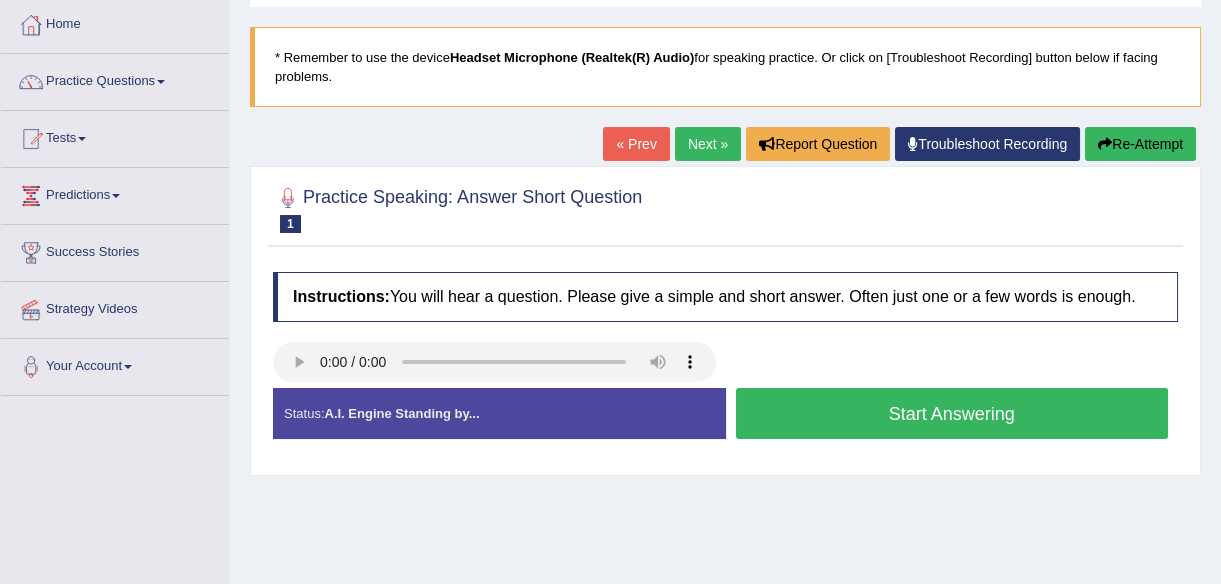 scroll, scrollTop: 0, scrollLeft: 0, axis: both 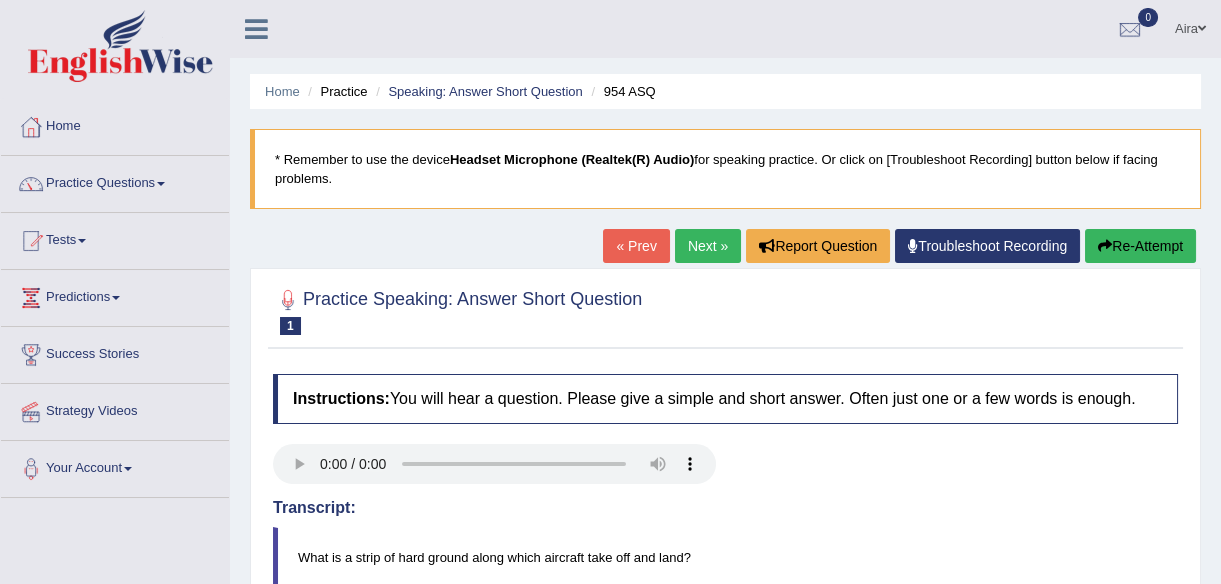 click on "Next »" at bounding box center [708, 246] 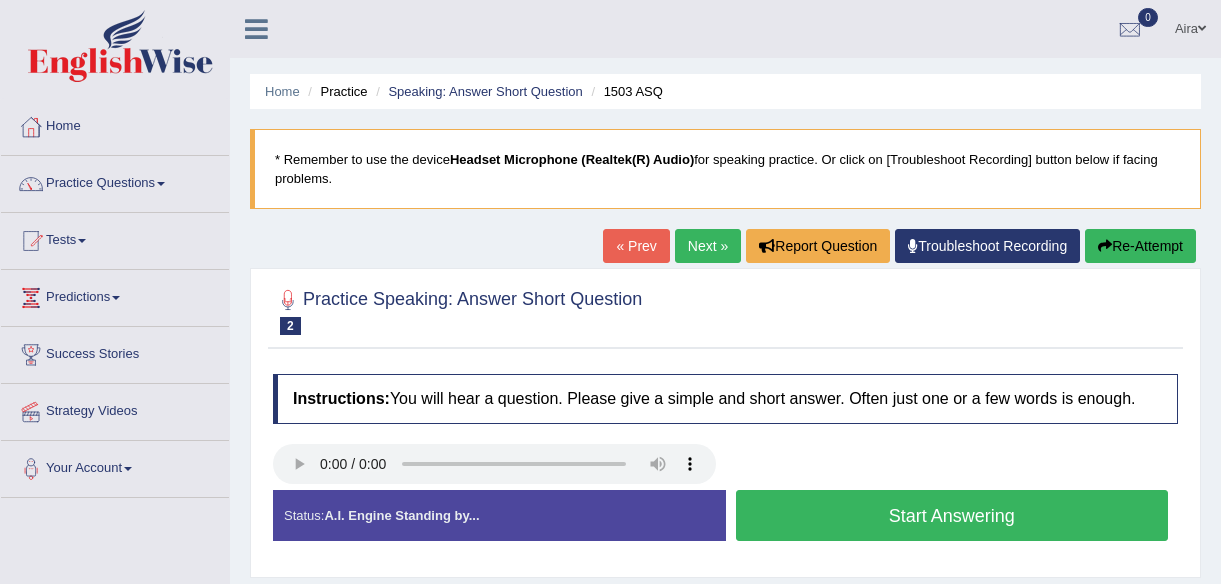 scroll, scrollTop: 0, scrollLeft: 0, axis: both 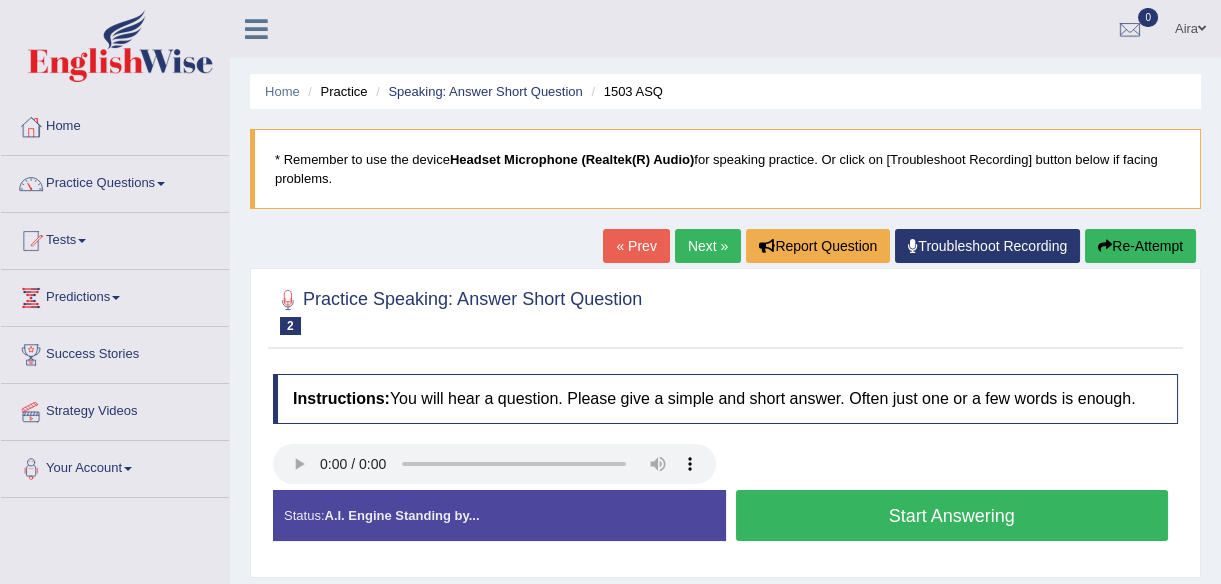 click on "Start Answering" at bounding box center [952, 515] 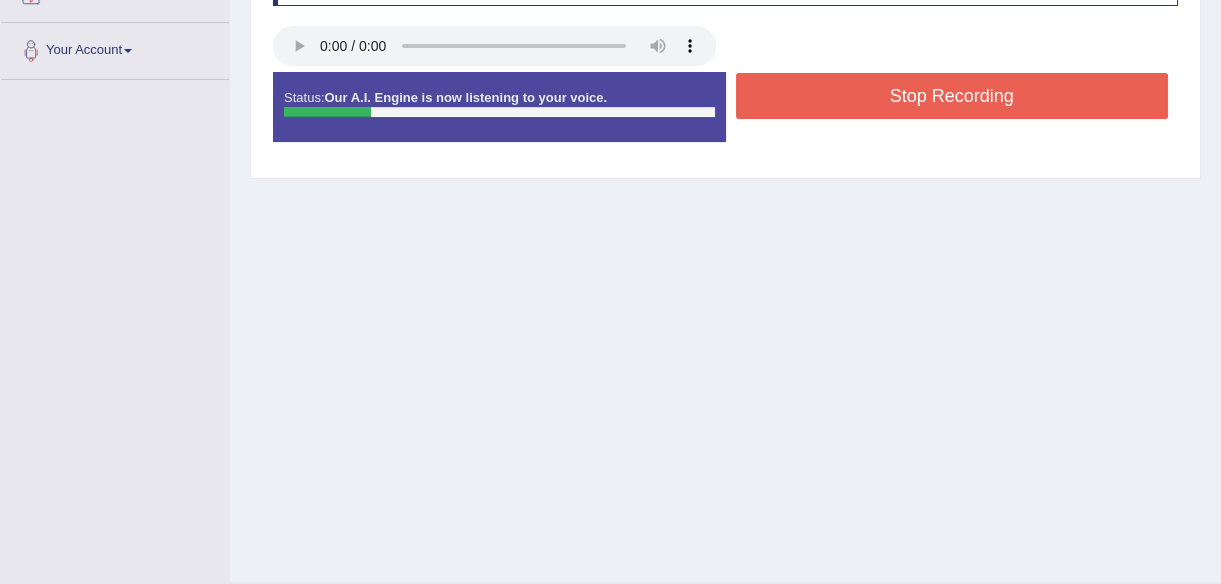 scroll, scrollTop: 454, scrollLeft: 0, axis: vertical 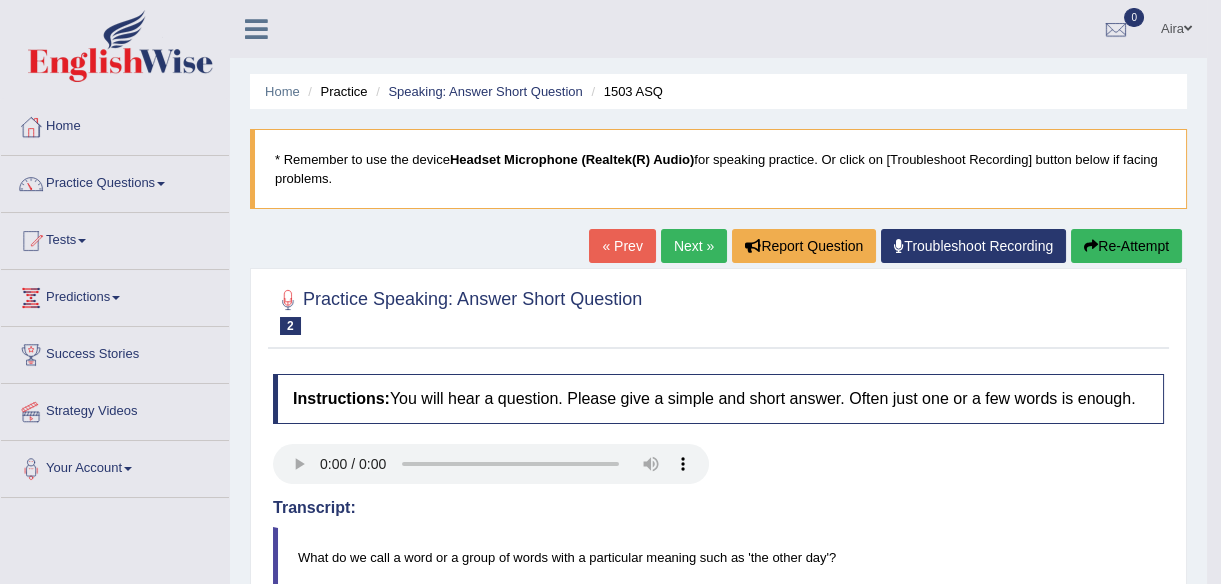 click on "Next »" at bounding box center [694, 246] 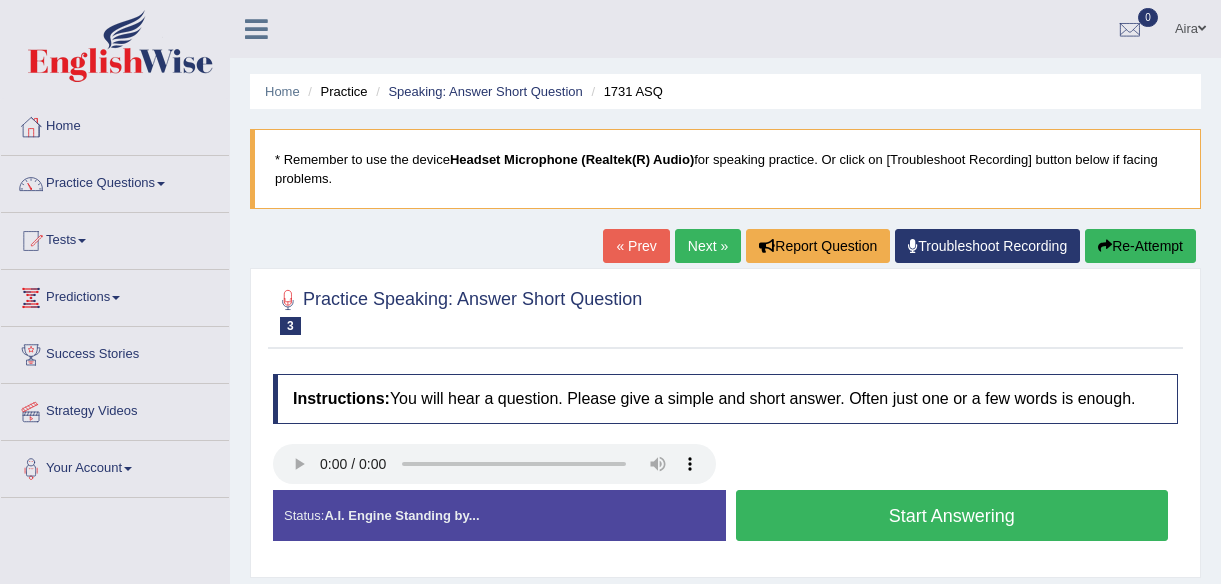 scroll, scrollTop: 0, scrollLeft: 0, axis: both 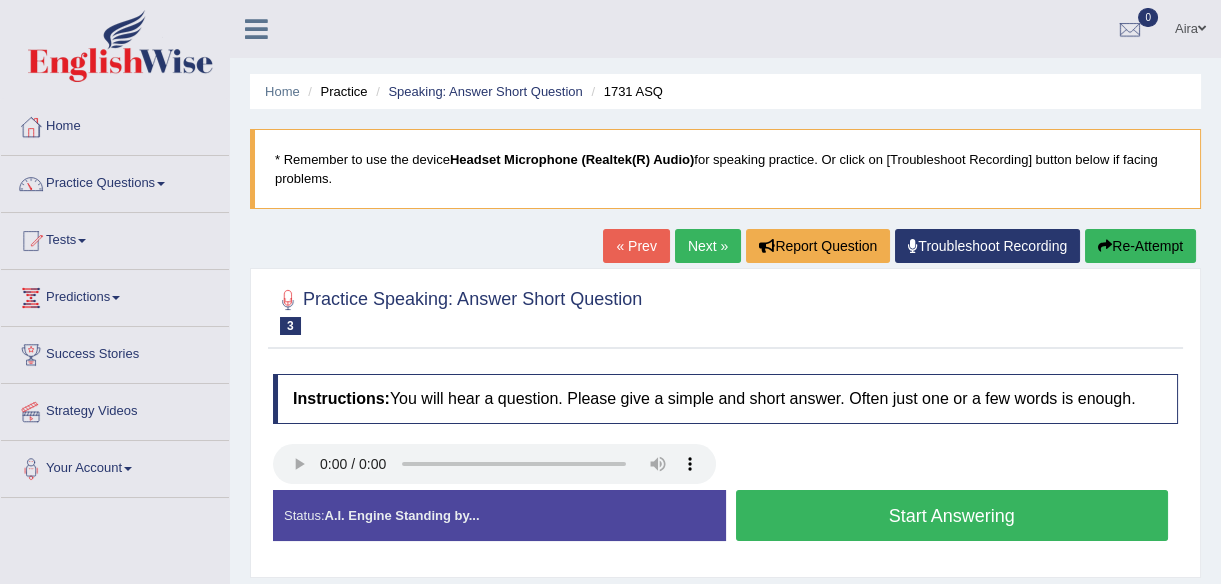click on "Start Answering" at bounding box center (952, 515) 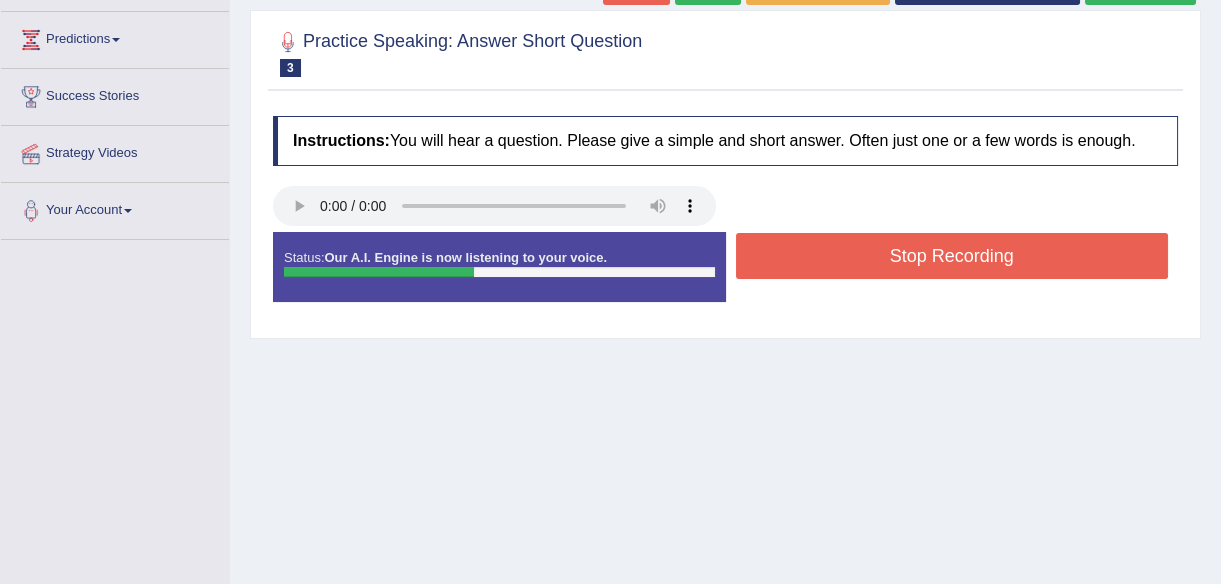 scroll, scrollTop: 454, scrollLeft: 0, axis: vertical 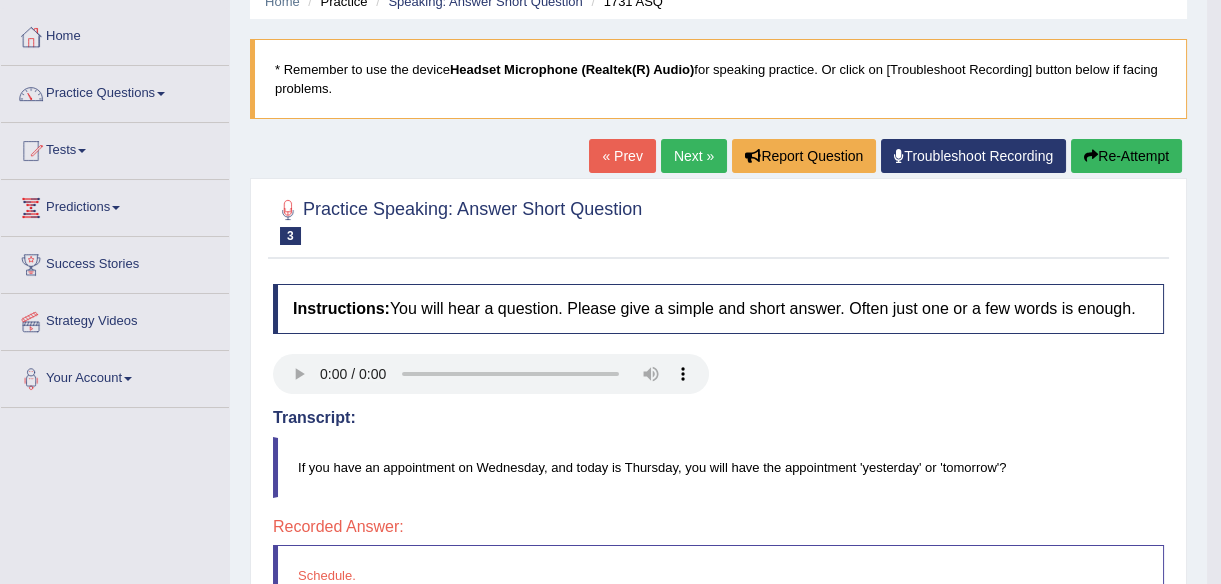 click at bounding box center [1091, 156] 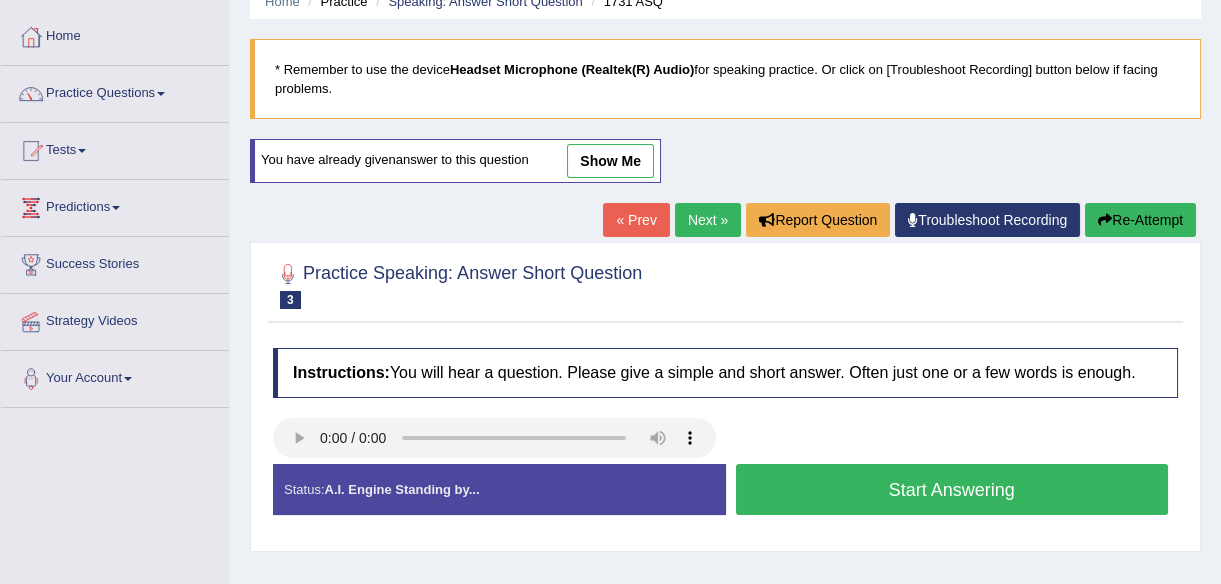 click at bounding box center (725, 440) 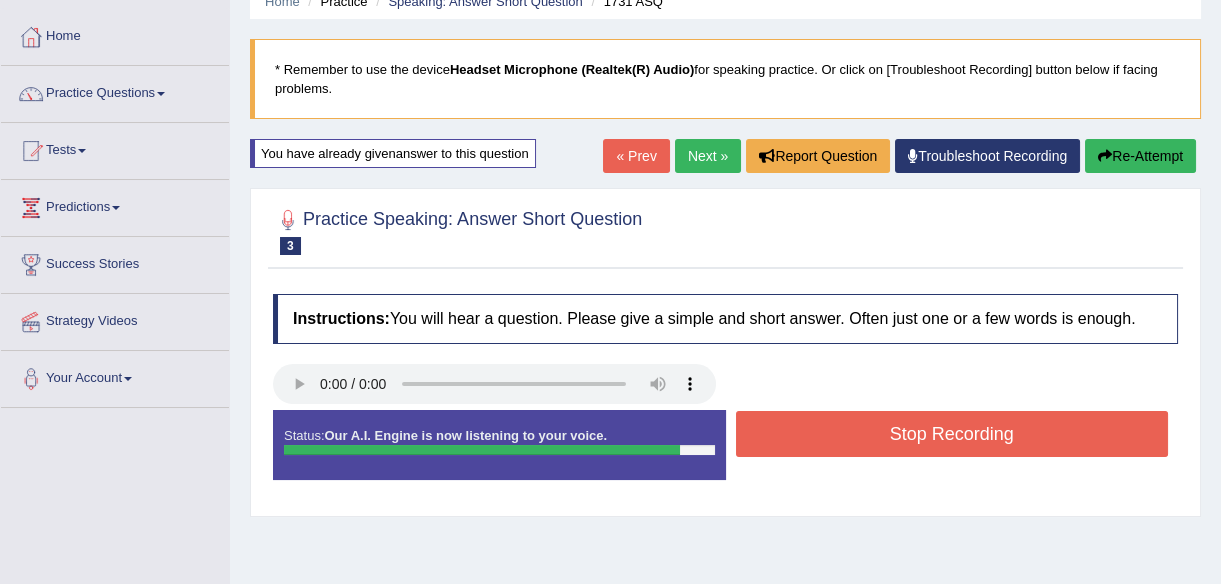 click on "Stop Recording" at bounding box center (952, 434) 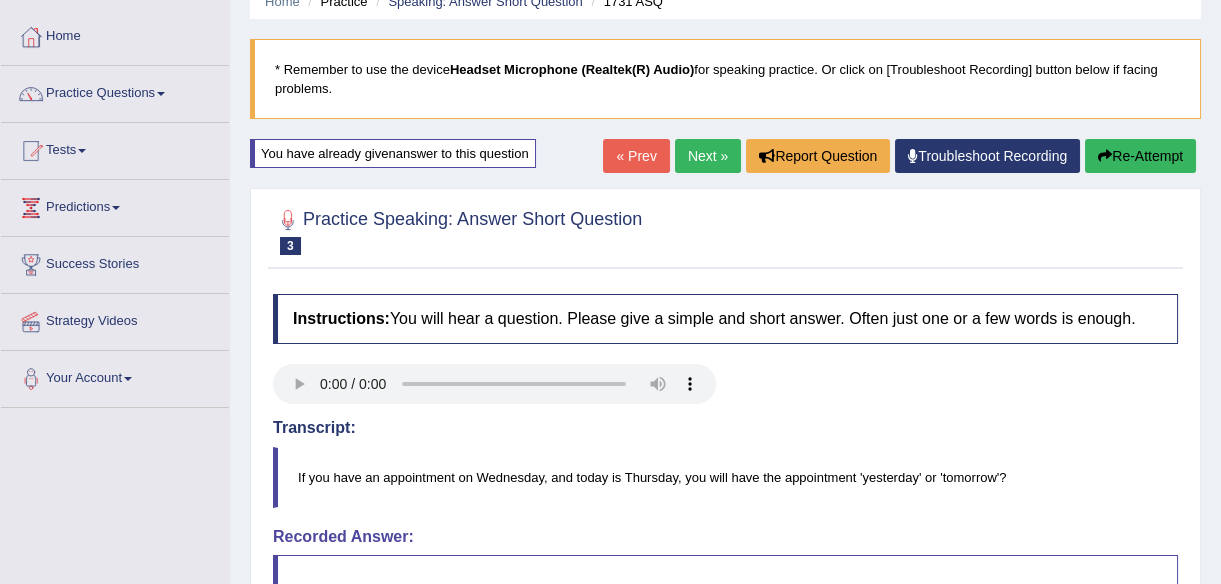 click on "Re-Attempt" at bounding box center [1140, 156] 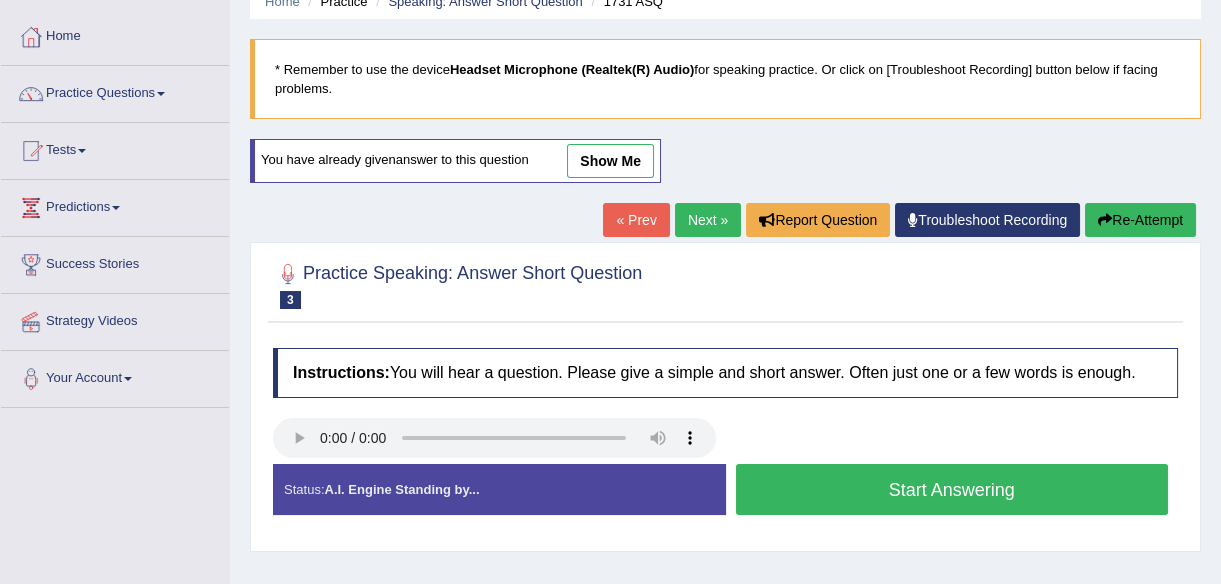 scroll, scrollTop: 90, scrollLeft: 0, axis: vertical 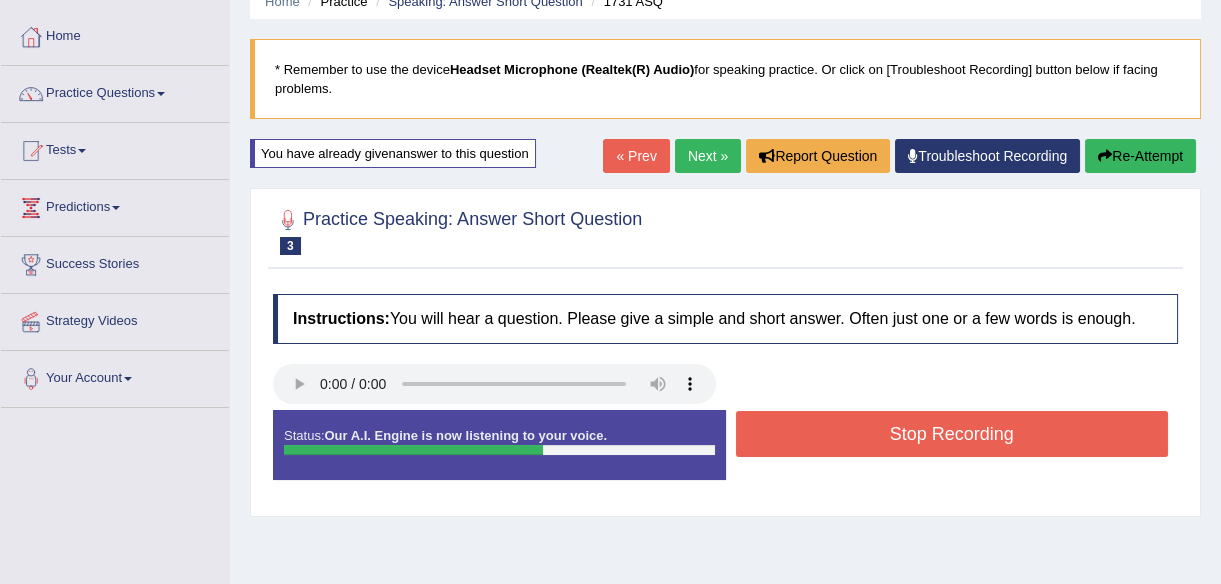 click on "Next »" at bounding box center [708, 156] 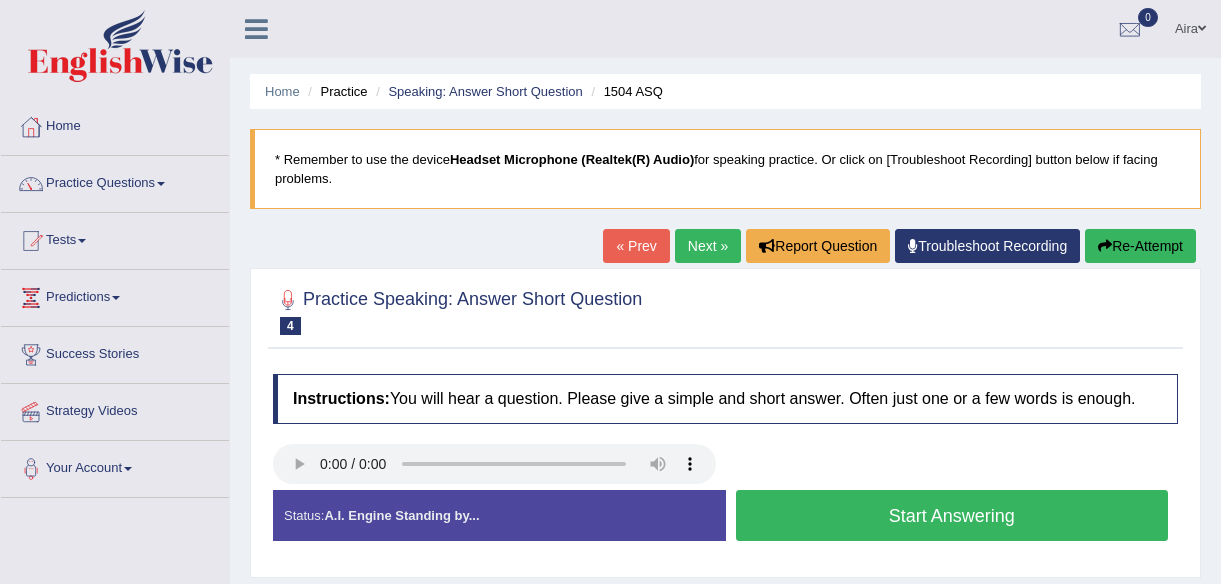 scroll, scrollTop: 0, scrollLeft: 0, axis: both 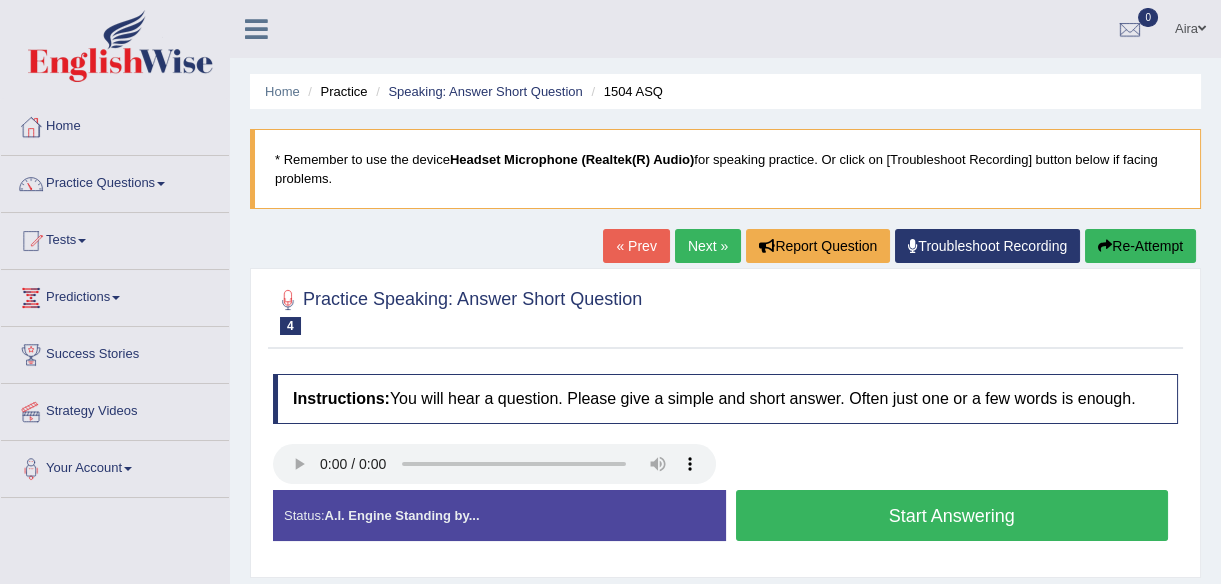 click on "Start Answering" at bounding box center [952, 515] 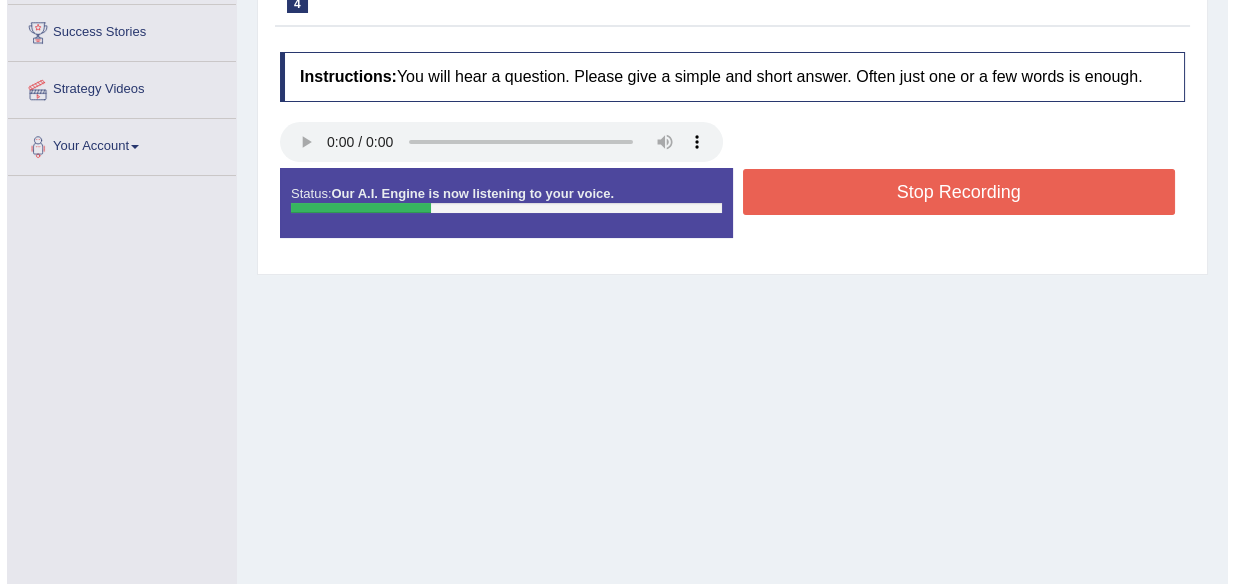 scroll, scrollTop: 181, scrollLeft: 0, axis: vertical 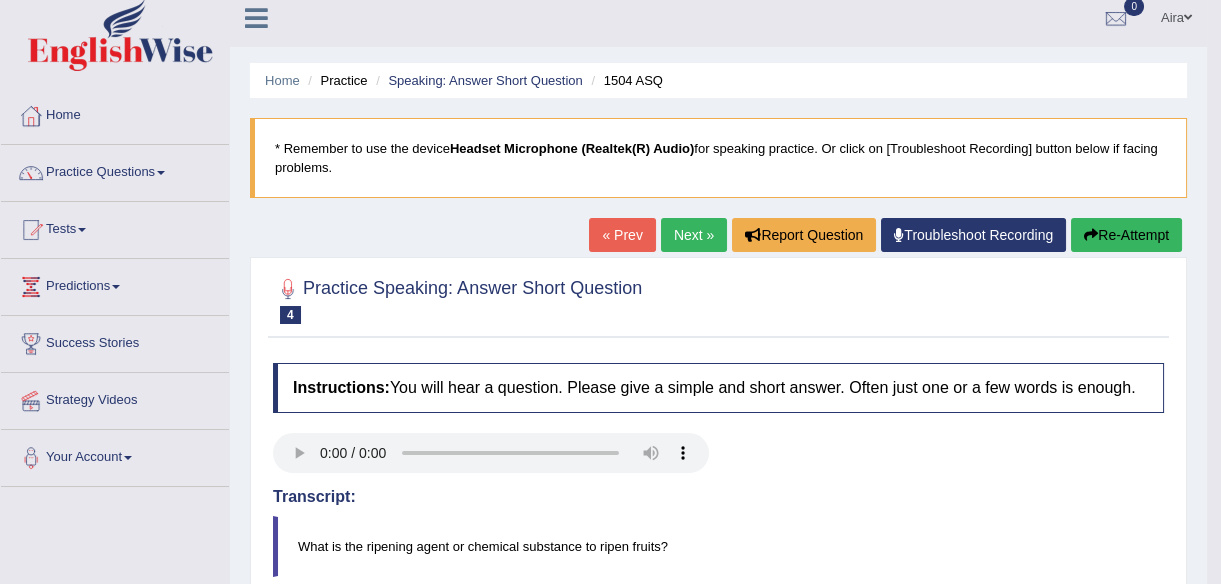 click on "Re-Attempt" at bounding box center (1126, 235) 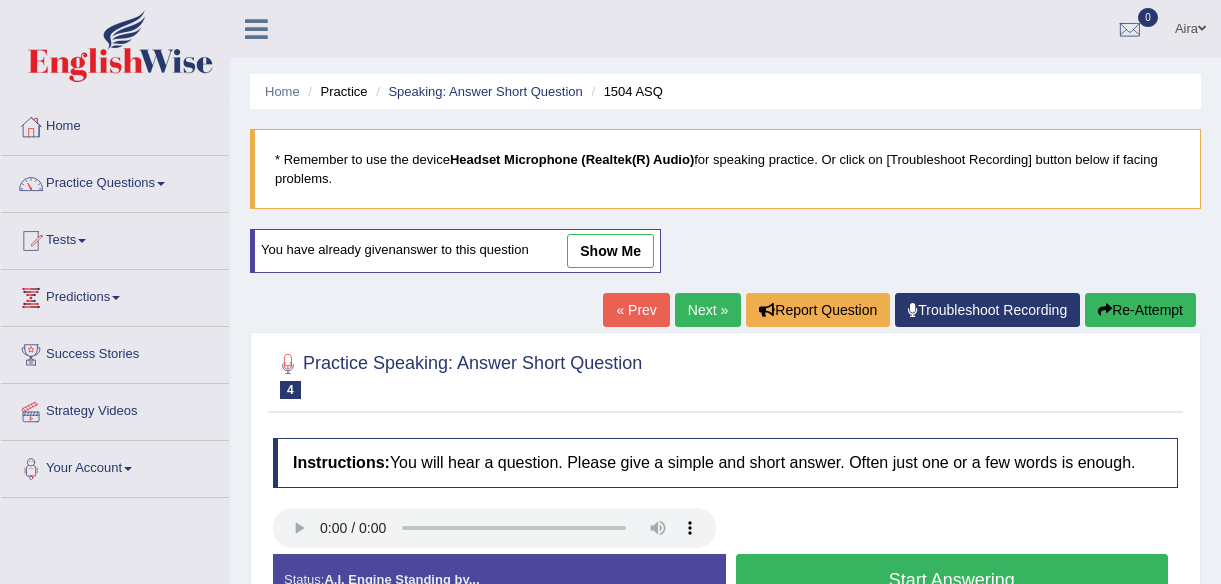 scroll, scrollTop: 11, scrollLeft: 0, axis: vertical 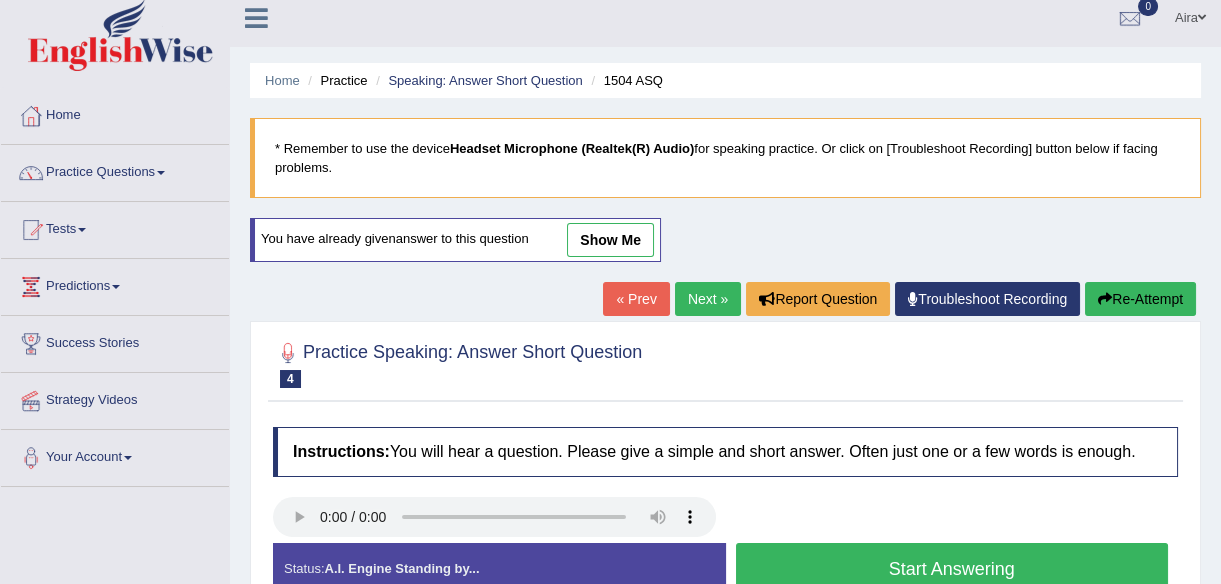 click on "Start Answering" at bounding box center [952, 568] 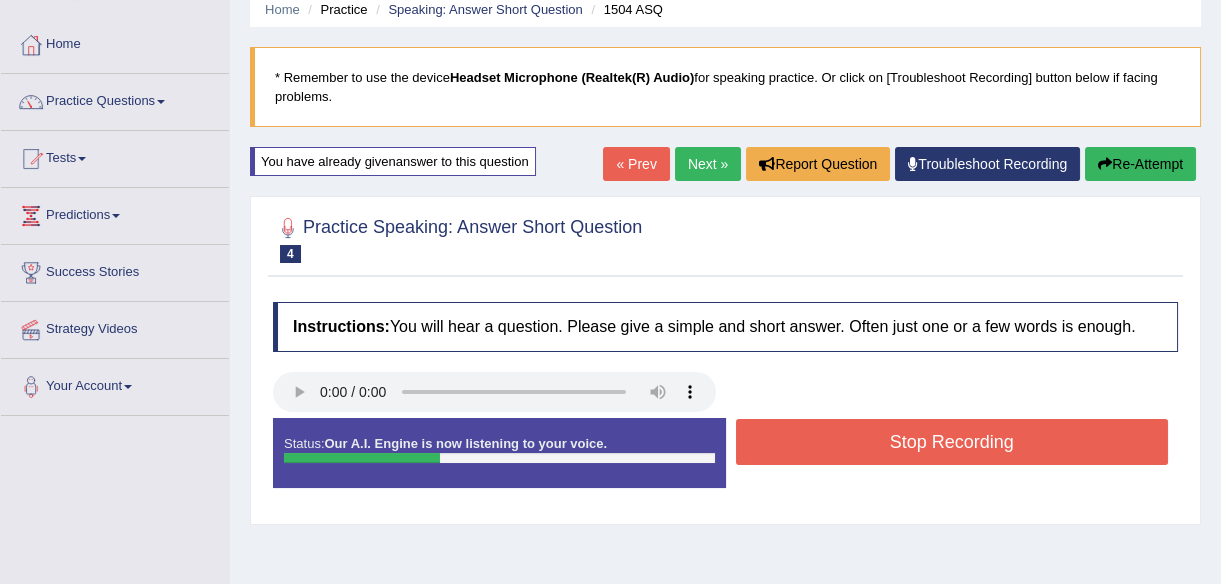 scroll, scrollTop: 193, scrollLeft: 0, axis: vertical 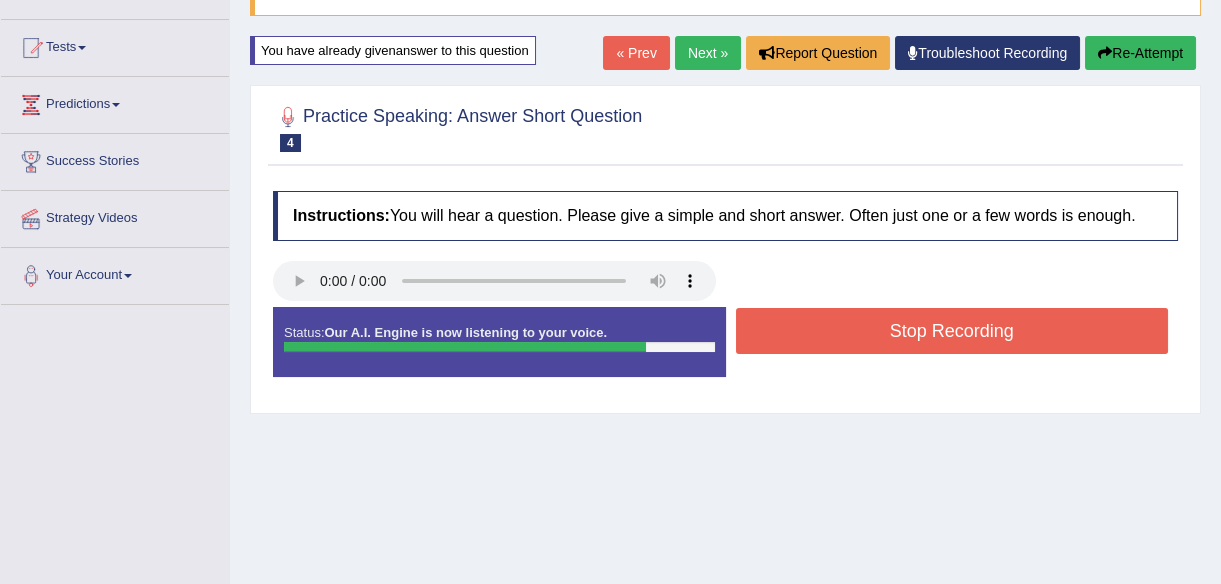 click on "Stop Recording" at bounding box center (952, 331) 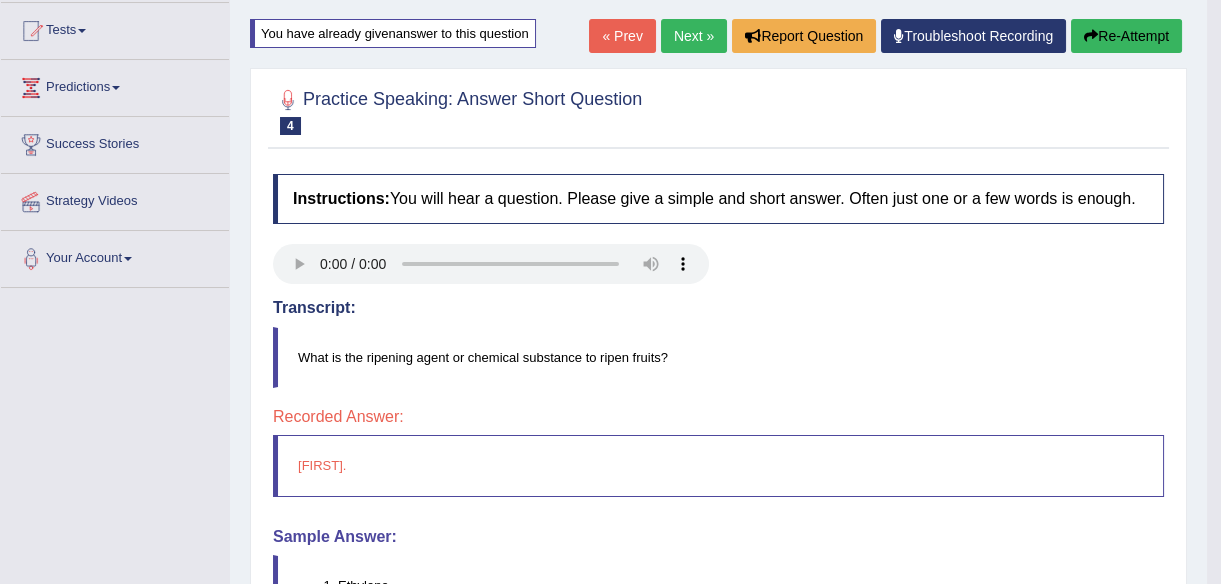 scroll, scrollTop: 193, scrollLeft: 0, axis: vertical 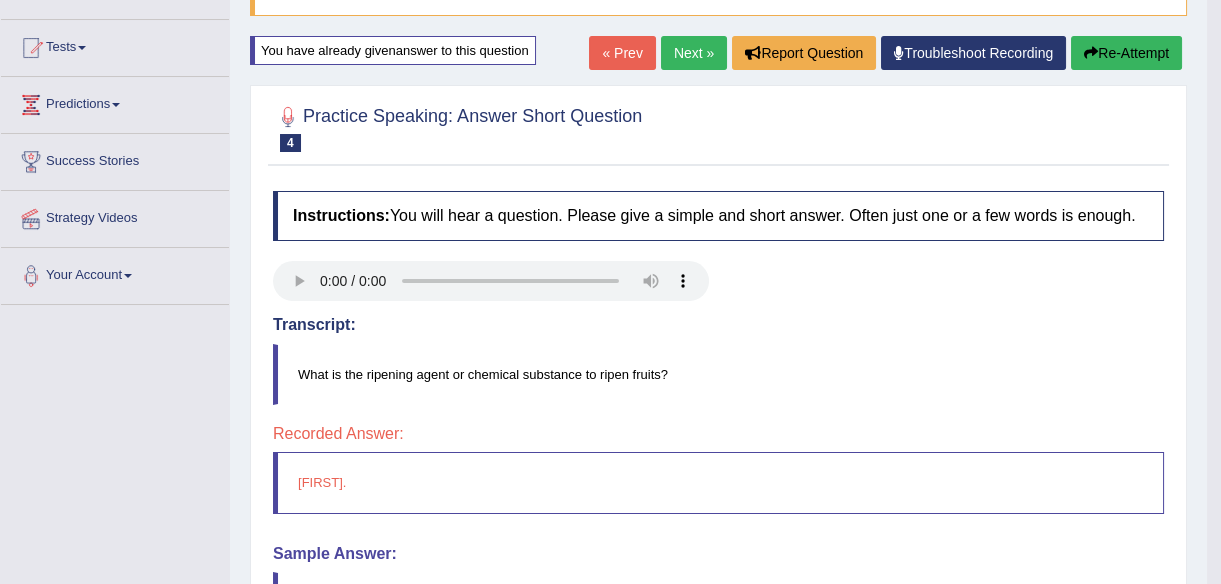 click on "Re-Attempt" at bounding box center (1126, 53) 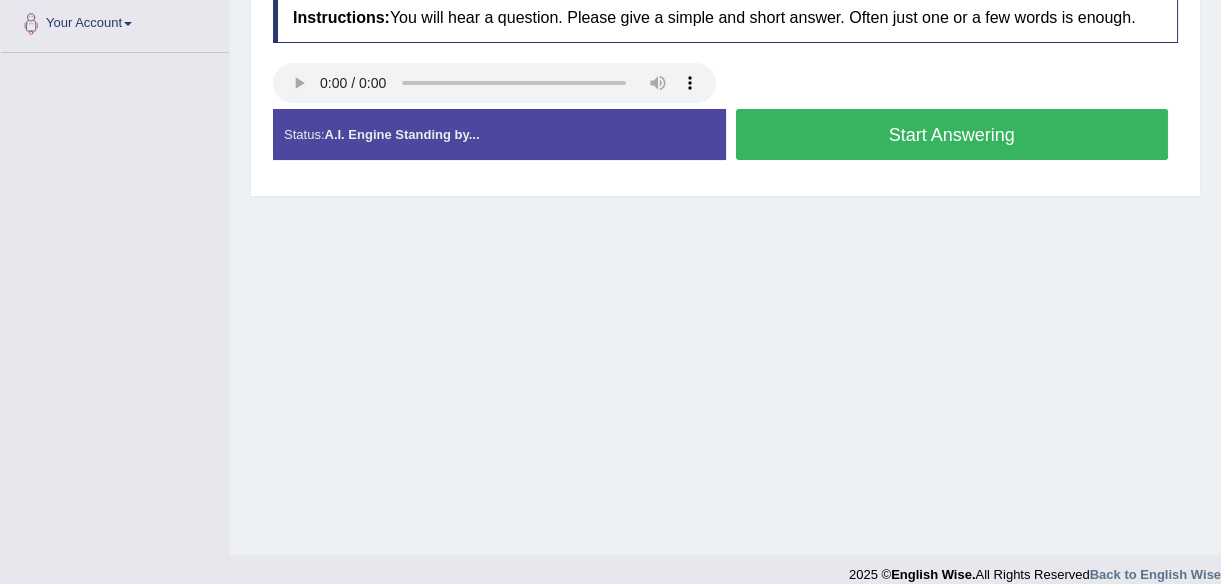 scroll, scrollTop: 445, scrollLeft: 0, axis: vertical 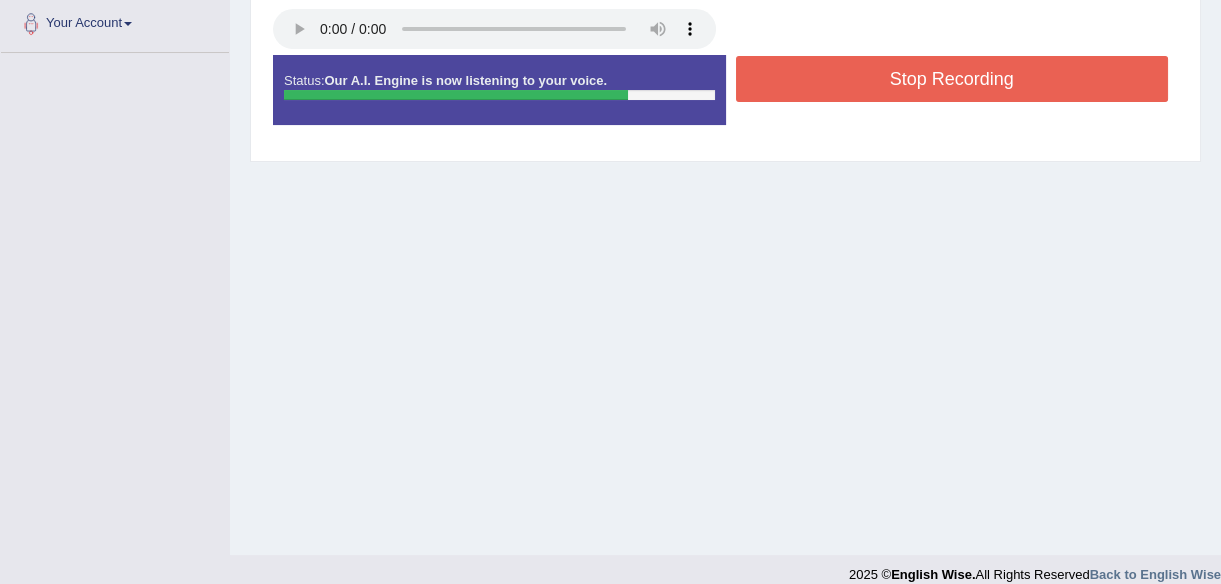 click on "Stop Recording" at bounding box center (952, 79) 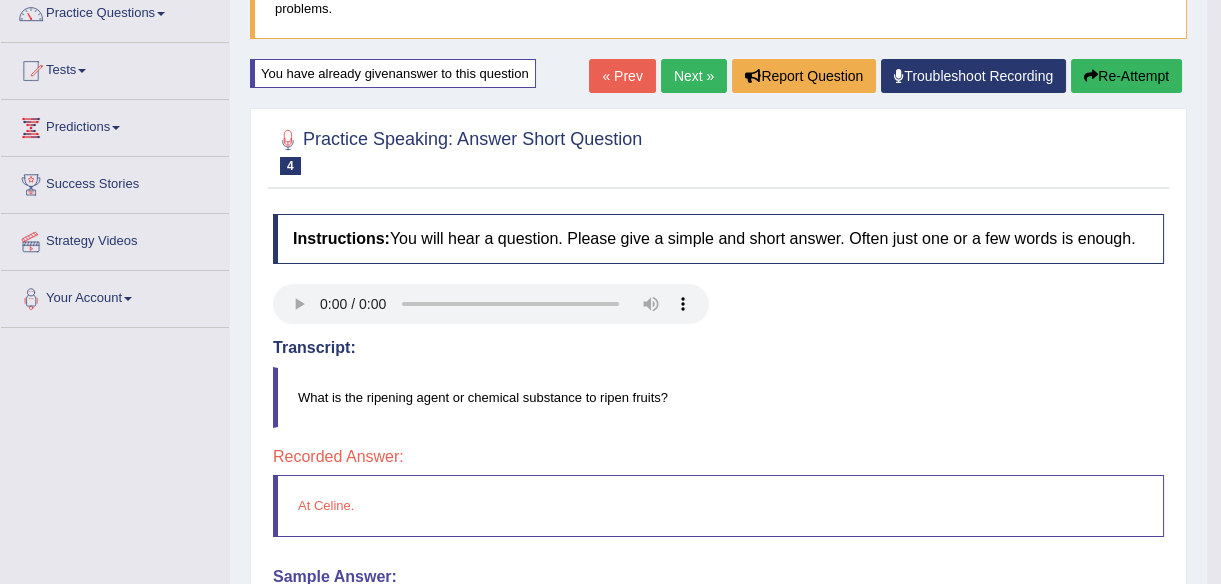 scroll, scrollTop: 81, scrollLeft: 0, axis: vertical 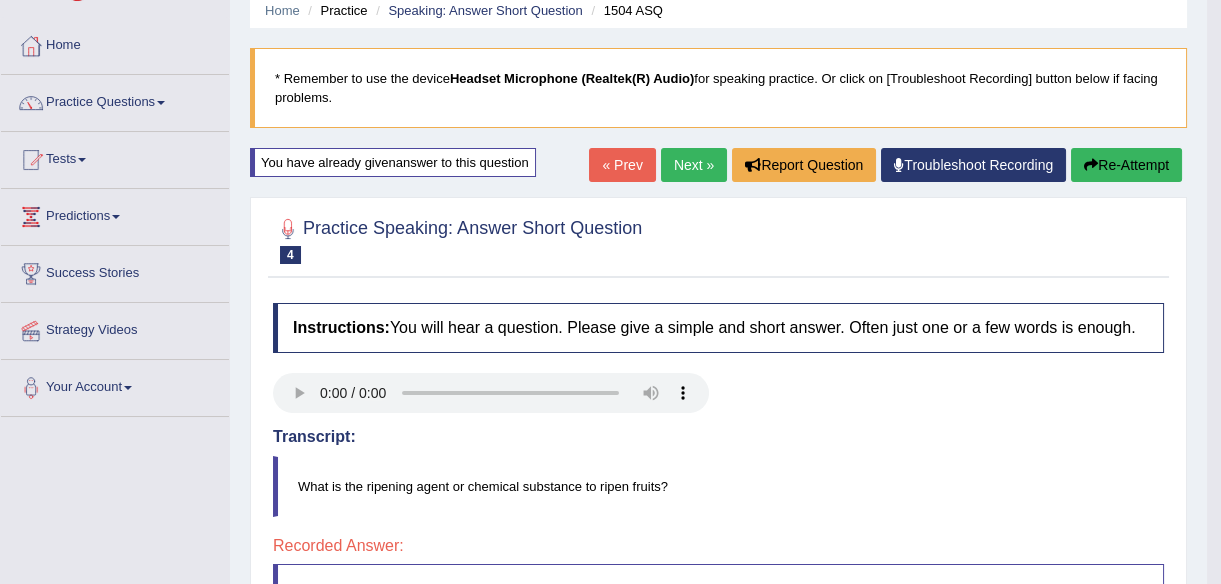 click on "Re-Attempt" at bounding box center [1126, 165] 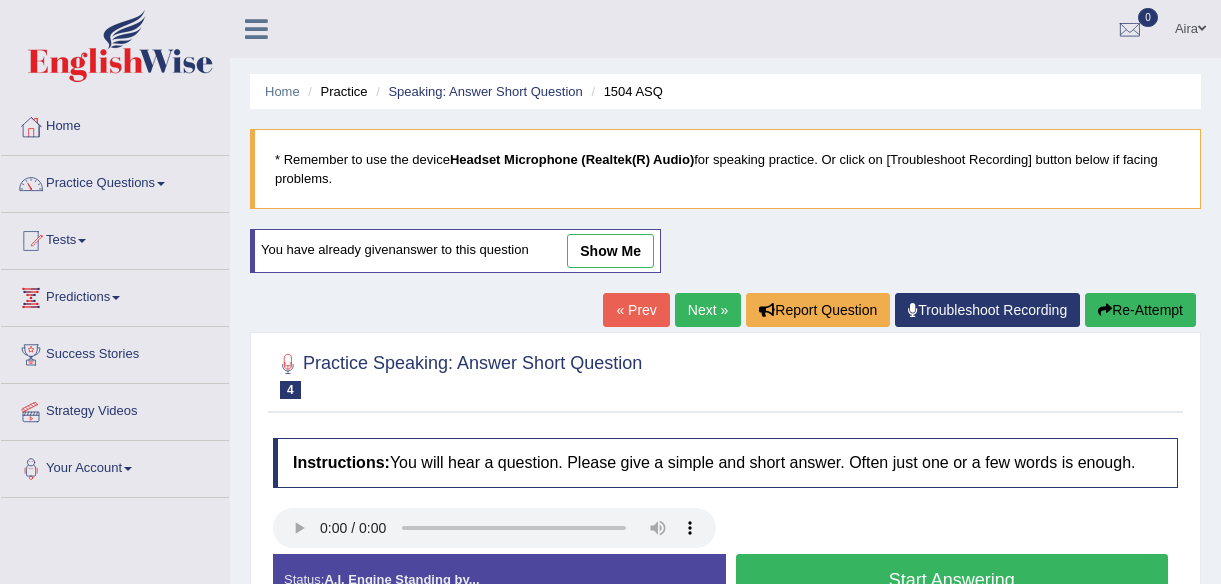 scroll, scrollTop: 81, scrollLeft: 0, axis: vertical 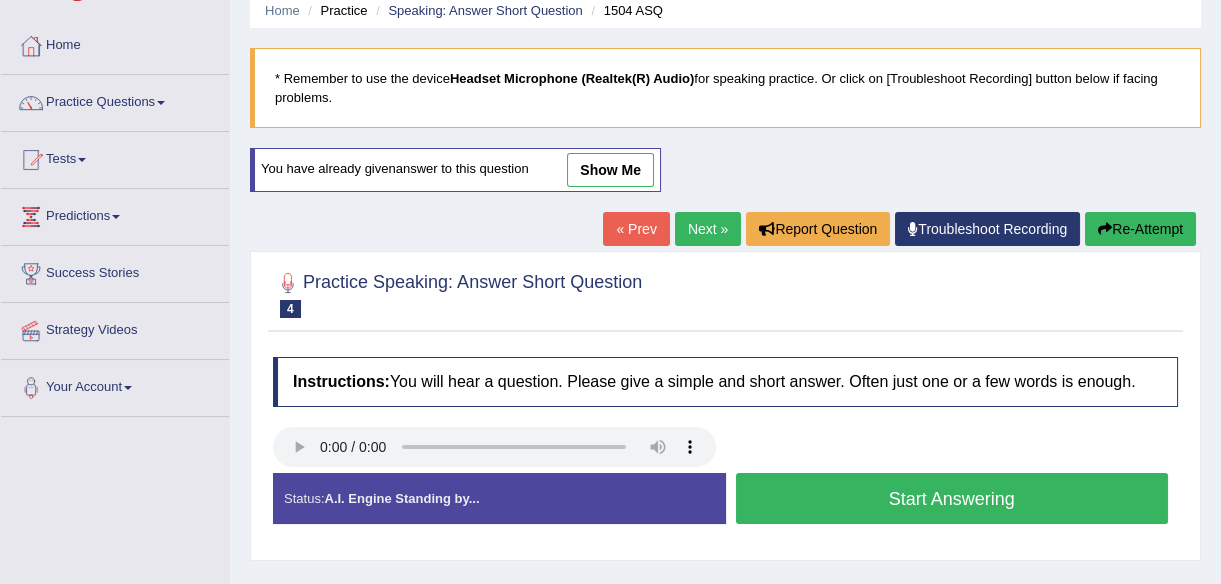 click on "Start Answering" at bounding box center (952, 498) 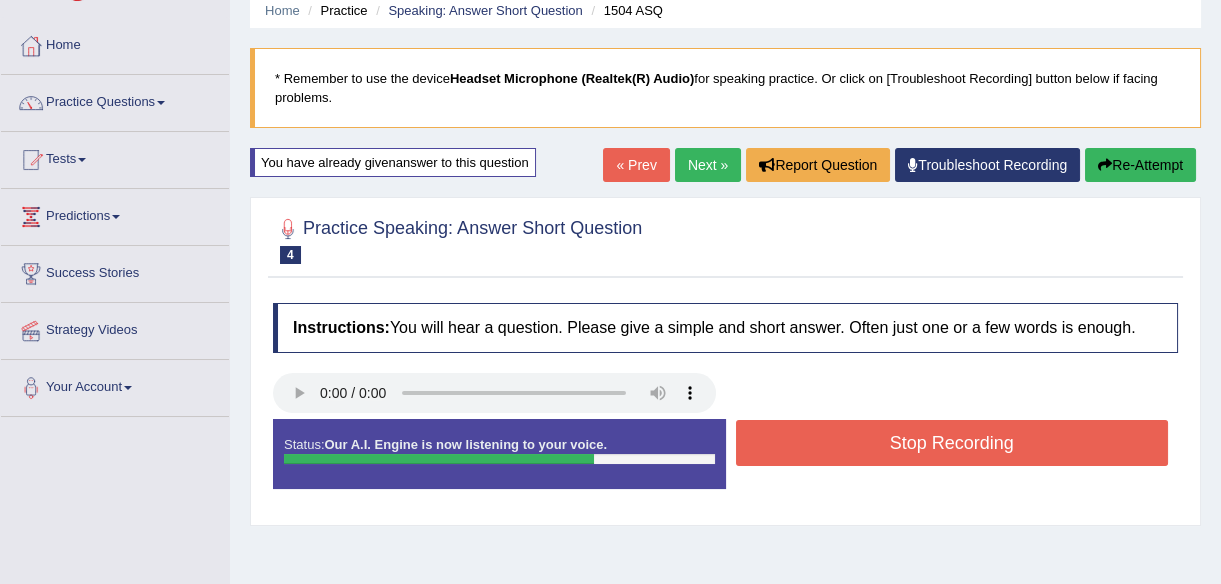 click on "Stop Recording" at bounding box center (952, 443) 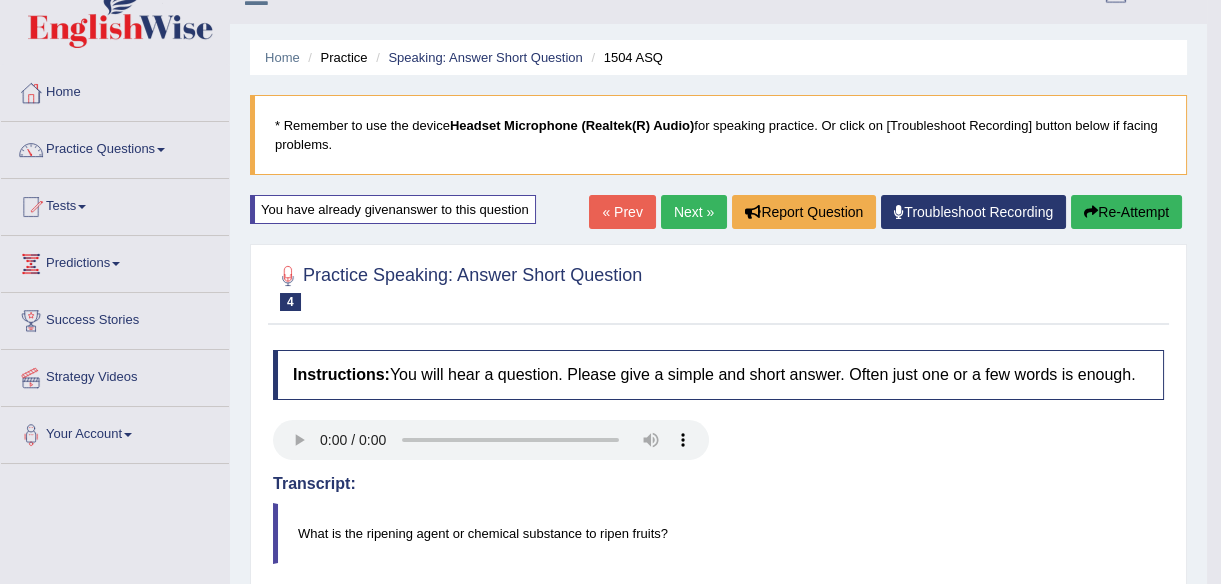 scroll, scrollTop: 11, scrollLeft: 0, axis: vertical 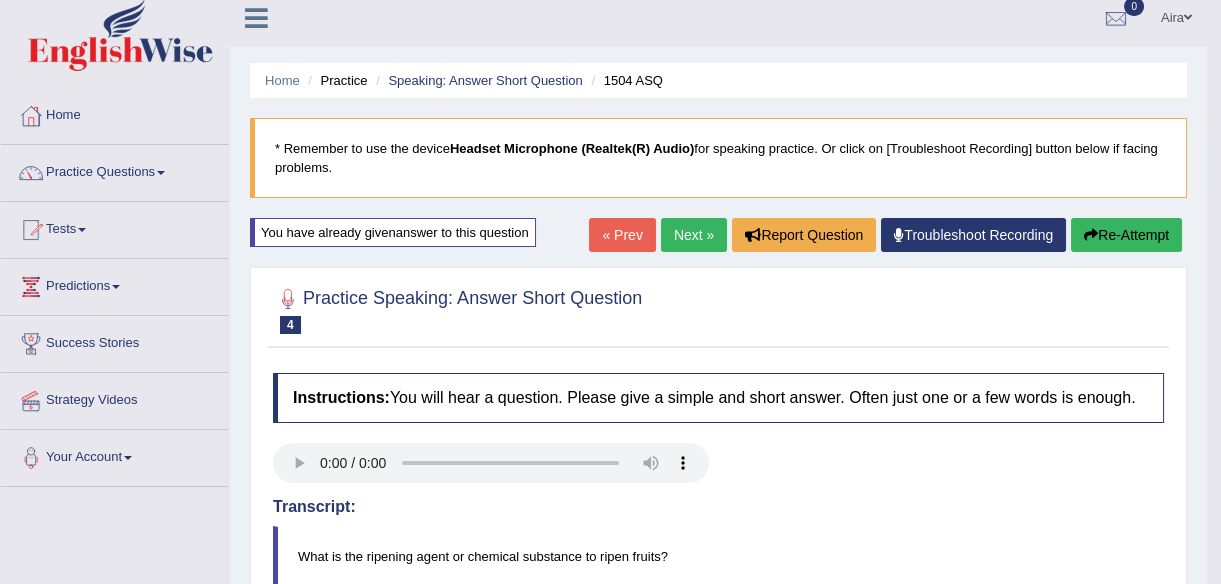 click on "Next »" at bounding box center [694, 235] 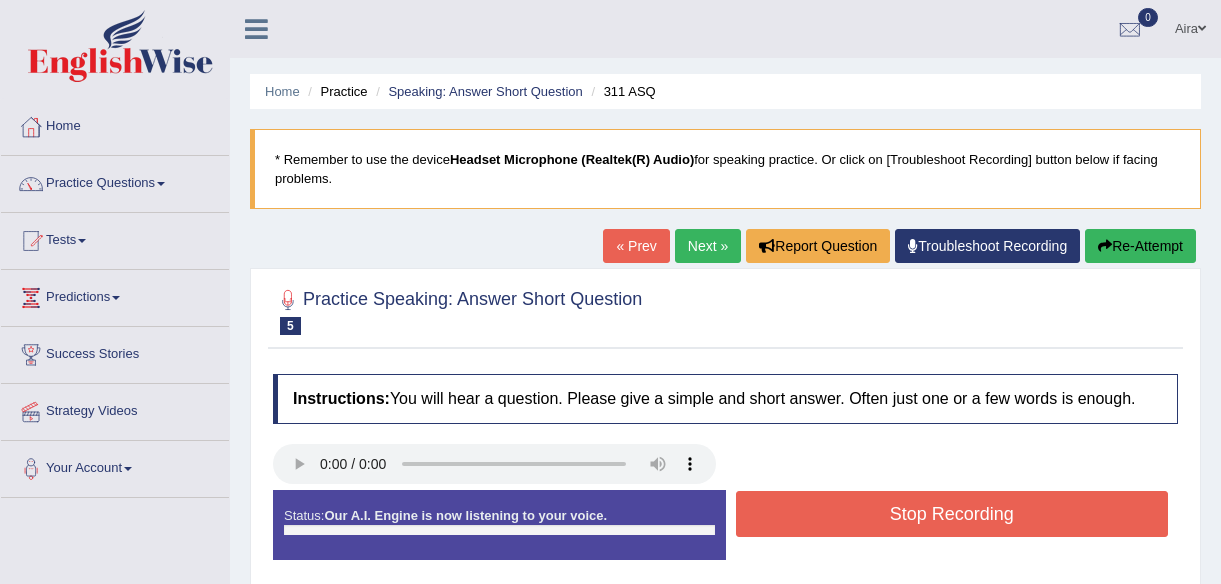 scroll, scrollTop: 192, scrollLeft: 0, axis: vertical 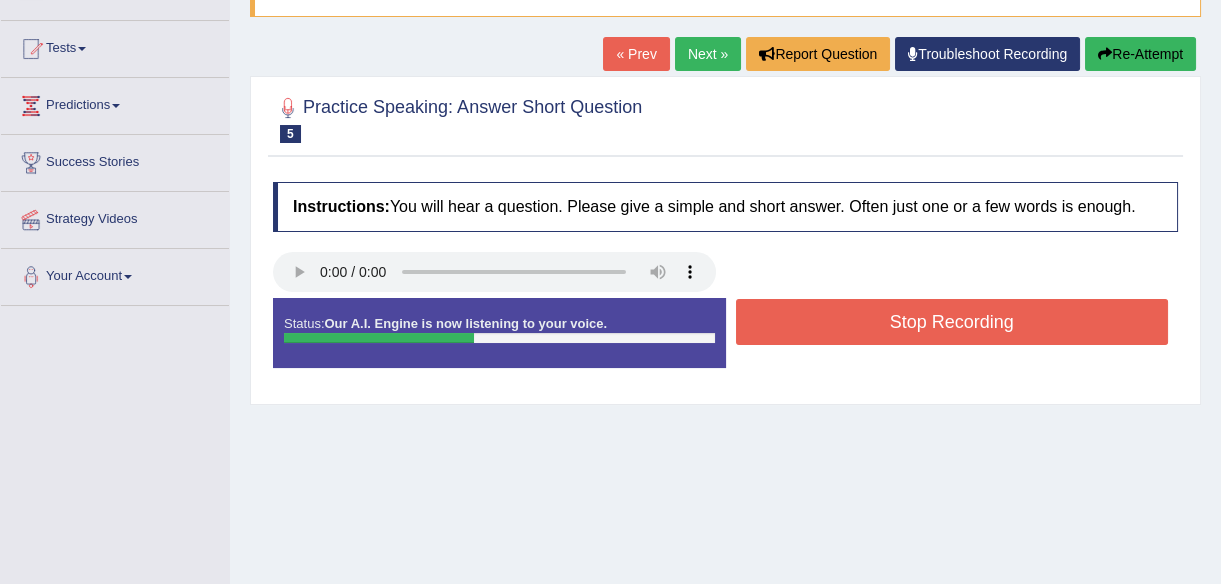 click on "Stop Recording" at bounding box center (952, 322) 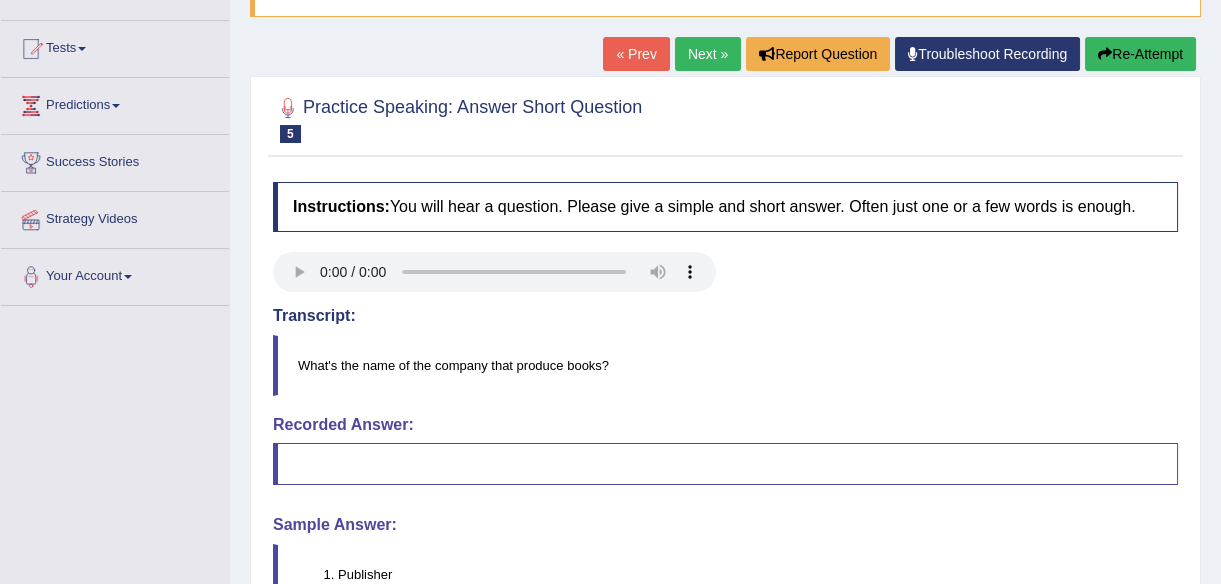 click on "« Prev" at bounding box center [636, 54] 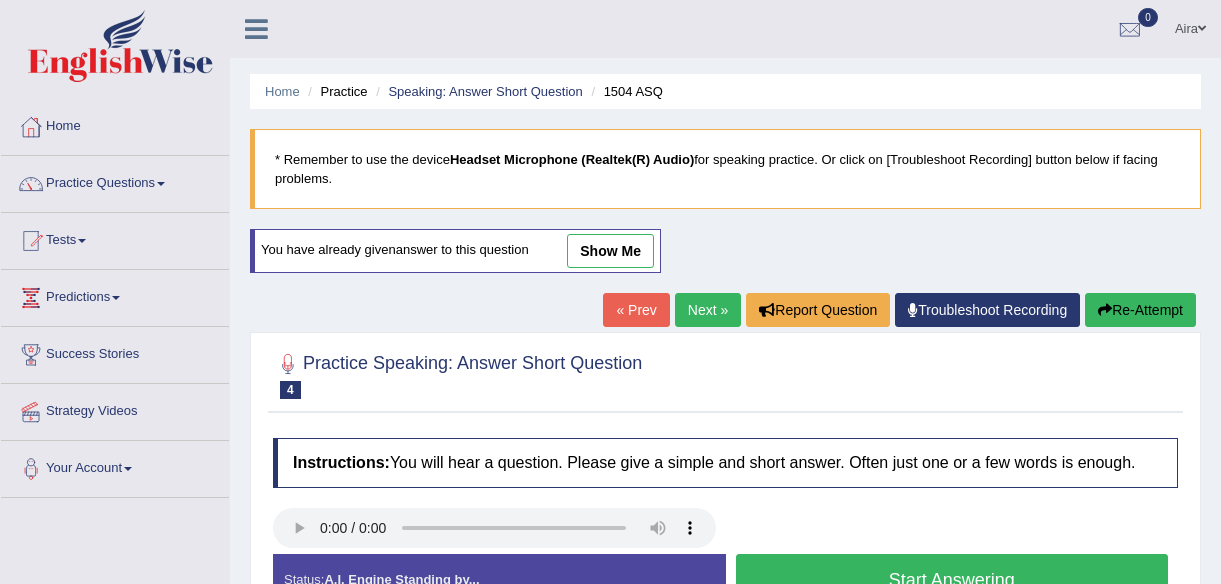 scroll, scrollTop: 0, scrollLeft: 0, axis: both 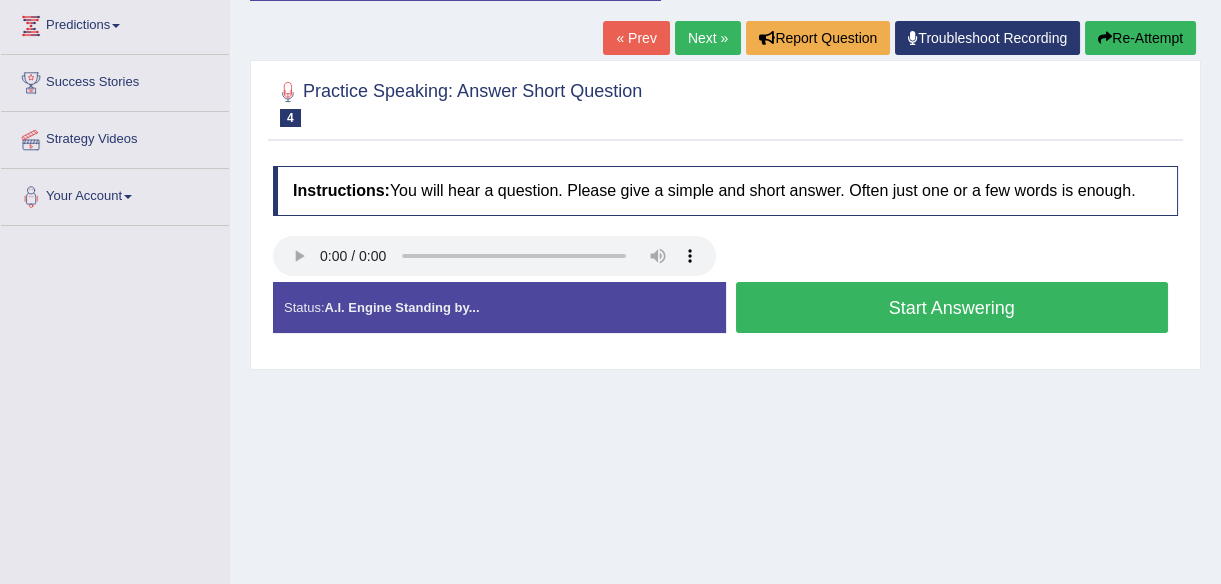 click at bounding box center [494, 258] 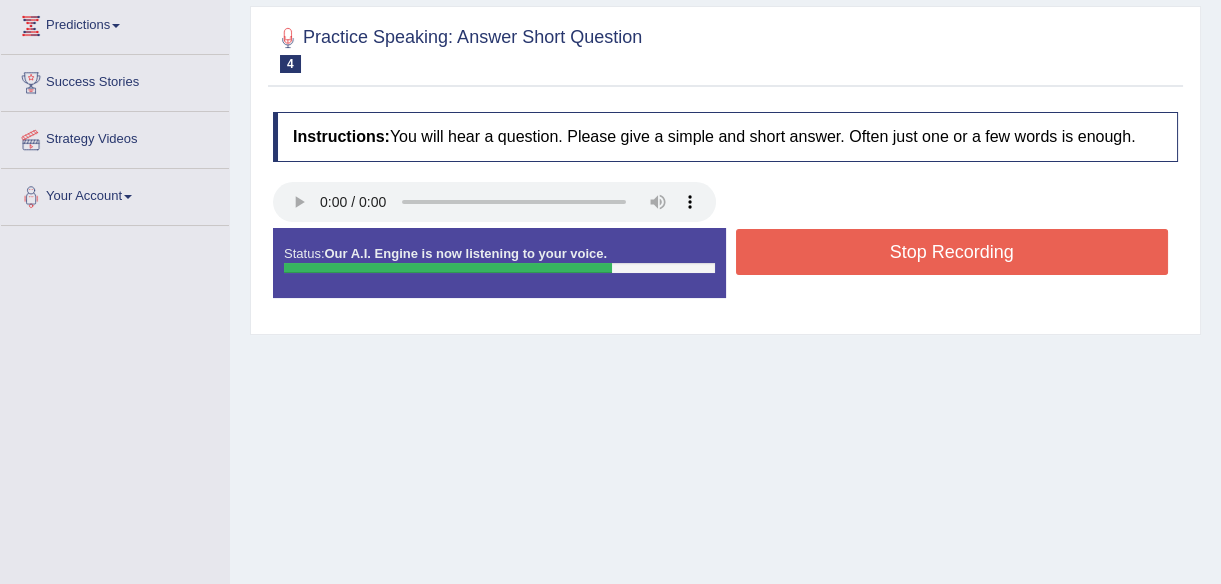 click on "Stop Recording" at bounding box center [952, 252] 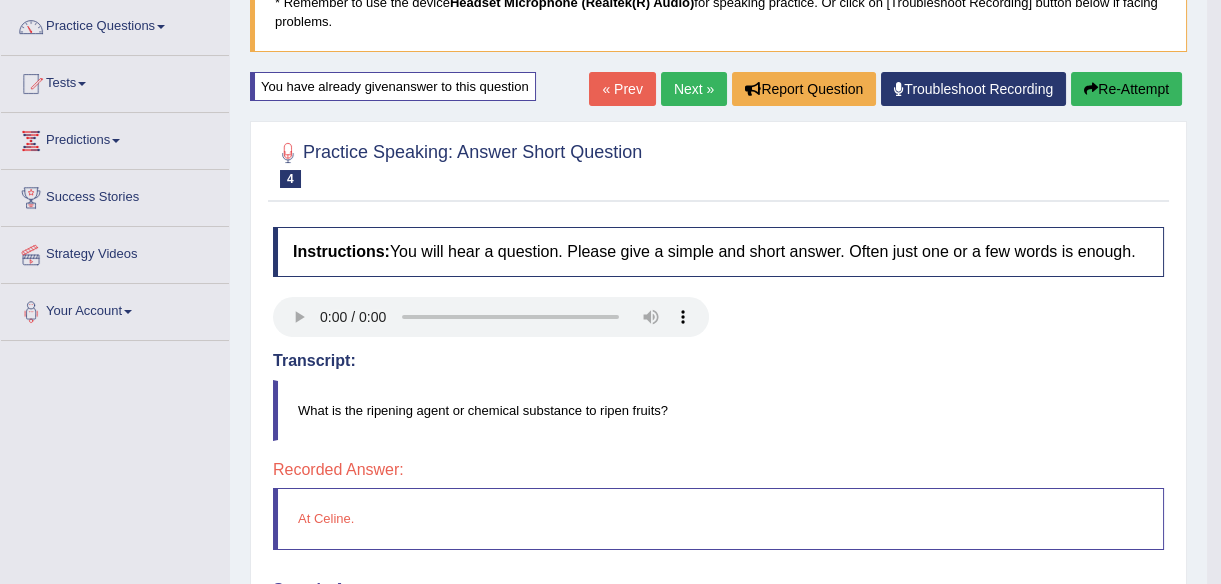 scroll, scrollTop: 0, scrollLeft: 0, axis: both 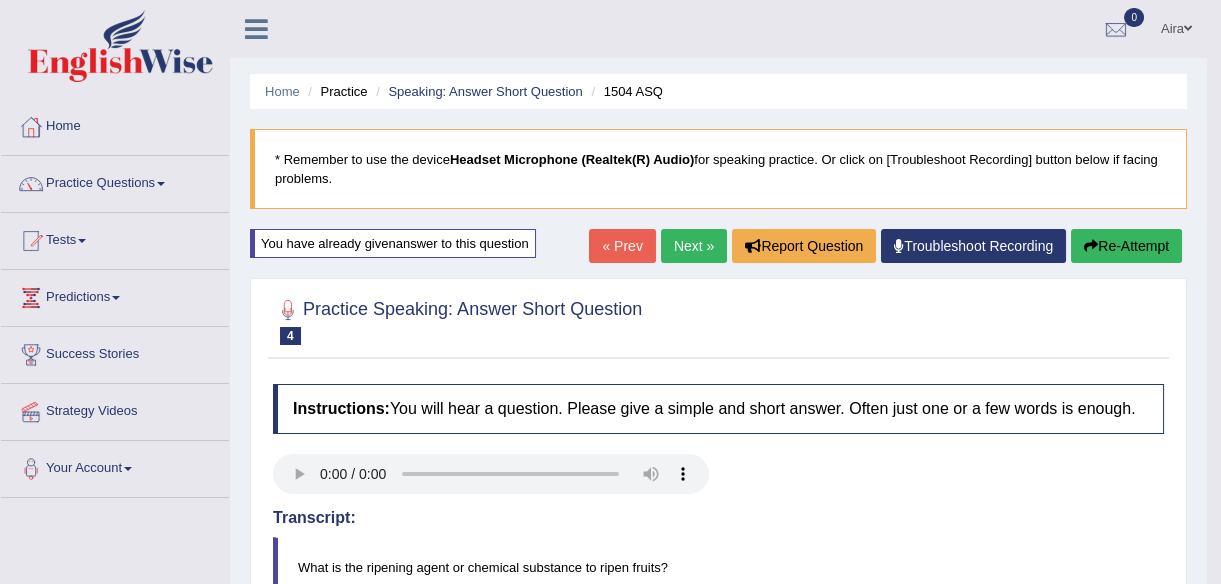 click on "Next »" at bounding box center [694, 246] 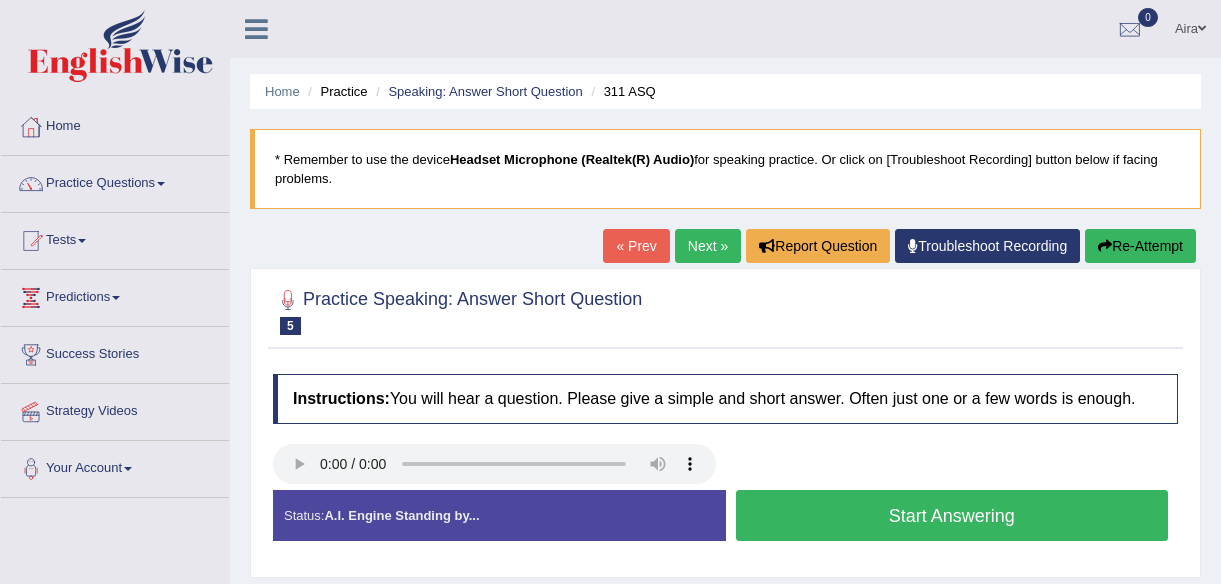 scroll, scrollTop: 191, scrollLeft: 0, axis: vertical 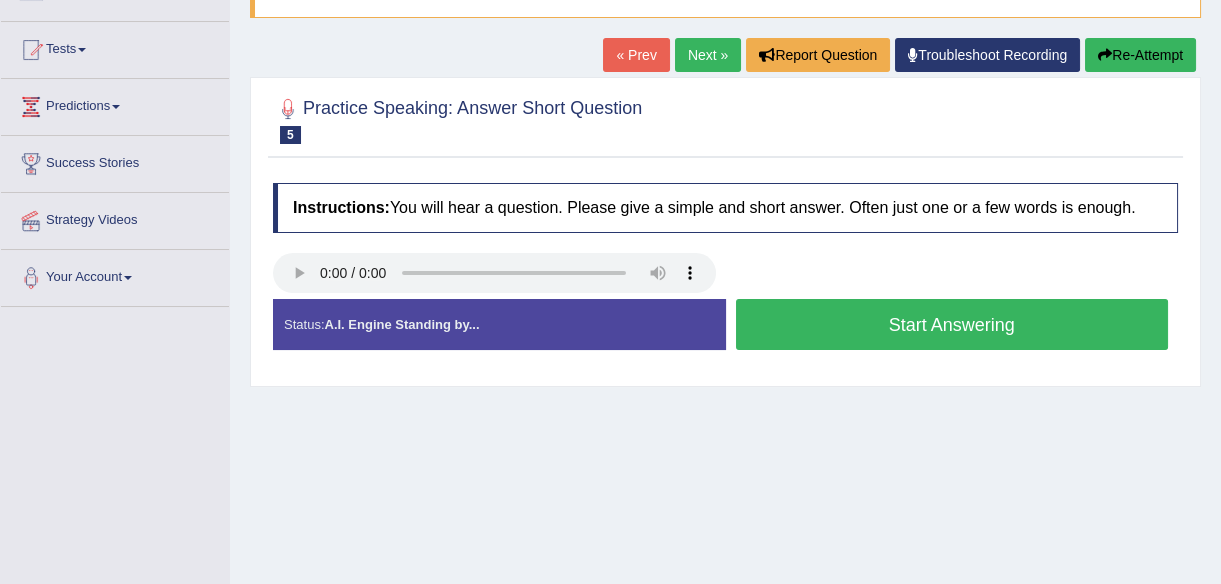 click on "Start Answering" at bounding box center [952, 324] 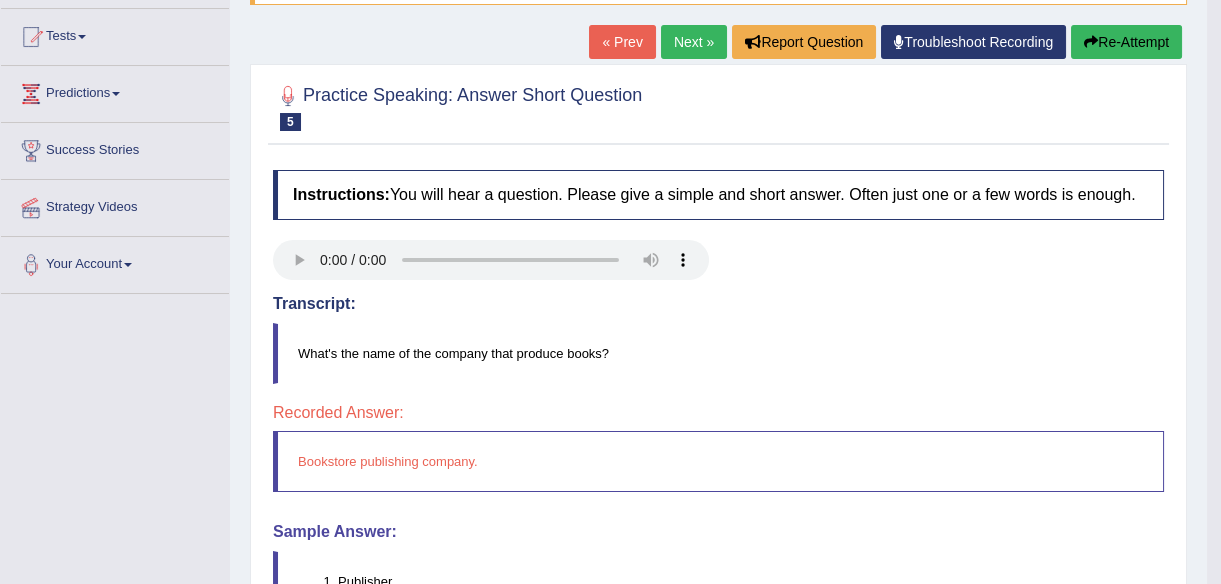 scroll, scrollTop: 181, scrollLeft: 0, axis: vertical 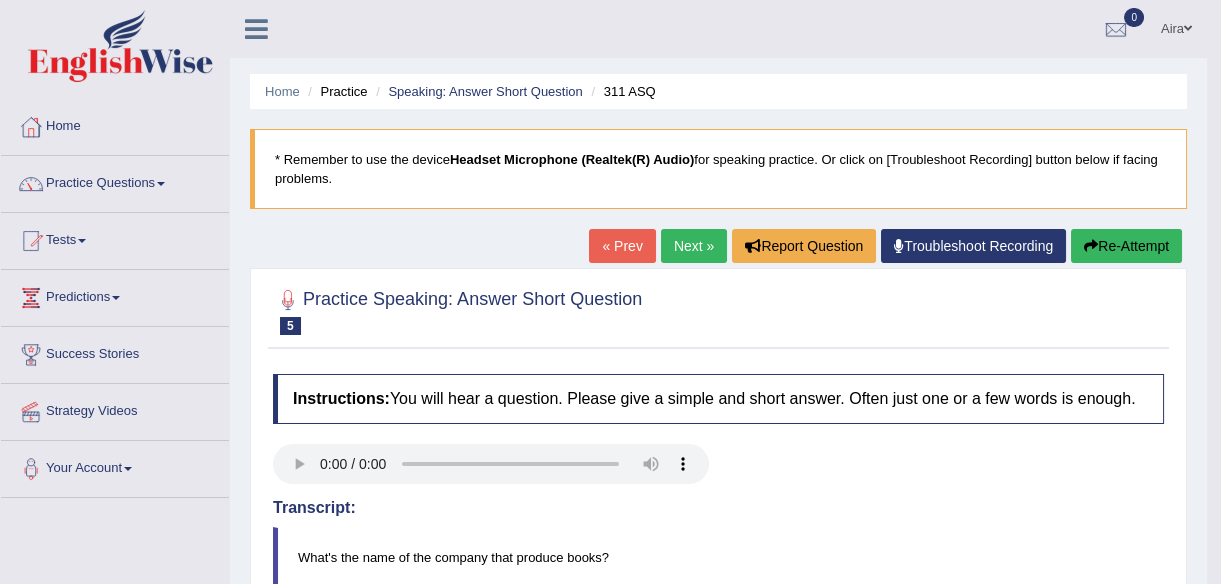 click on "Re-Attempt" at bounding box center [1126, 246] 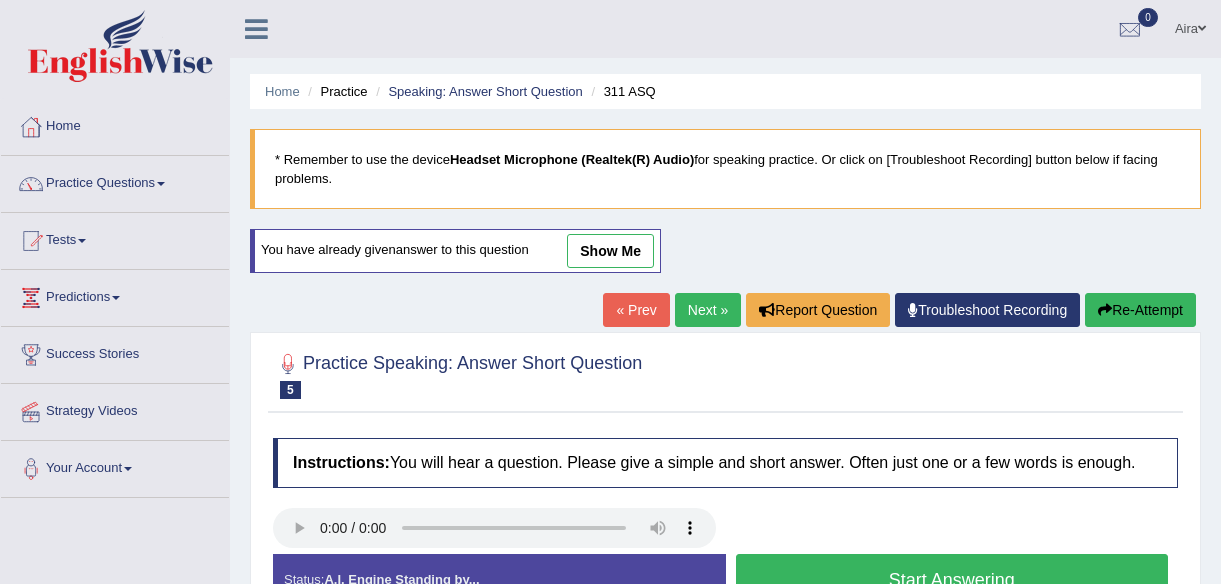 scroll, scrollTop: 418, scrollLeft: 0, axis: vertical 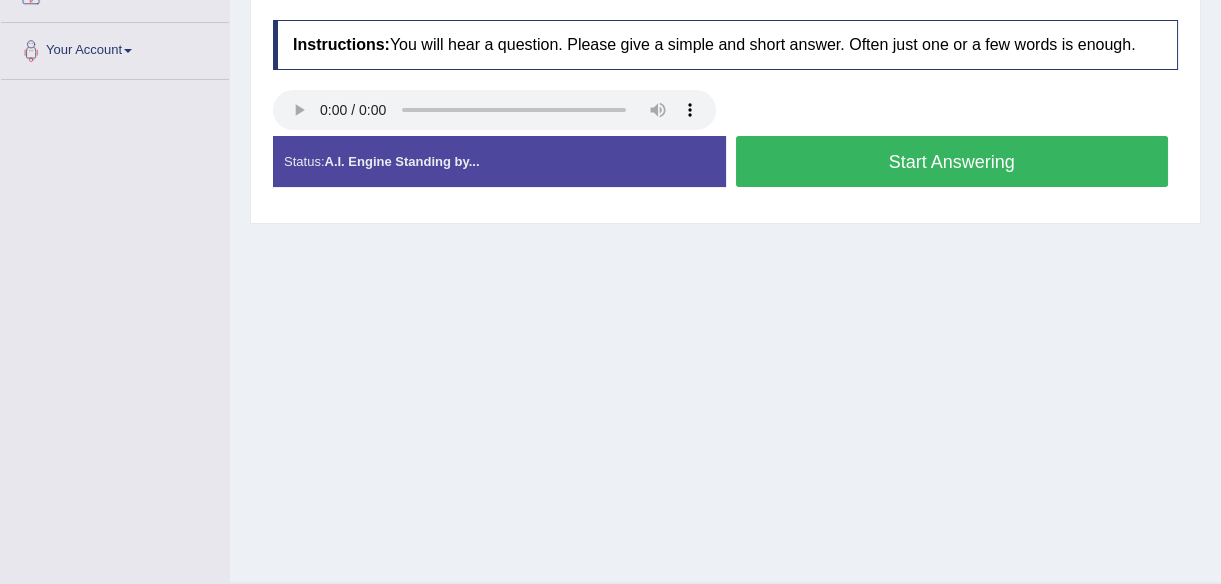 click on "Start Answering" at bounding box center [952, 161] 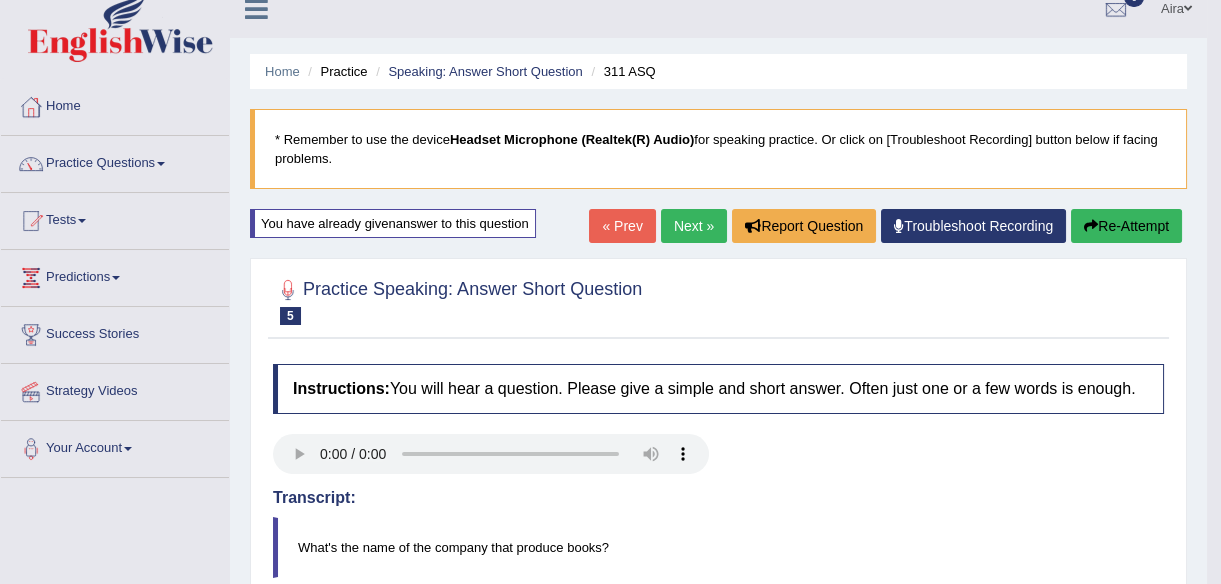 scroll, scrollTop: 18, scrollLeft: 0, axis: vertical 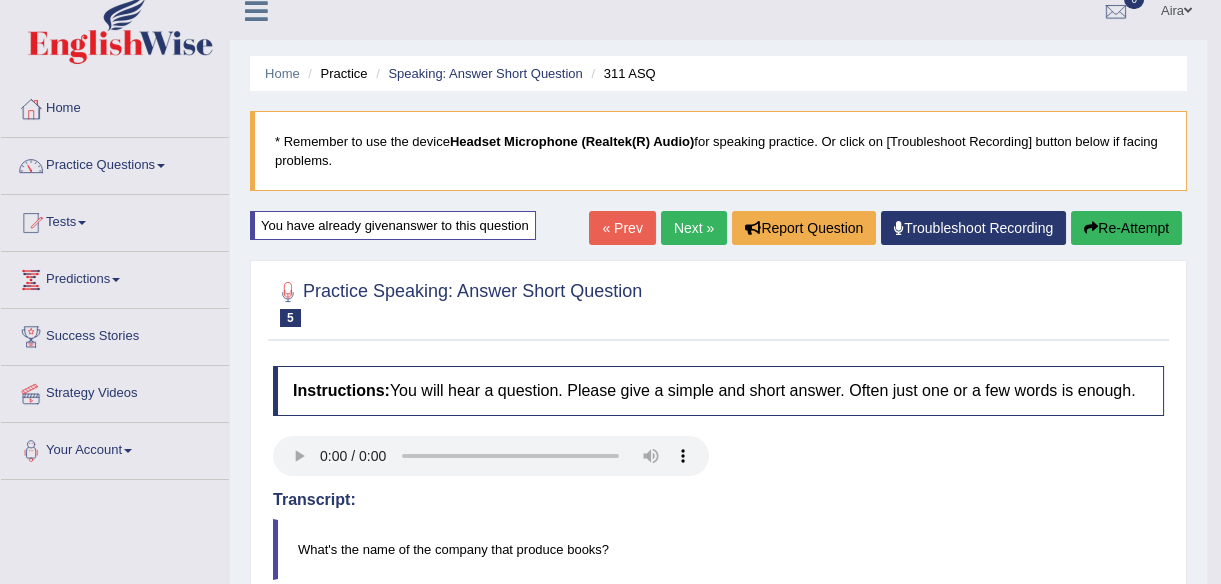 click on "Next »" at bounding box center [694, 228] 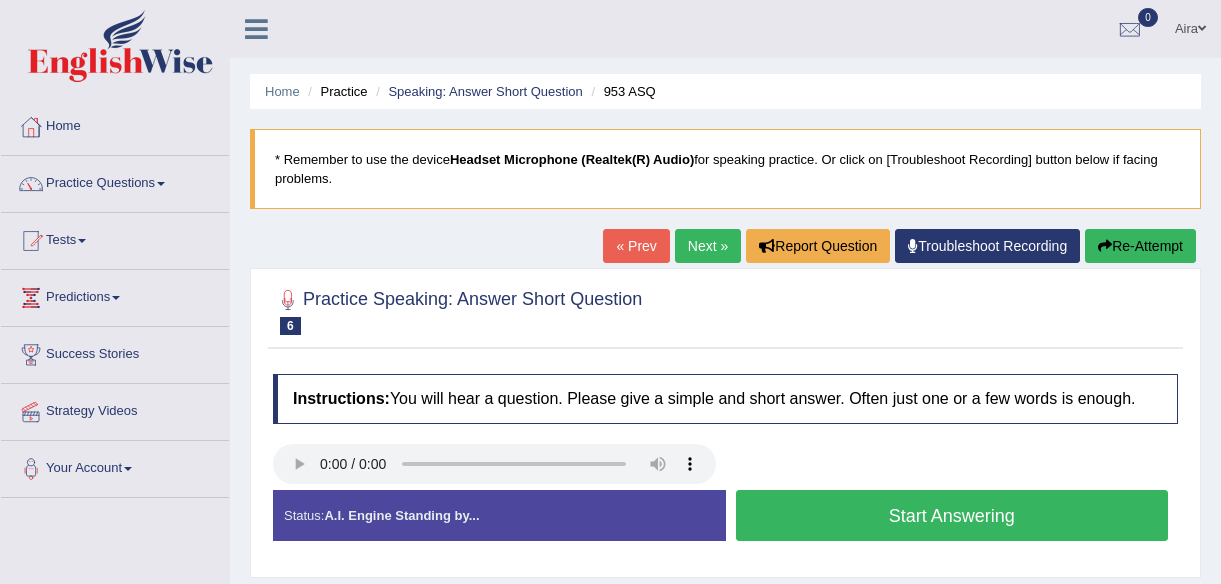 scroll, scrollTop: 0, scrollLeft: 0, axis: both 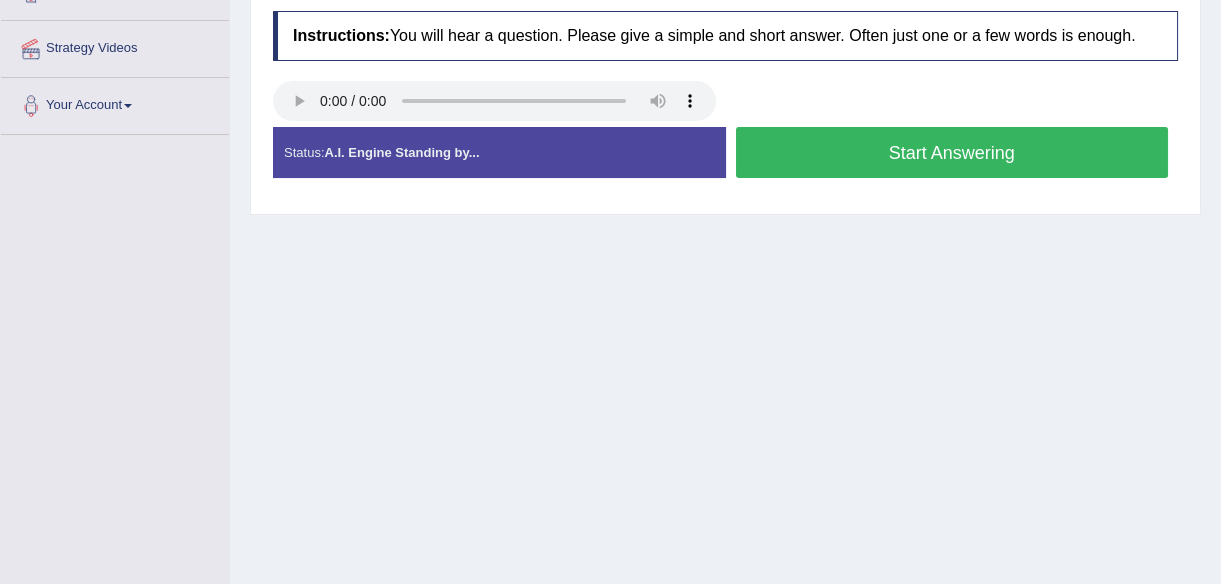 click on "Start Answering" at bounding box center [952, 152] 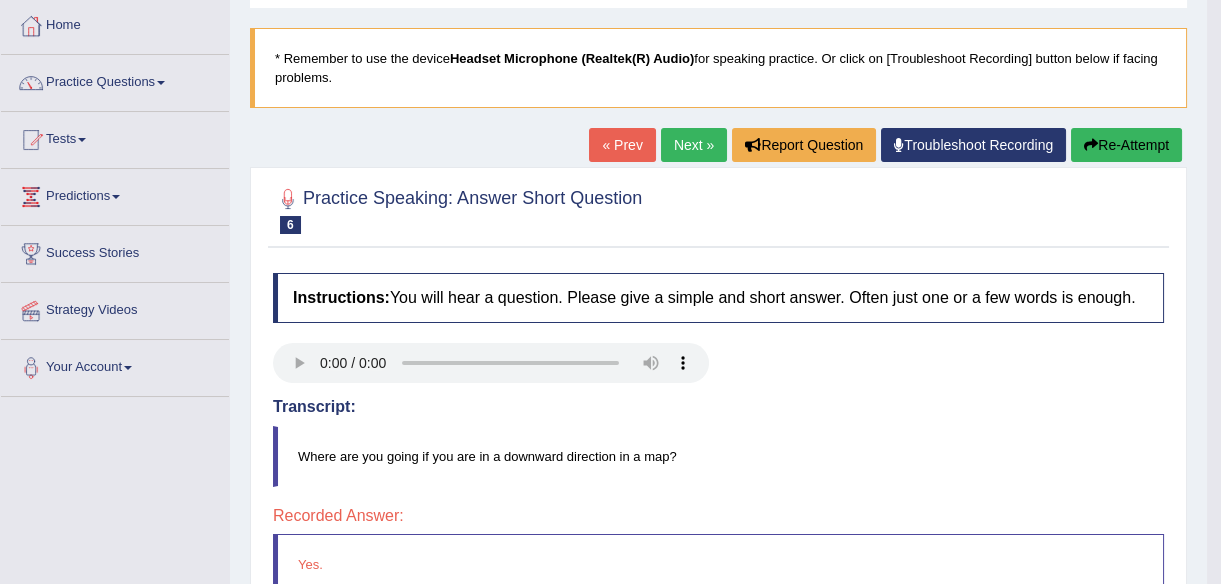 scroll, scrollTop: 90, scrollLeft: 0, axis: vertical 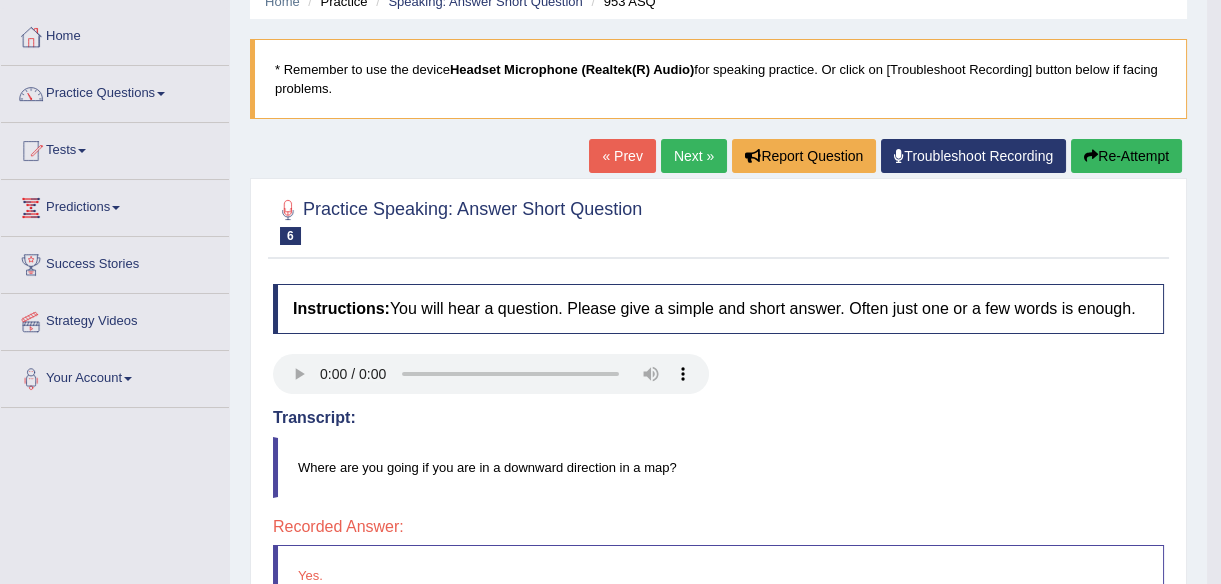 click on "Re-Attempt" at bounding box center [1126, 156] 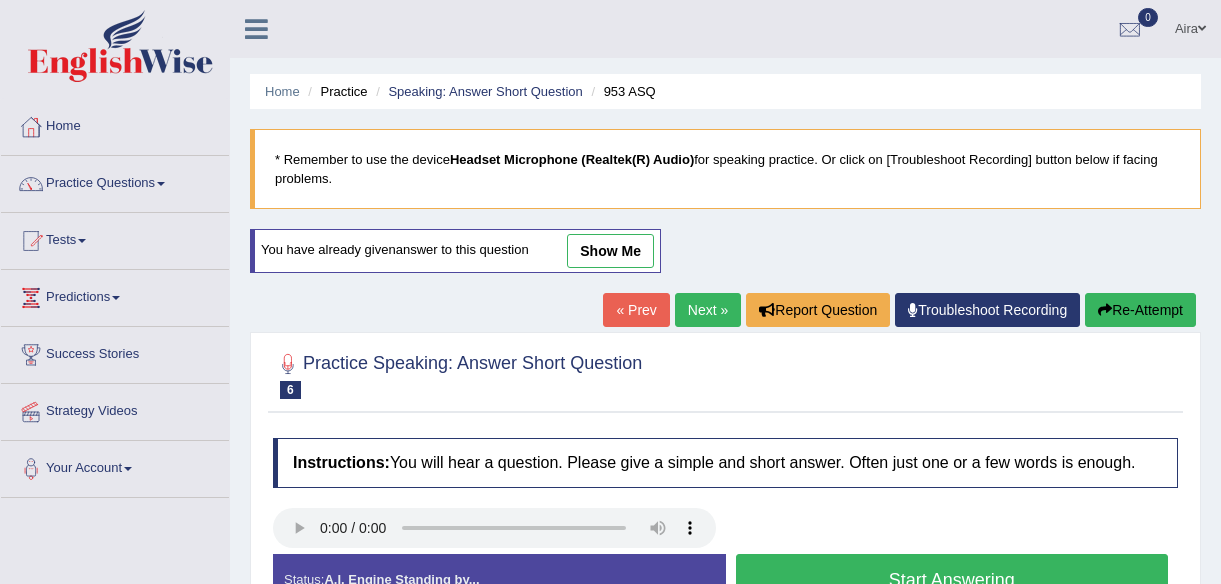 click on "Start Answering" at bounding box center (952, 579) 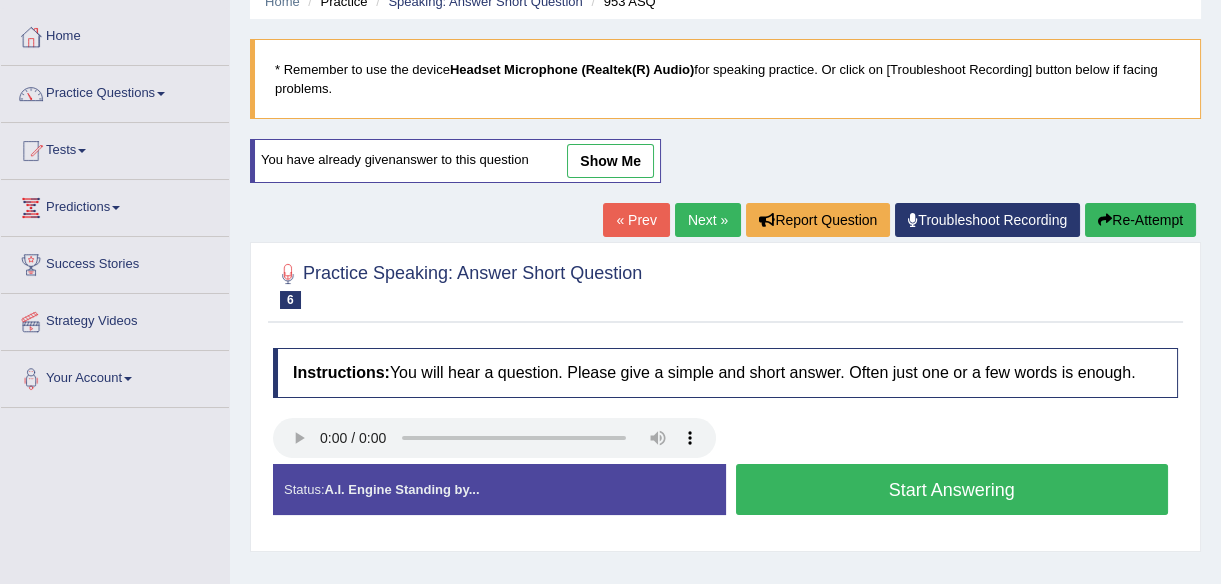 scroll, scrollTop: 0, scrollLeft: 0, axis: both 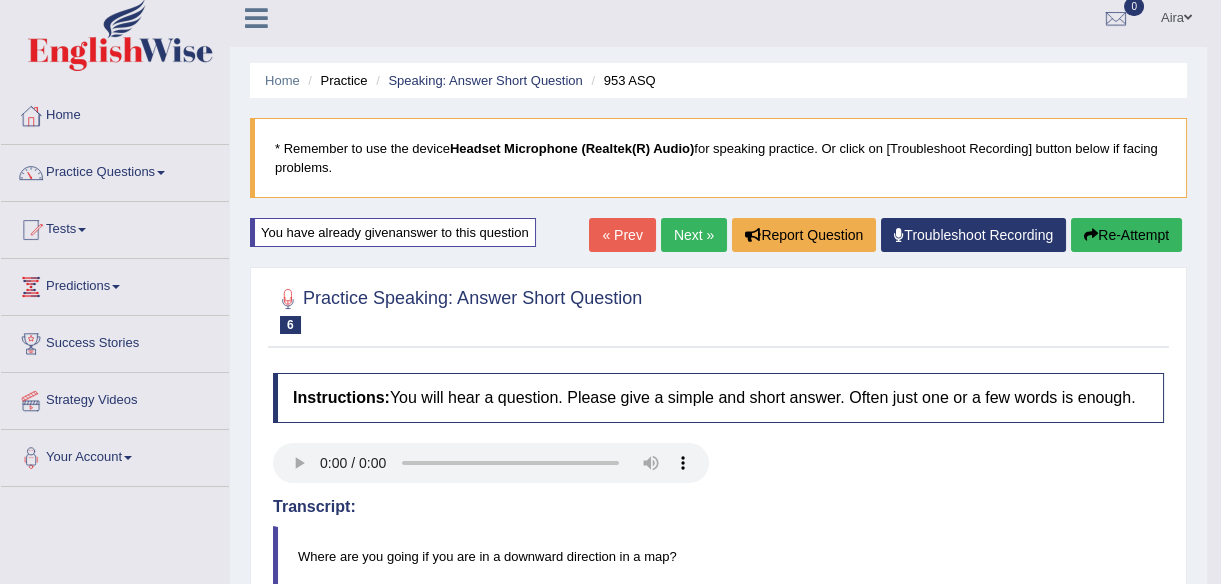 click on "Re-Attempt" at bounding box center [1126, 235] 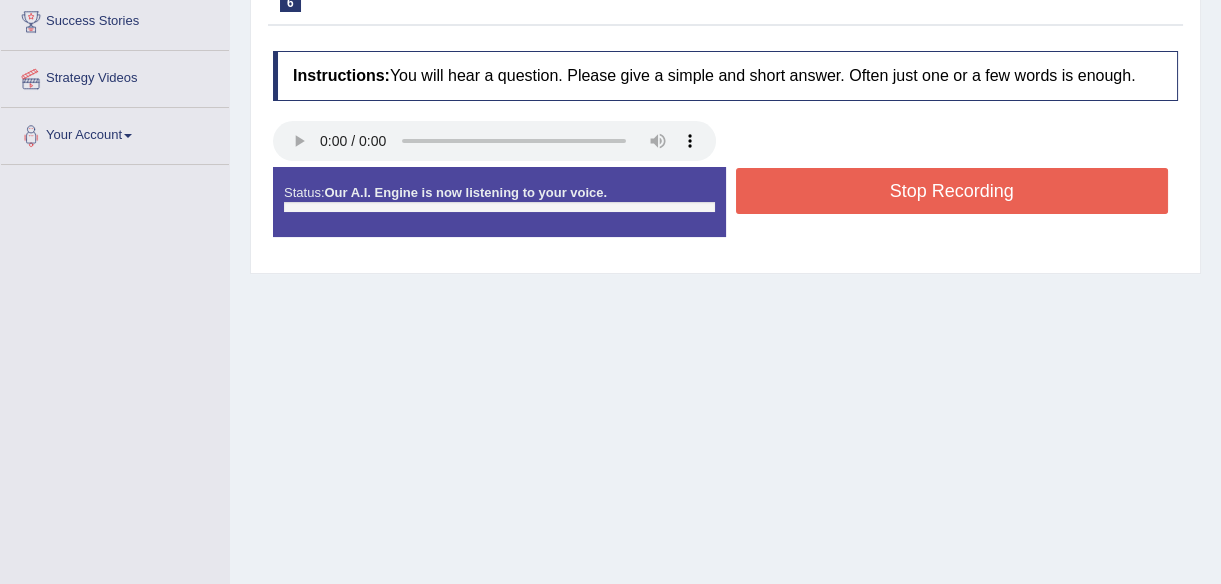 scroll, scrollTop: 333, scrollLeft: 0, axis: vertical 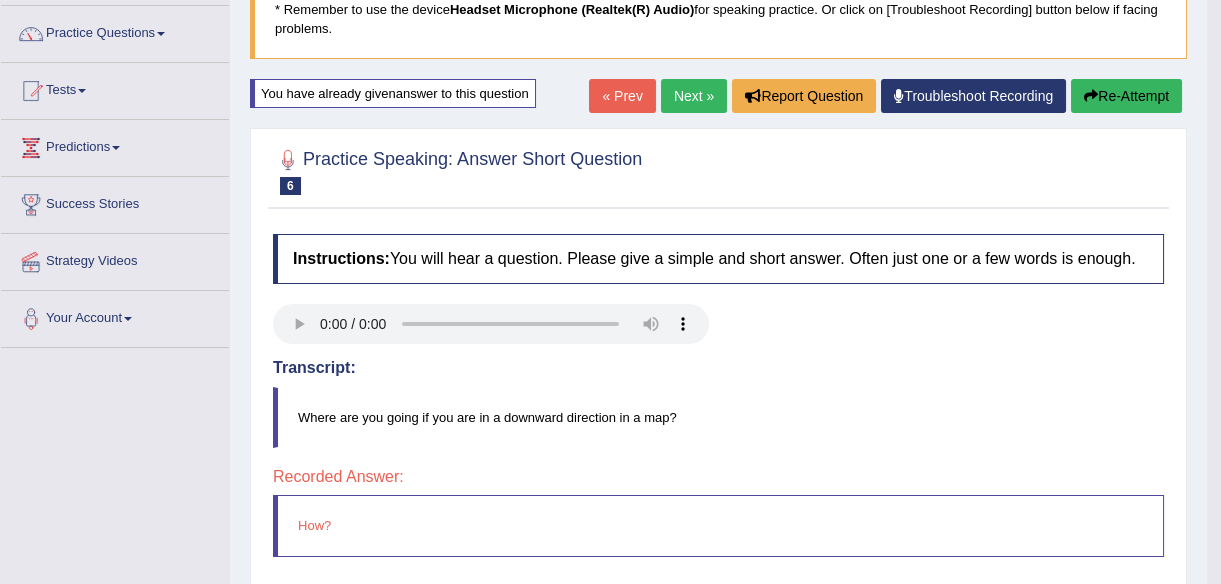 click on "Re-Attempt" at bounding box center (1126, 96) 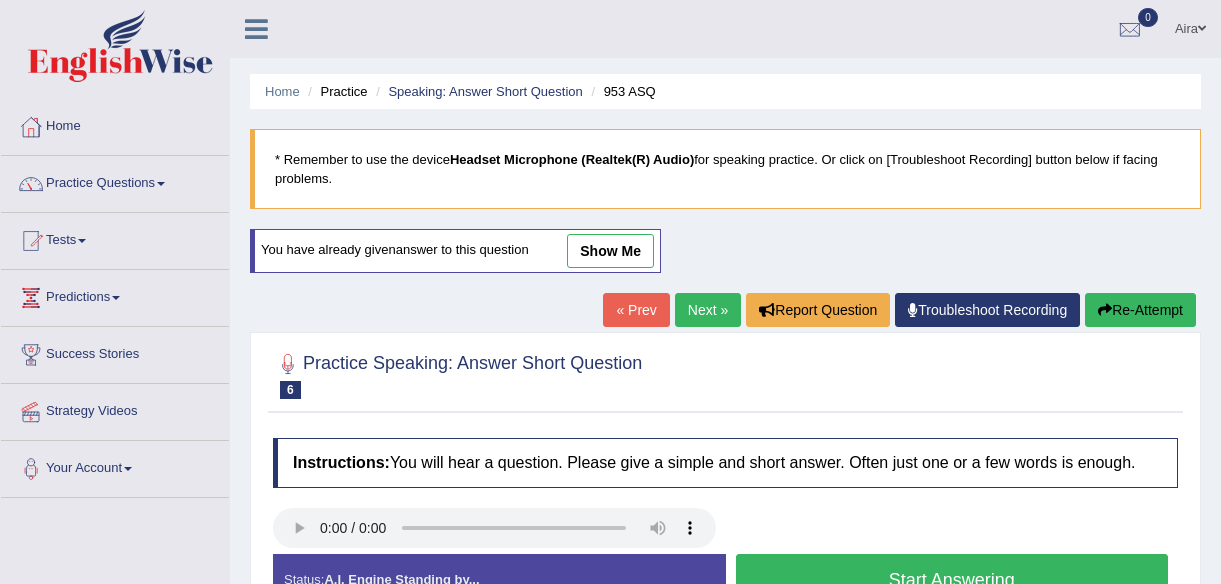 scroll, scrollTop: 166, scrollLeft: 0, axis: vertical 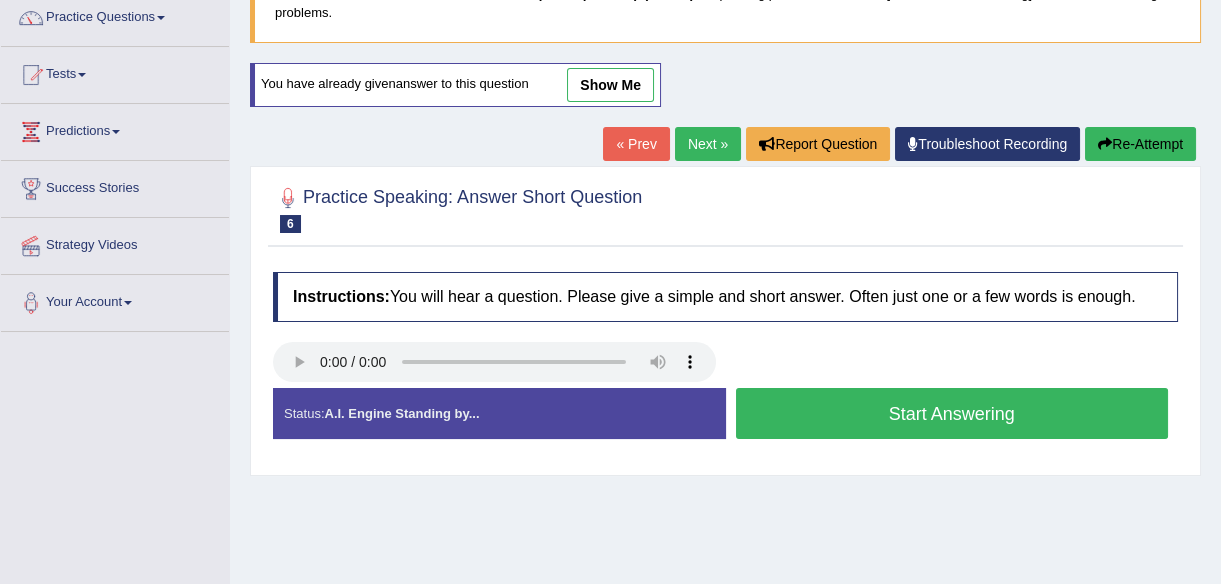 click on "Start Answering" at bounding box center [952, 413] 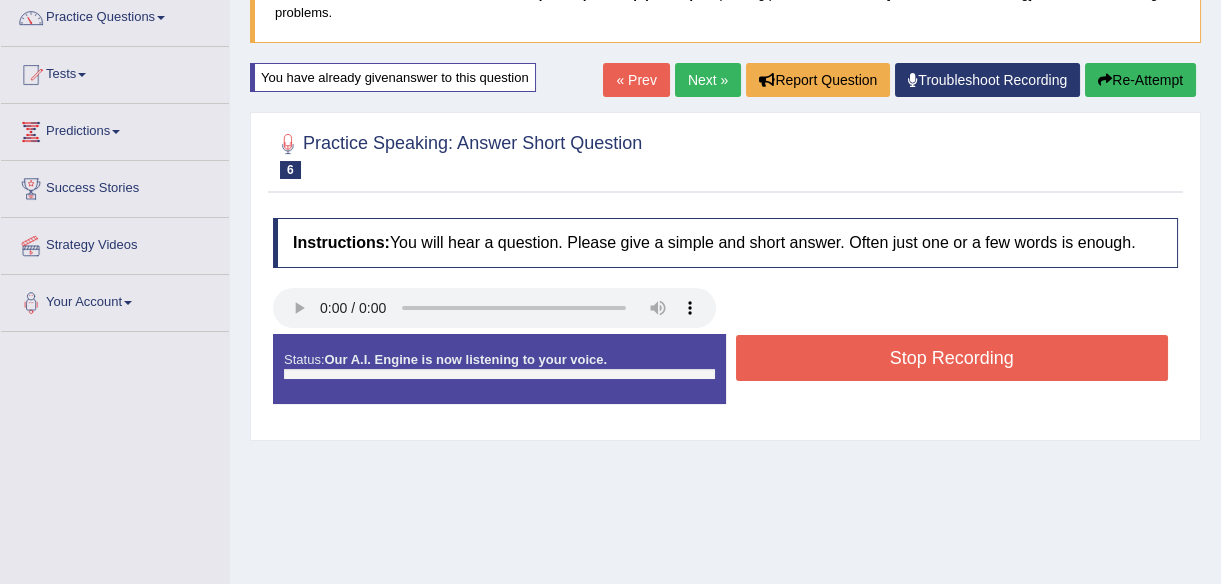 scroll, scrollTop: 0, scrollLeft: 0, axis: both 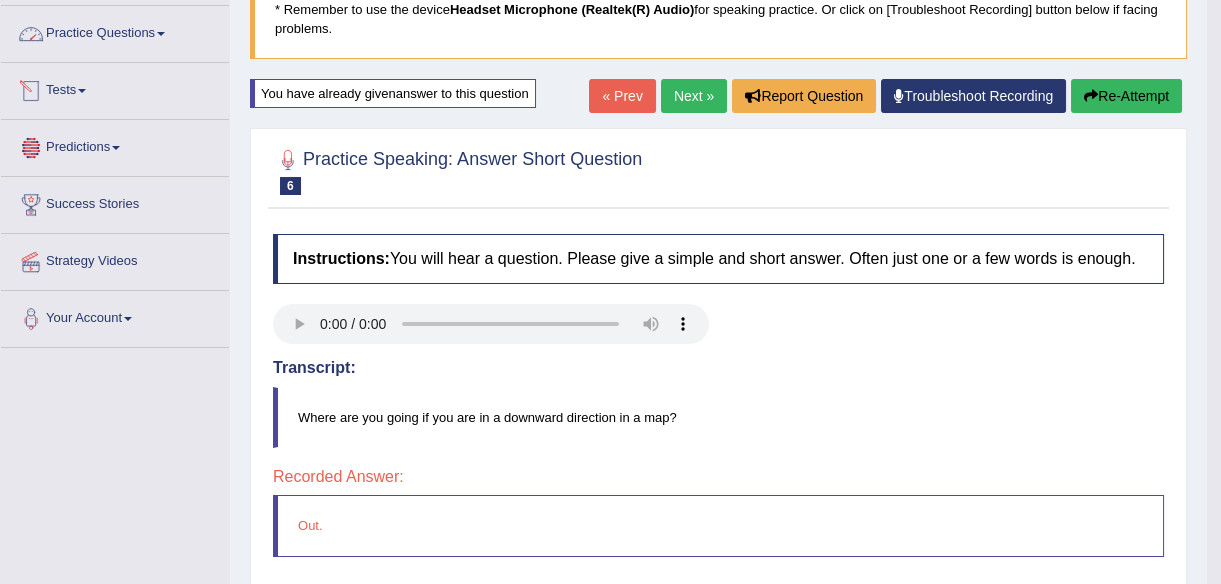 click on "Practice Questions" at bounding box center [115, 31] 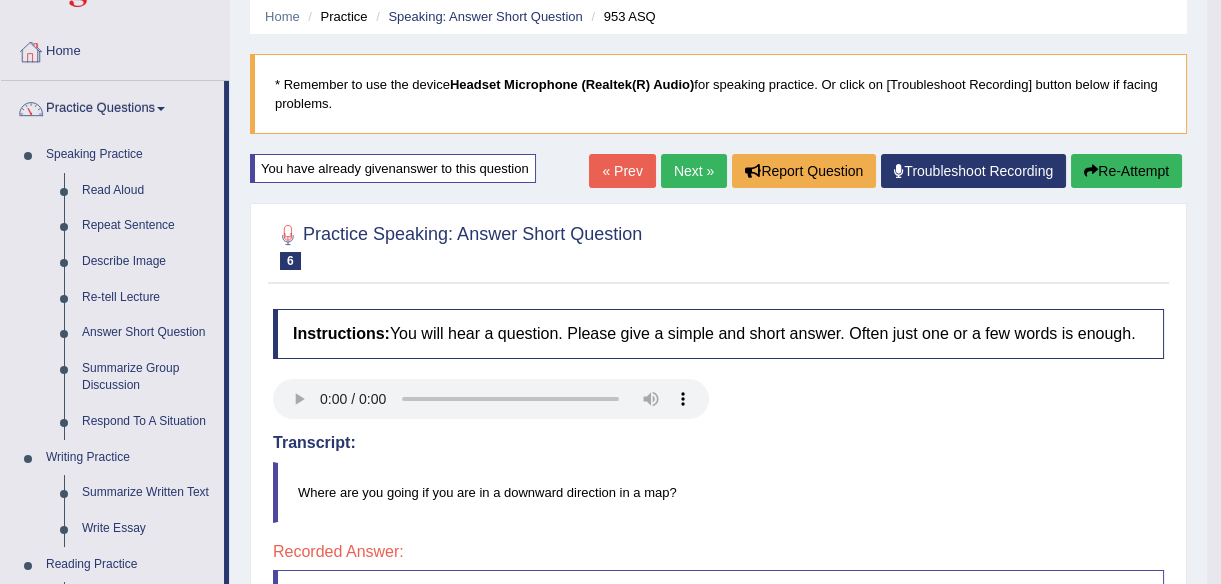 scroll, scrollTop: 0, scrollLeft: 0, axis: both 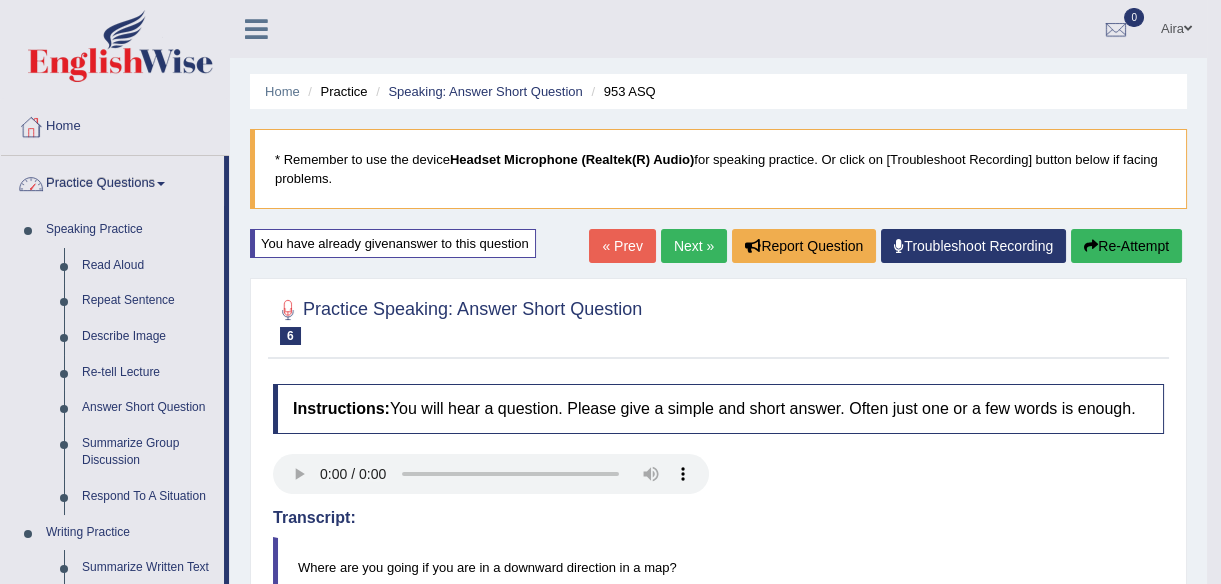 click on "Home" at bounding box center [115, 124] 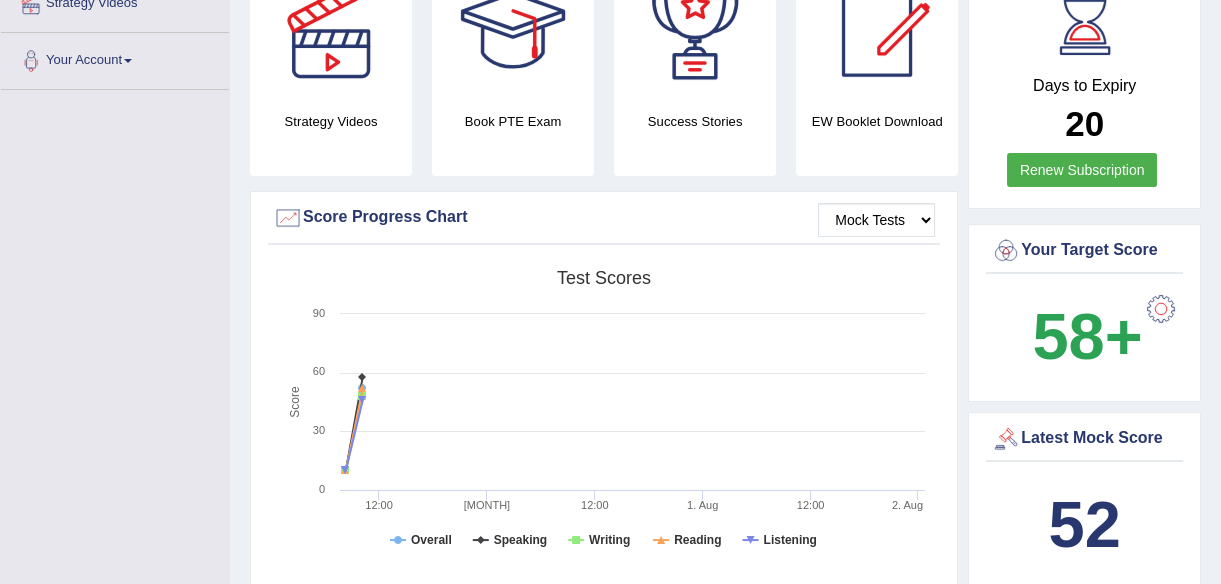 scroll, scrollTop: 0, scrollLeft: 0, axis: both 